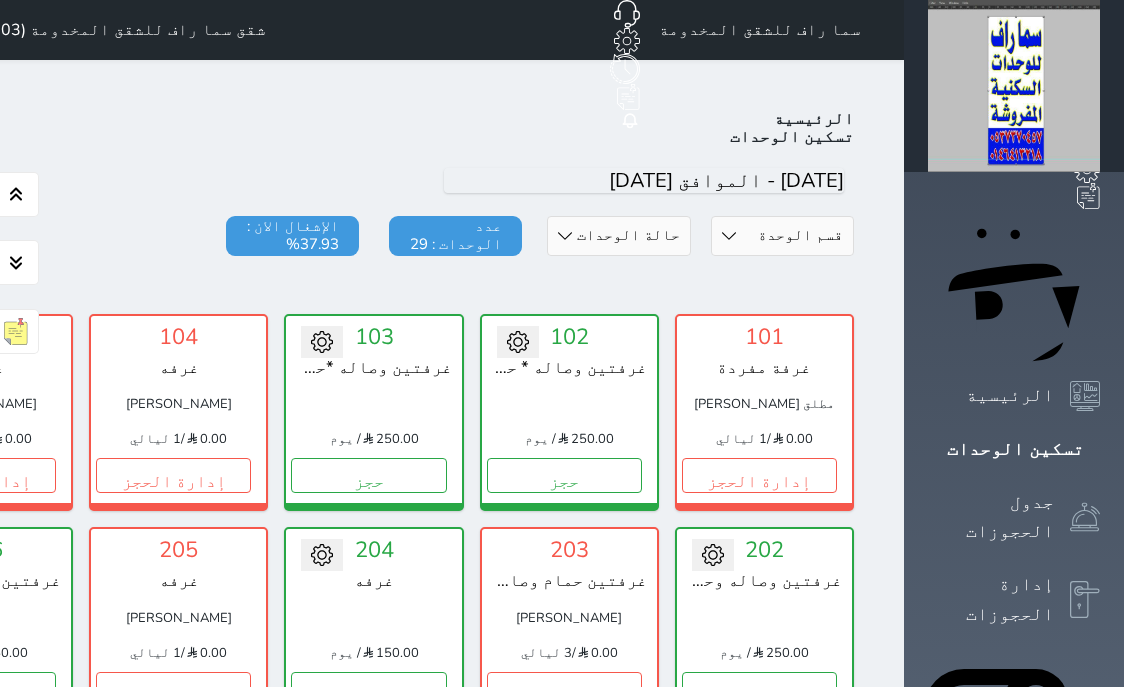 scroll, scrollTop: 0, scrollLeft: 0, axis: both 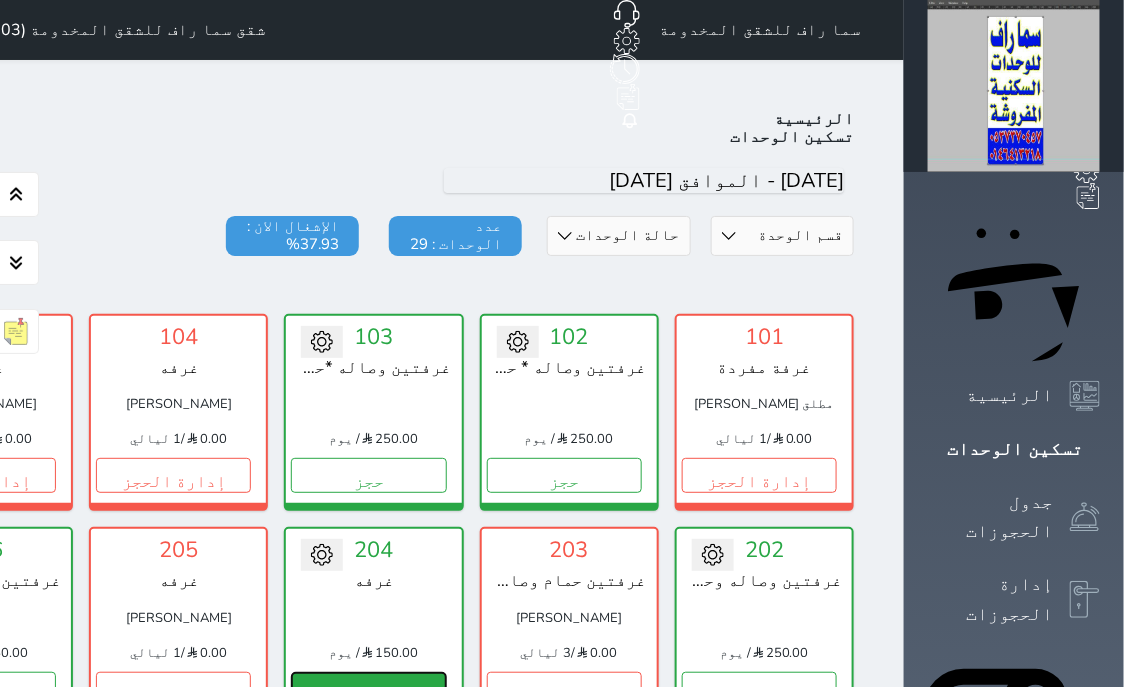 click on "حجز" at bounding box center [368, 689] 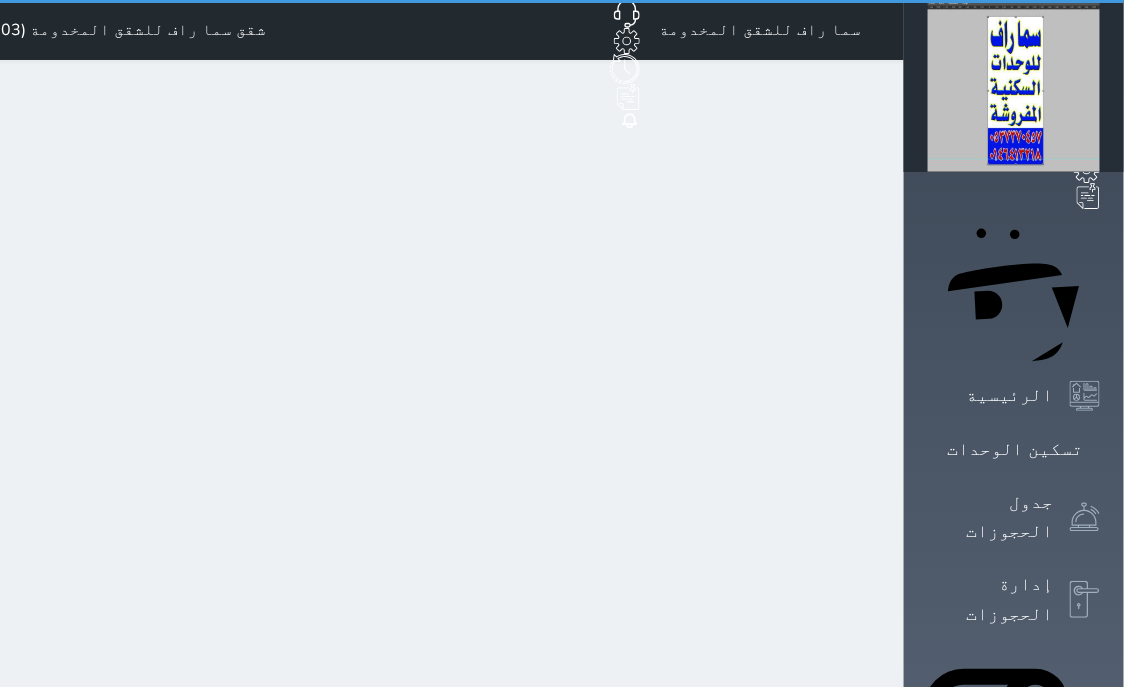 select on "1" 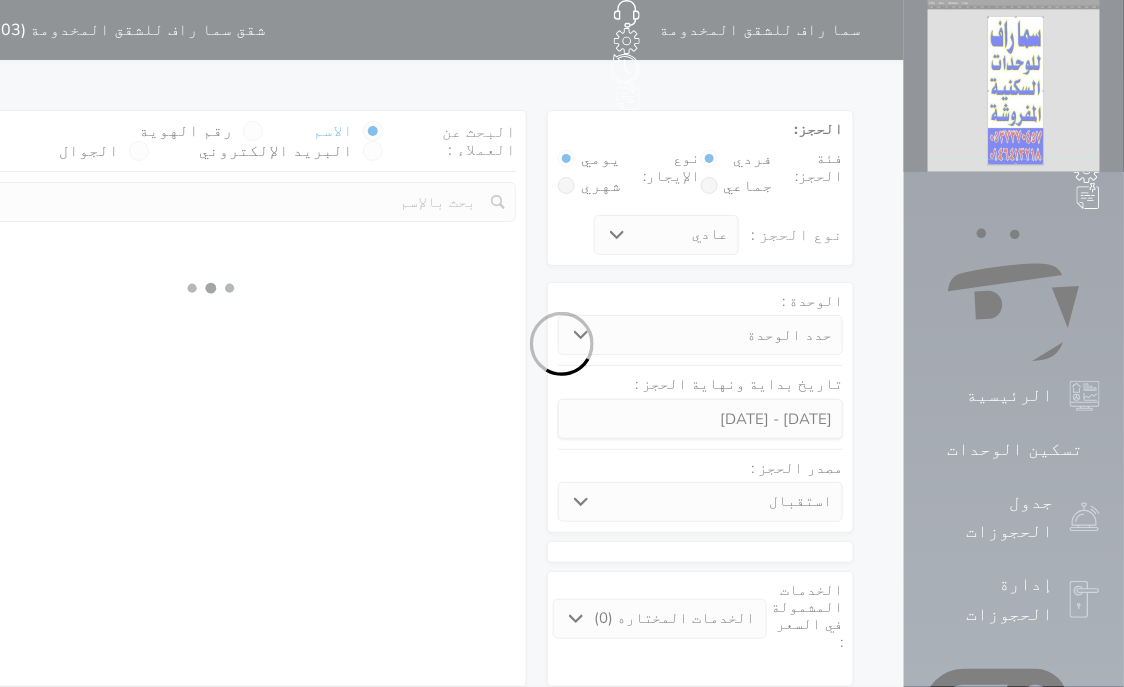 select 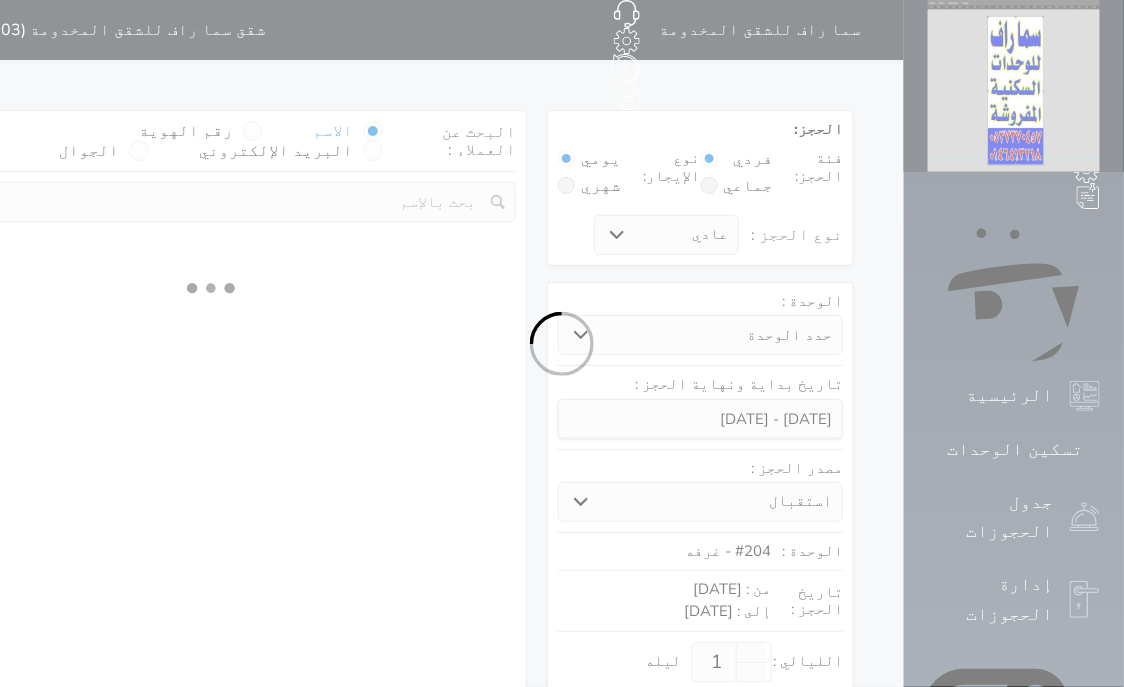 select on "1" 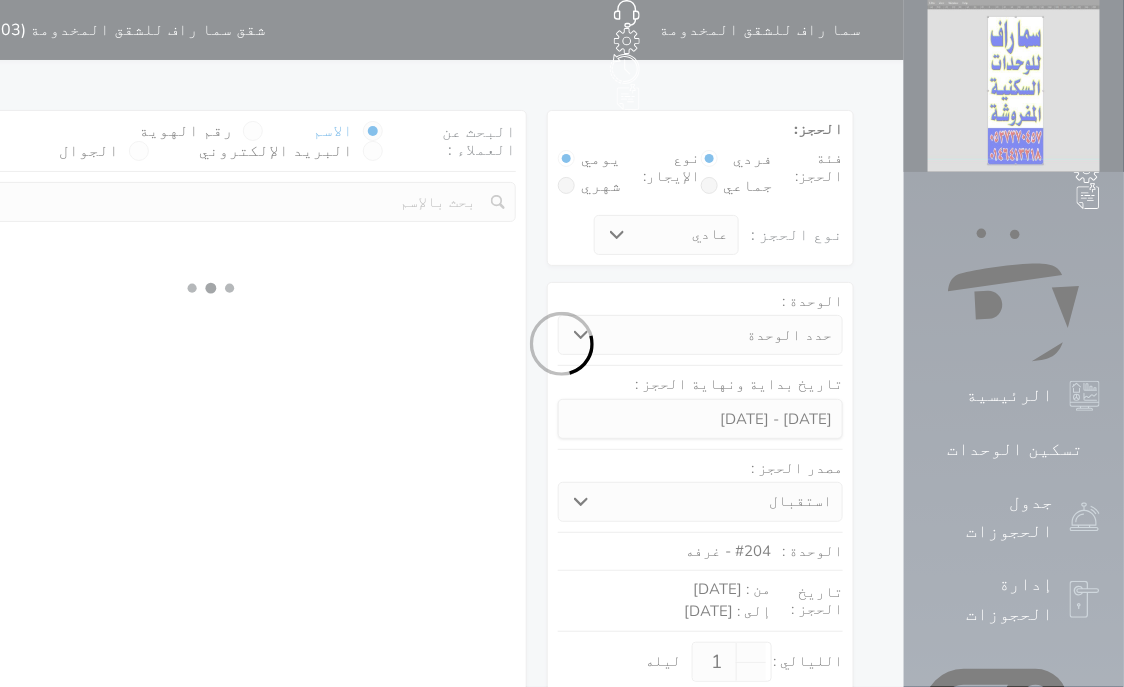 select on "113" 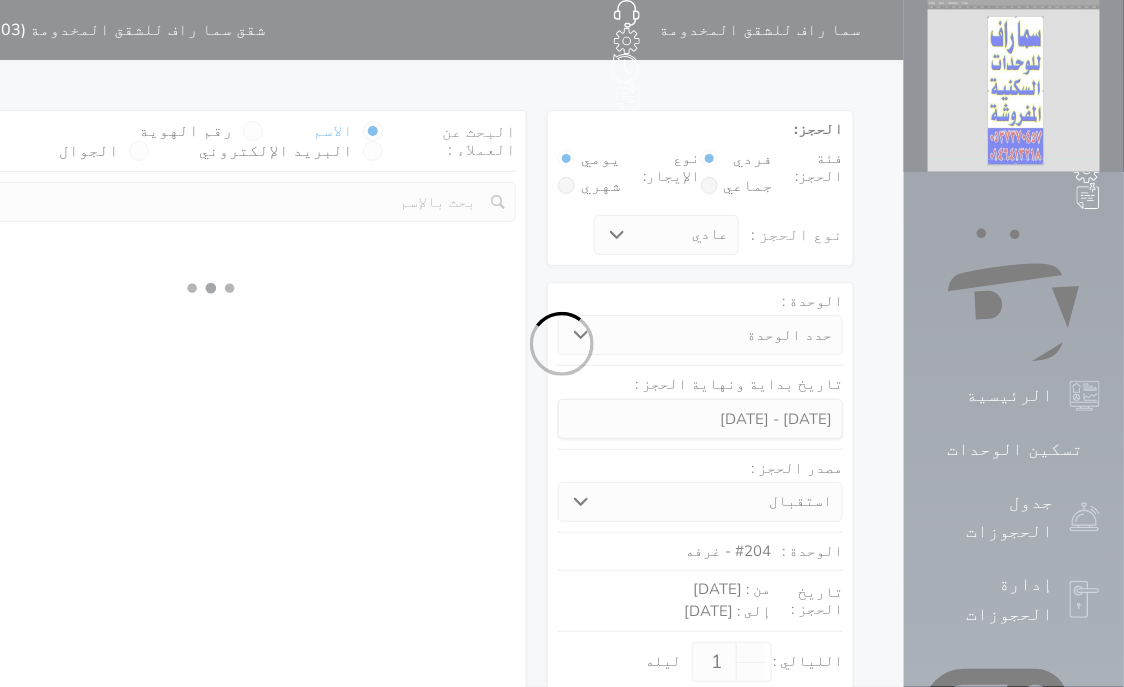select on "1" 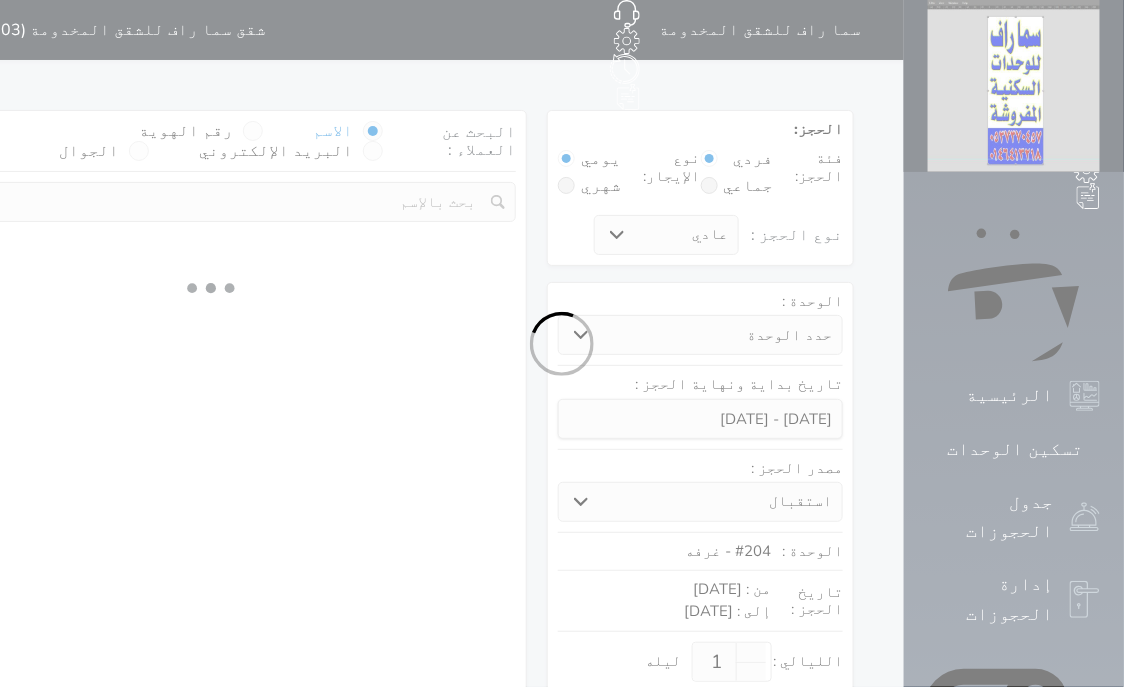 select 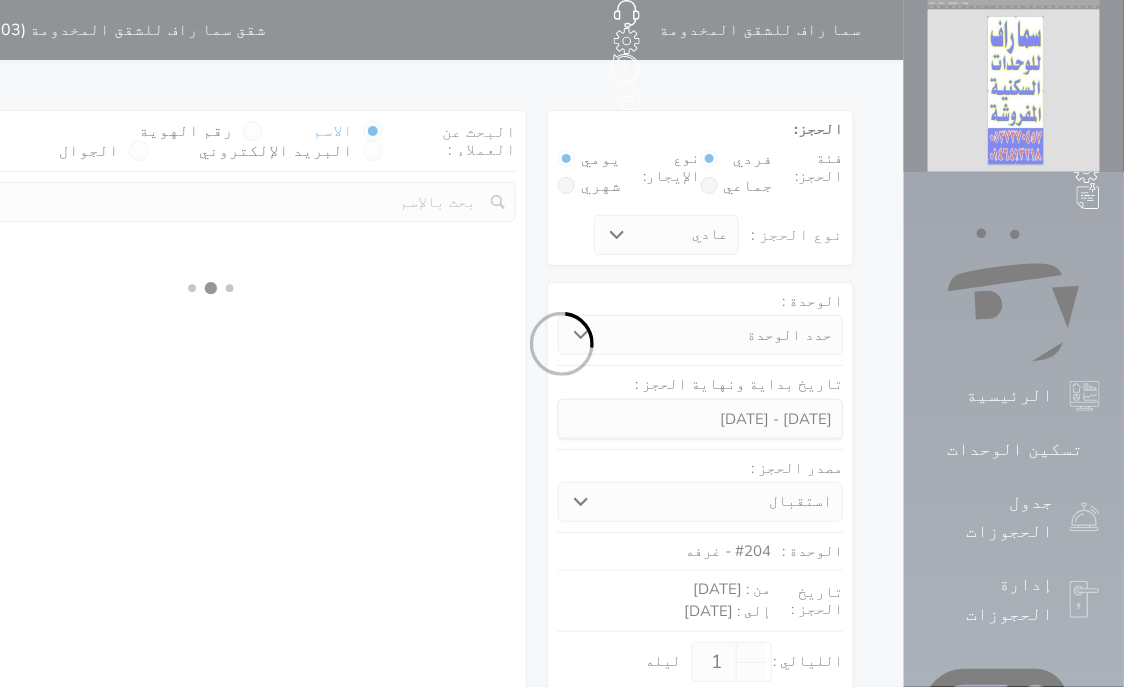 select on "7" 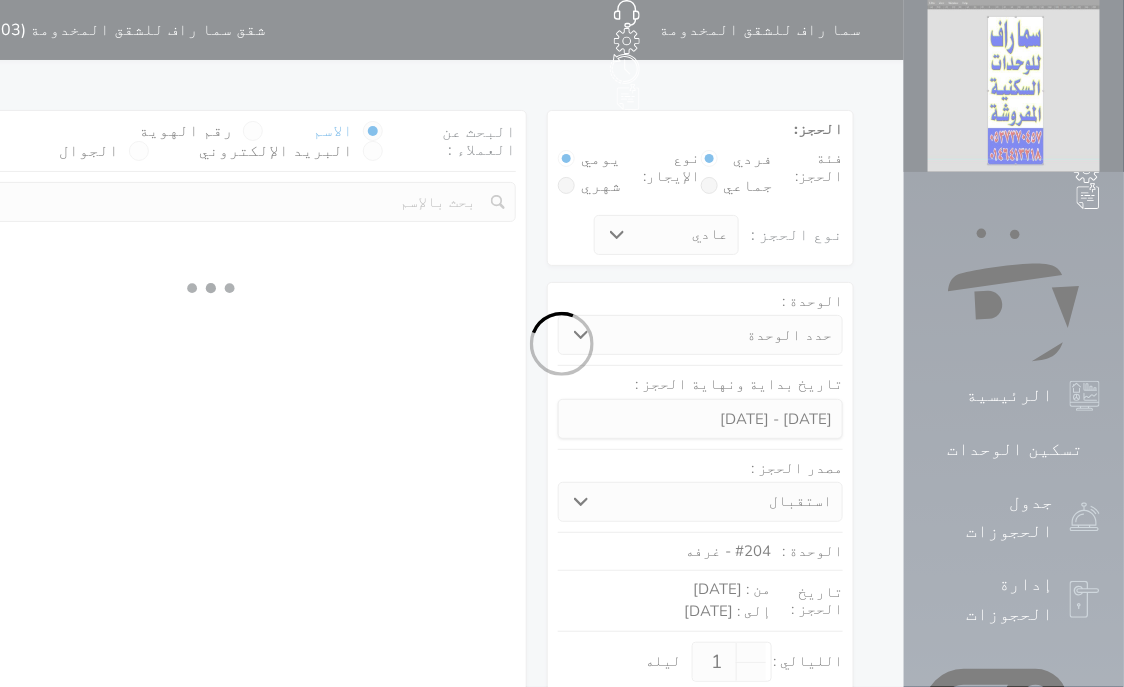select 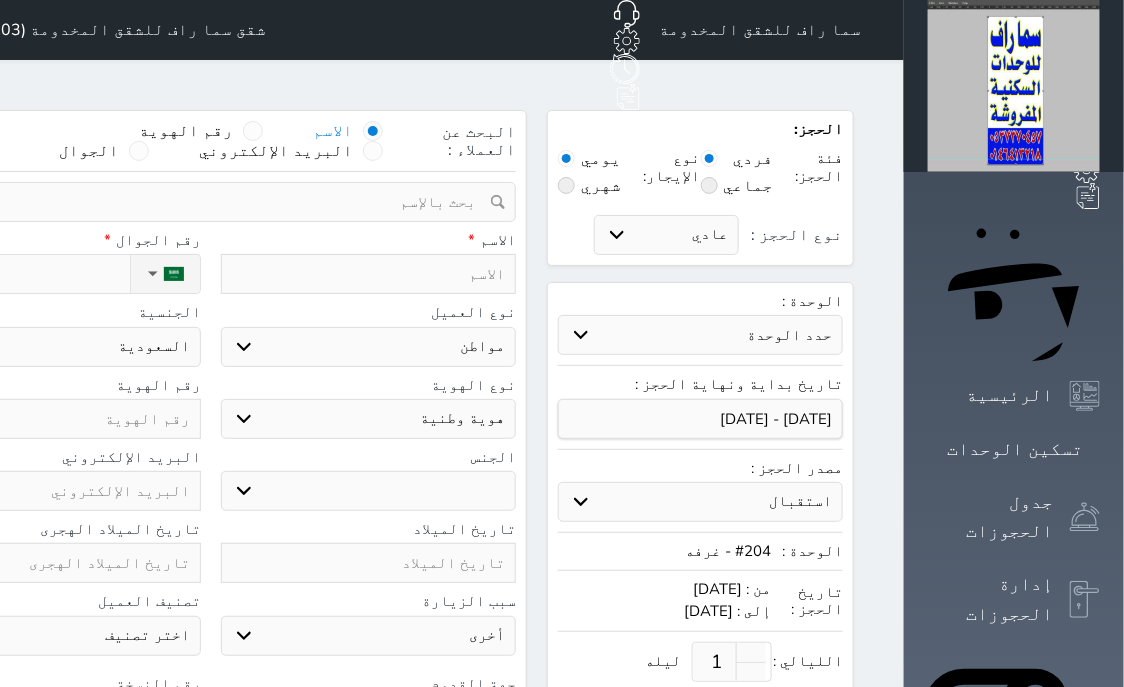 select 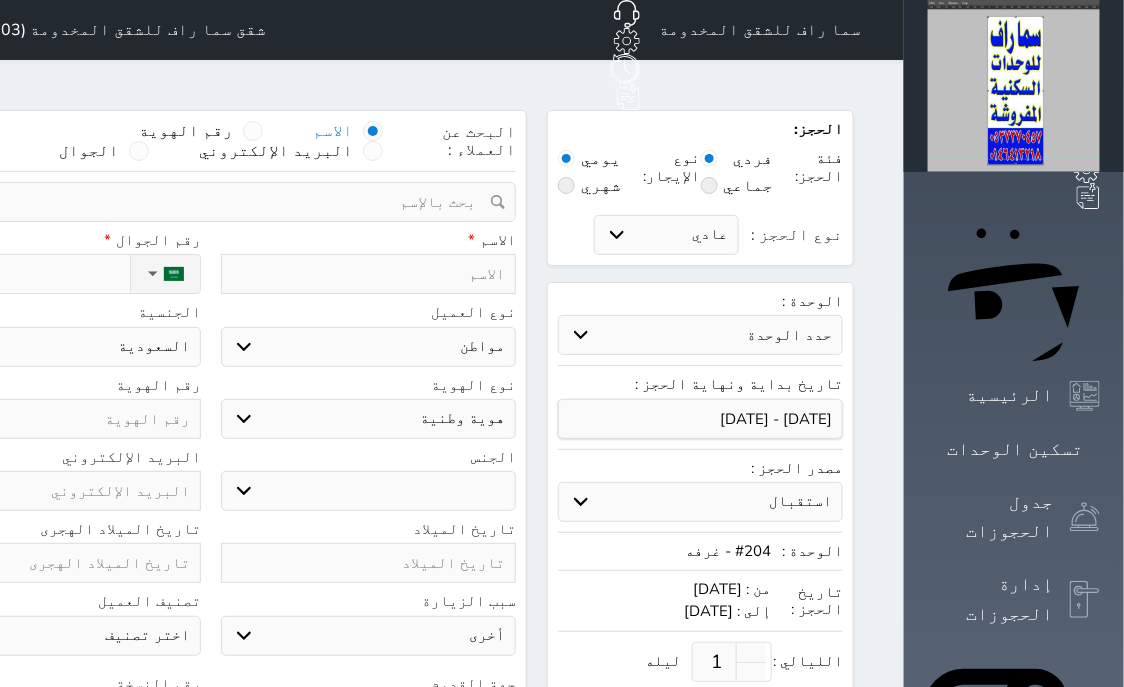 select 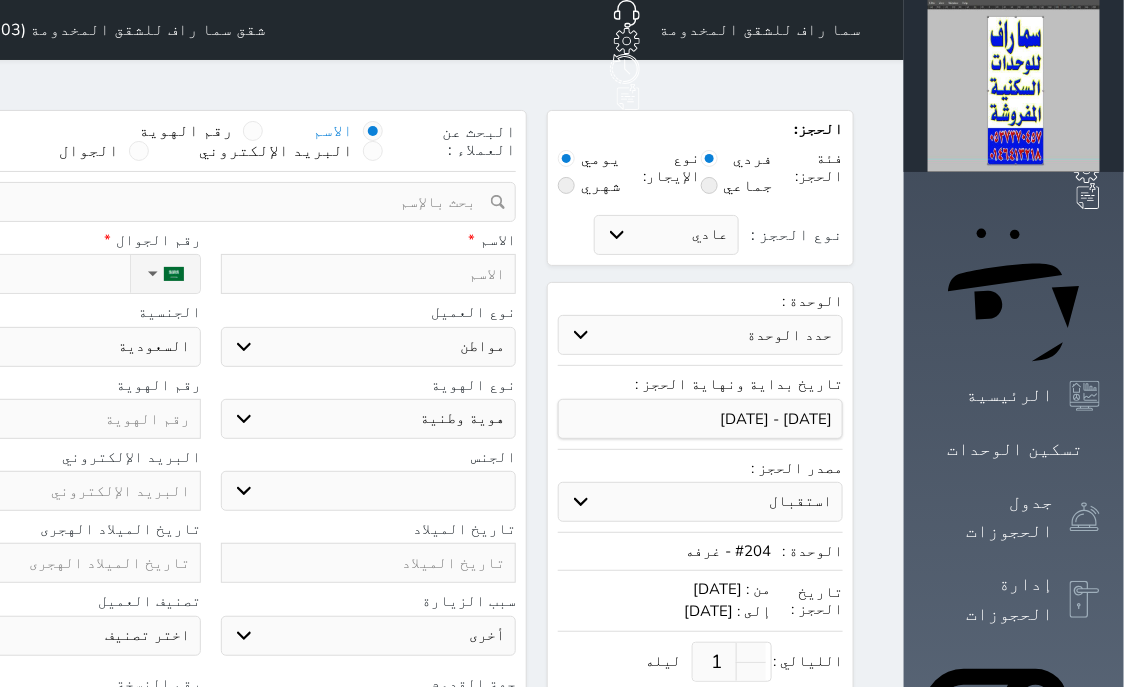 select 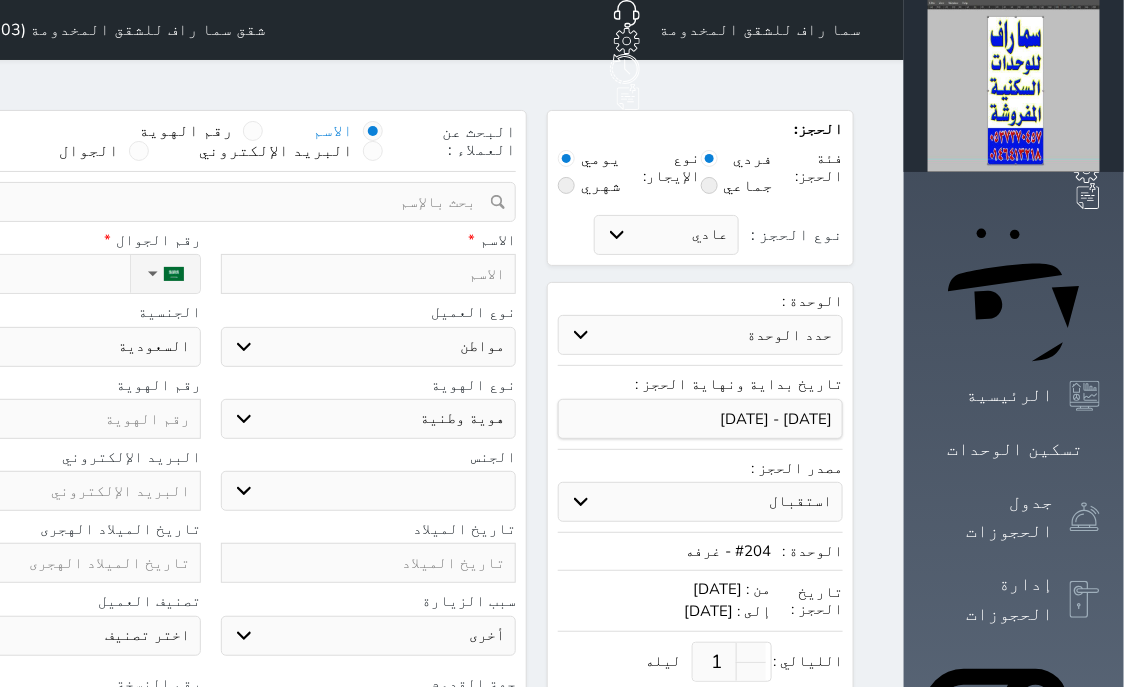 select 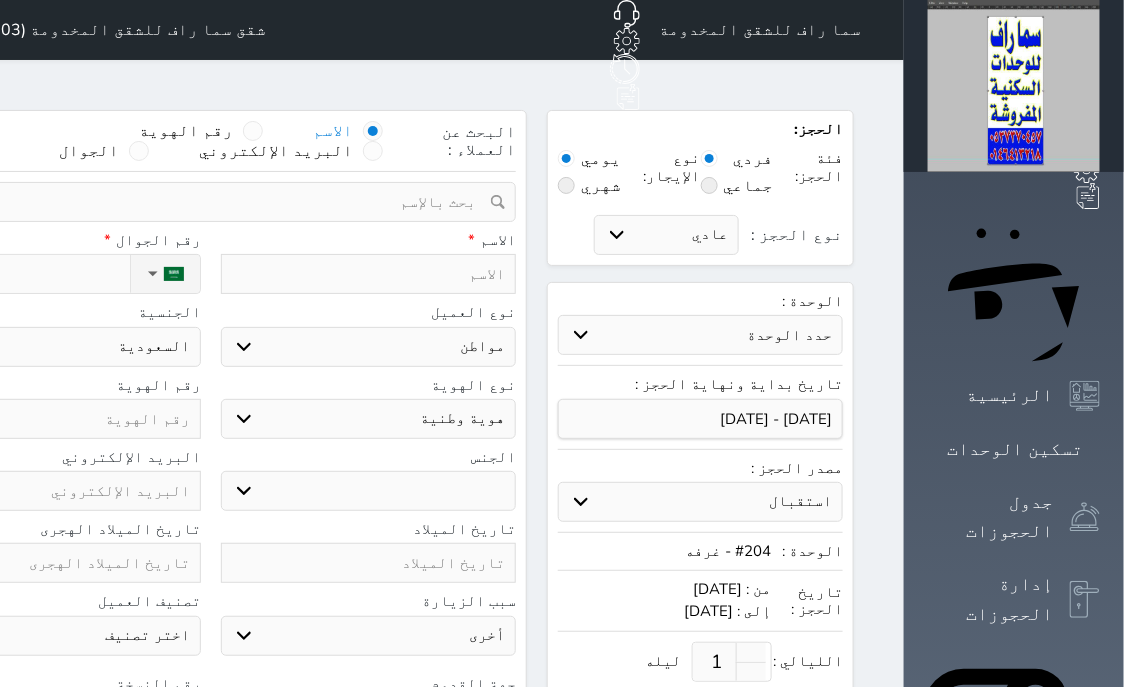 select 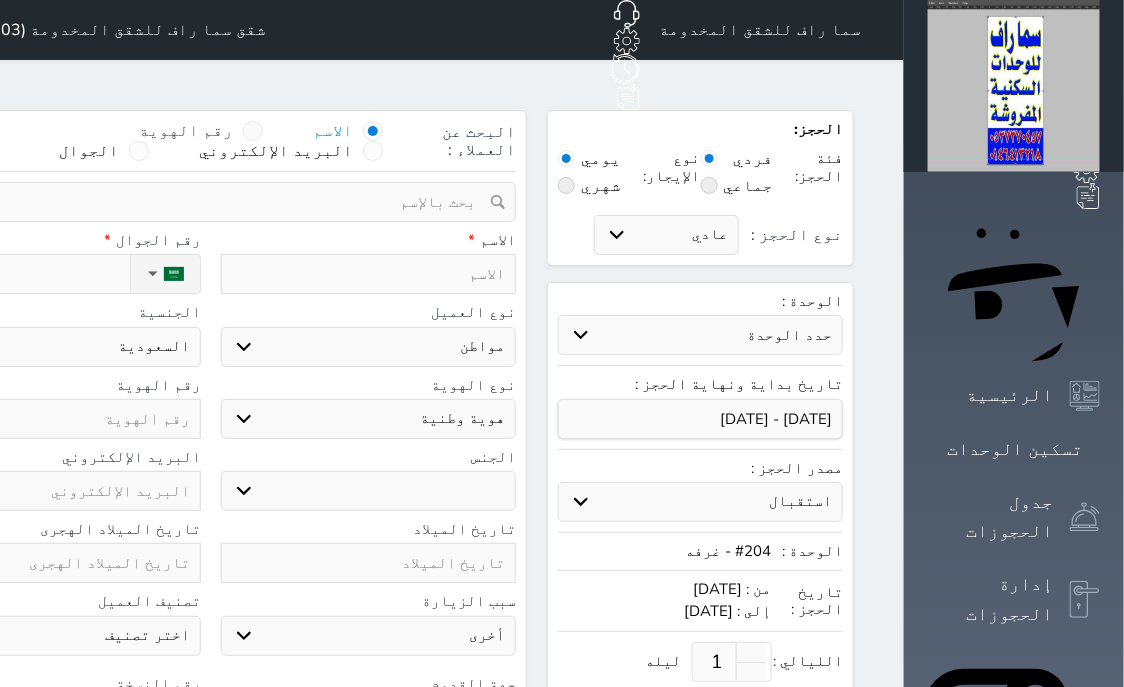 click at bounding box center (253, 131) 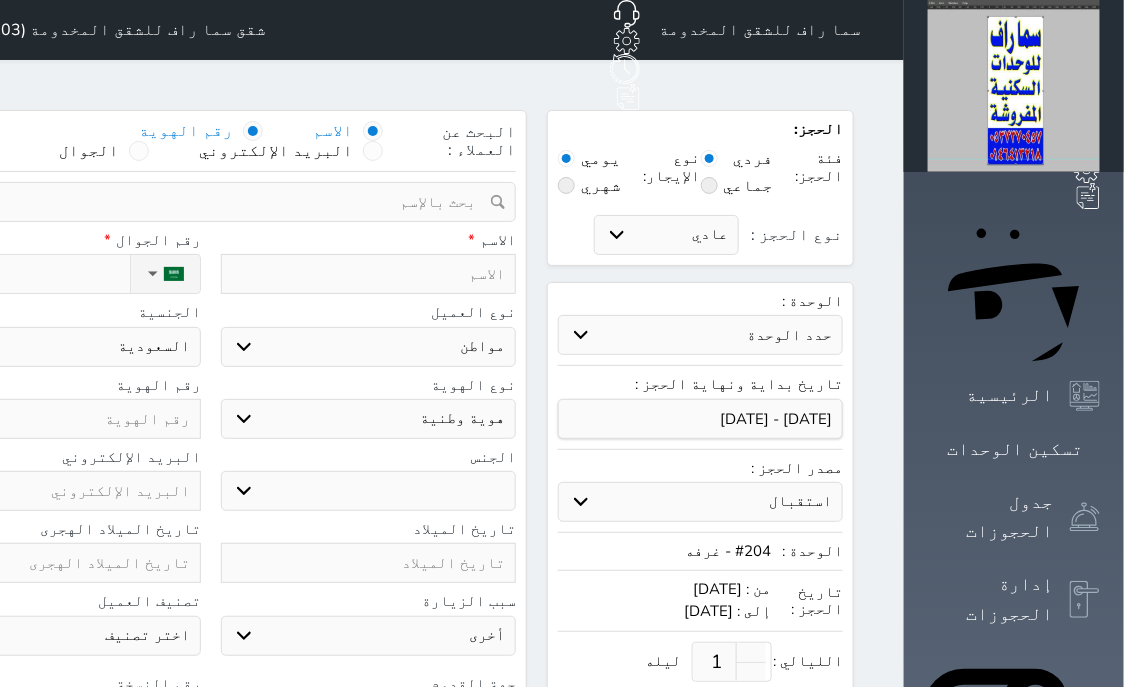 select 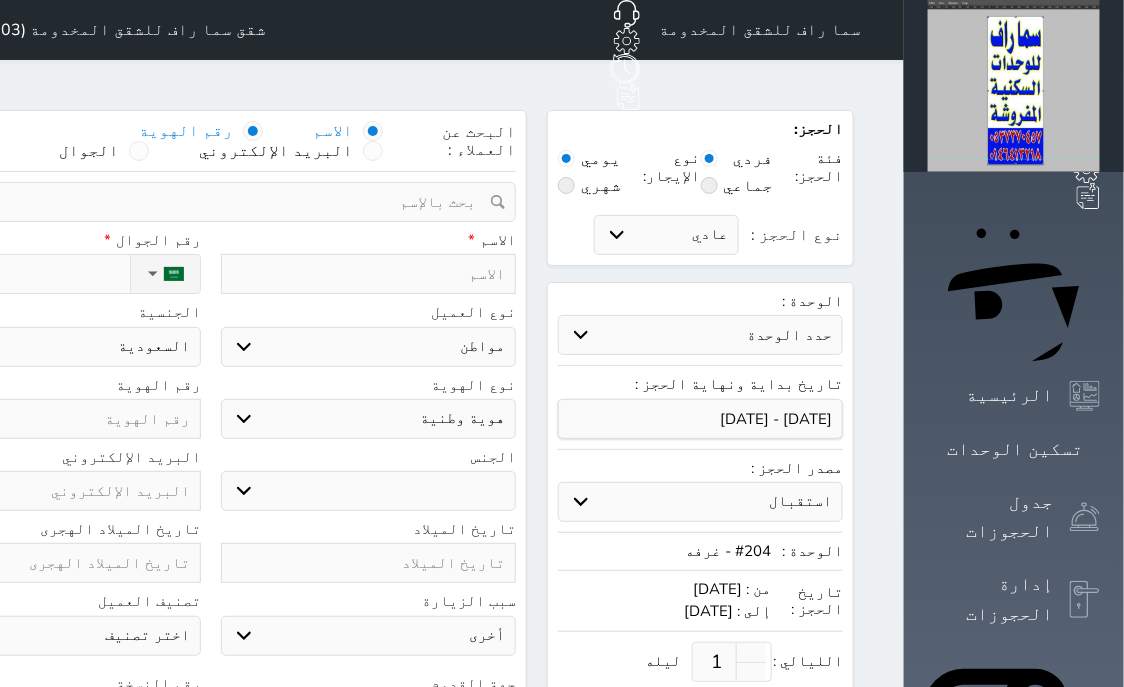 select 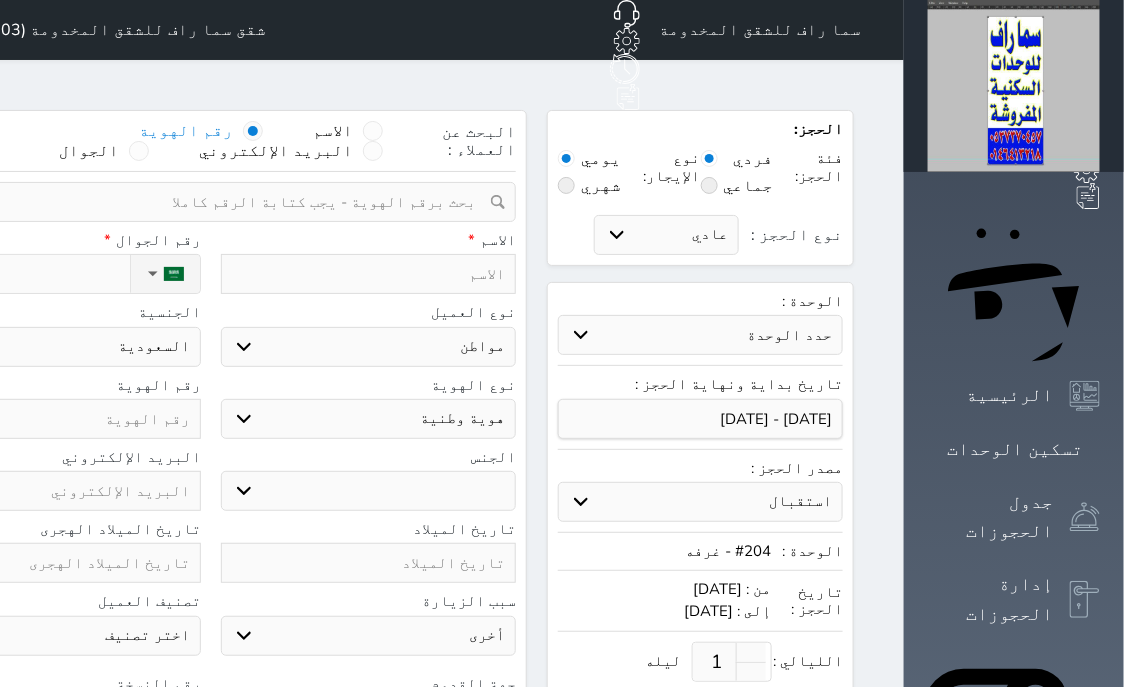 drag, startPoint x: 472, startPoint y: 153, endPoint x: 472, endPoint y: 131, distance: 22 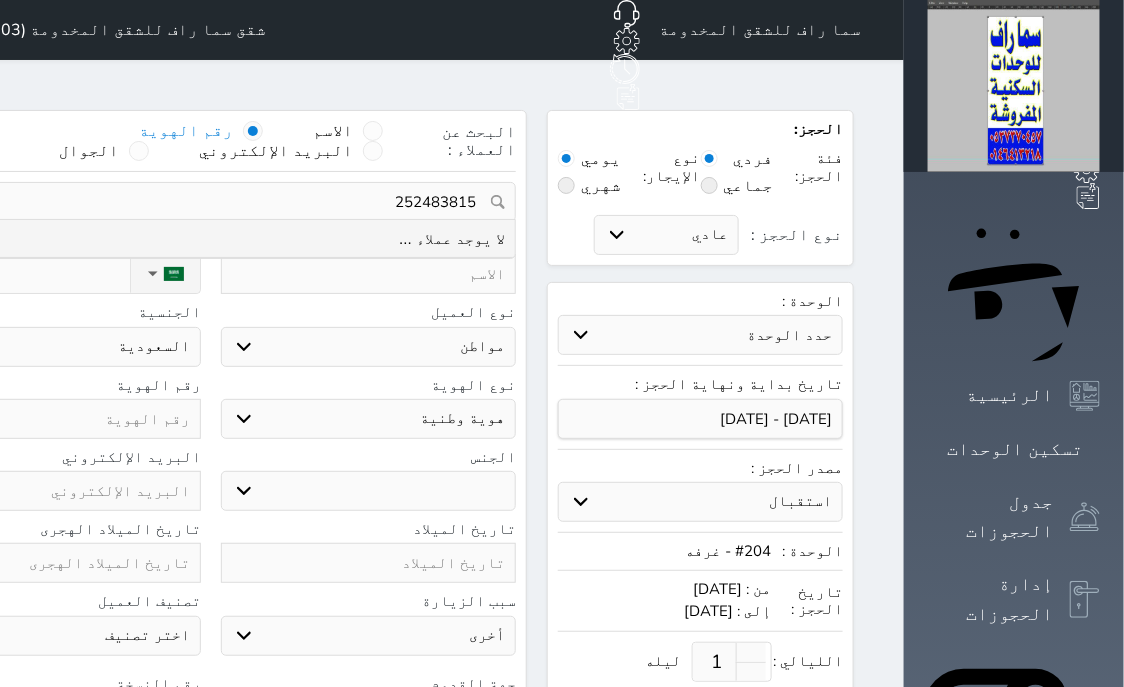 type on "2524838154" 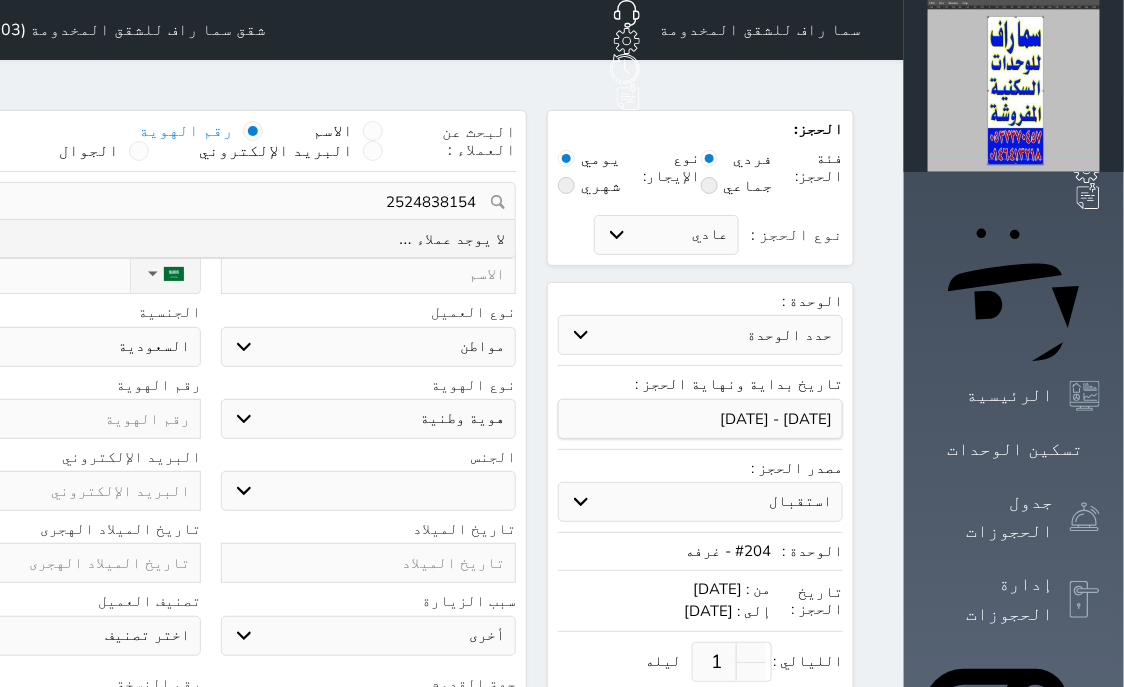 click on "2524838154" at bounding box center (210, 202) 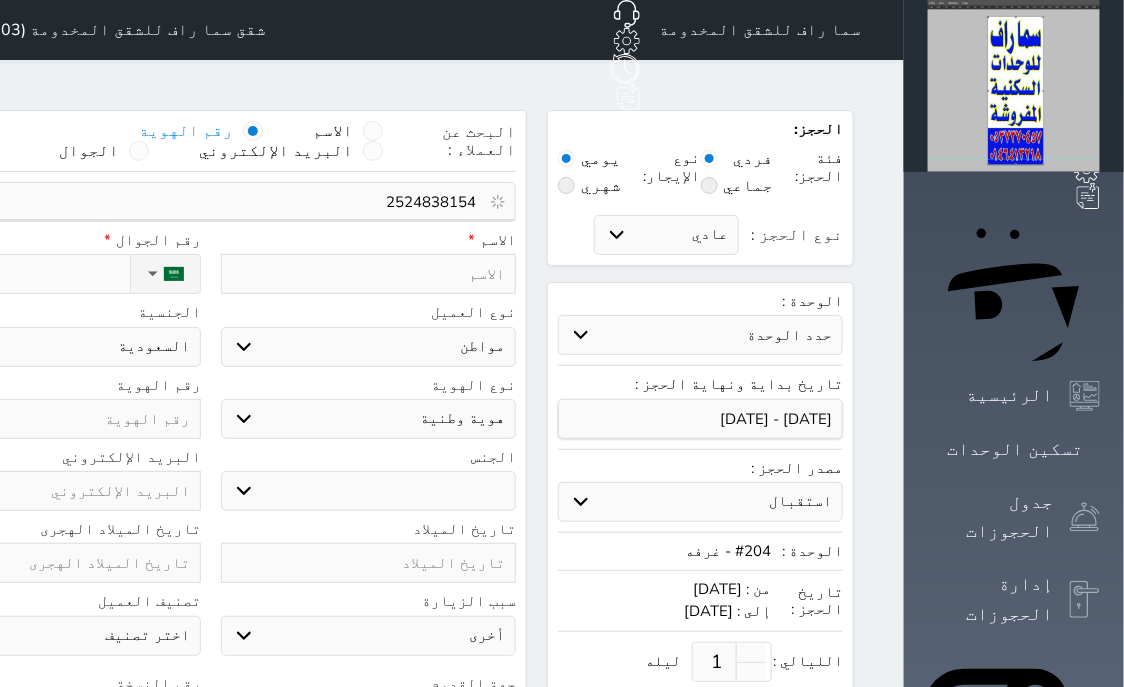 type 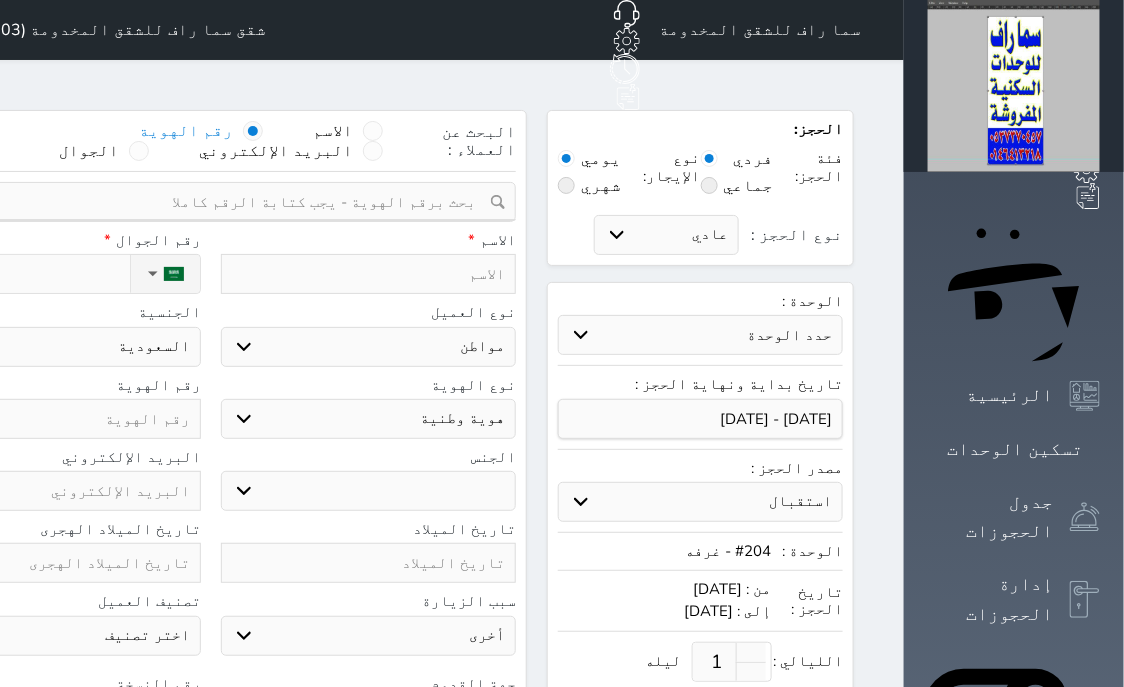 click at bounding box center [53, 419] 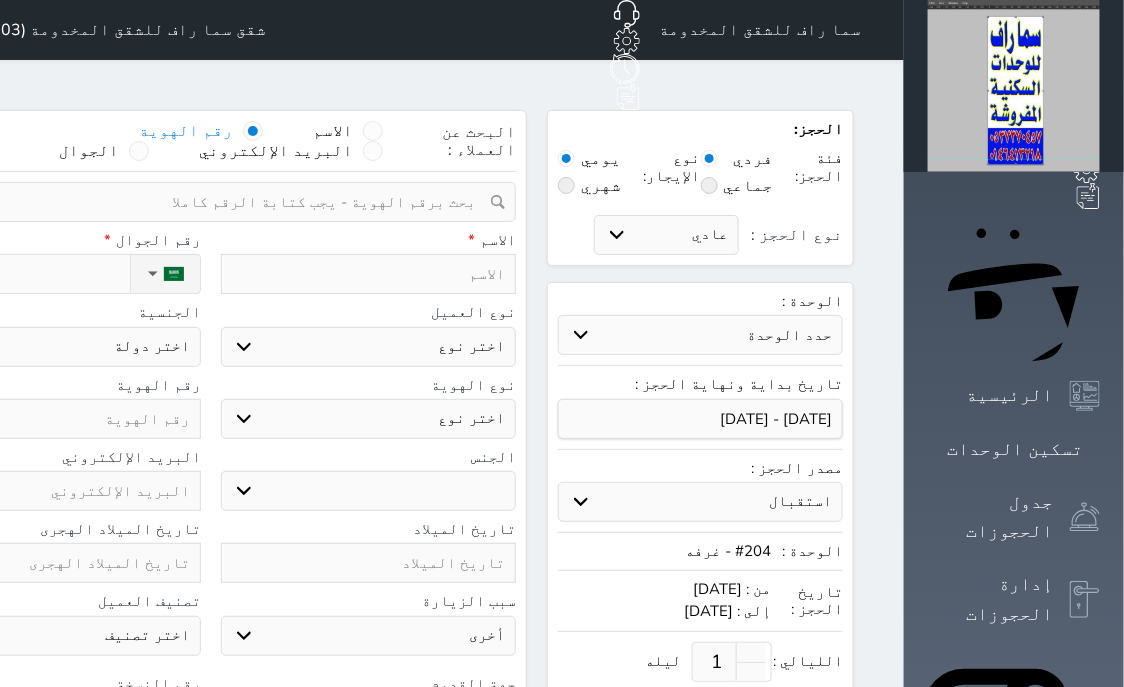 paste on "2524838154" 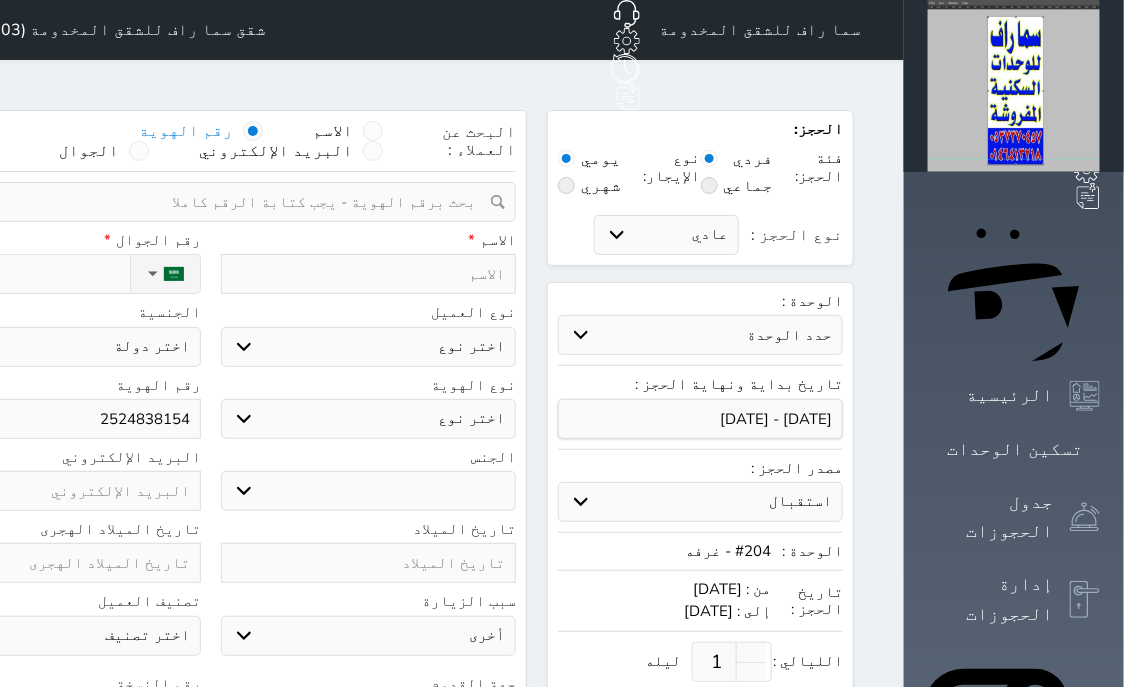 type on "2524838154" 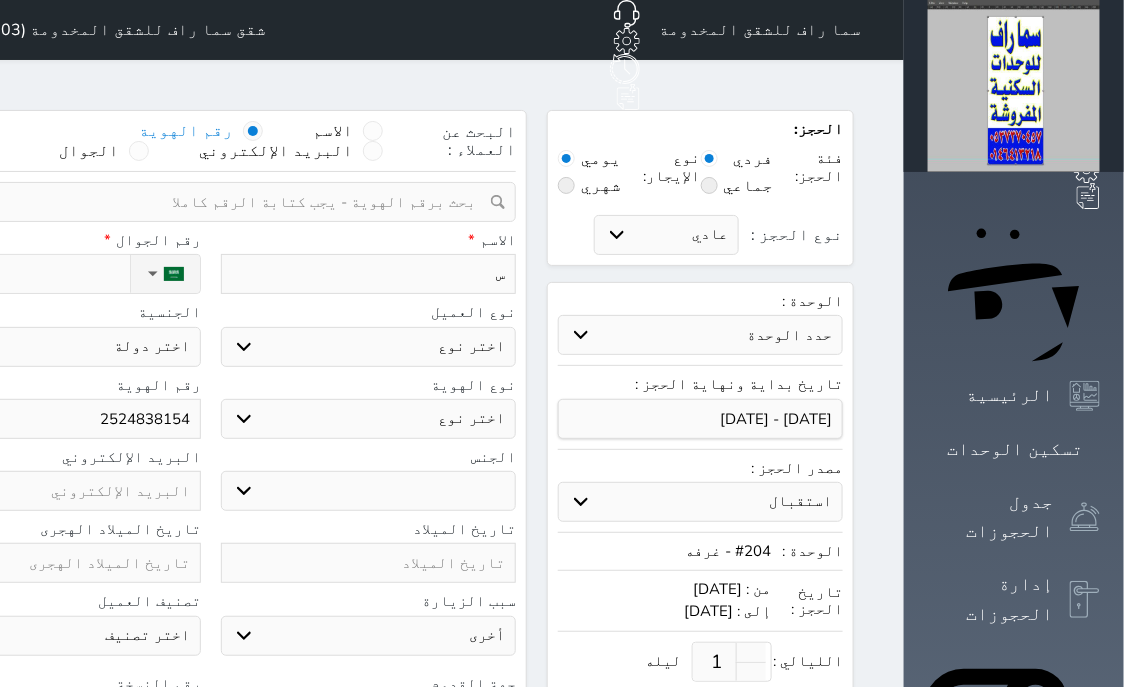 type on "سا" 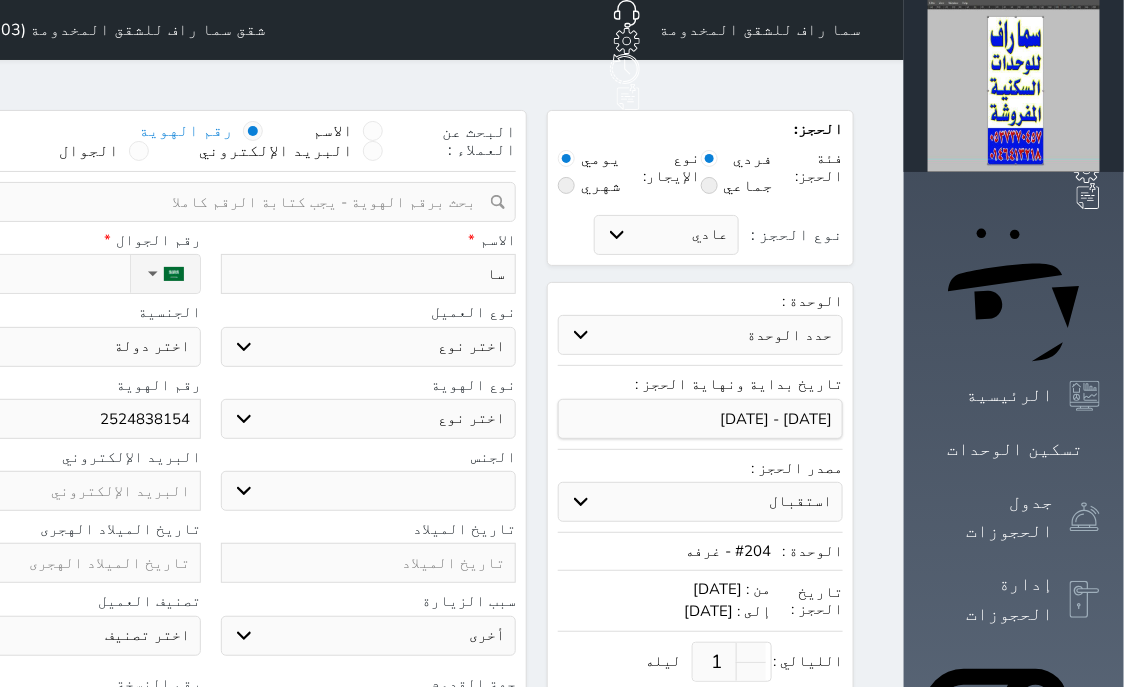 type on "ساج" 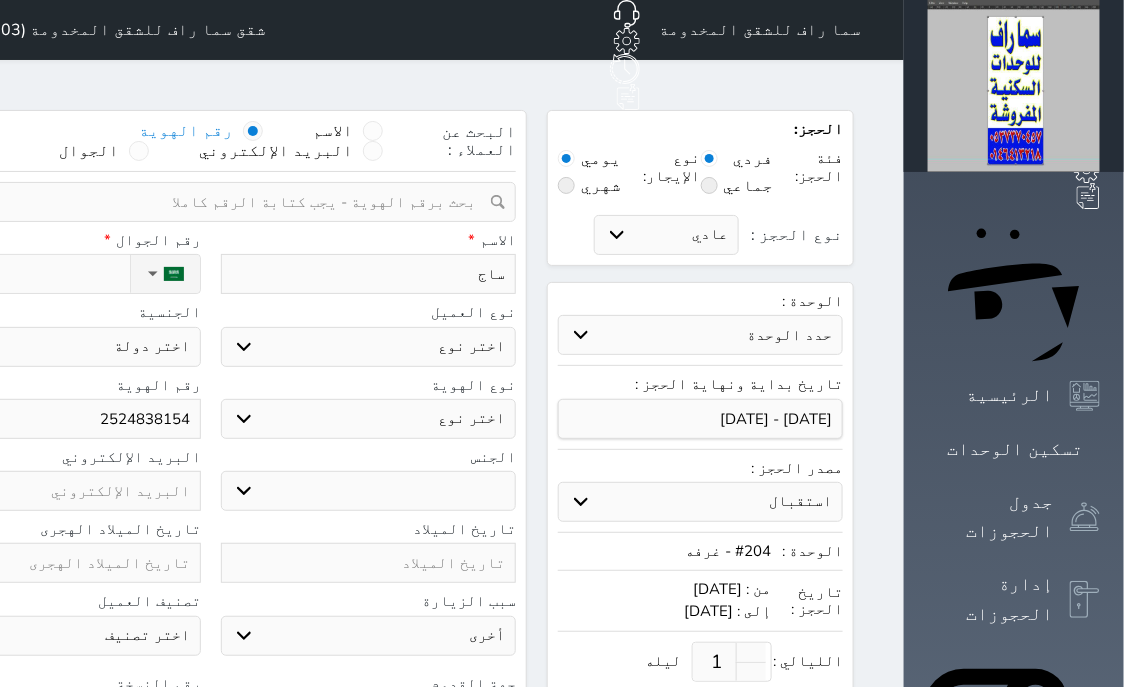 type on "ساجد" 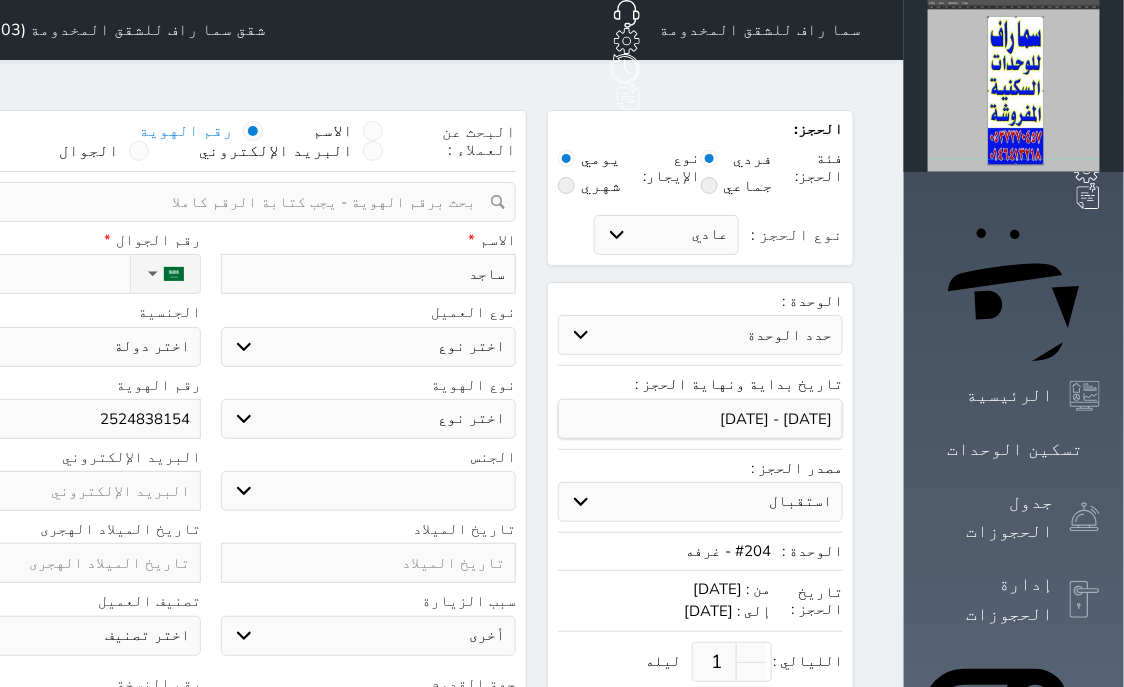 select 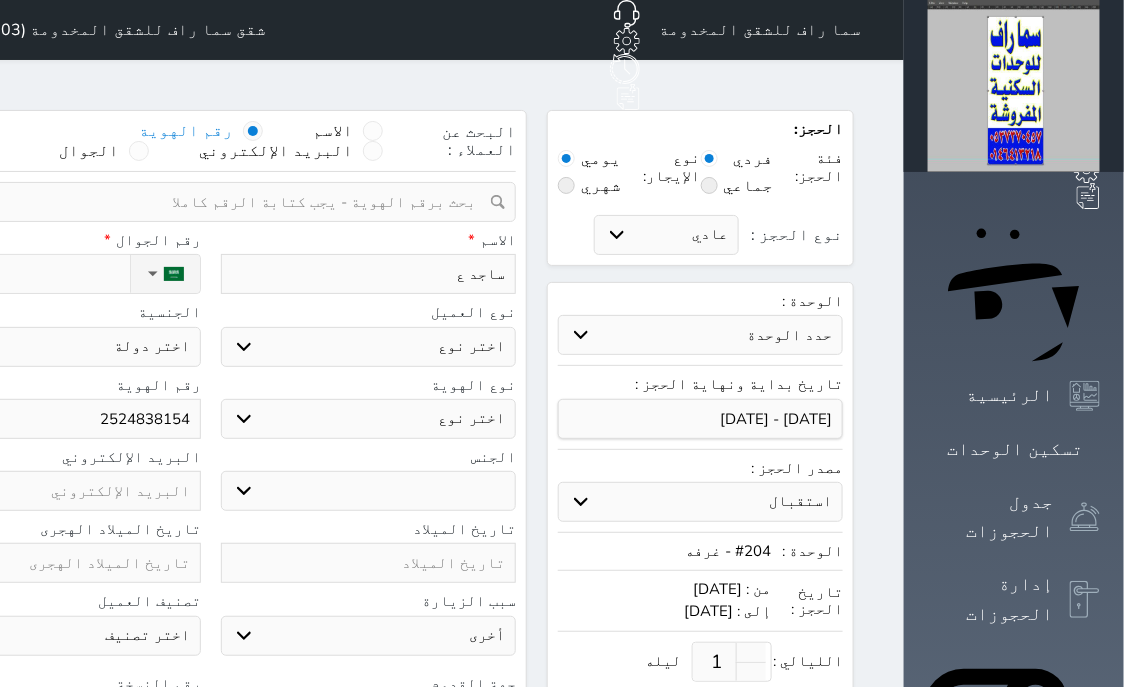 type on "ساجد عب" 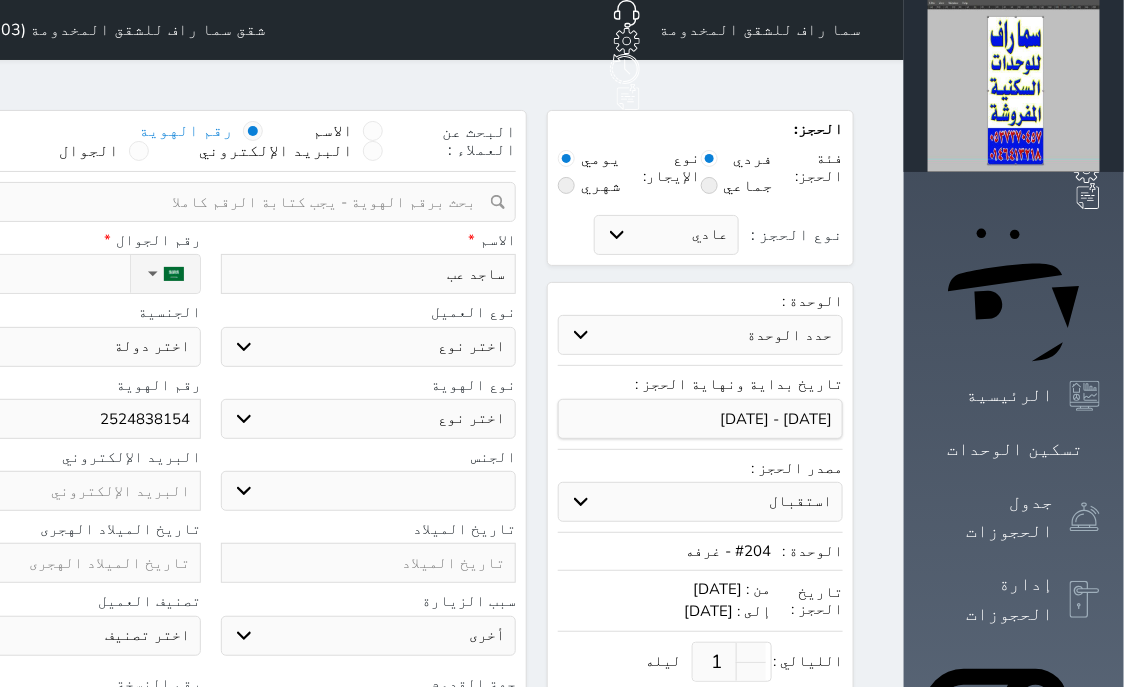type on "[PERSON_NAME]" 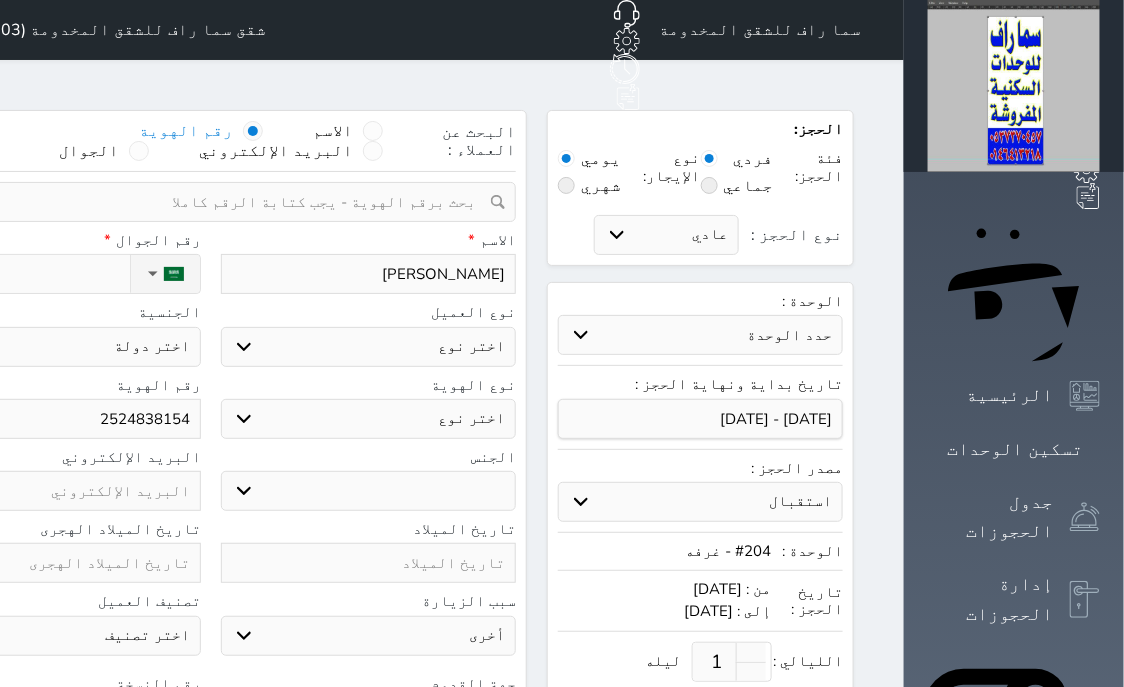 type on "[PERSON_NAME]" 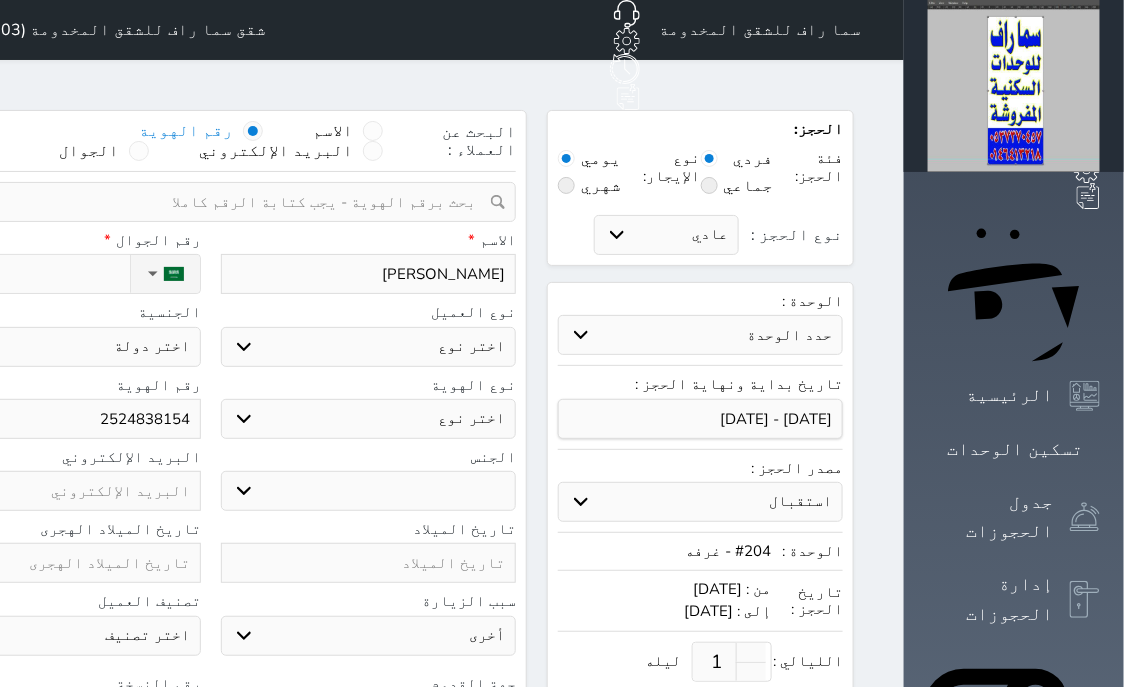 type on "[PERSON_NAME]" 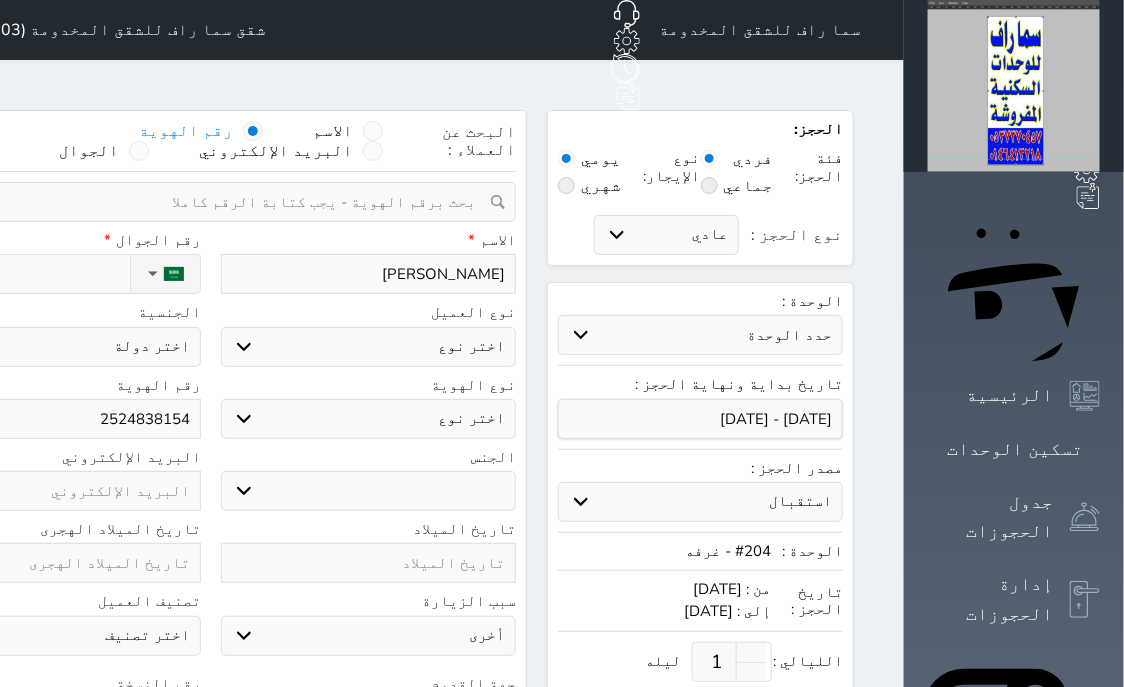 select 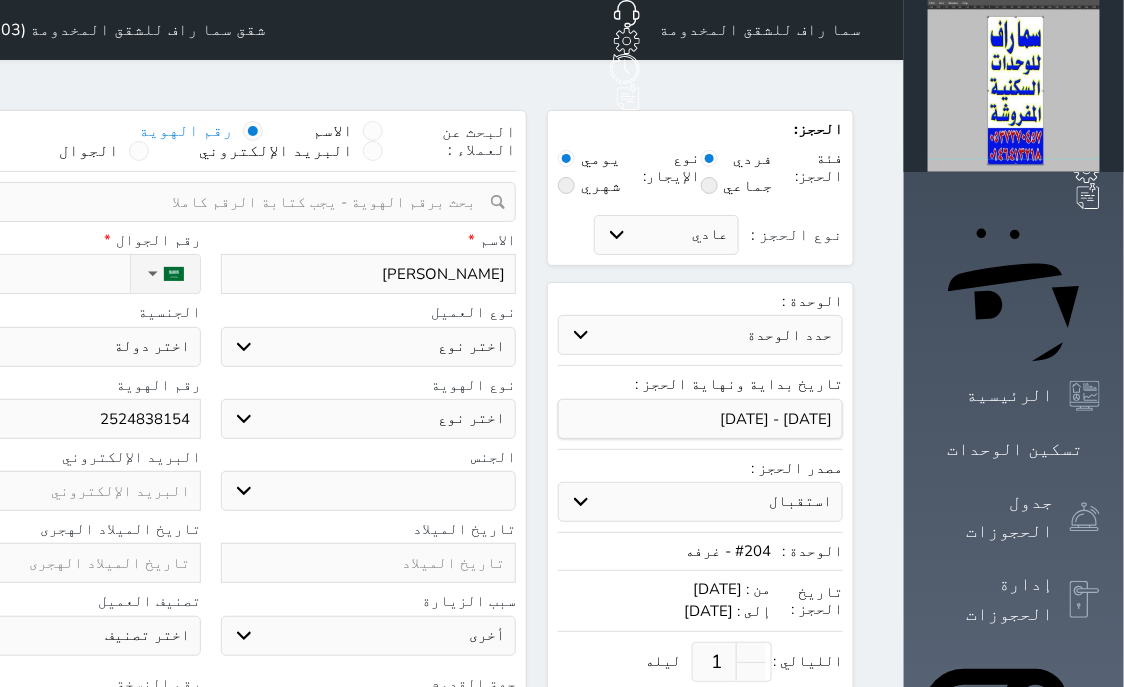 select 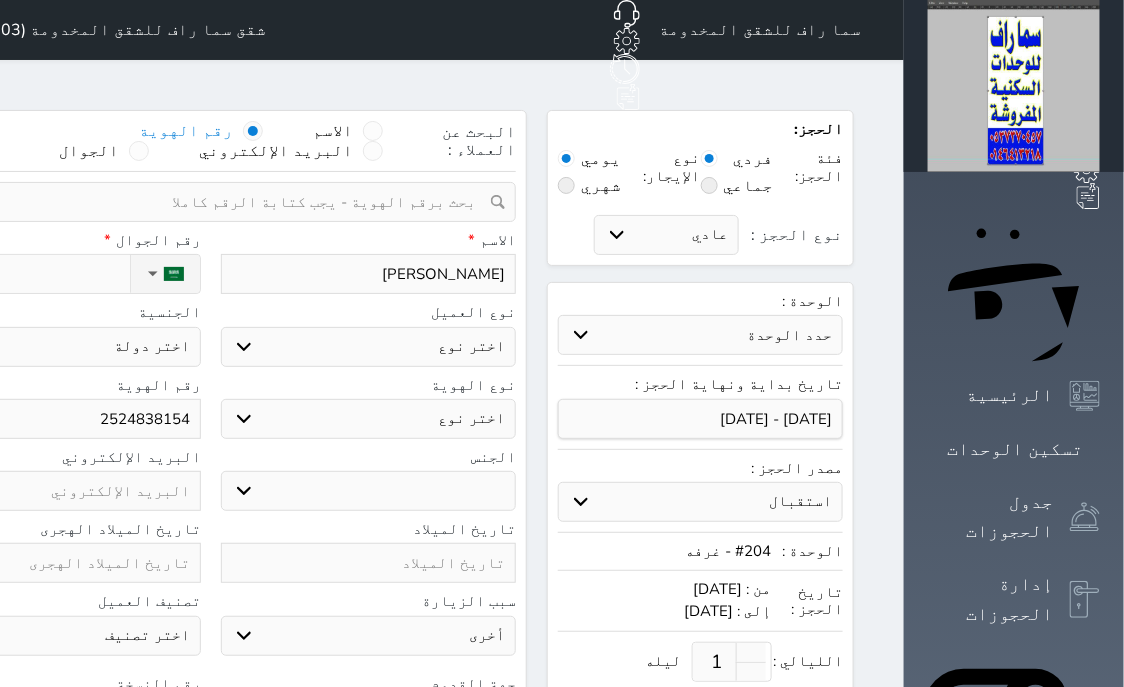 select 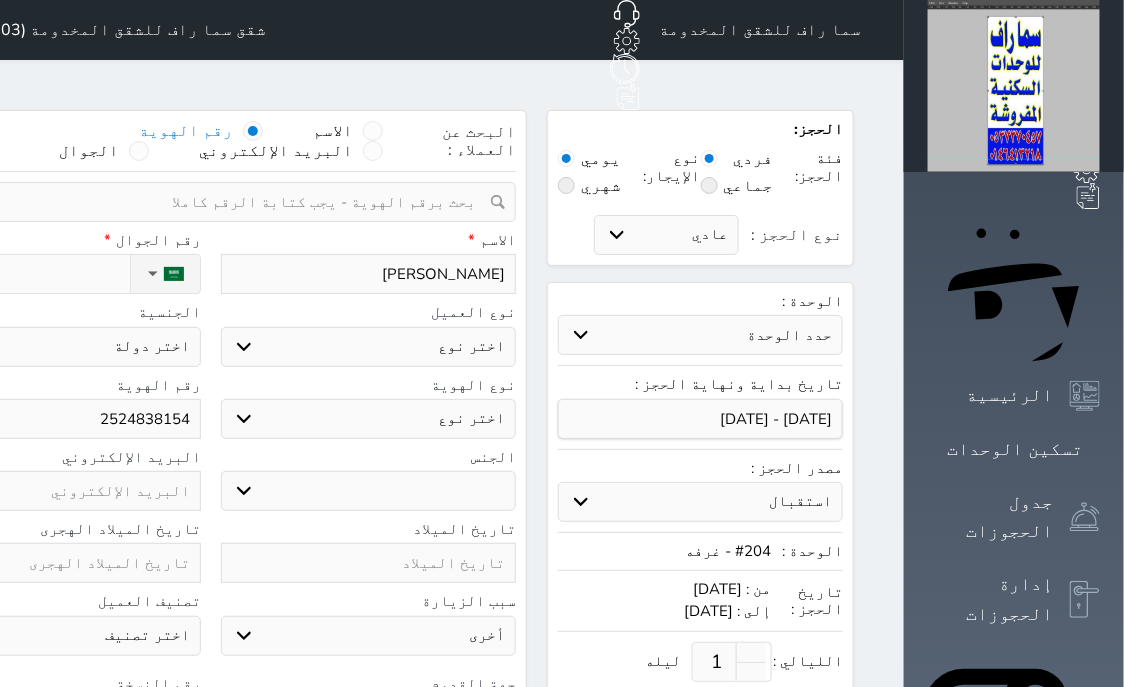 type on "[PERSON_NAME]" 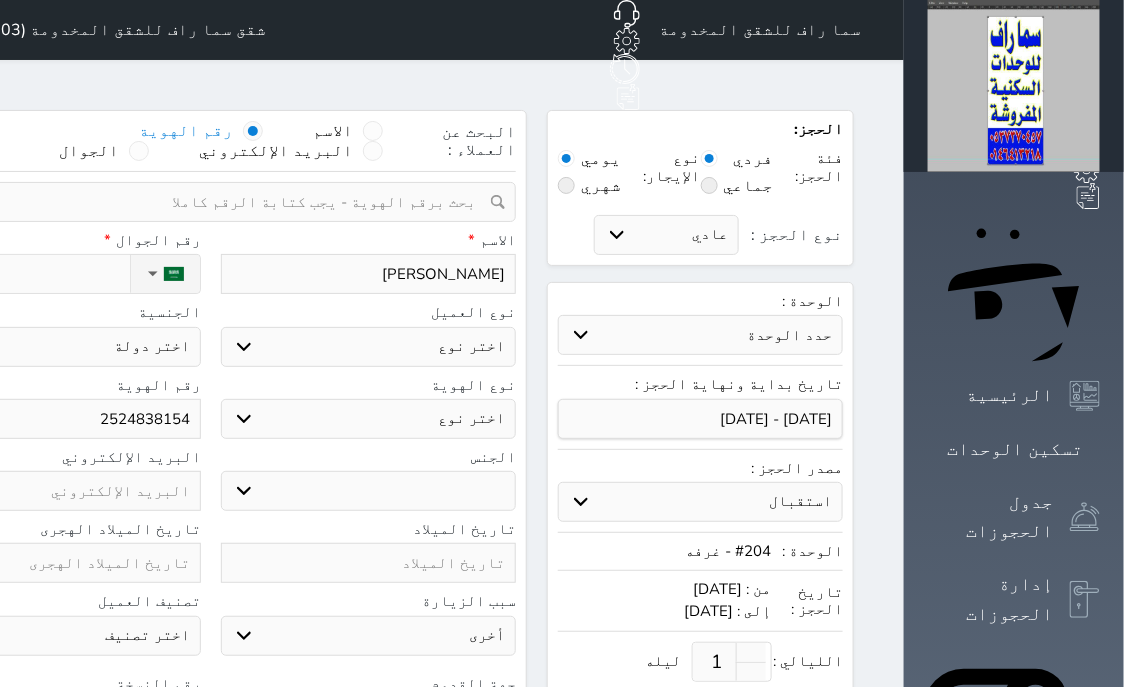 select 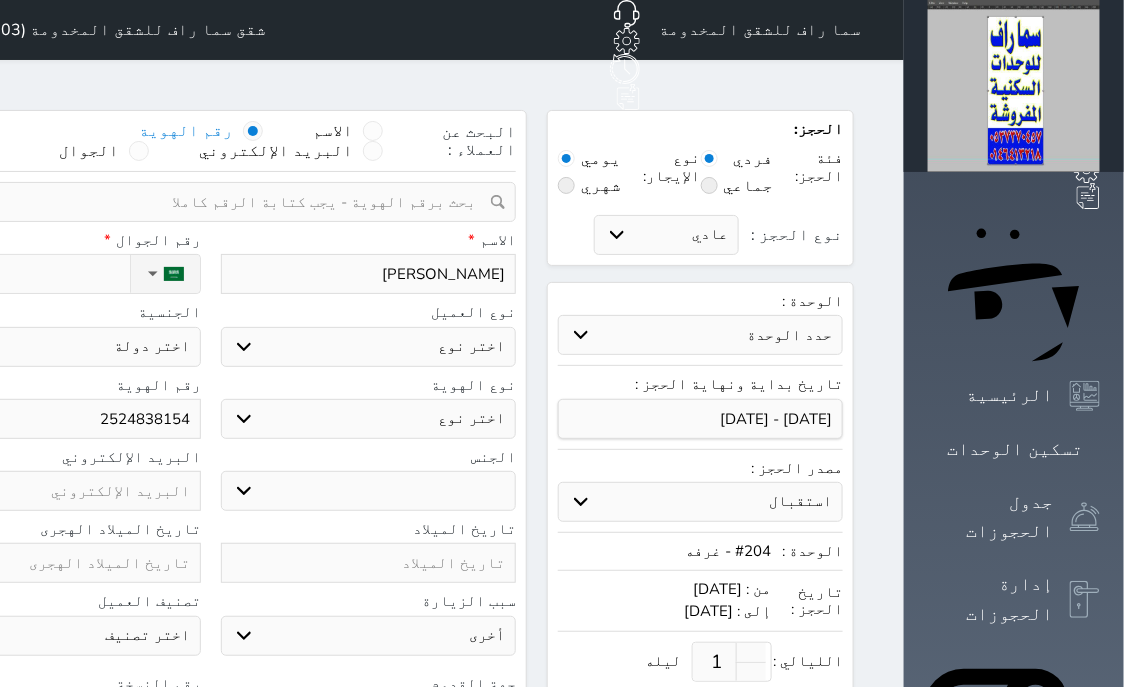 type on "[PERSON_NAME]" 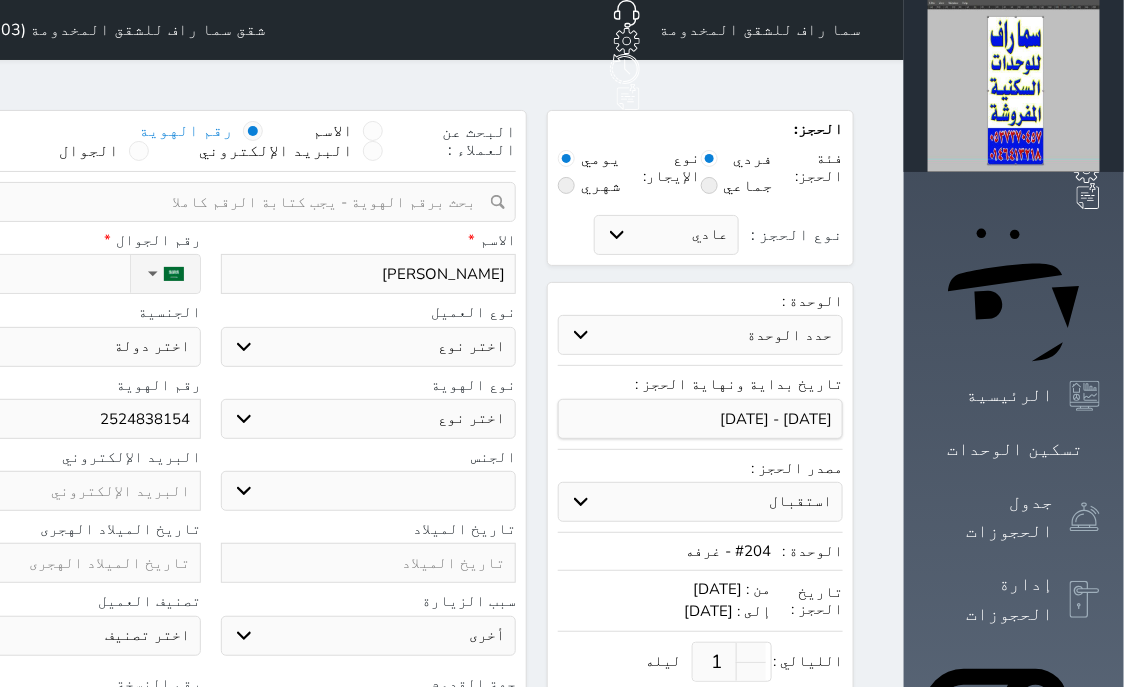 select 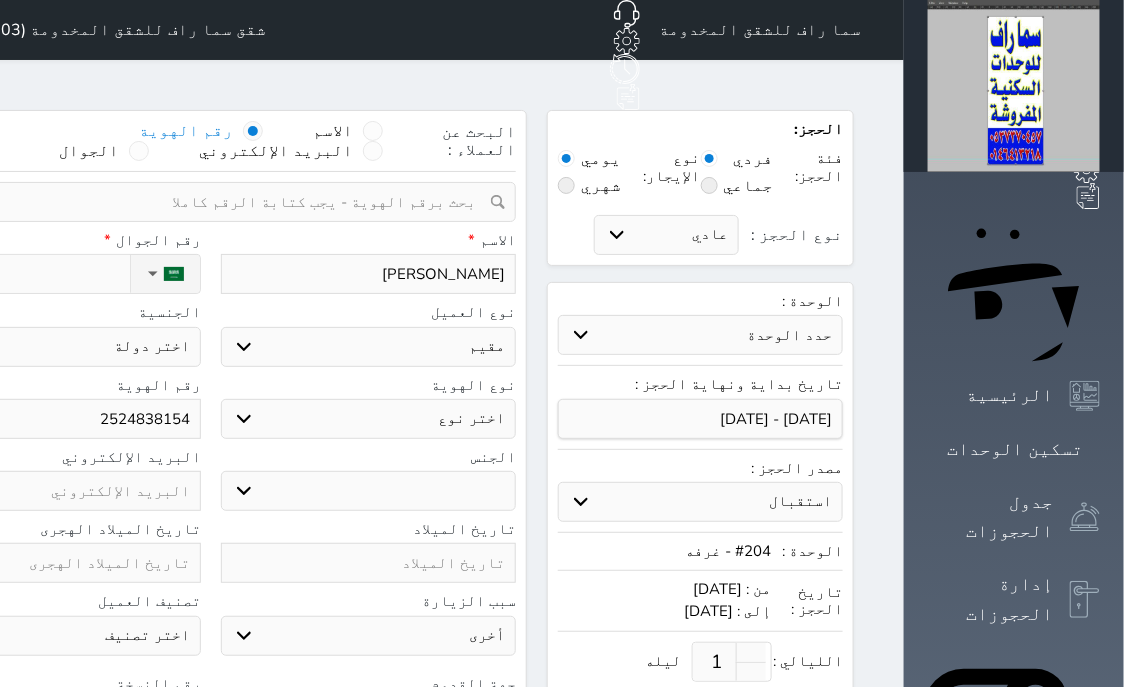 select 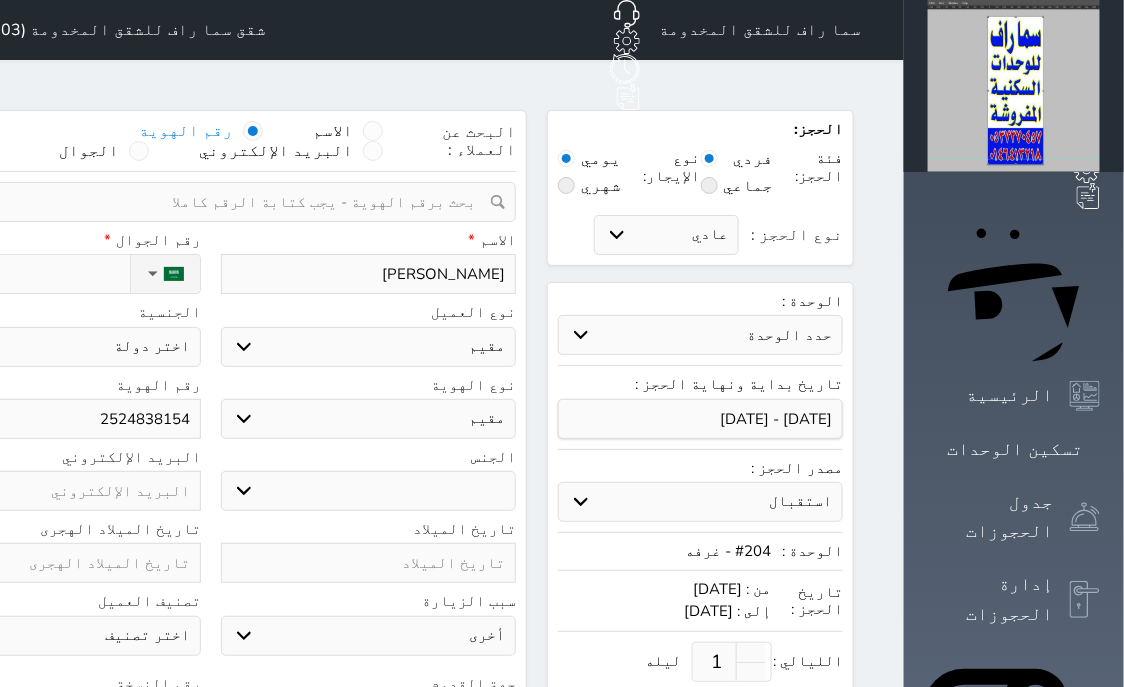 select 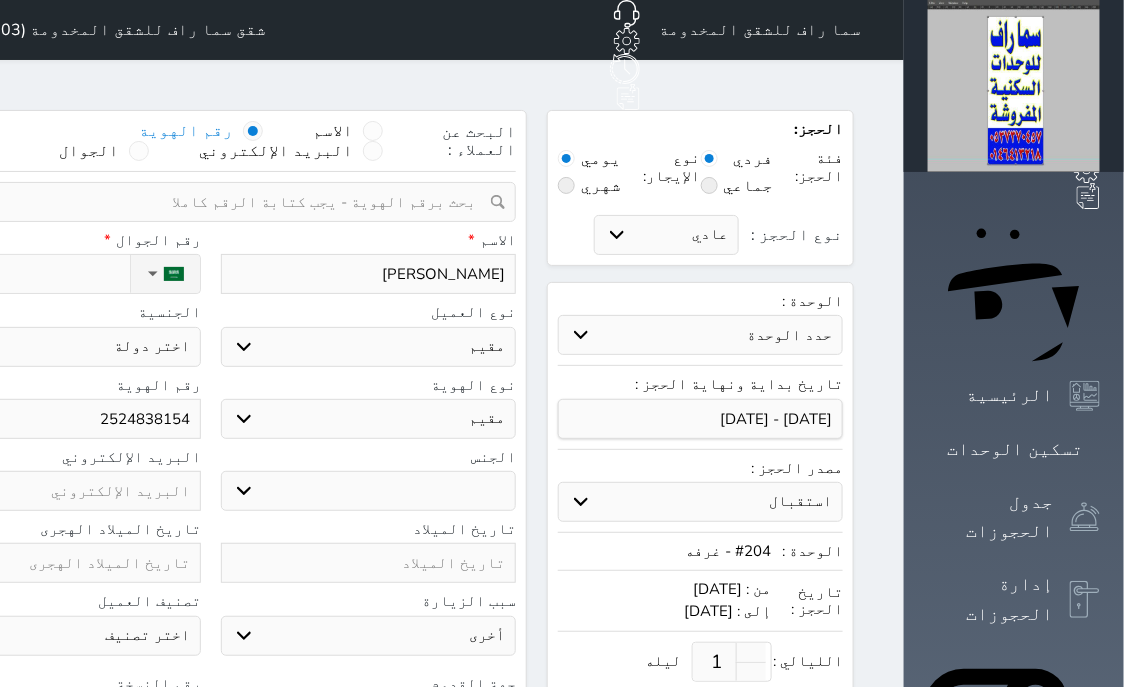 select 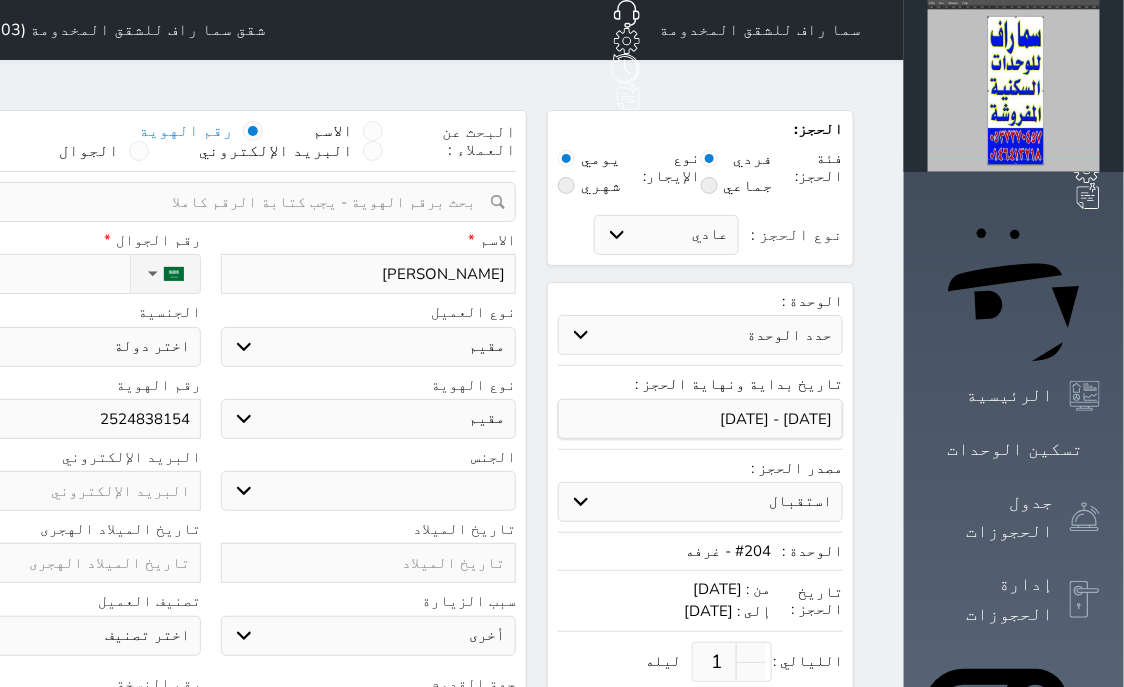 select 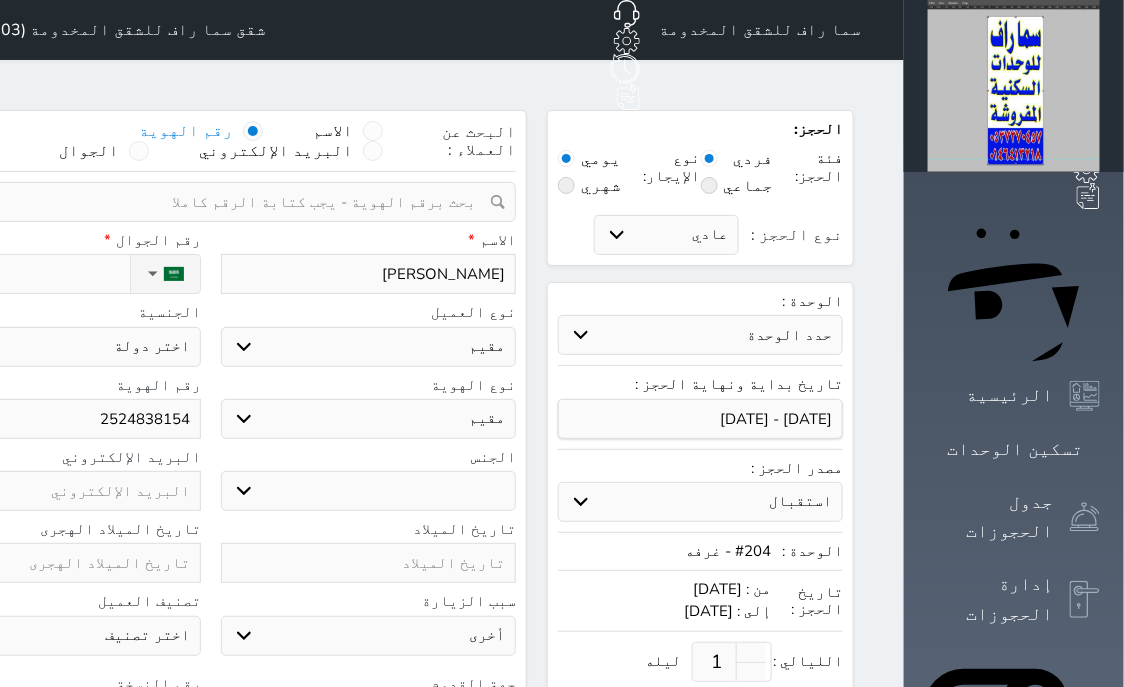 type on "1" 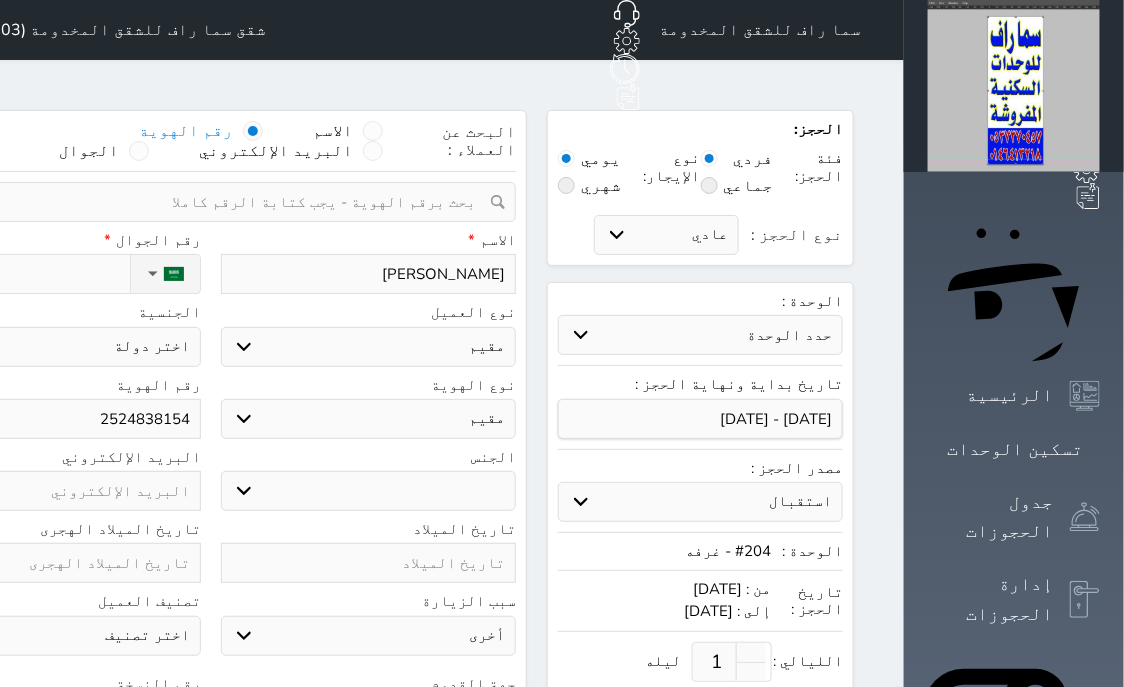 click on "اختر دولة
اثيوبيا
اجنبي بجواز سعودي
اخرى
[GEOGRAPHIC_DATA]
[GEOGRAPHIC_DATA]
[GEOGRAPHIC_DATA]
[GEOGRAPHIC_DATA]
[GEOGRAPHIC_DATA]
[GEOGRAPHIC_DATA]
[GEOGRAPHIC_DATA]" at bounding box center (53, 347) 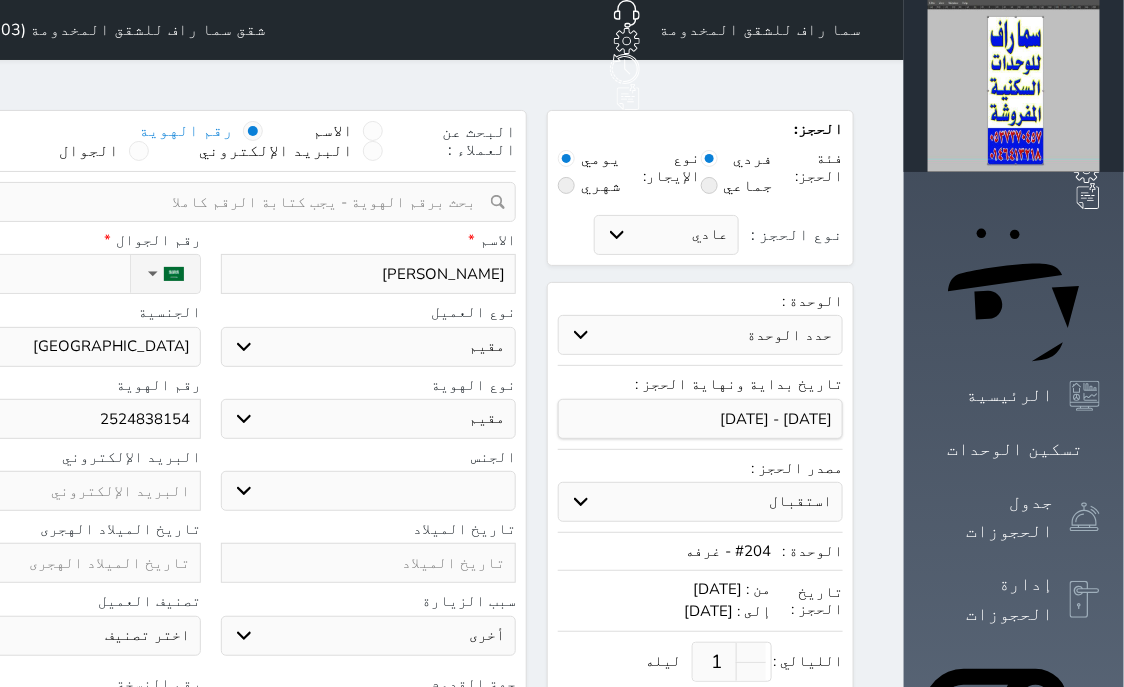 select 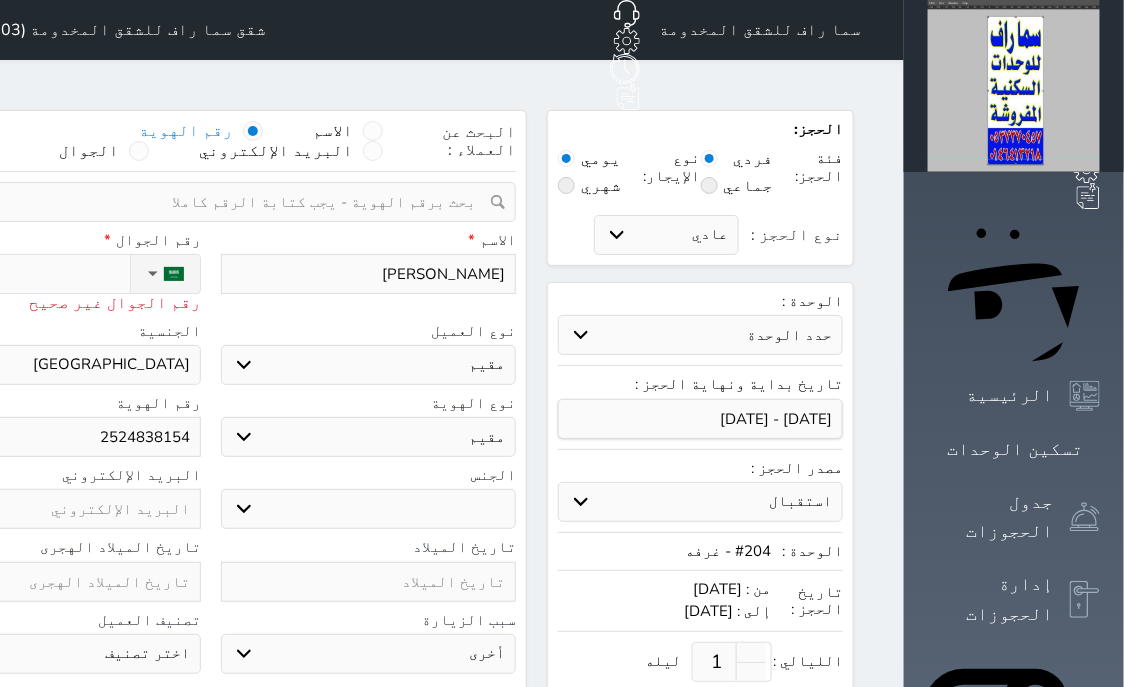 type on "+9" 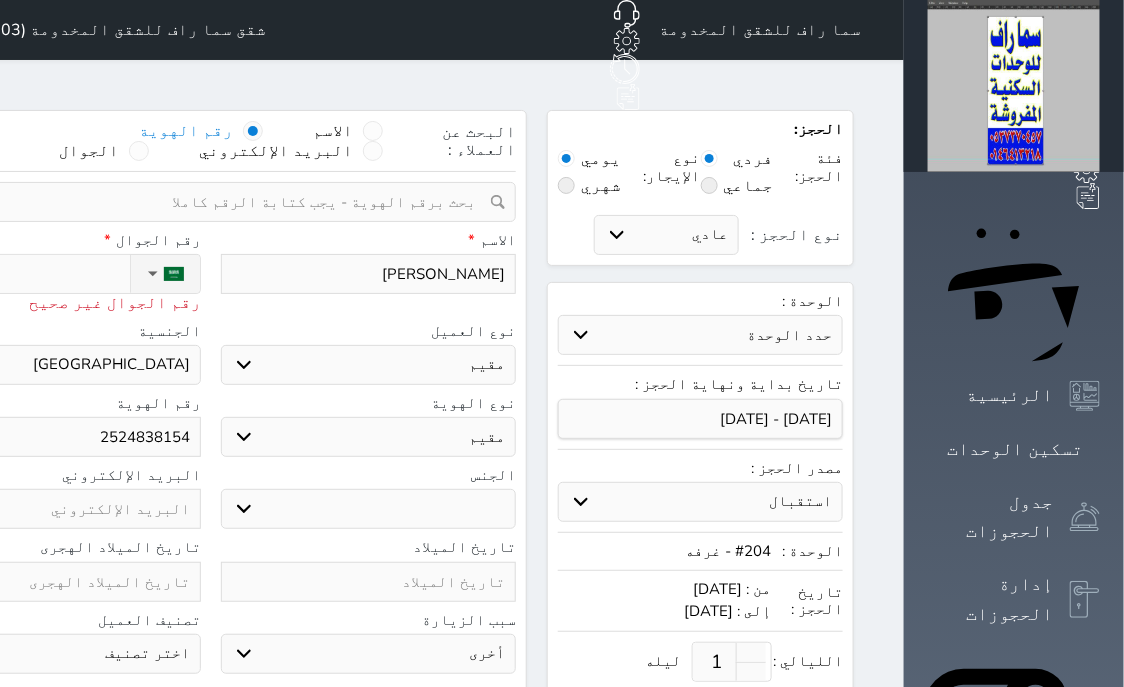 select 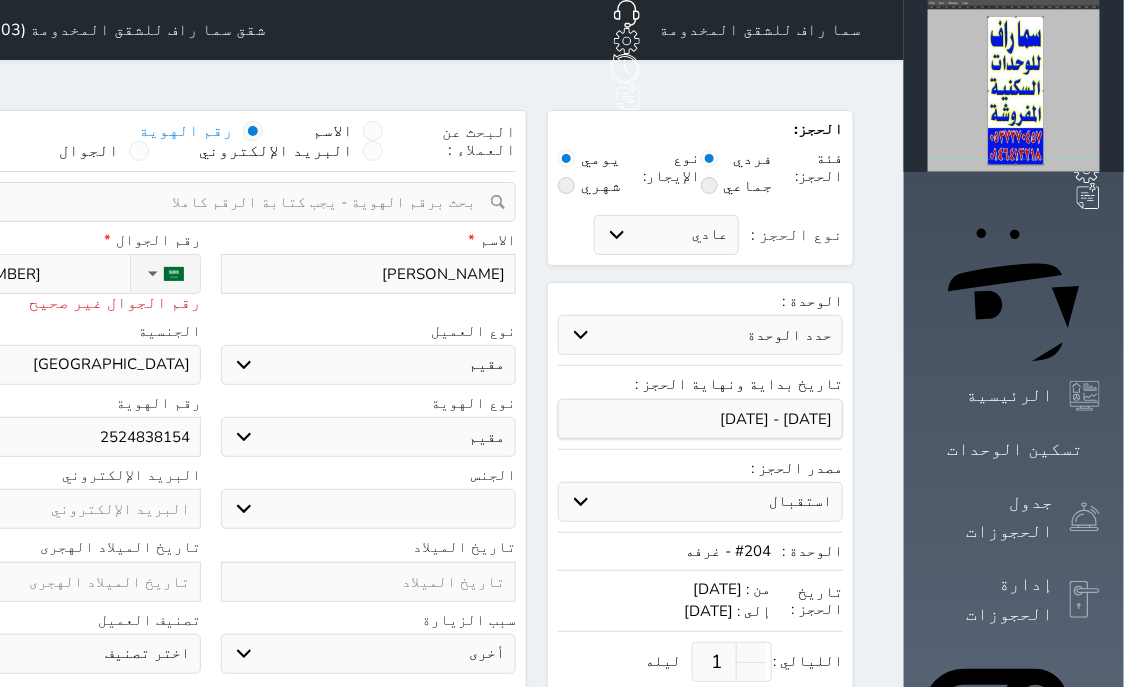 type on "[PHONE_NUMBER]" 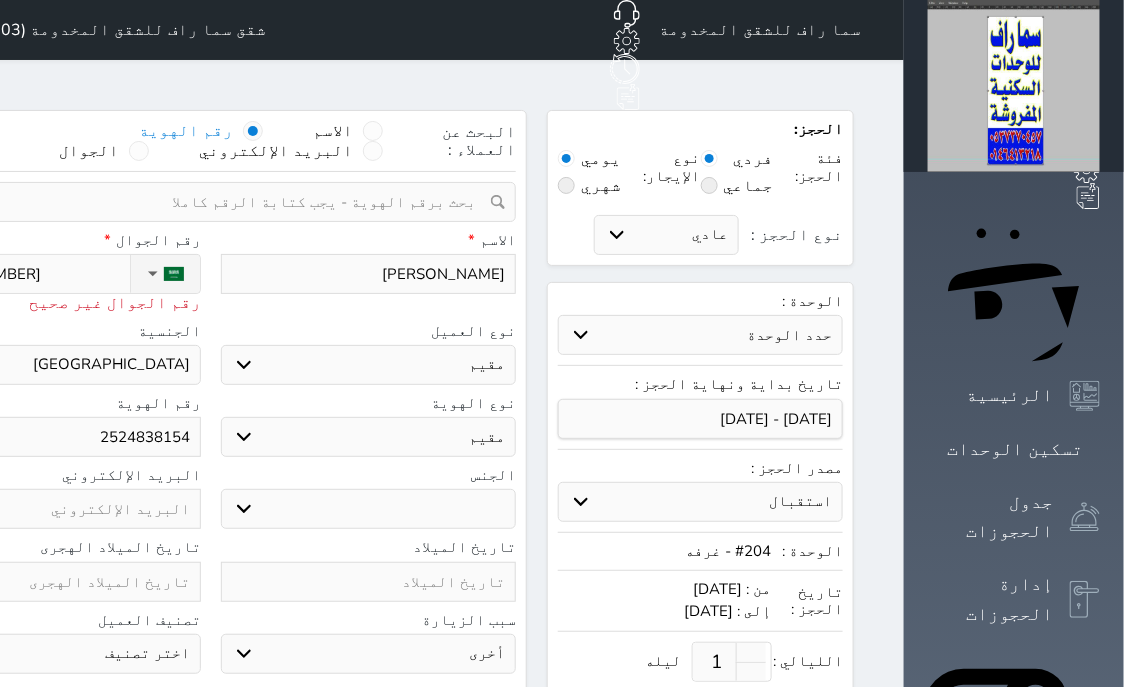 select 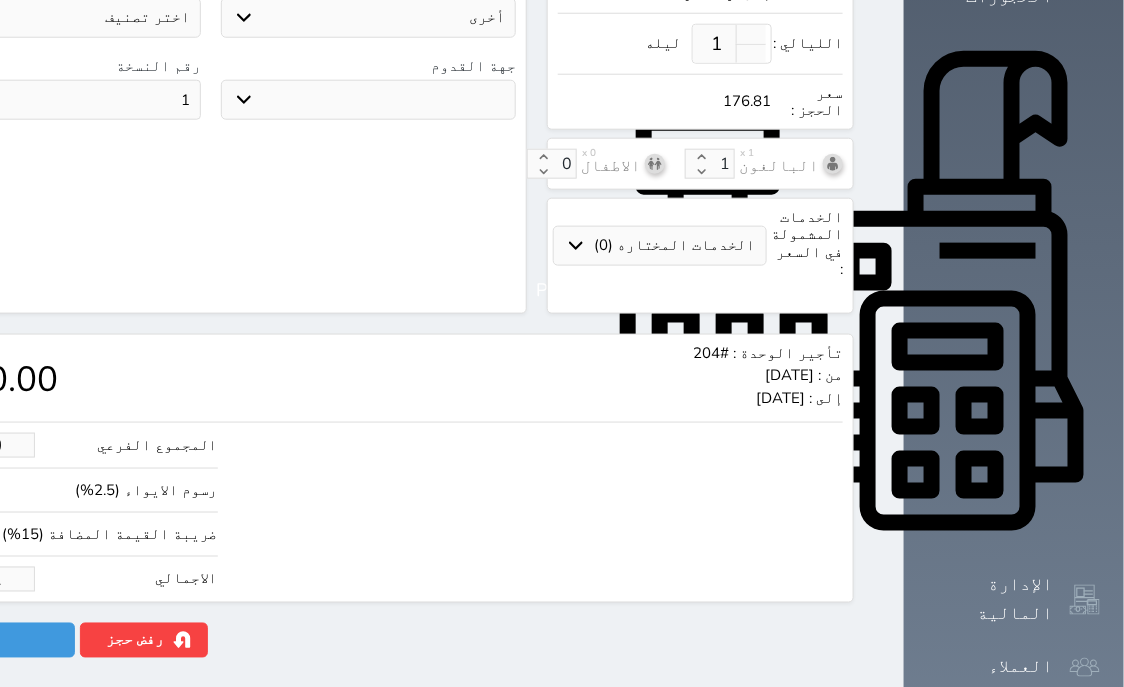 scroll, scrollTop: 621, scrollLeft: 0, axis: vertical 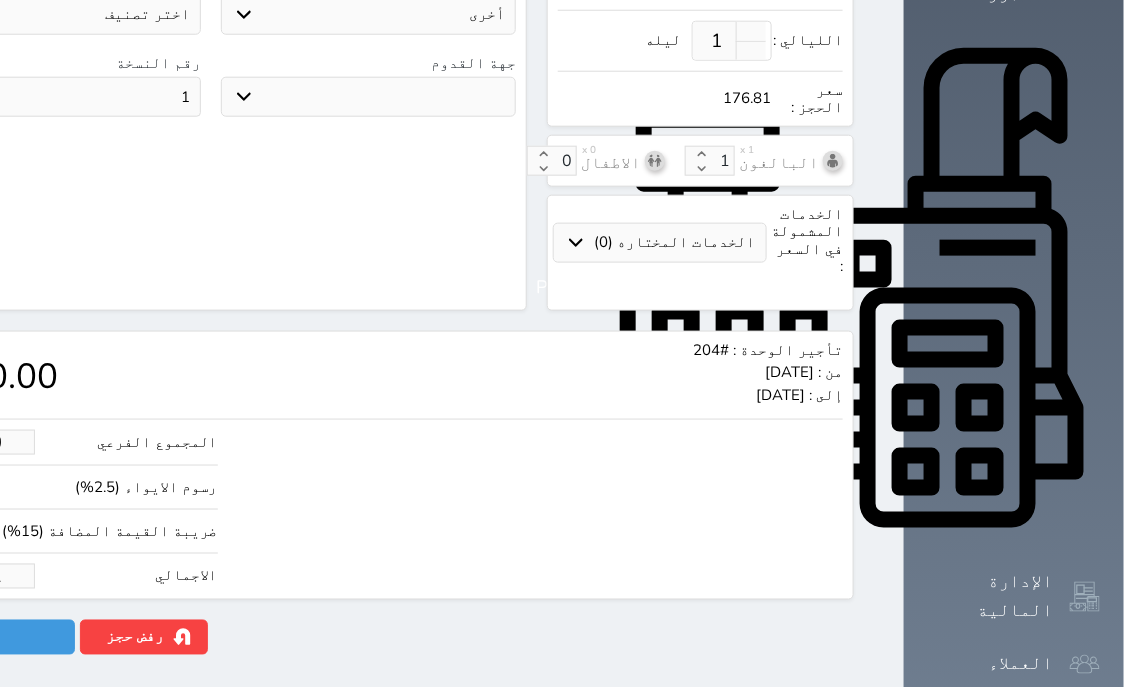 type on "[PHONE_NUMBER]" 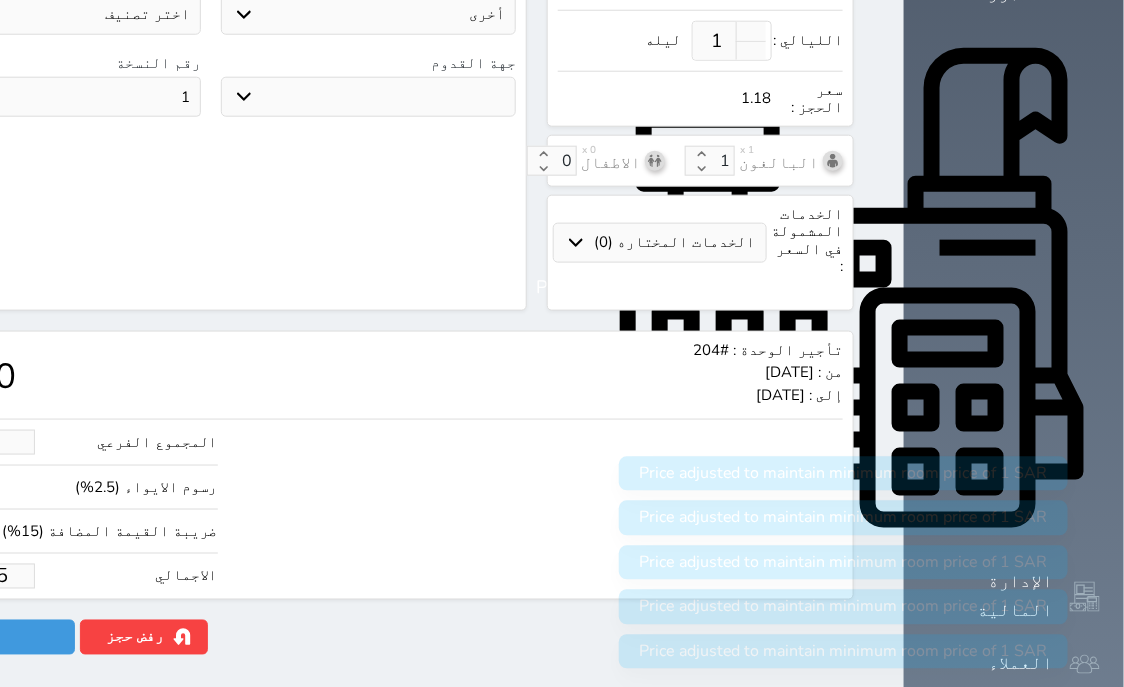 type on "1.178754" 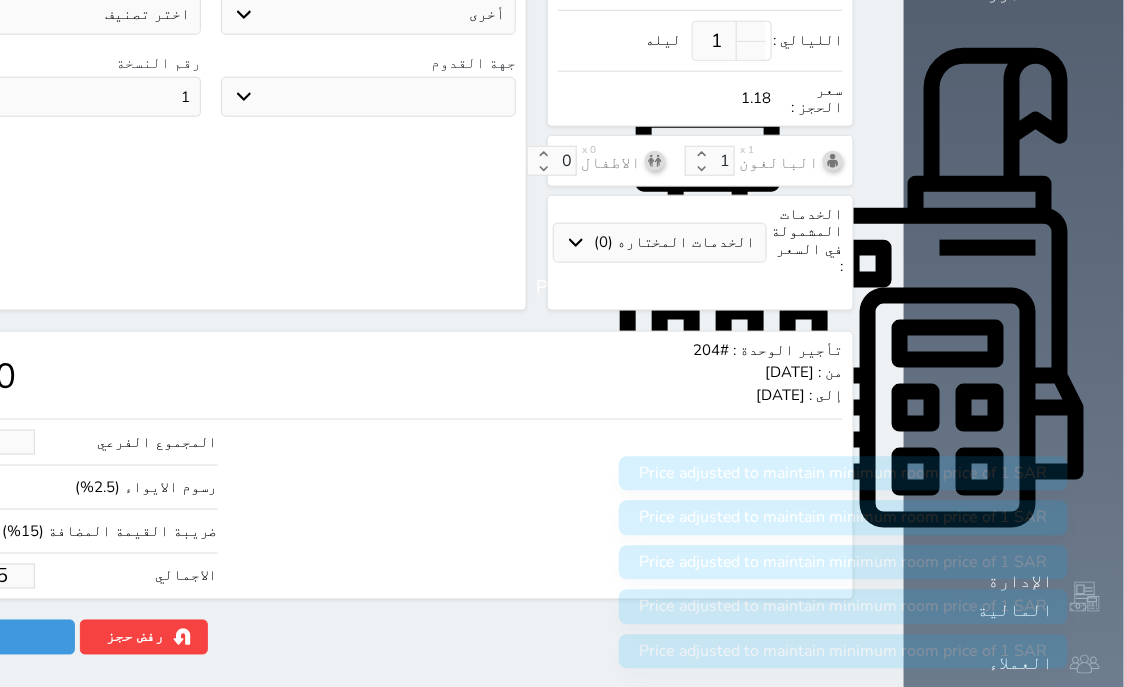select 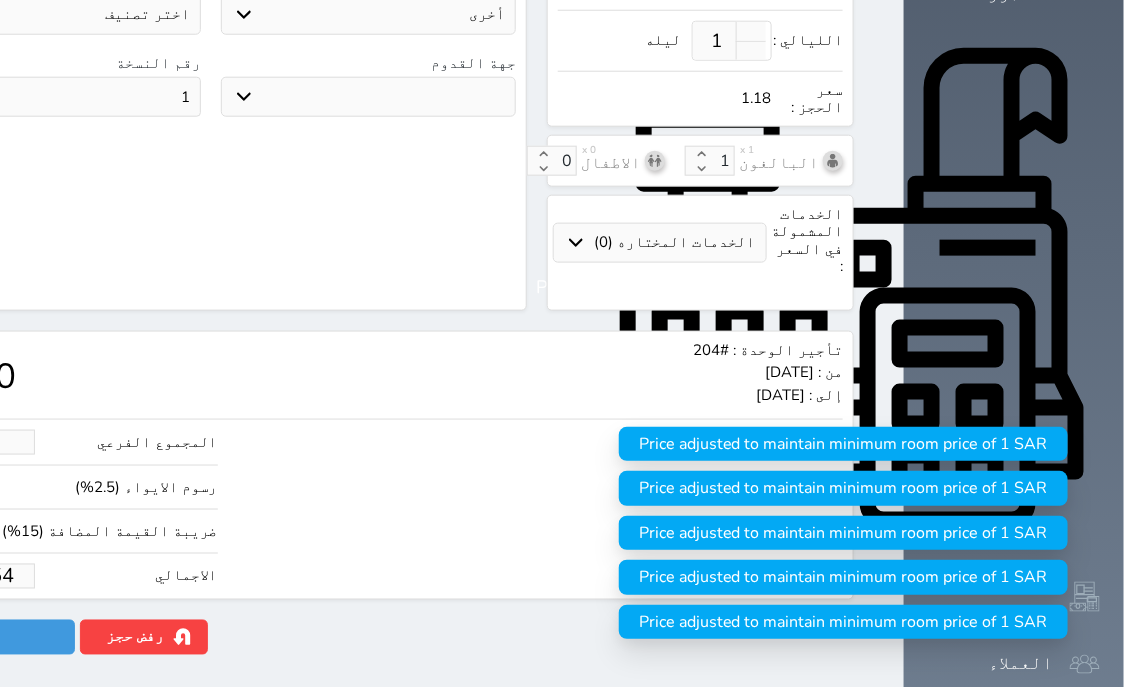 type on "1.17875" 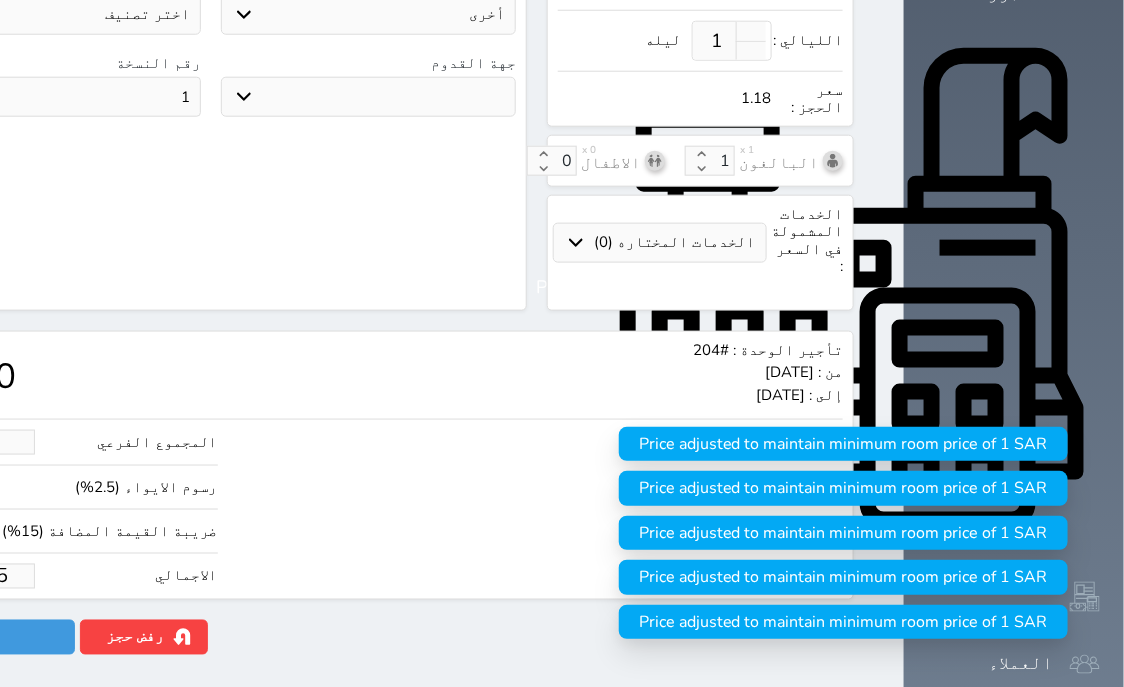 type on "1.1787" 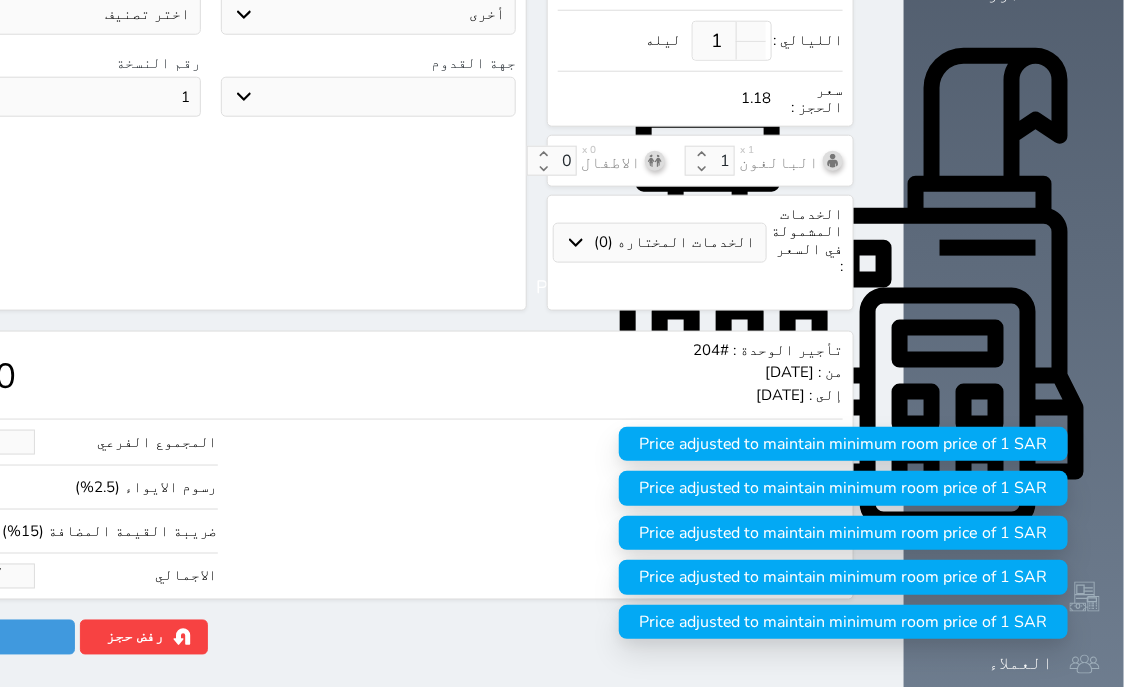 type on "1.178" 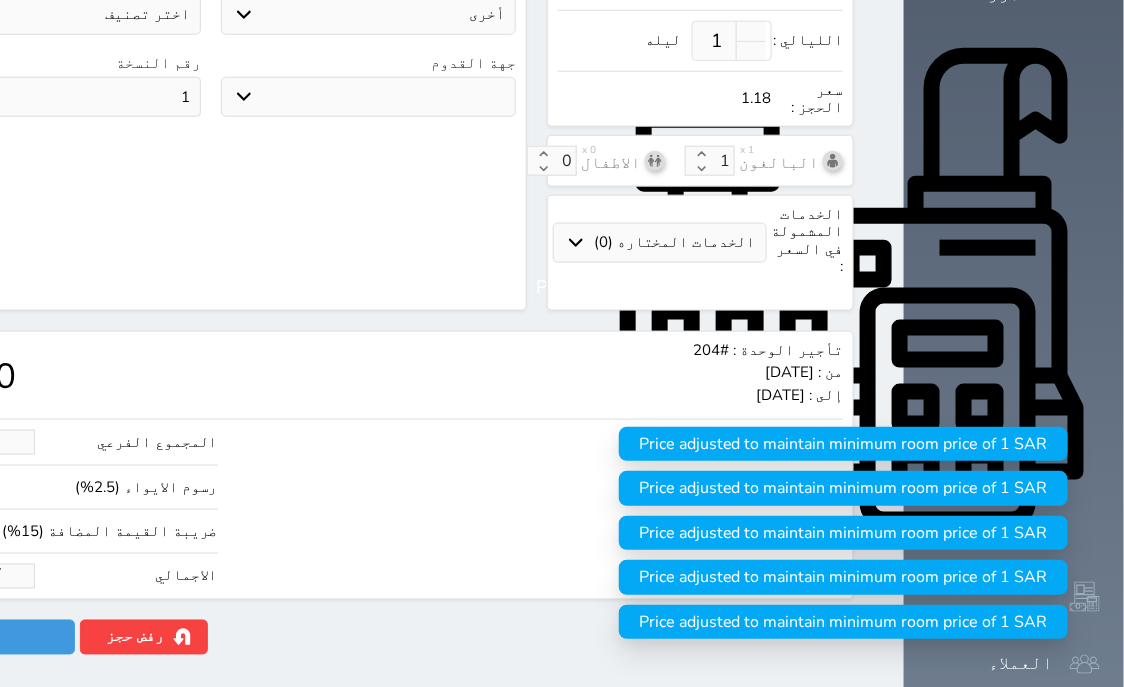 select 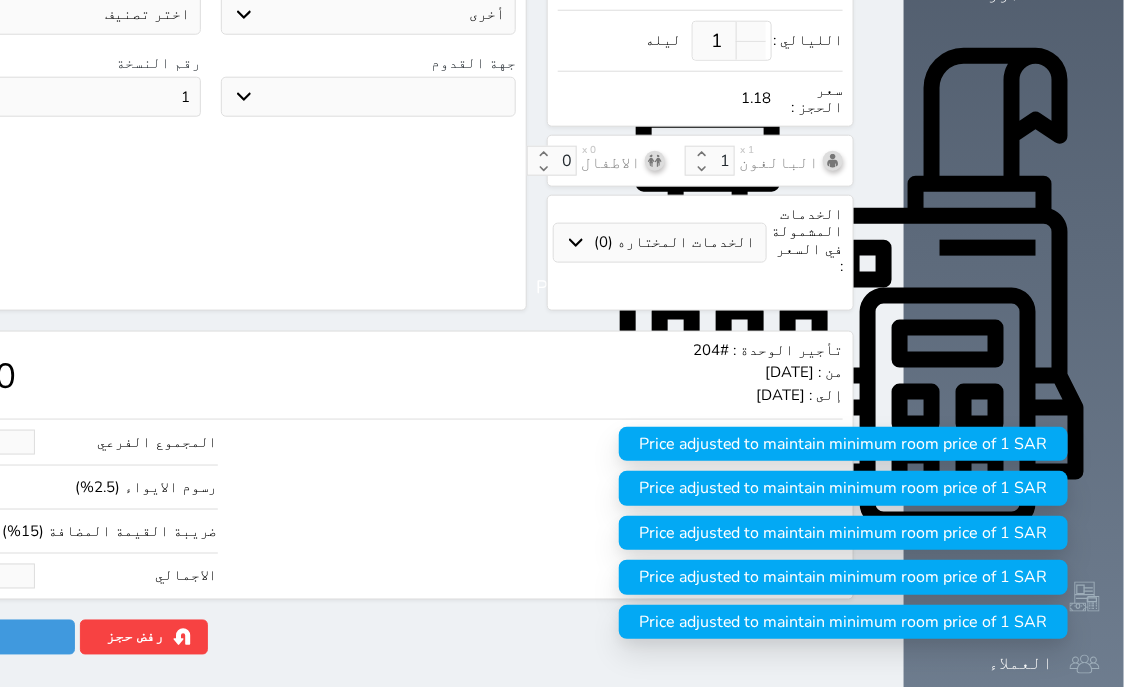type on "1.17" 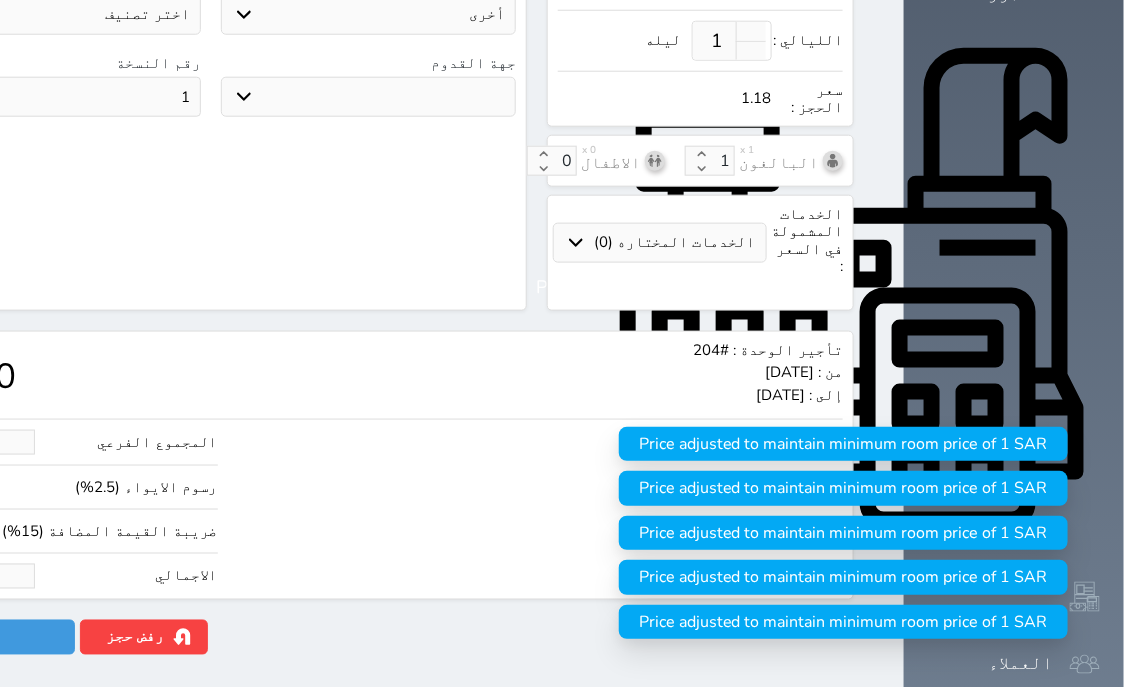 select 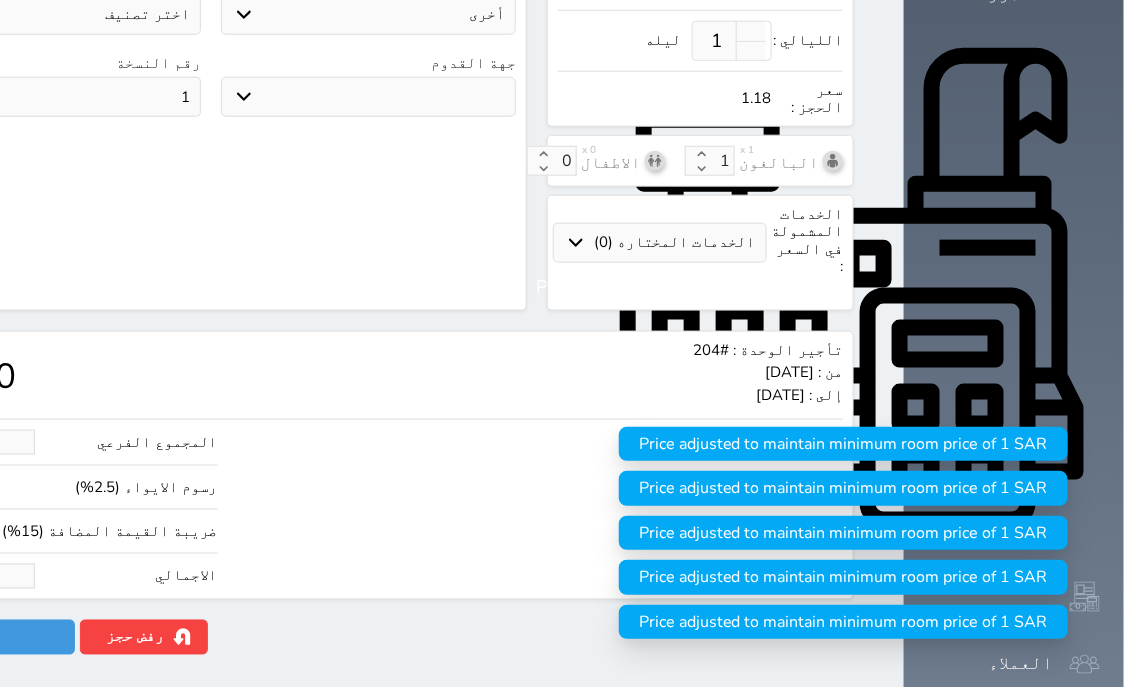type on "1.1" 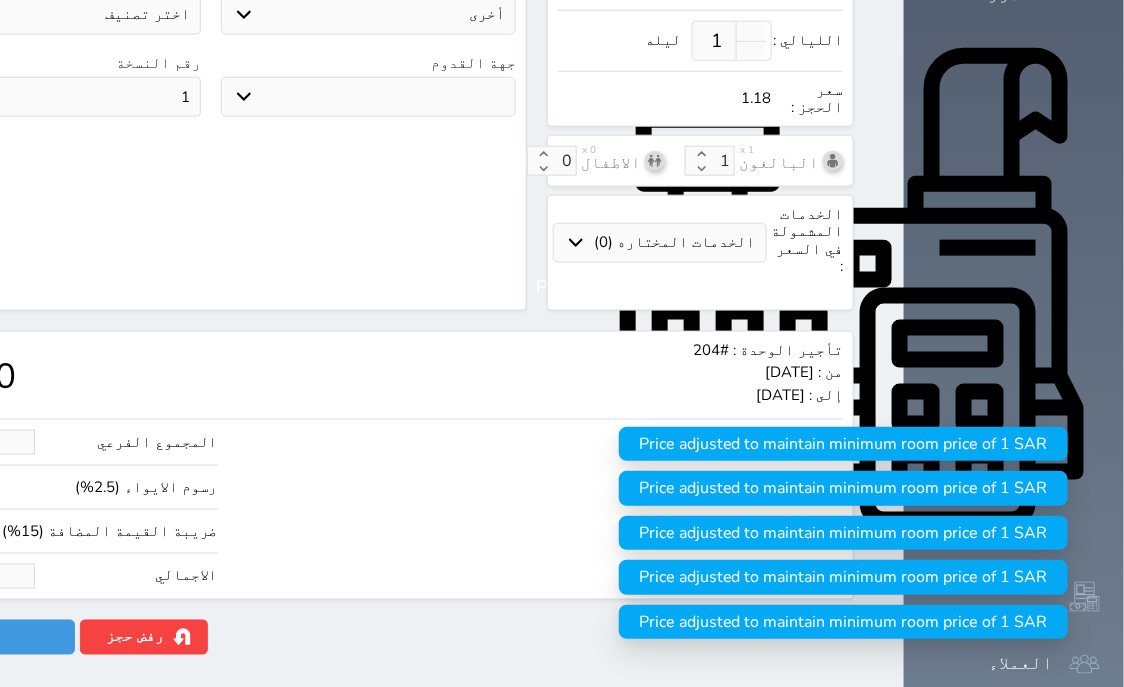 select 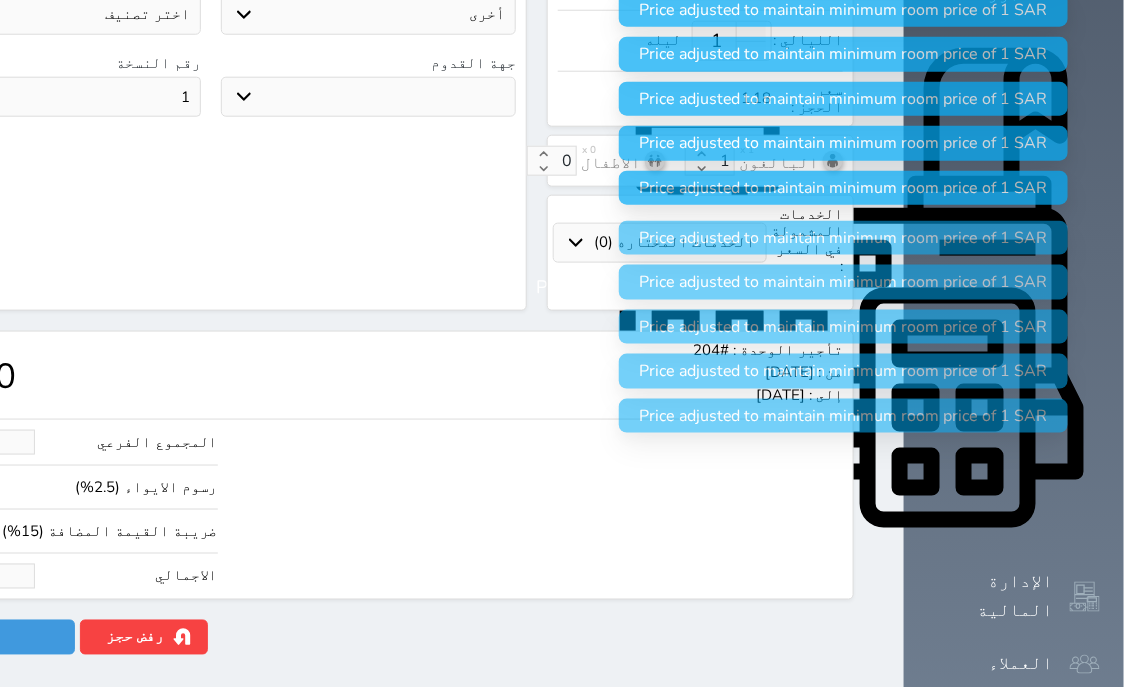 type on "1." 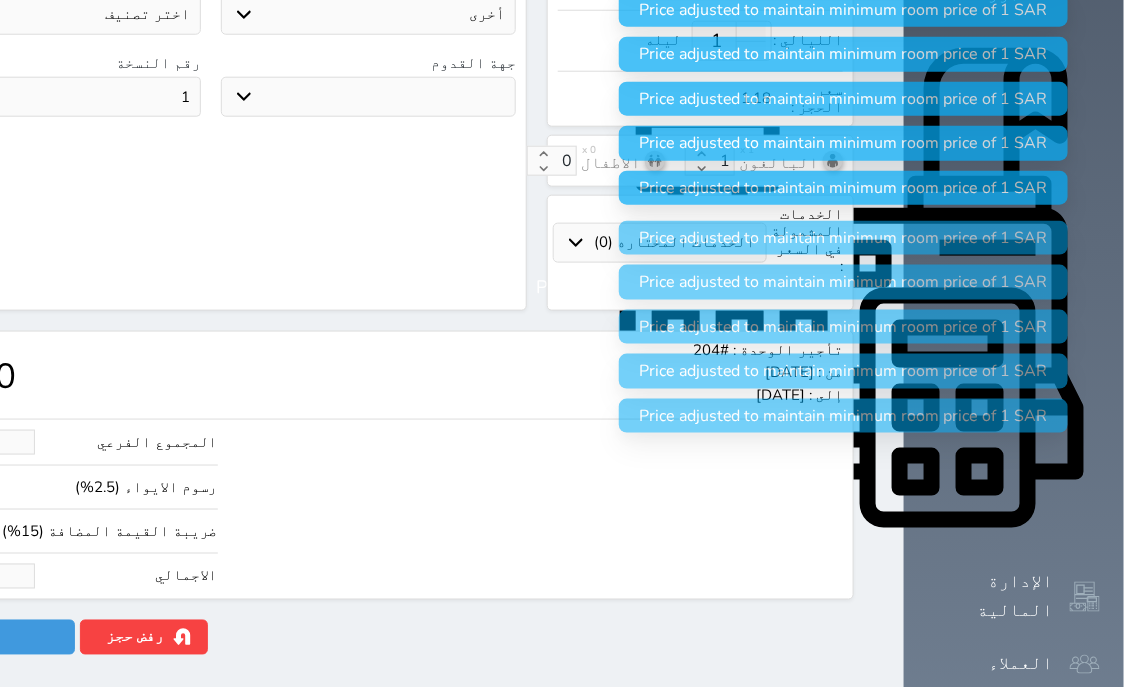 type on "1" 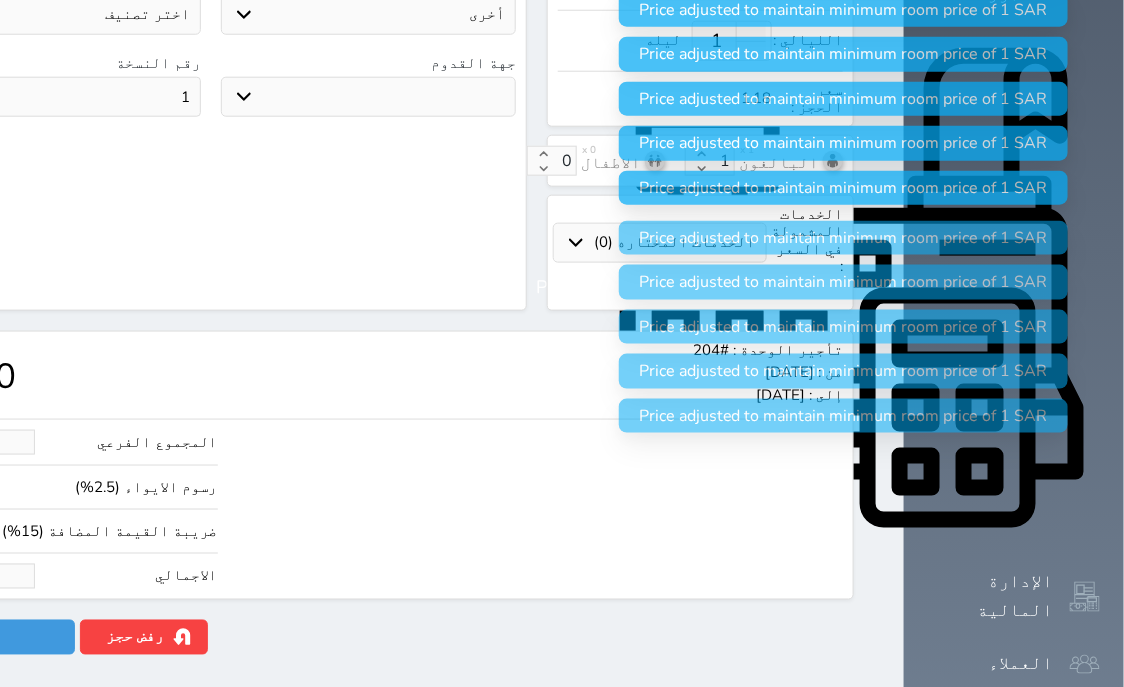 select 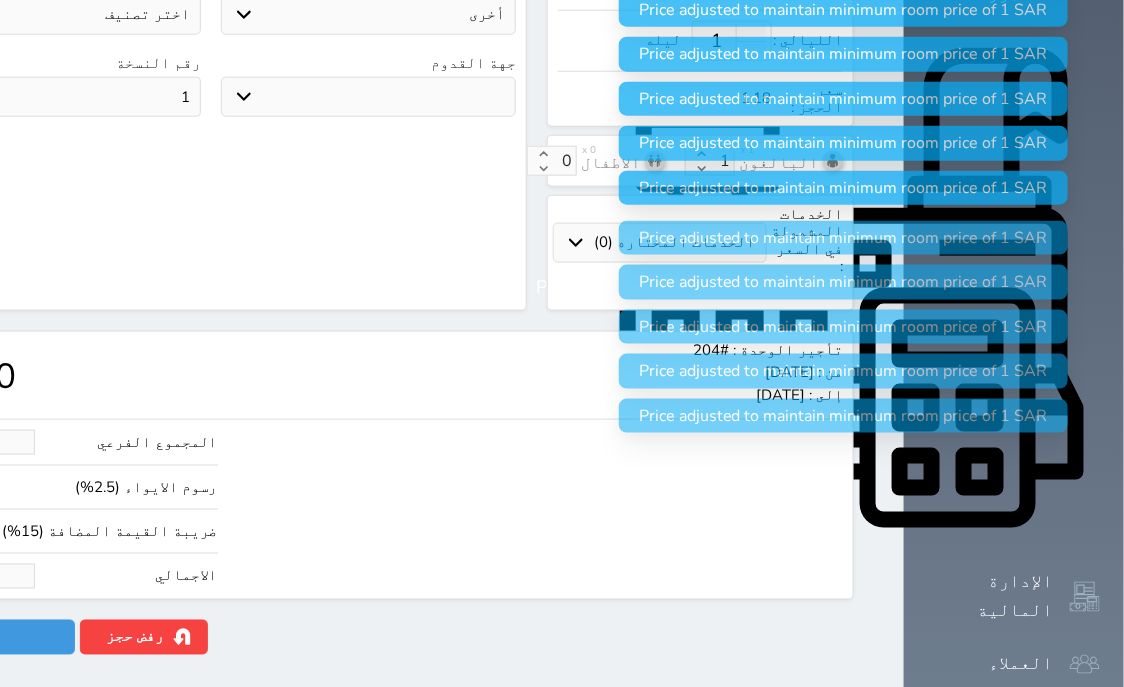 type 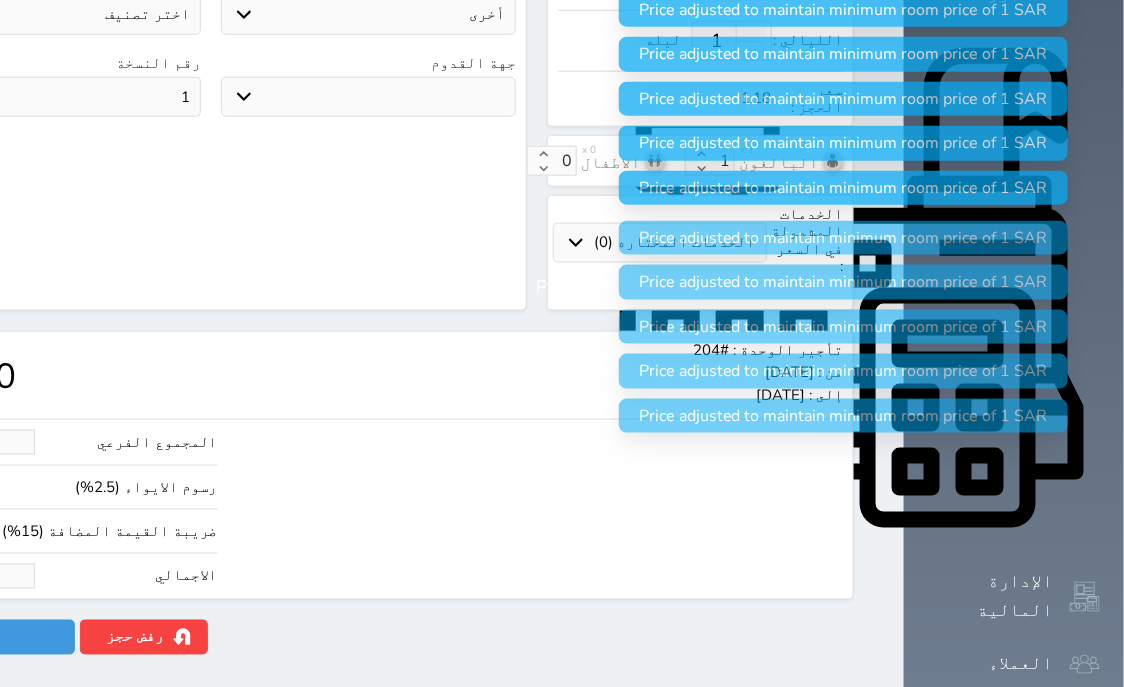 select 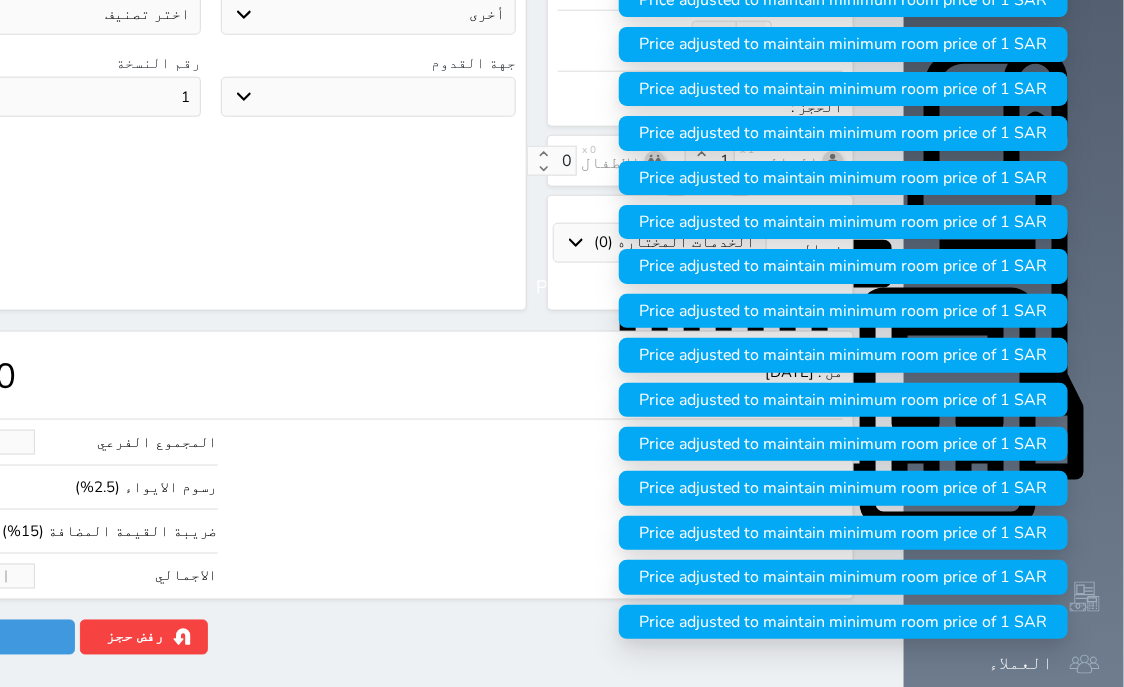 type on "1" 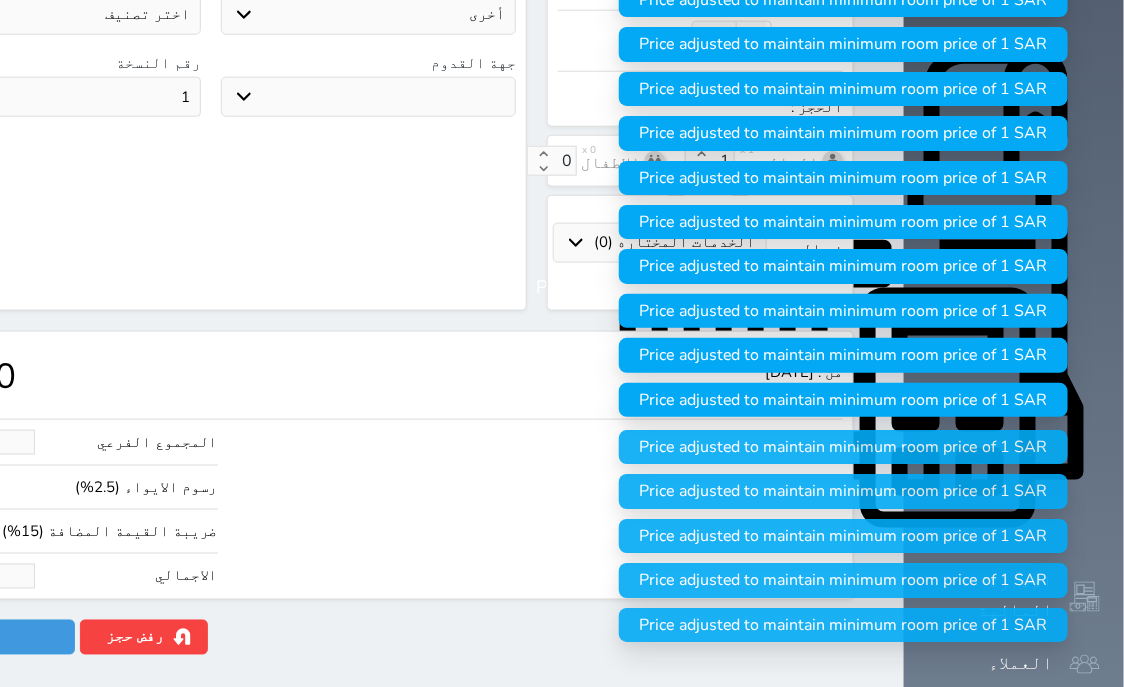 type on "11.88" 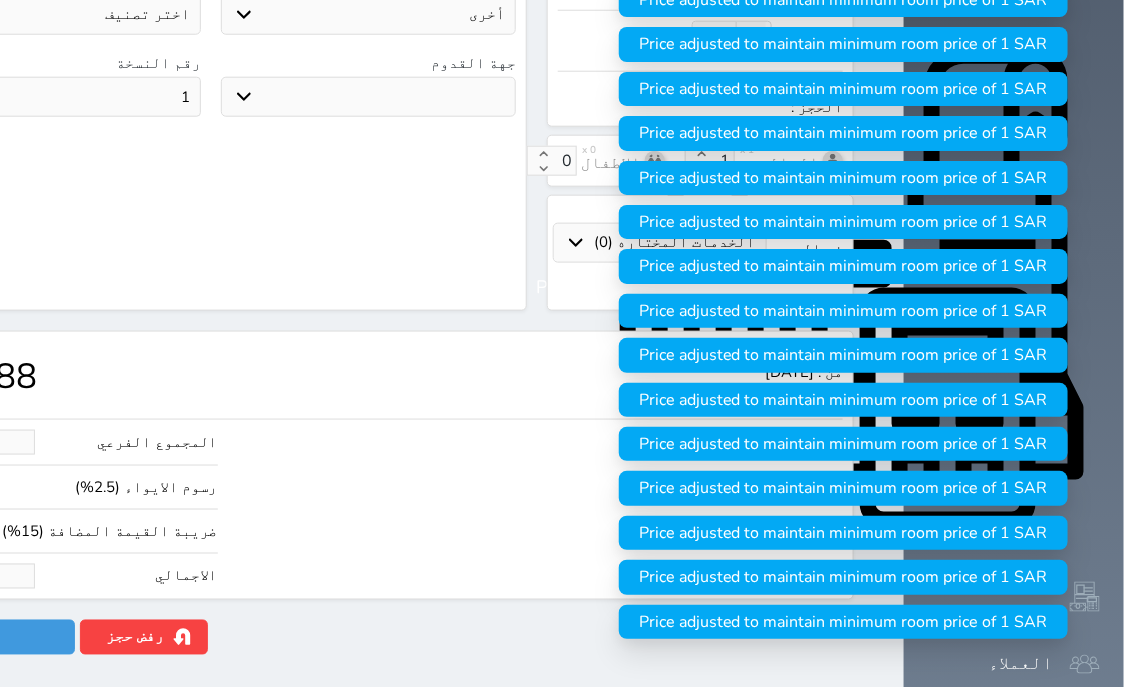 type on "118.77" 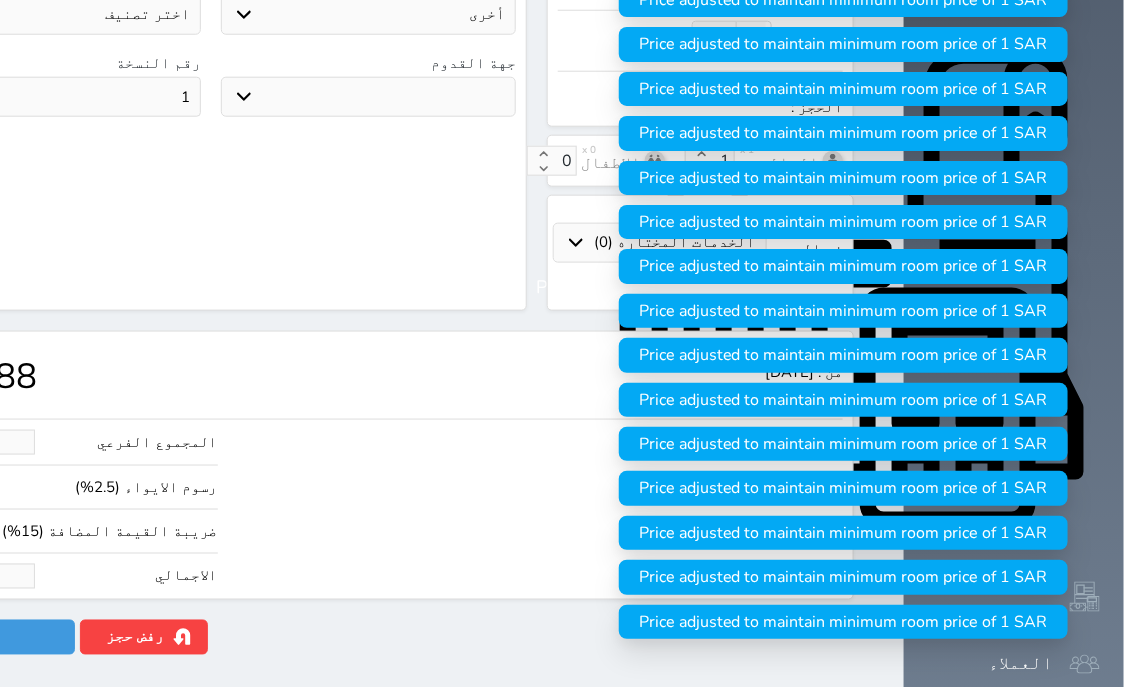 type on "140" 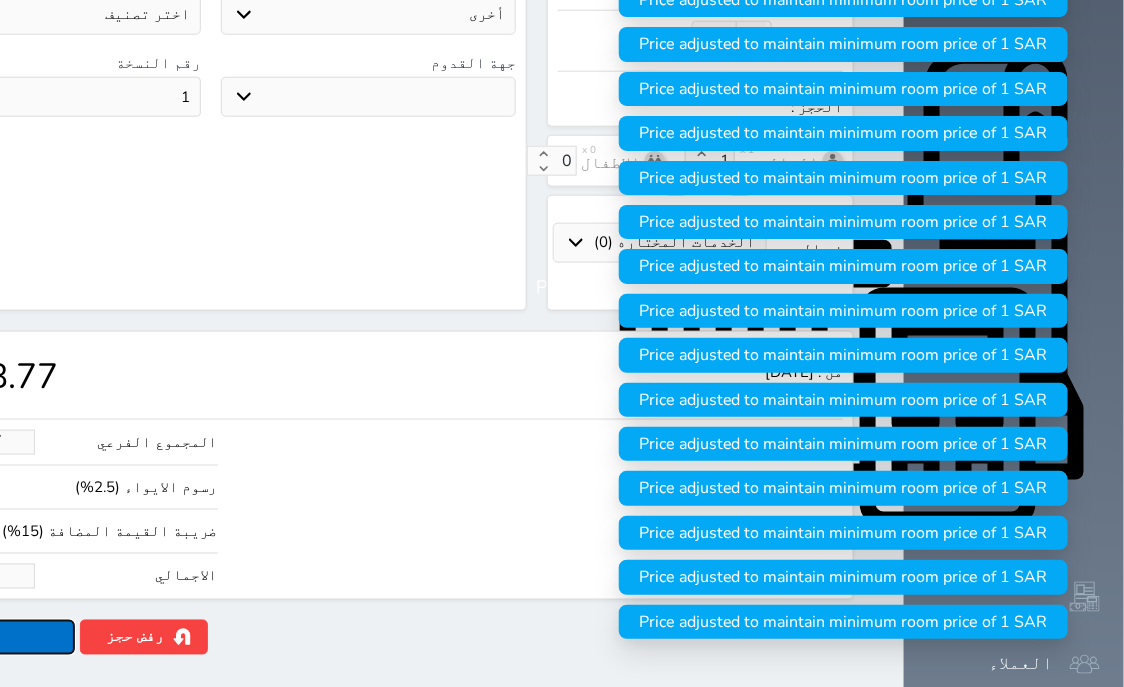 type on "140.00" 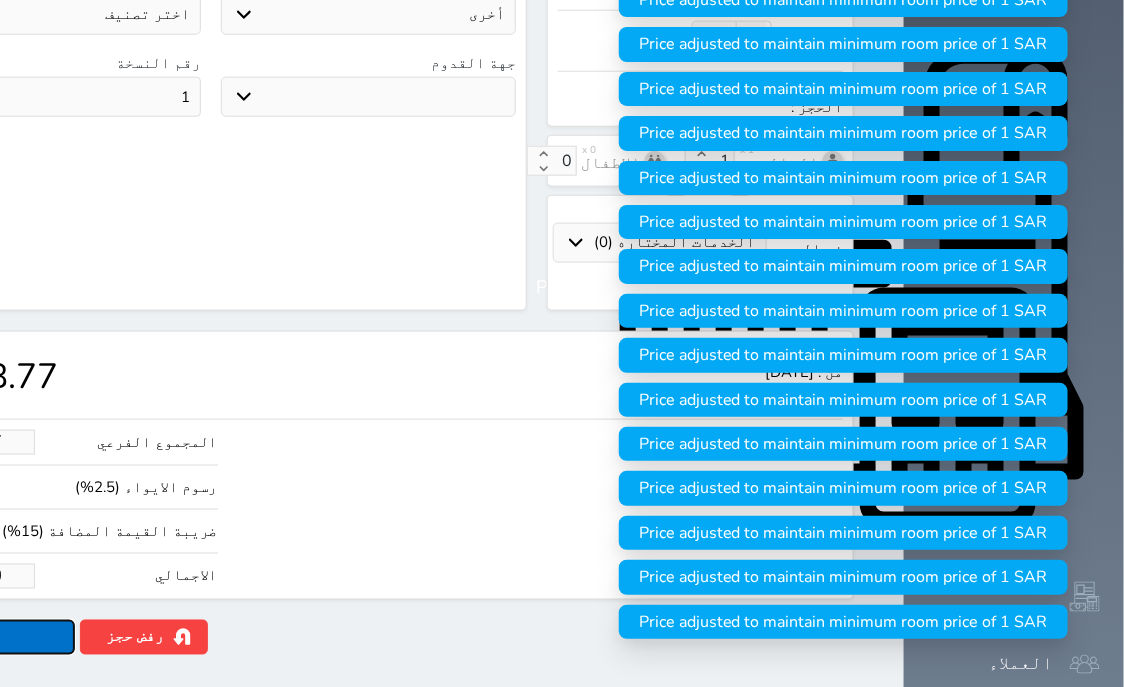 click on "حجز" at bounding box center (-13, 637) 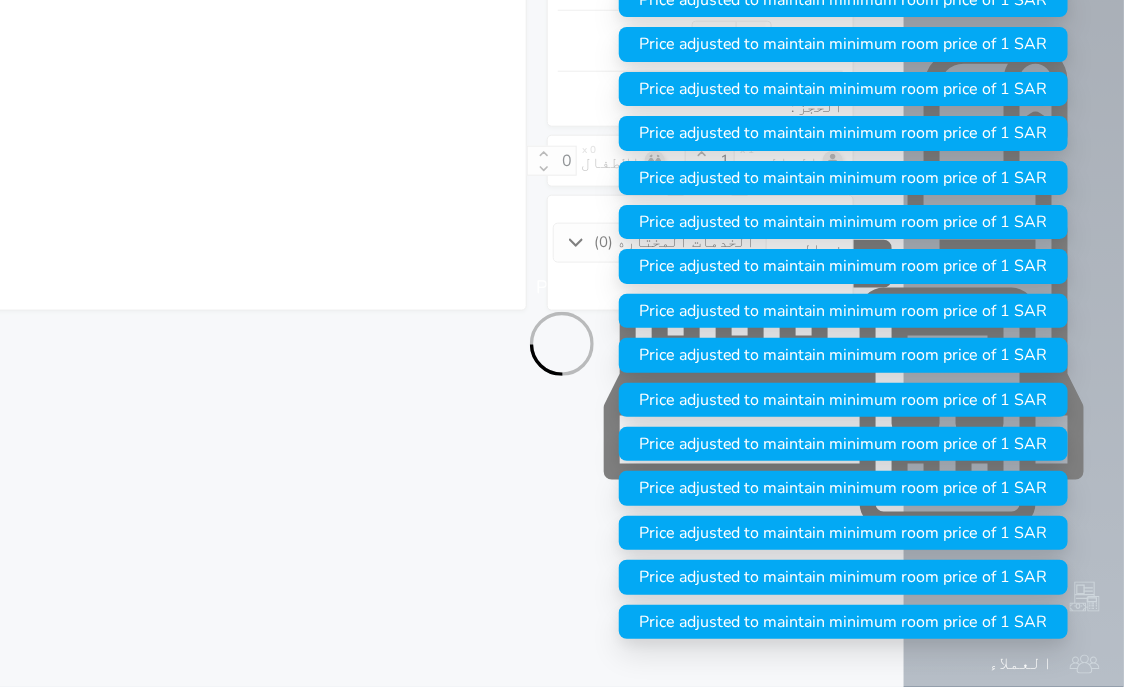 select on "4" 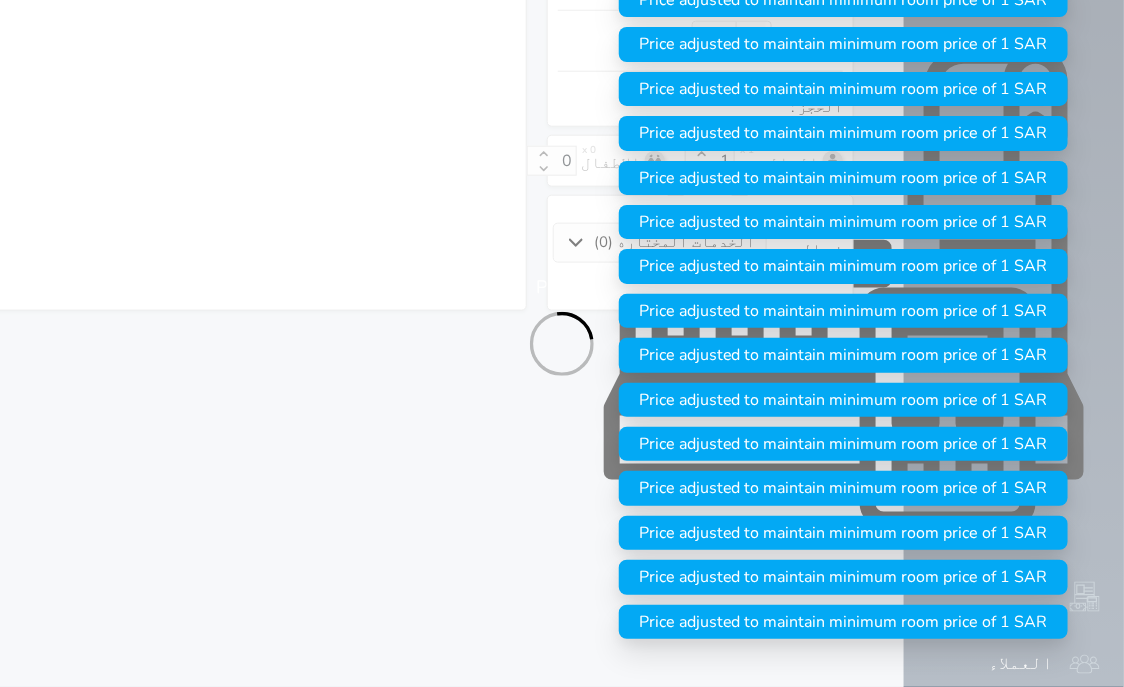 select on "304" 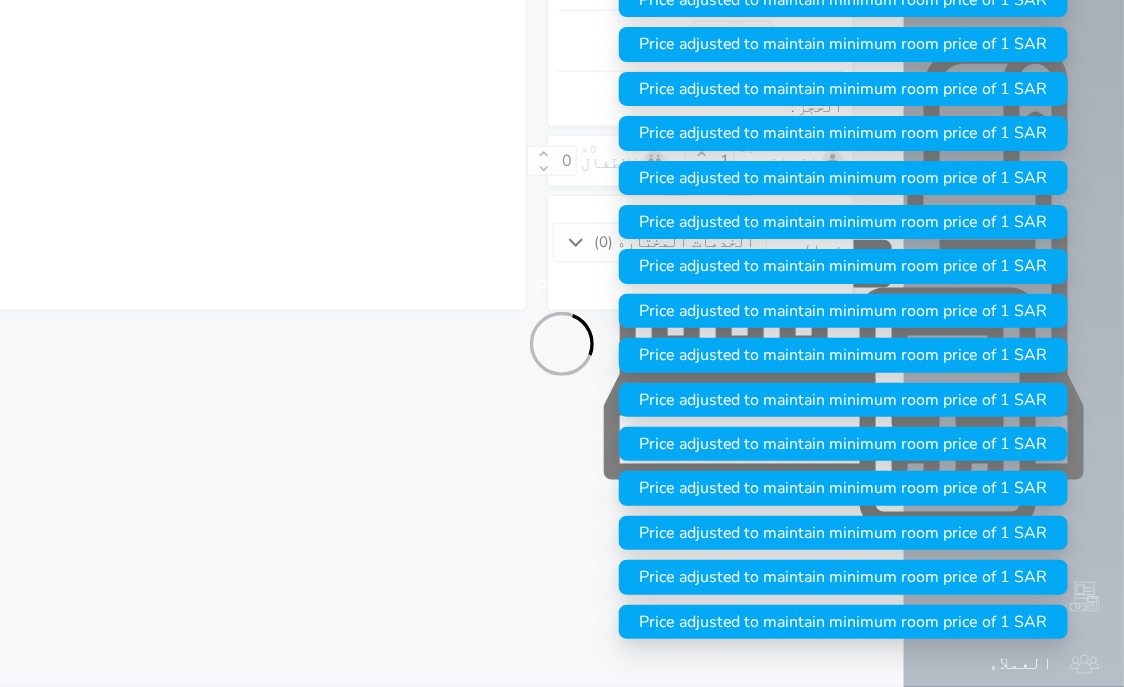 select on "4" 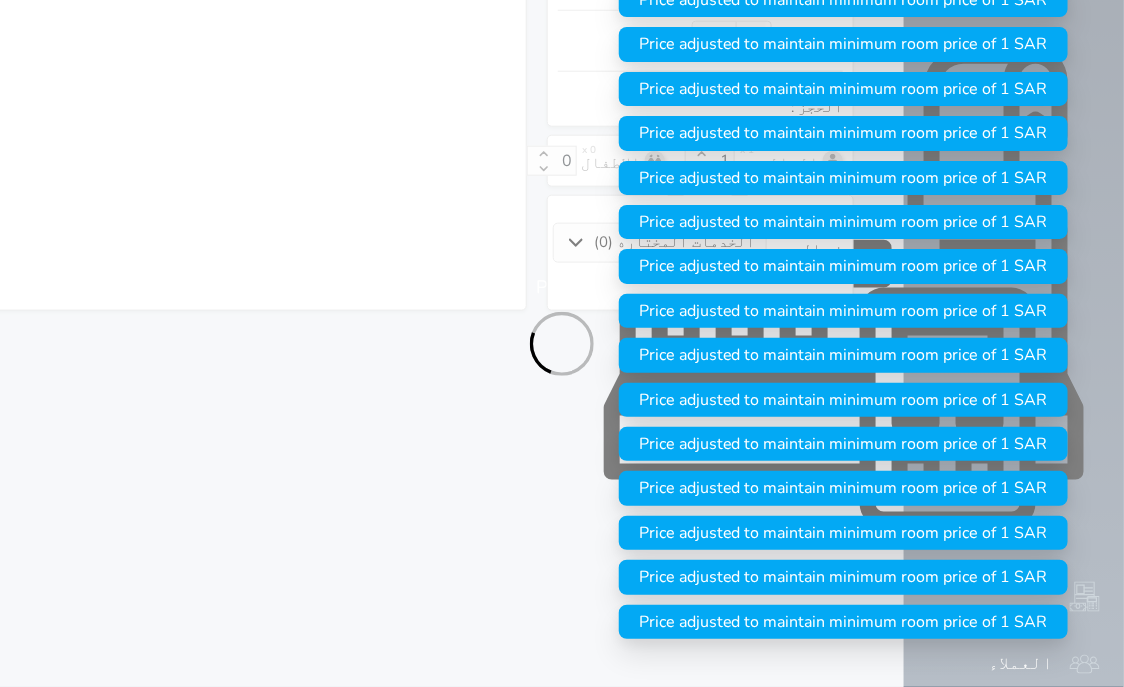 select on "7" 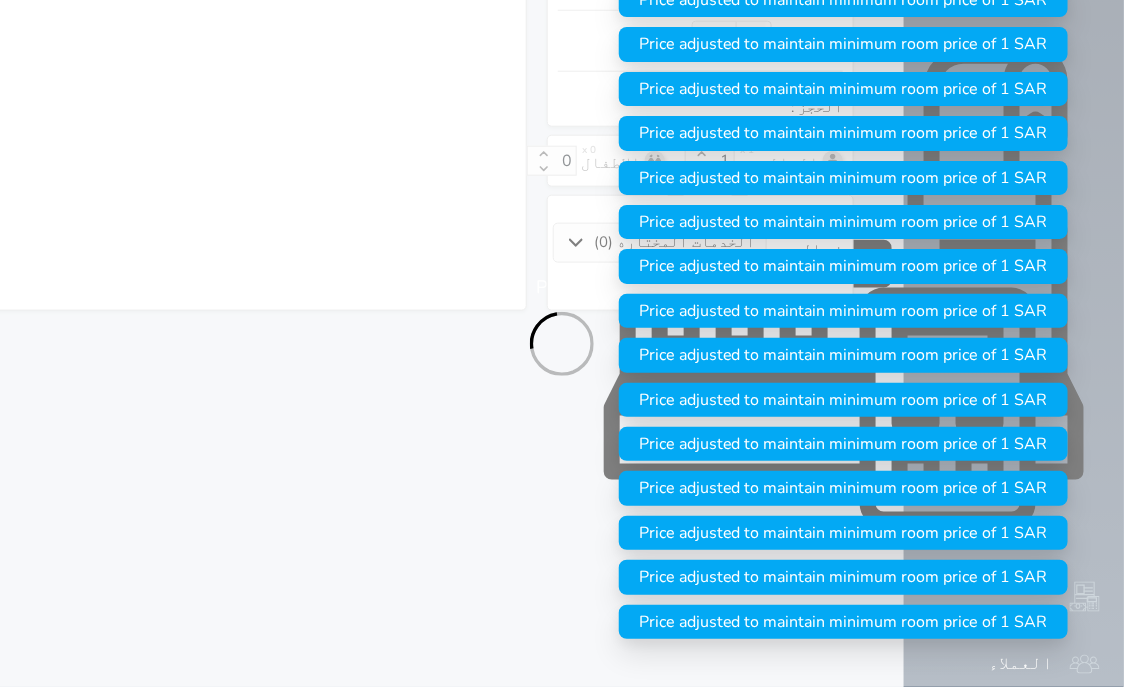 select 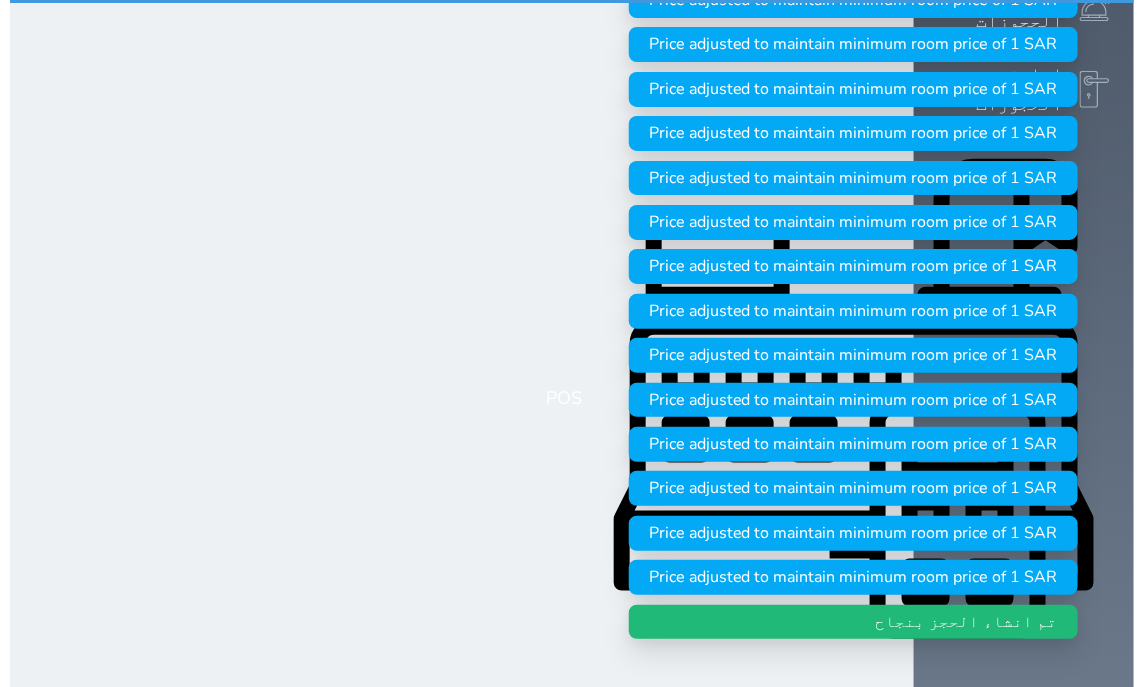 scroll, scrollTop: 0, scrollLeft: 0, axis: both 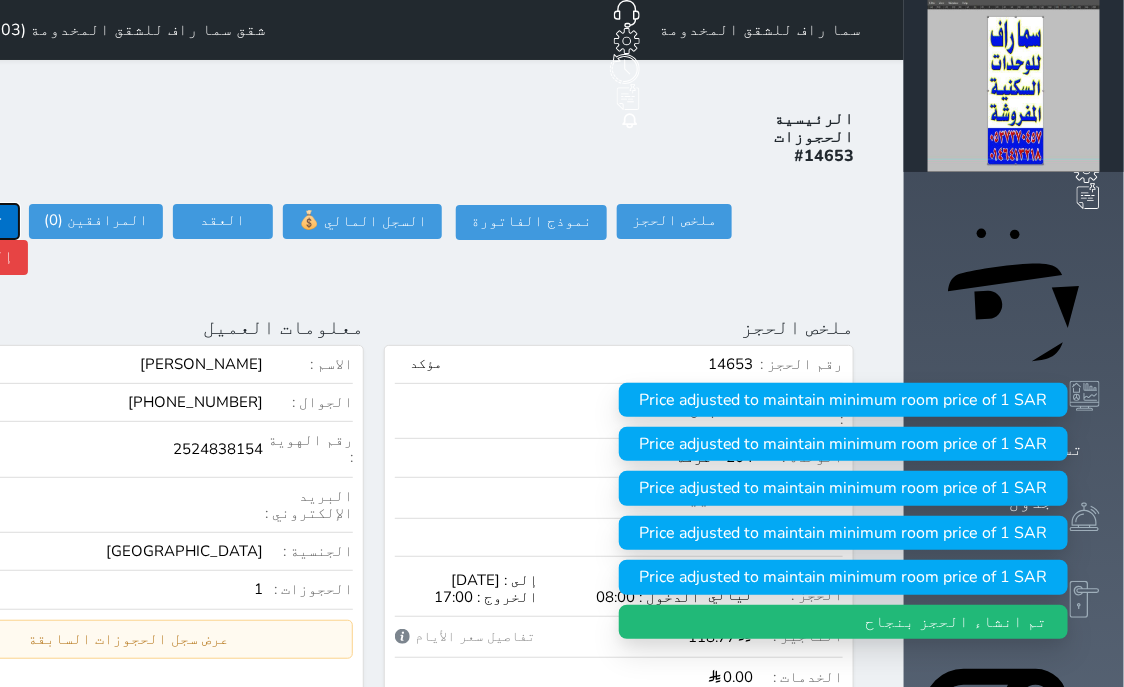 click on "تسجيل دخول" at bounding box center (-39, 221) 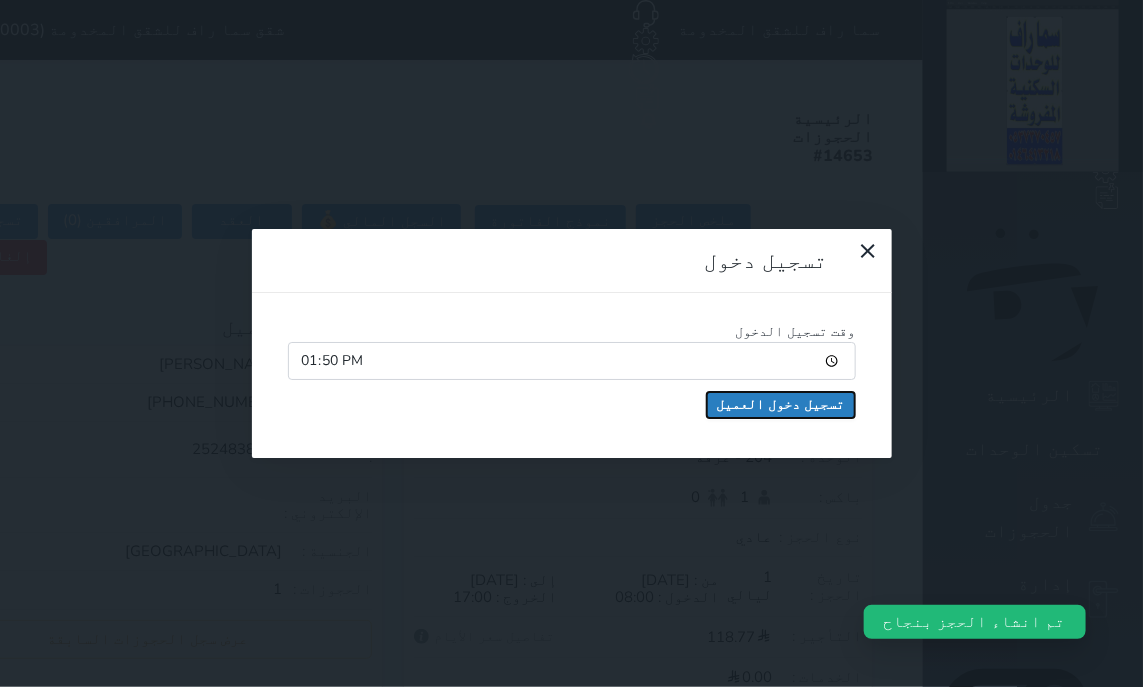 click on "تسجيل دخول العميل" at bounding box center (781, 405) 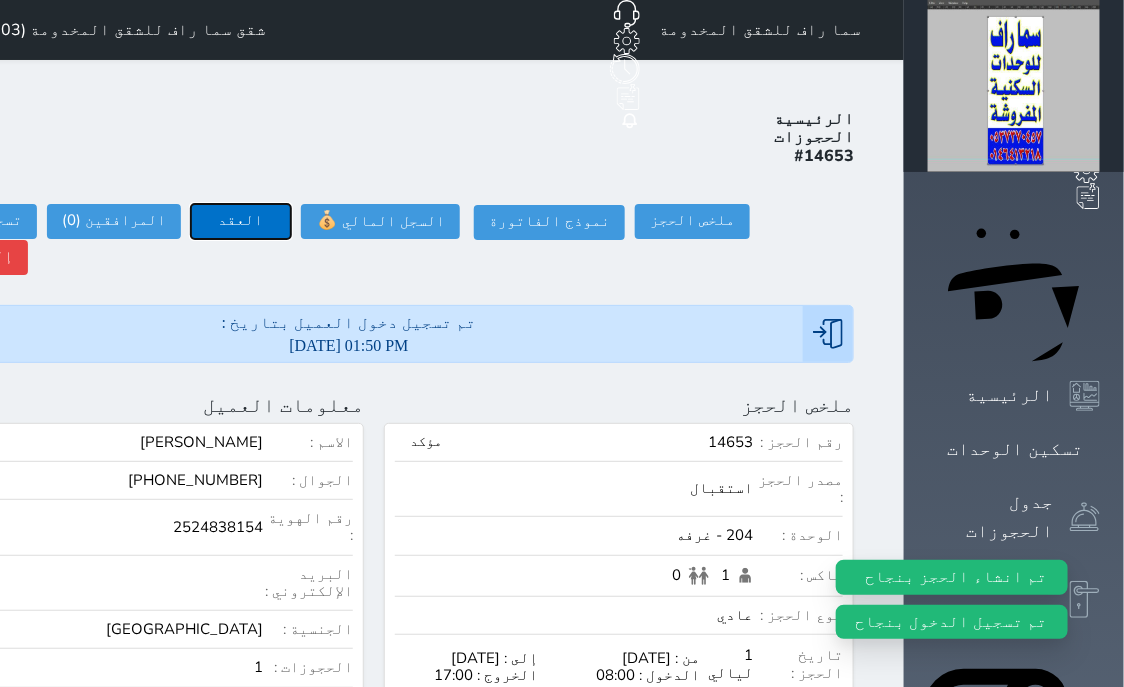 click on "العقد" at bounding box center (241, 221) 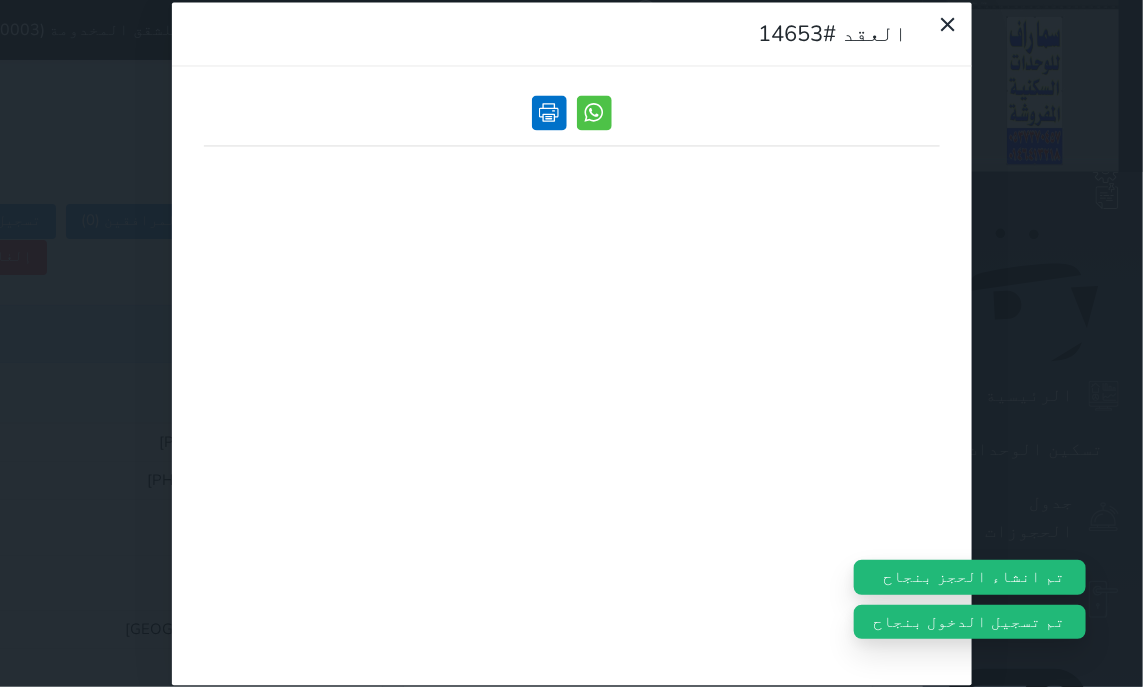 click at bounding box center (549, 112) 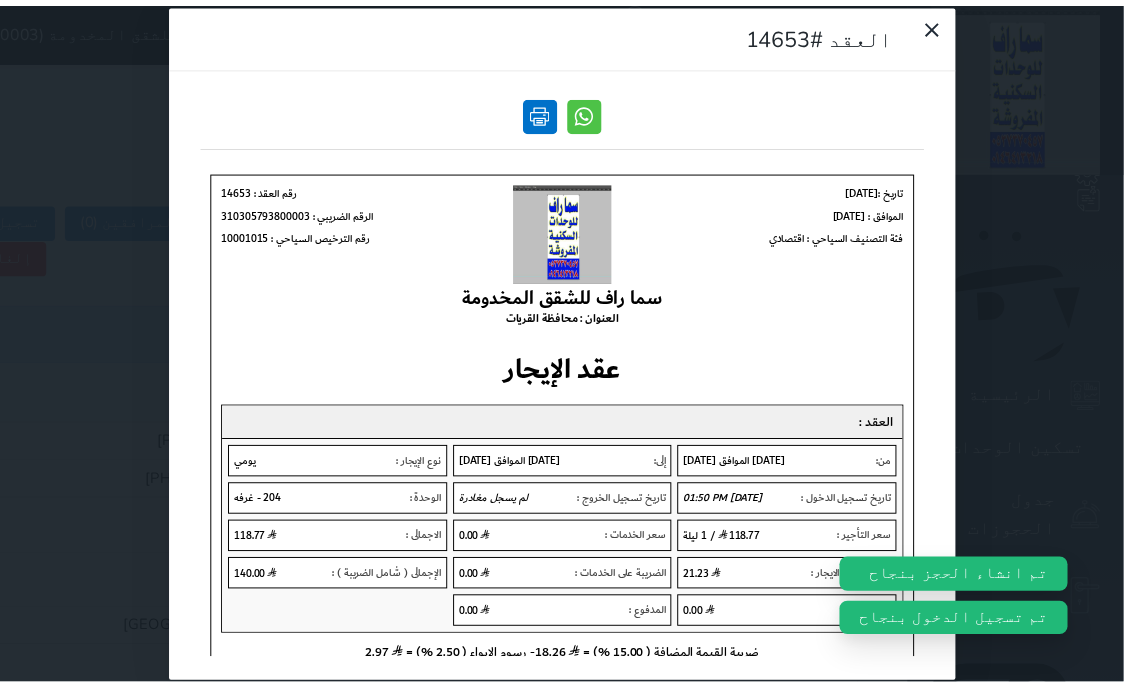 scroll, scrollTop: 0, scrollLeft: 0, axis: both 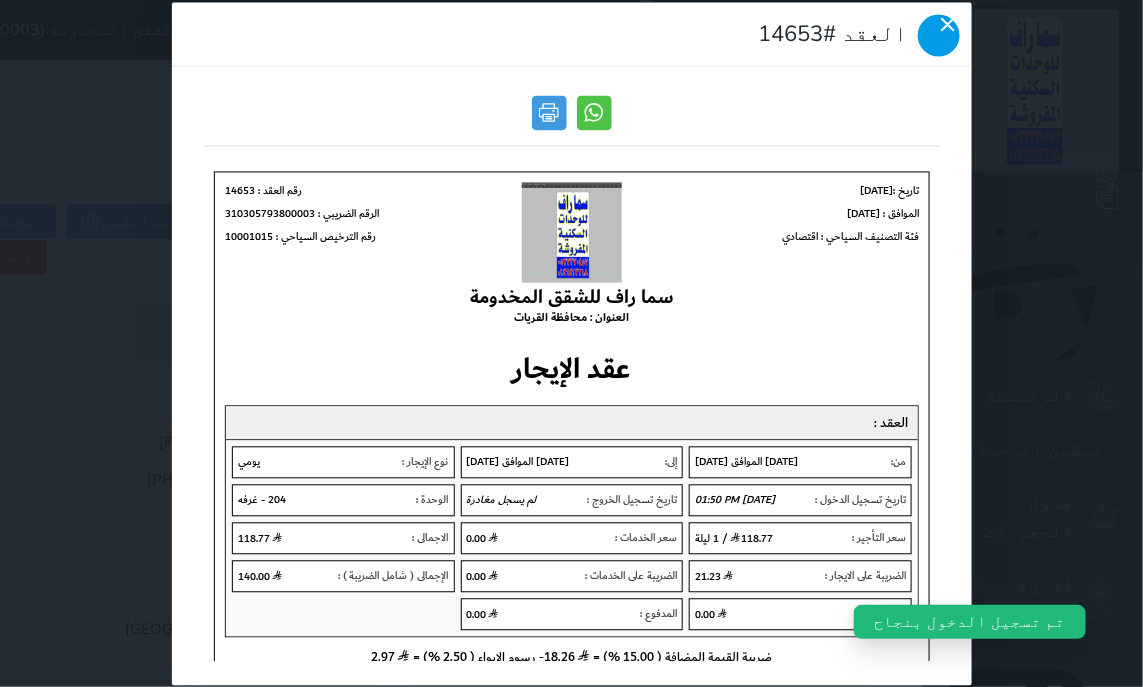 click 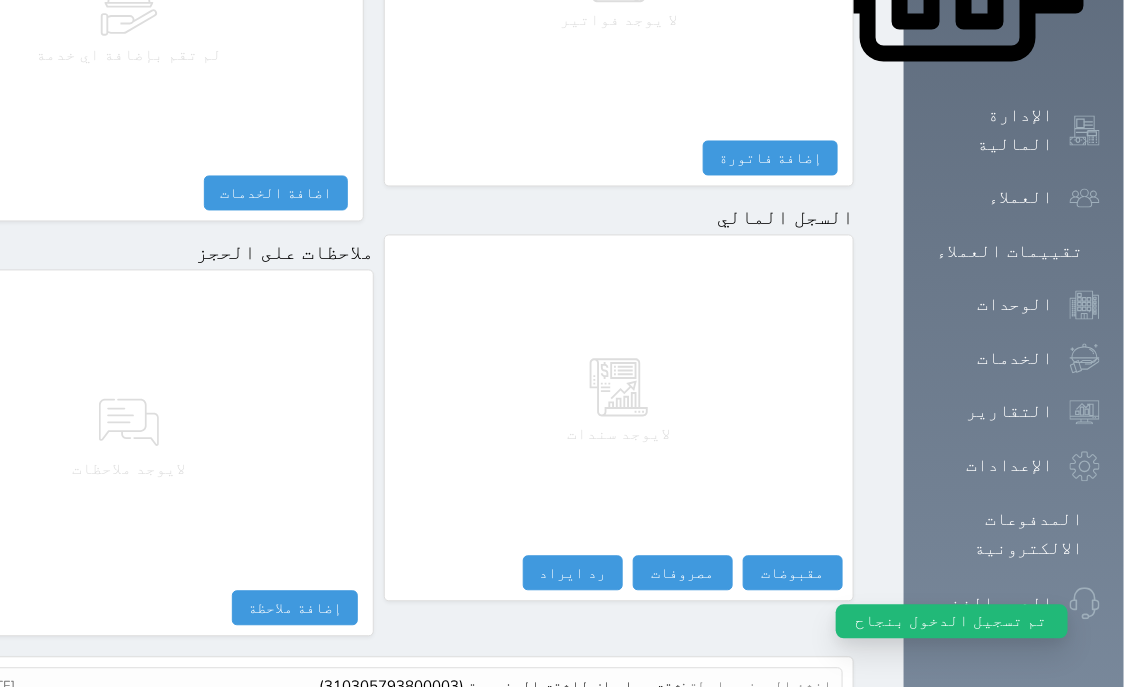 scroll, scrollTop: 1095, scrollLeft: 0, axis: vertical 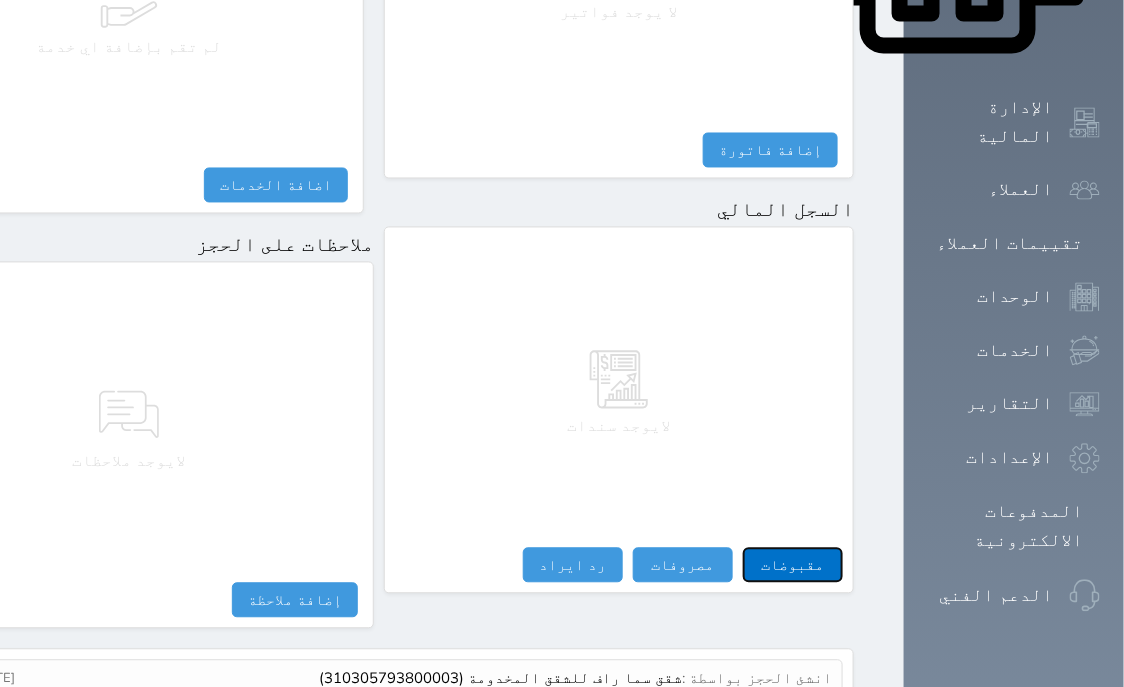 click on "مقبوضات" at bounding box center (793, 565) 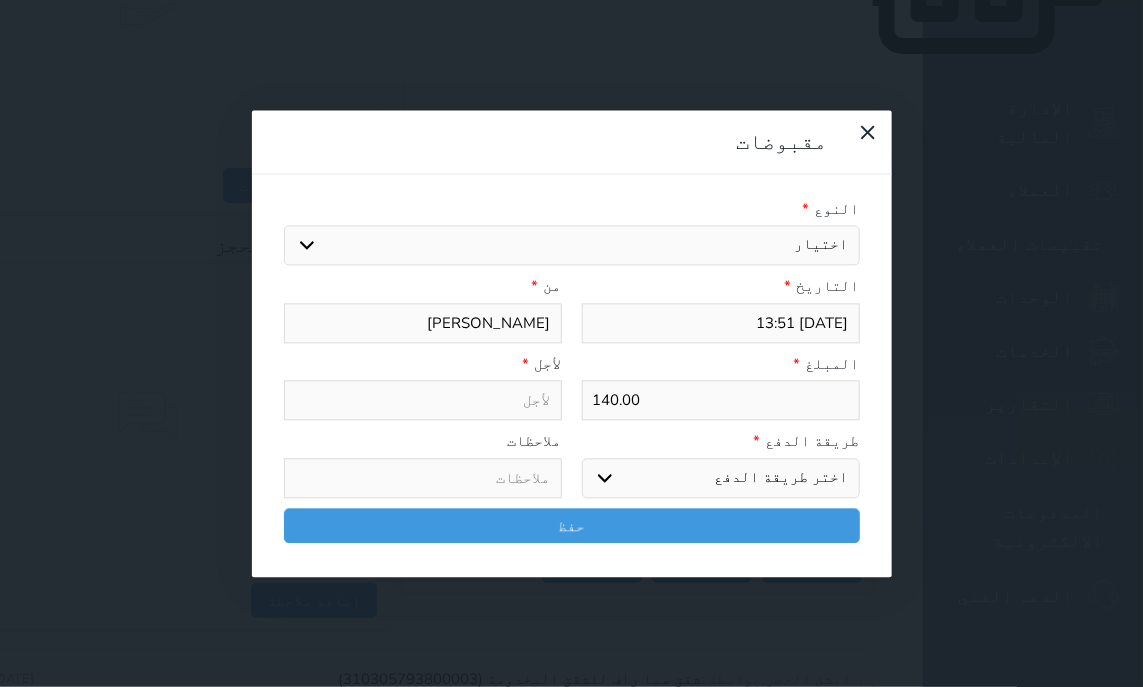 click on "اختيار   مقبوضات عامة قيمة إيجار فواتير تامين عربون لا ينطبق آخر مغسلة واي فاي - الإنترنت مواقف السيارات طعام الأغذية والمشروبات مشروبات المشروبات الباردة المشروبات الساخنة الإفطار غداء عشاء مخبز و كعك حمام سباحة الصالة الرياضية سبا و خدمات الجمال اختيار وإسقاط (خدمات النقل) ميني بار كابل - تلفزيون سرير إضافي تصفيف الشعر التسوق خدمات الجولات السياحية المنظمة خدمات الدليل السياحي" at bounding box center (572, 246) 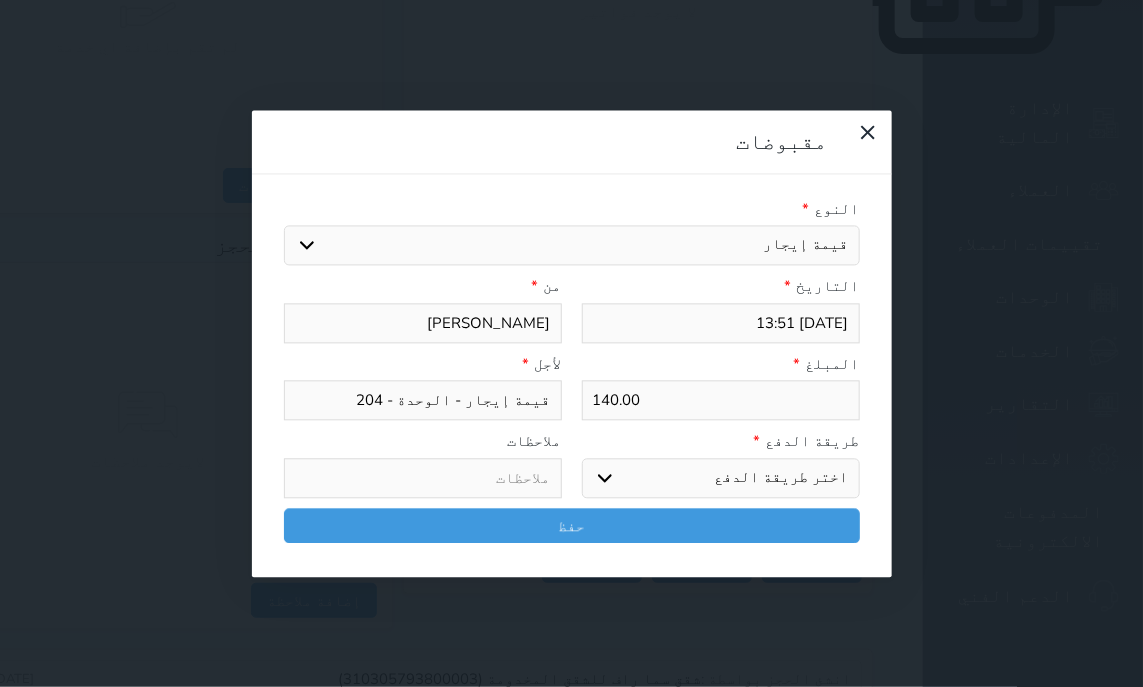 click on "اختر طريقة الدفع   دفع نقدى   تحويل بنكى   مدى   بطاقة ائتمان   آجل" at bounding box center (721, 478) 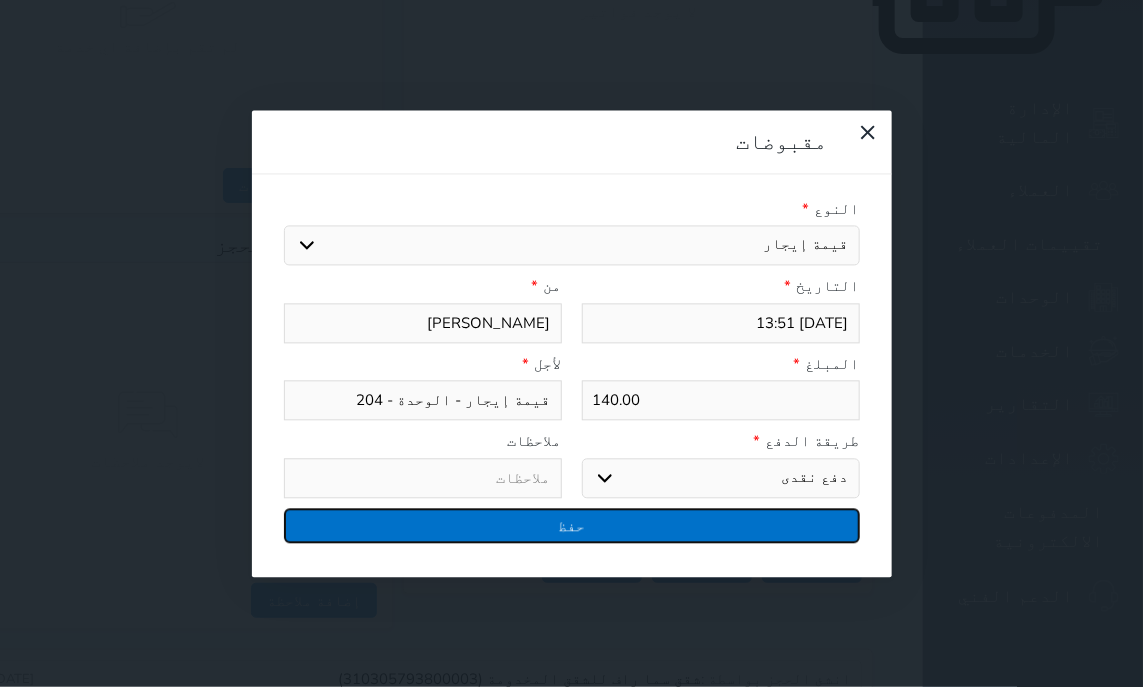 click on "حفظ" at bounding box center [572, 525] 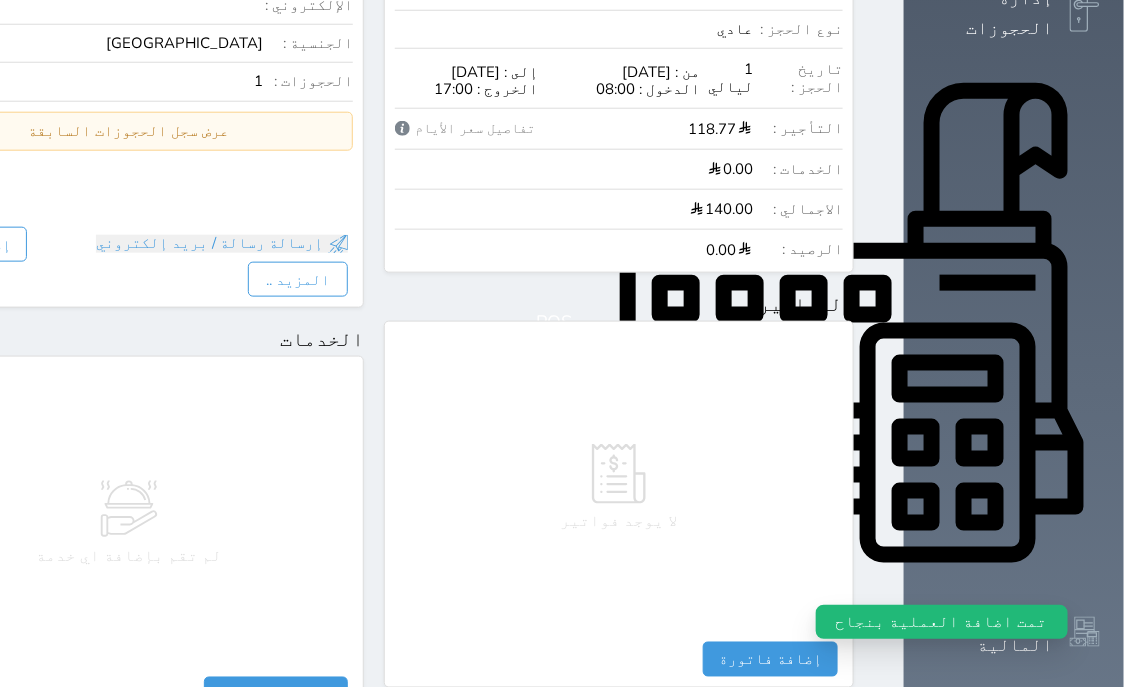 scroll, scrollTop: 0, scrollLeft: 0, axis: both 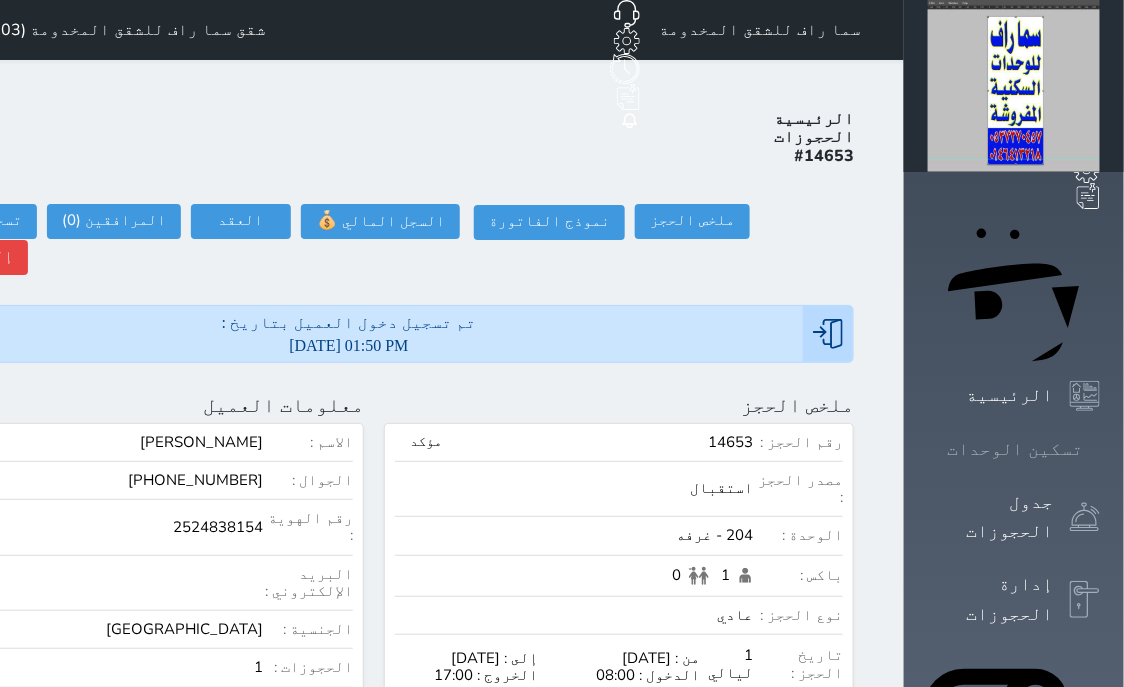 click 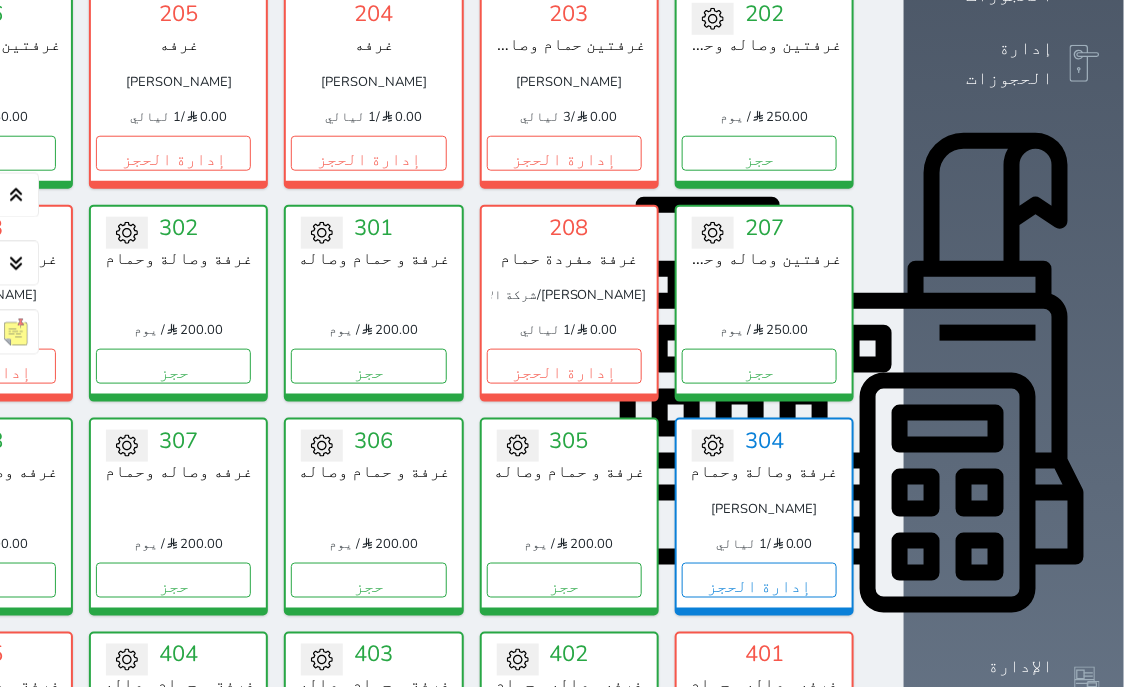 scroll, scrollTop: 536, scrollLeft: 0, axis: vertical 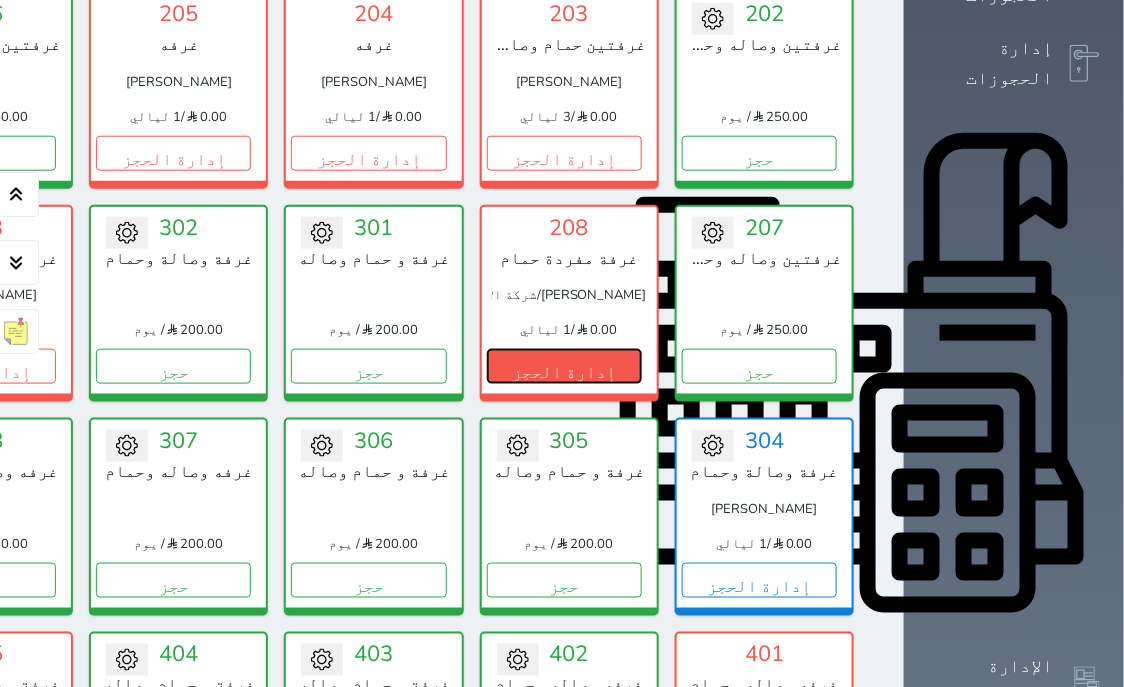 click on "إدارة الحجز" at bounding box center (564, 366) 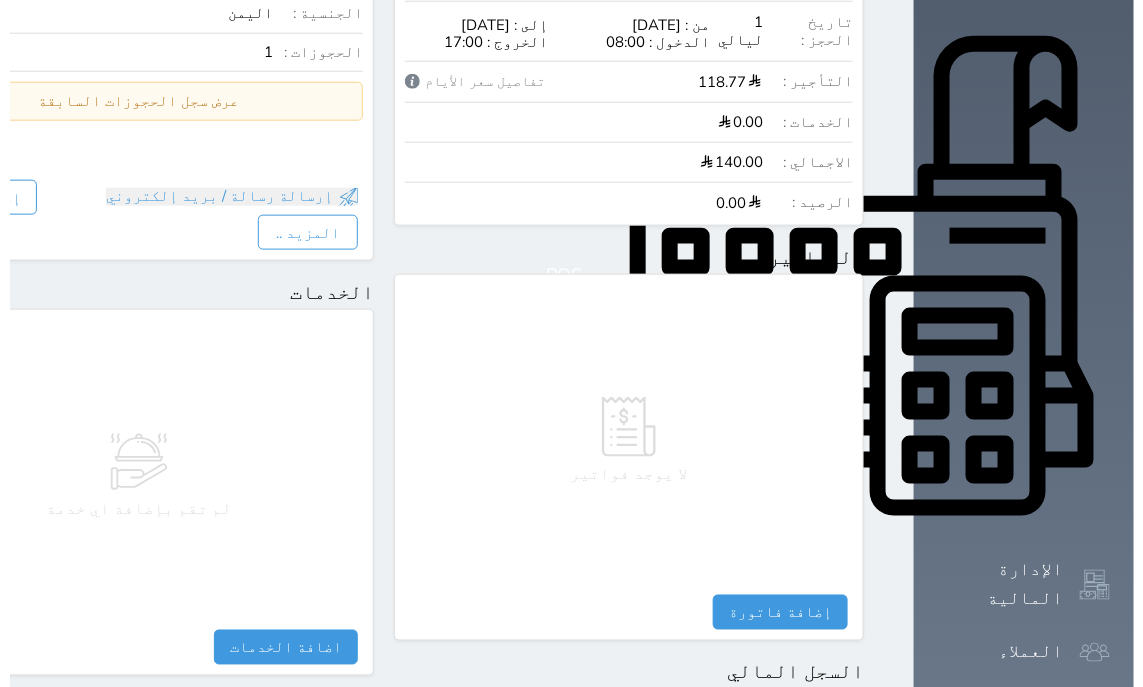 scroll, scrollTop: 763, scrollLeft: 0, axis: vertical 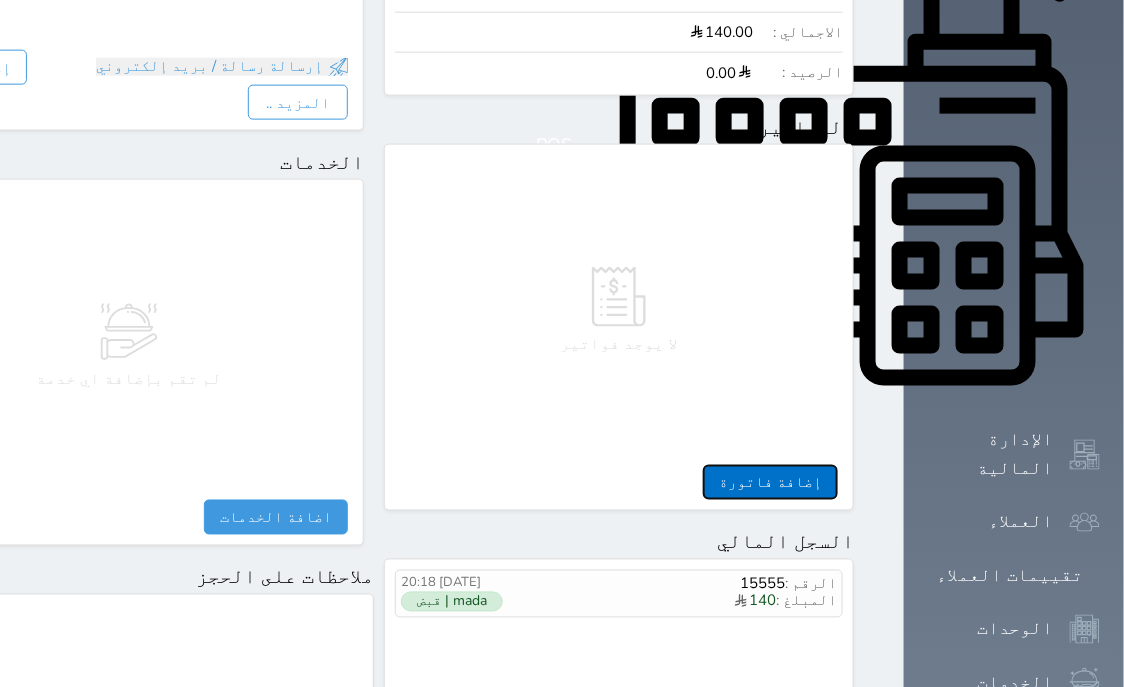 click on "إضافة فاتورة" at bounding box center (770, 482) 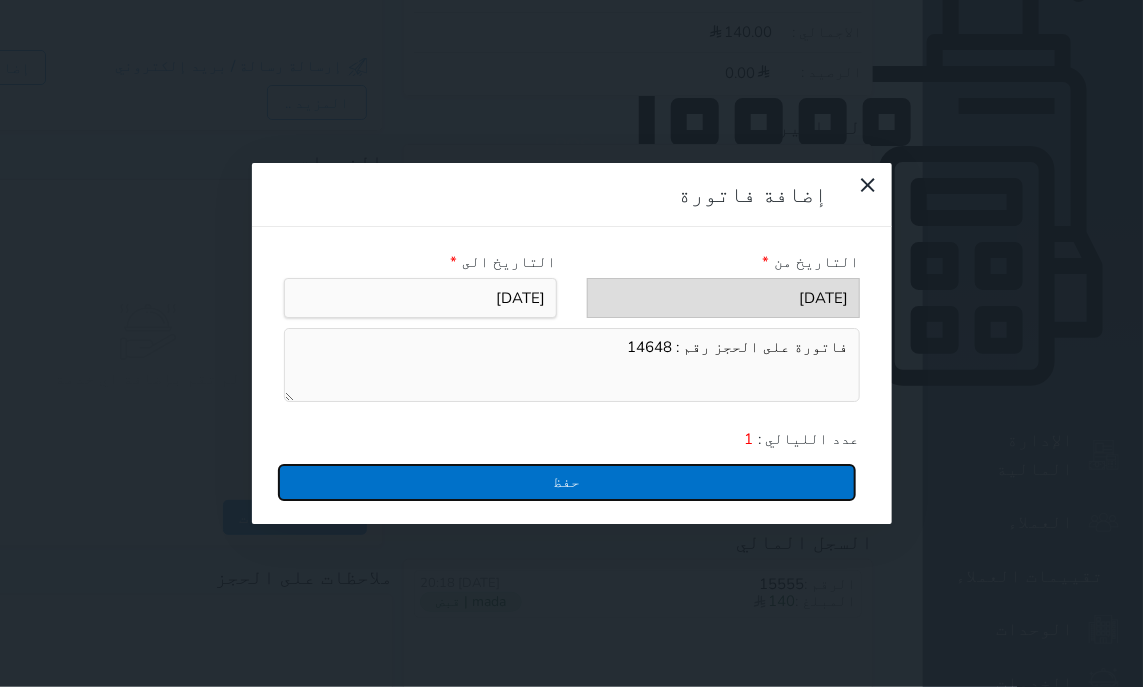 click on "حفظ" at bounding box center [567, 482] 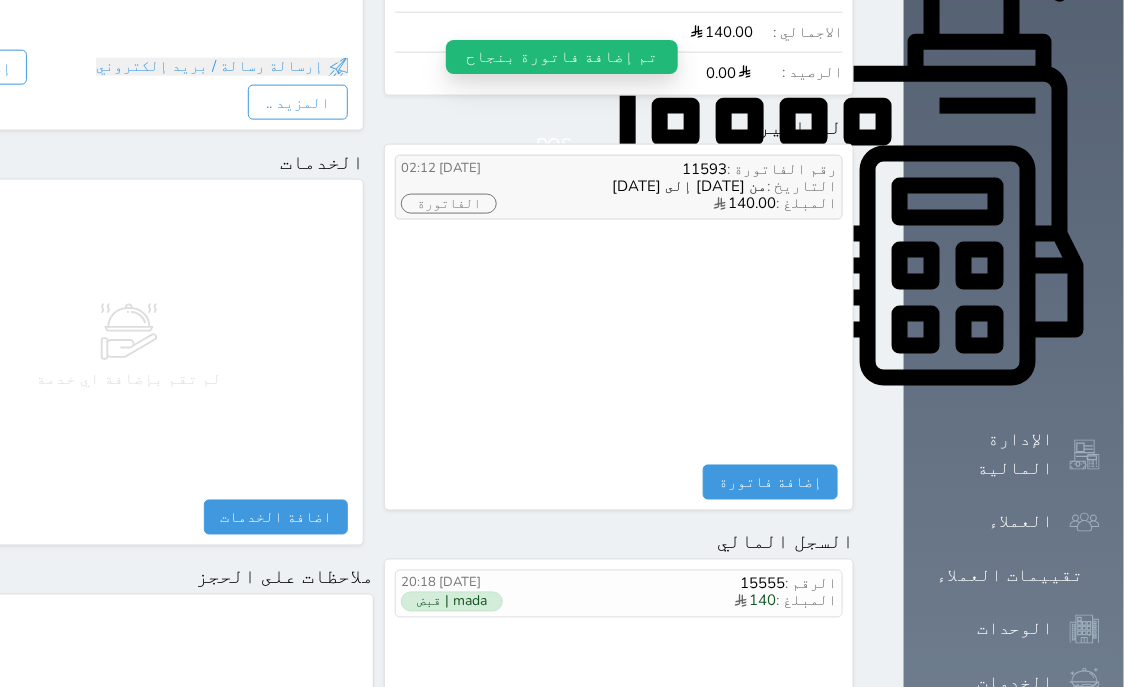 click on "الفاتورة" at bounding box center [449, 204] 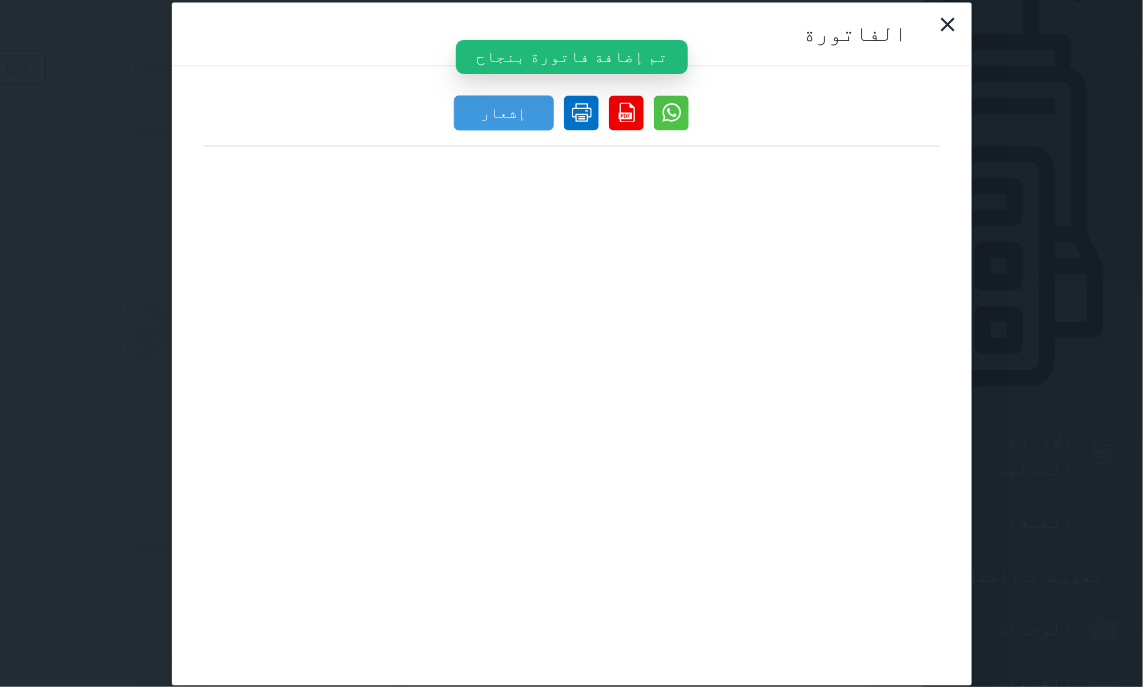 click at bounding box center [581, 112] 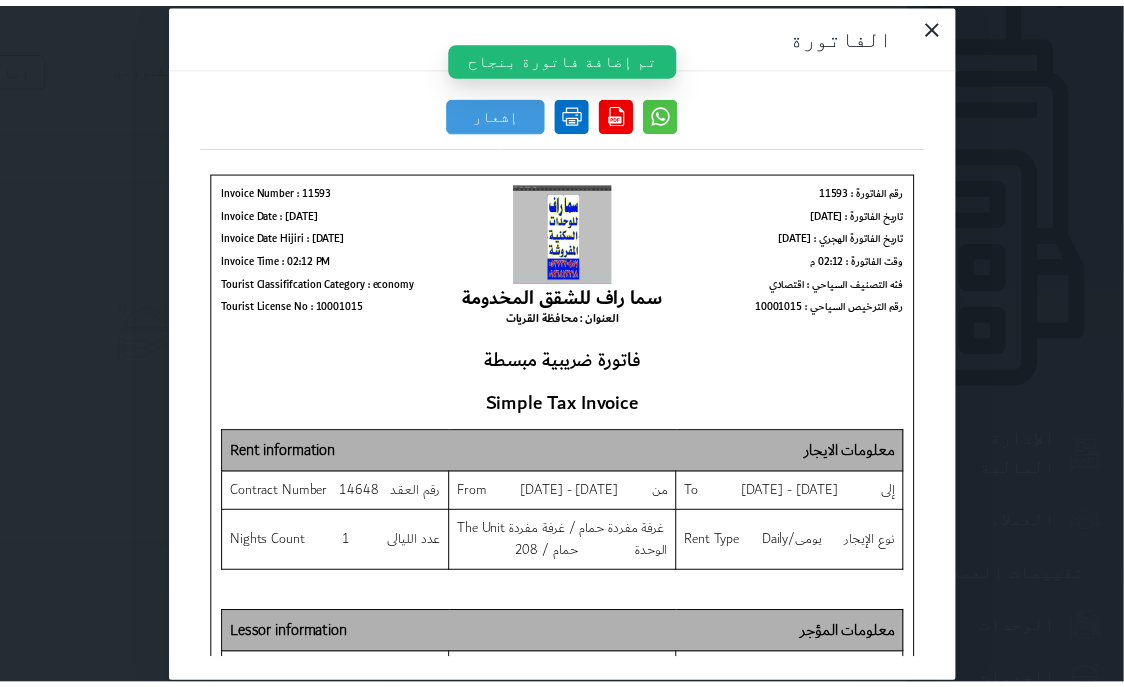 scroll, scrollTop: 0, scrollLeft: 0, axis: both 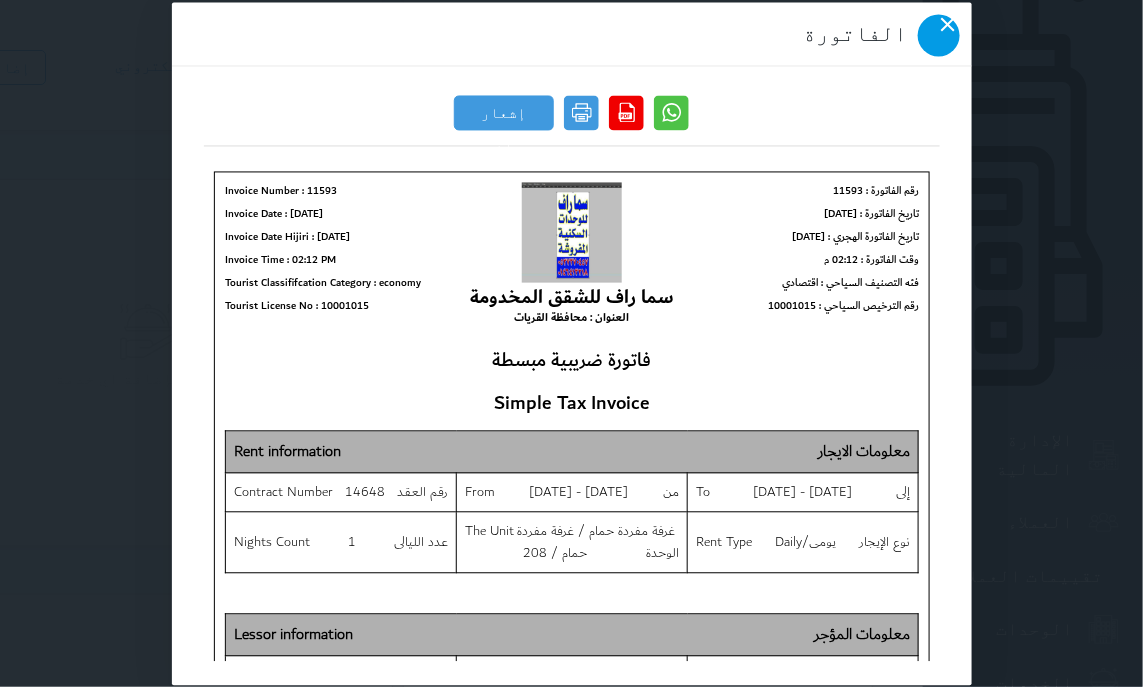 click 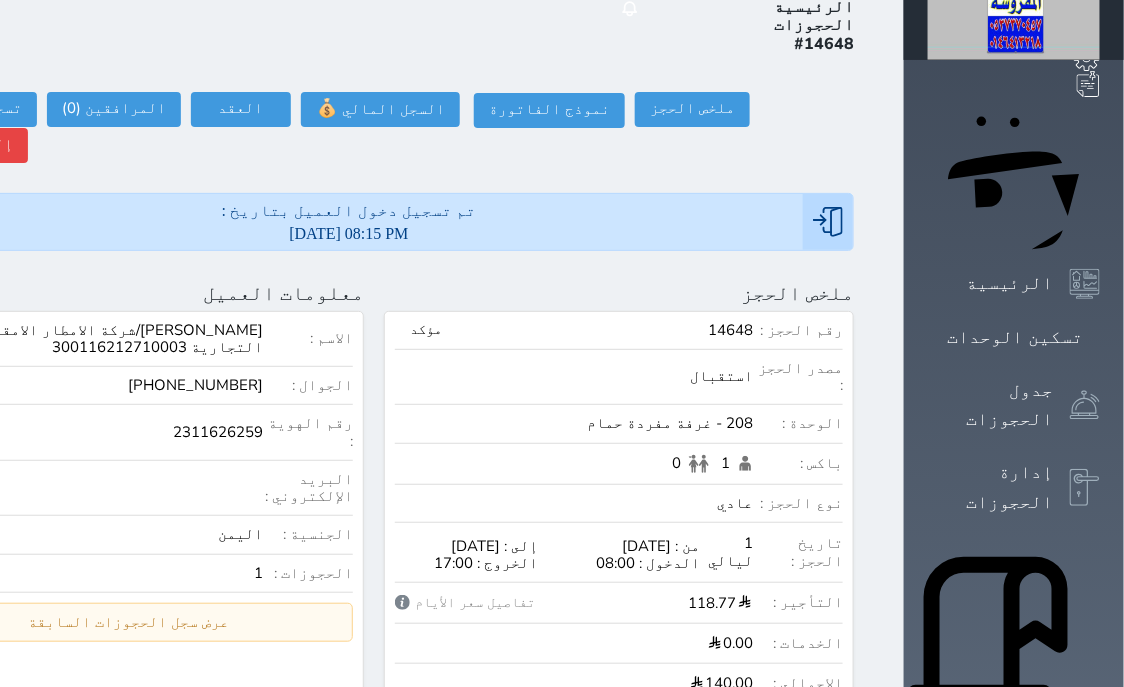 scroll, scrollTop: 0, scrollLeft: 0, axis: both 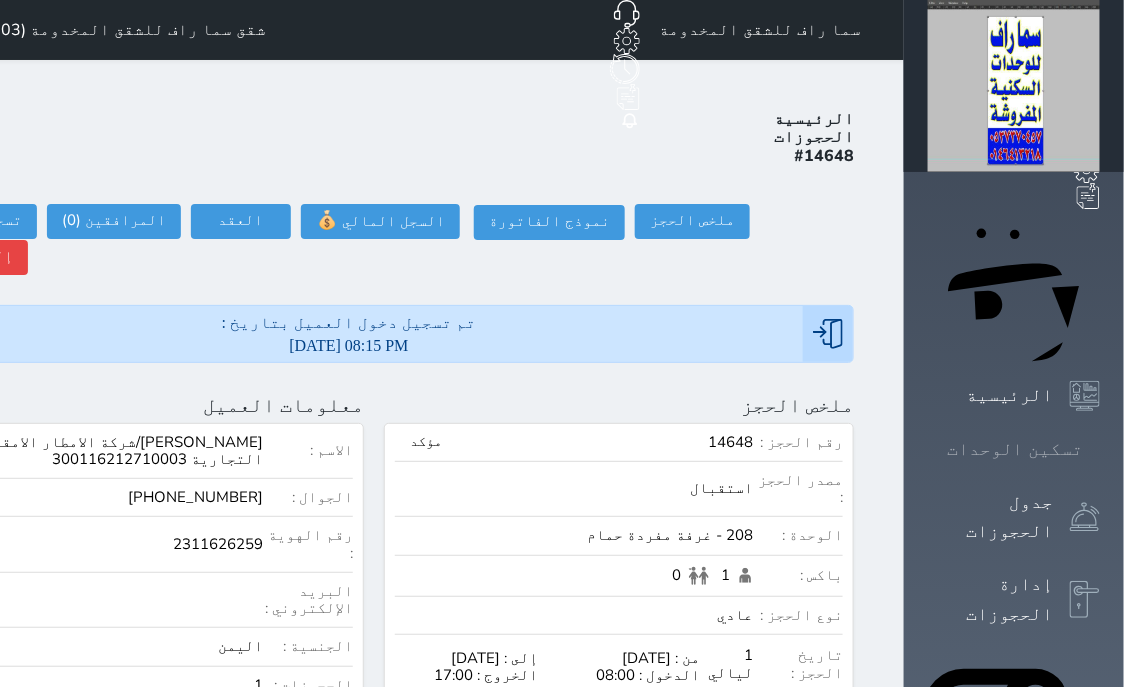 click 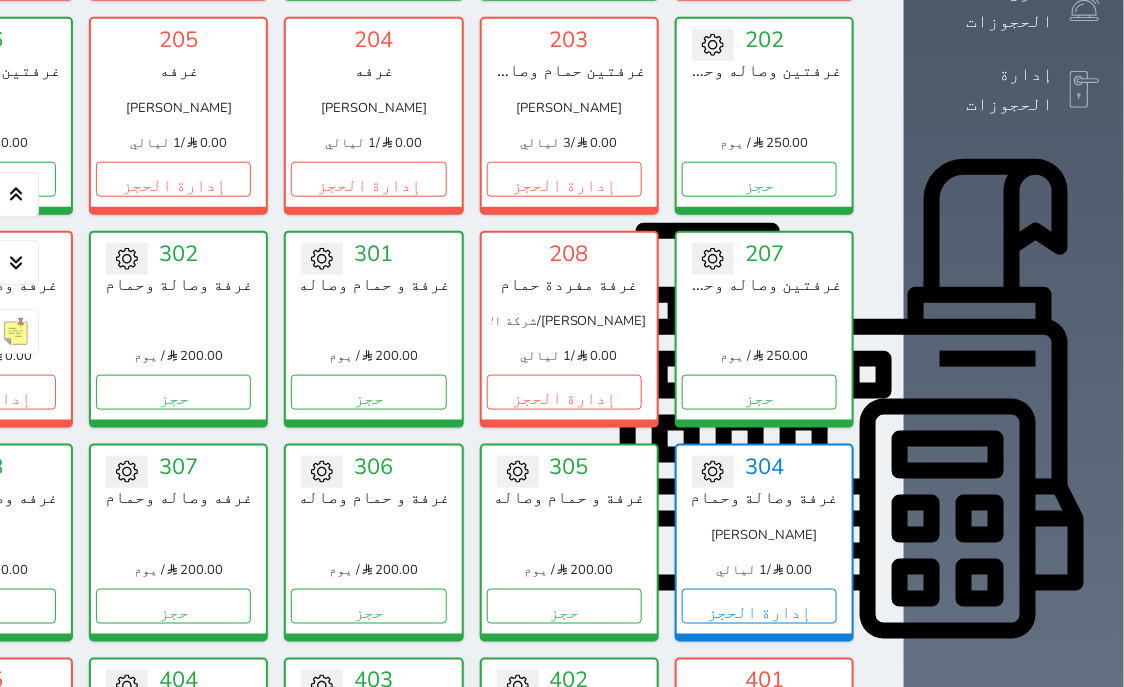 scroll, scrollTop: 587, scrollLeft: 0, axis: vertical 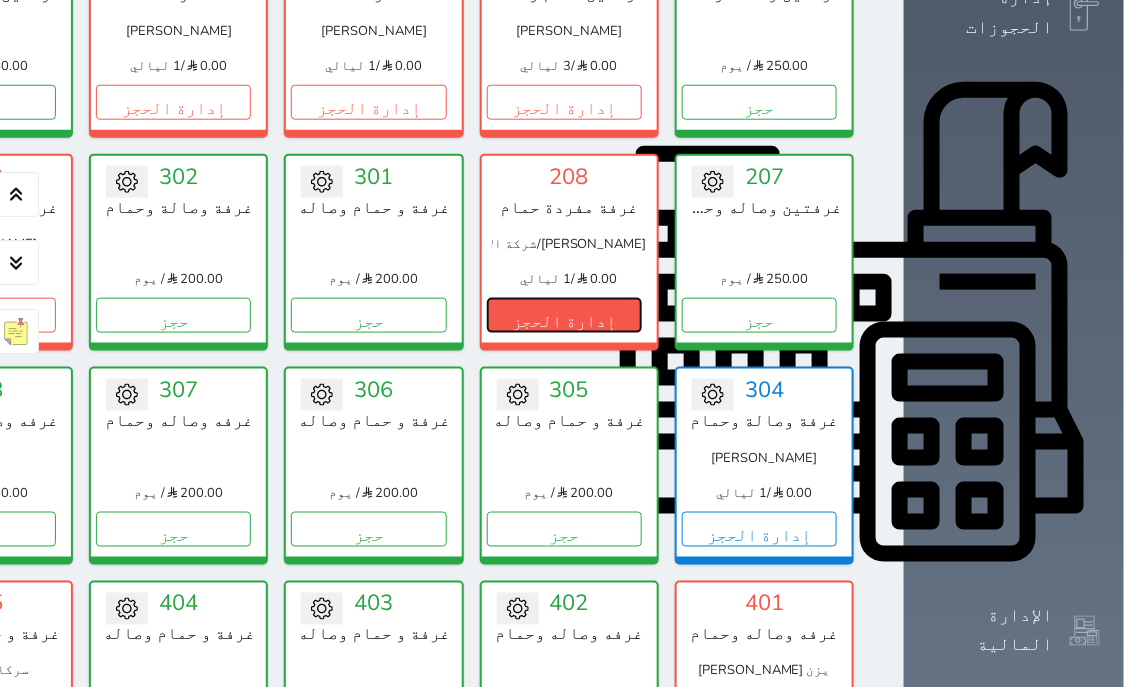 click on "إدارة الحجز" at bounding box center (564, 315) 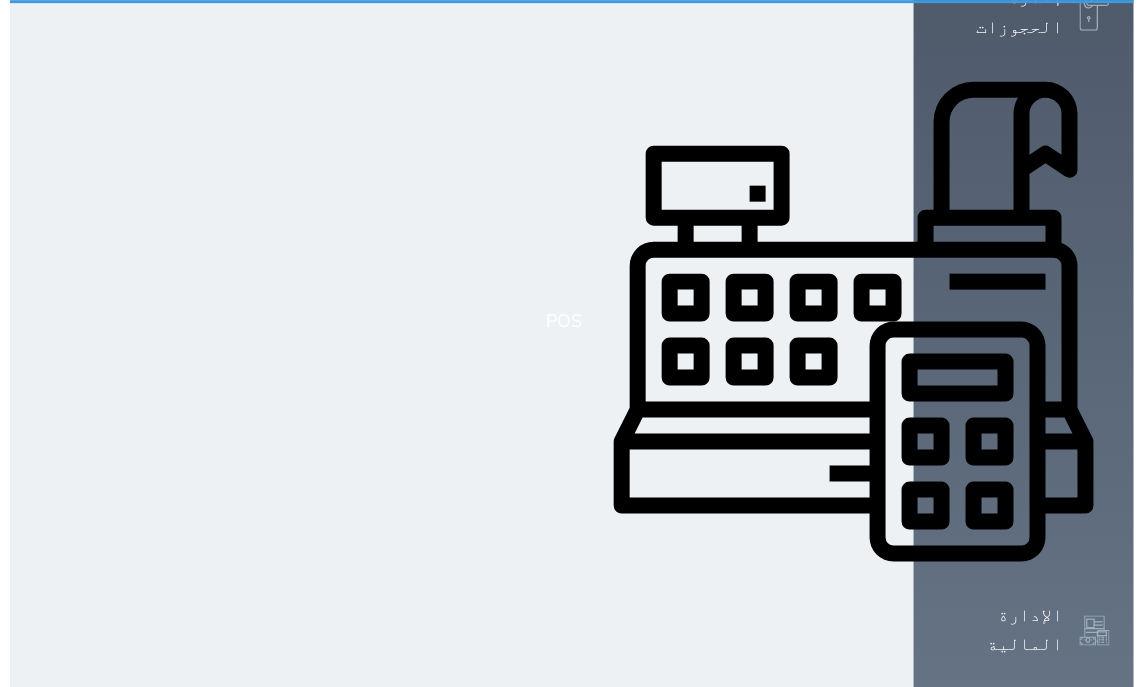 scroll, scrollTop: 0, scrollLeft: 0, axis: both 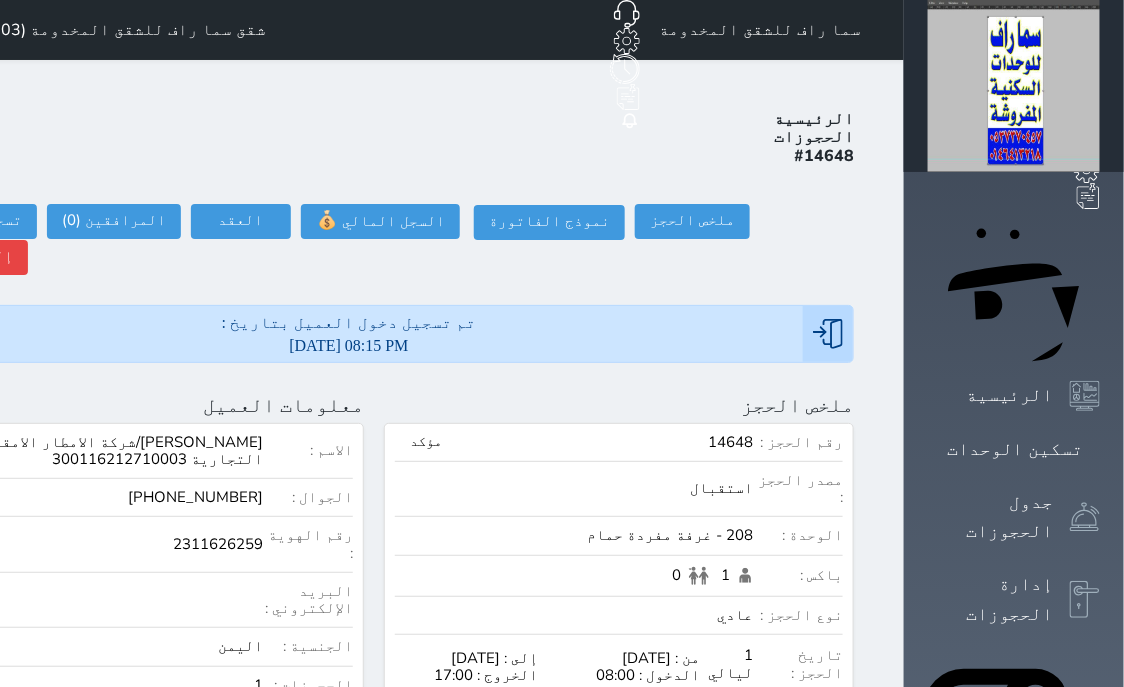 click at bounding box center [-89, 405] 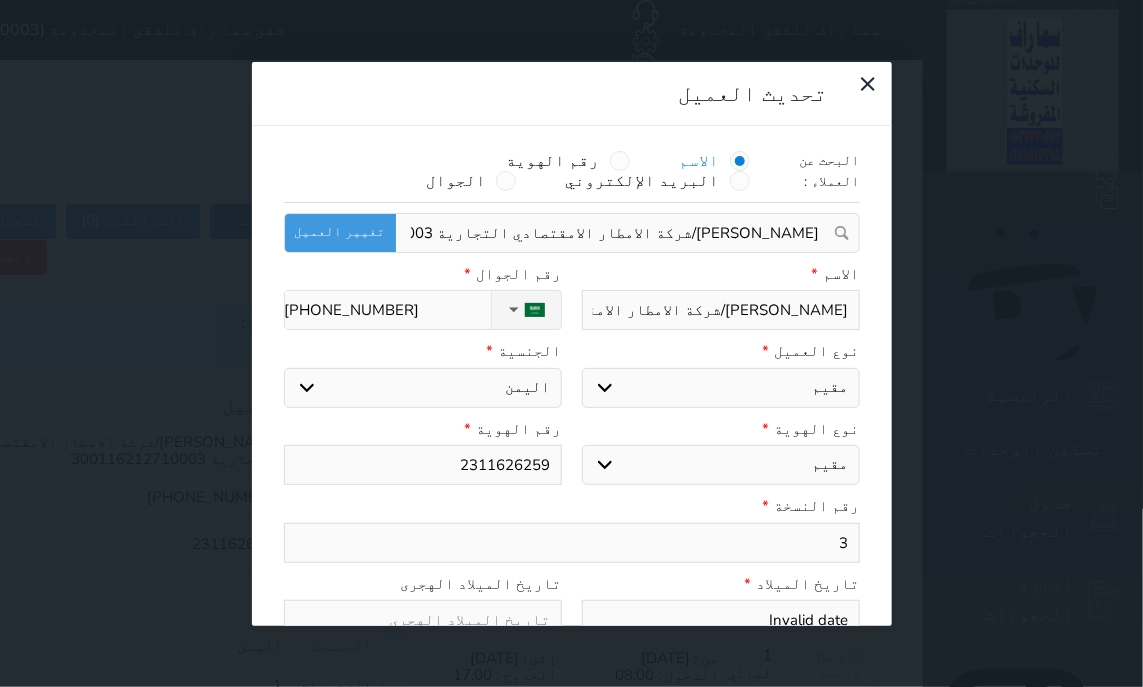 drag, startPoint x: 801, startPoint y: 230, endPoint x: 872, endPoint y: 242, distance: 72.00694 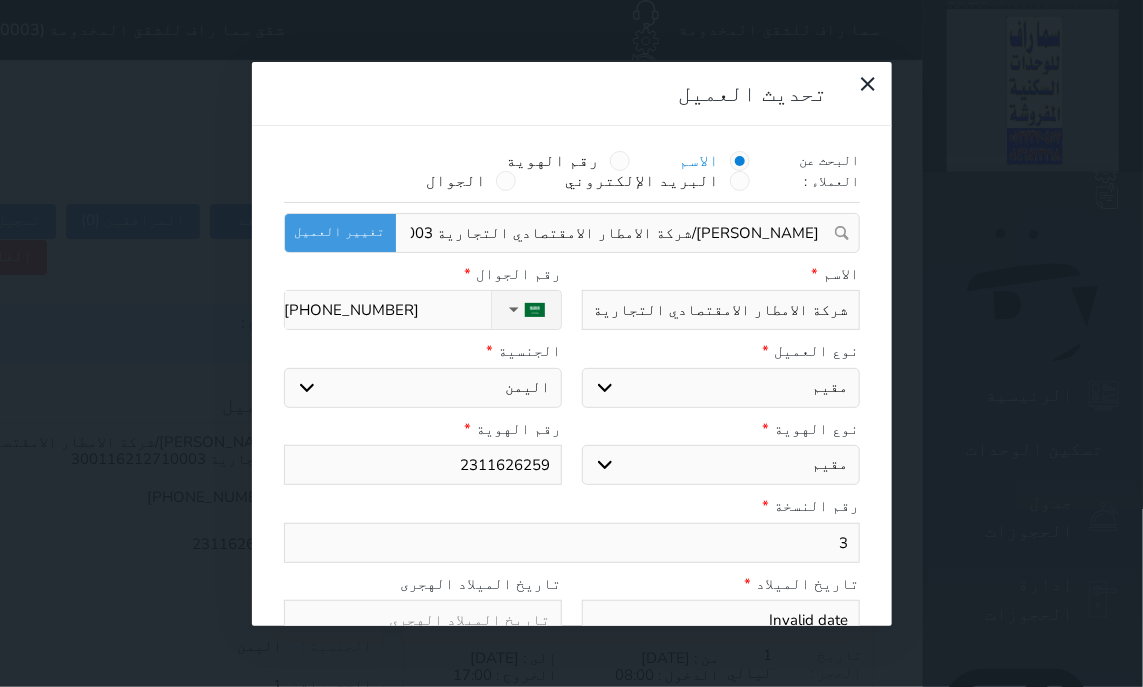 click on "شركة الامطار الامقتصادي التجارية 300116212710003" at bounding box center [721, 310] 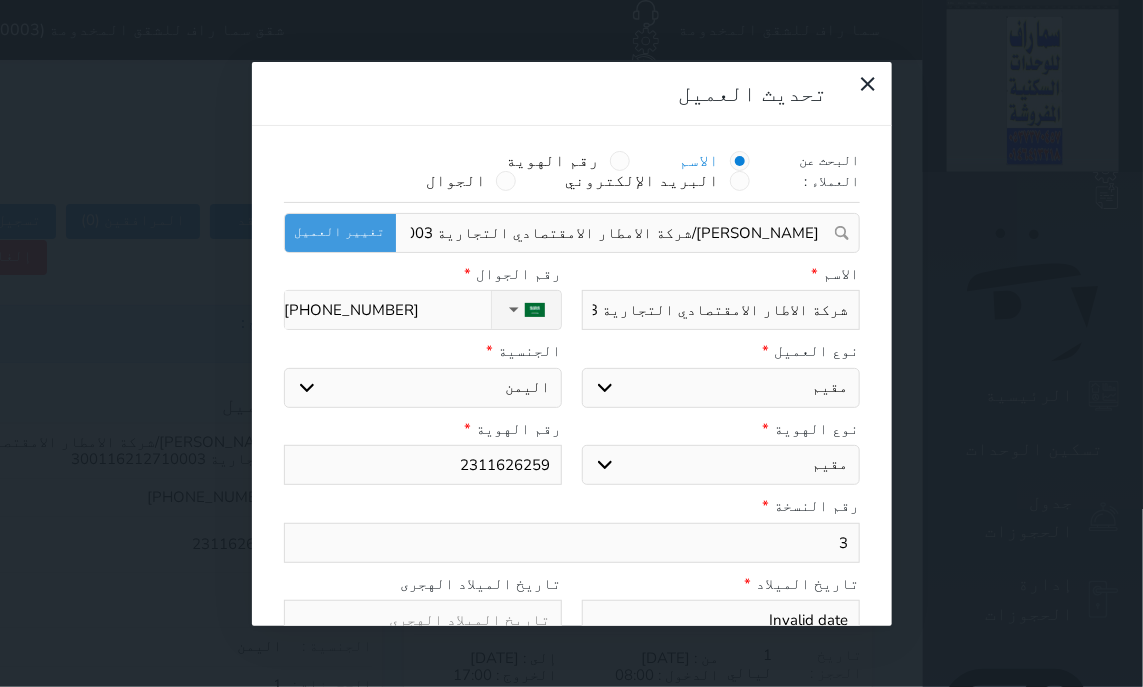 click on "شركة الاطار الامقتصادي التجارية 300116212710003" at bounding box center [721, 310] 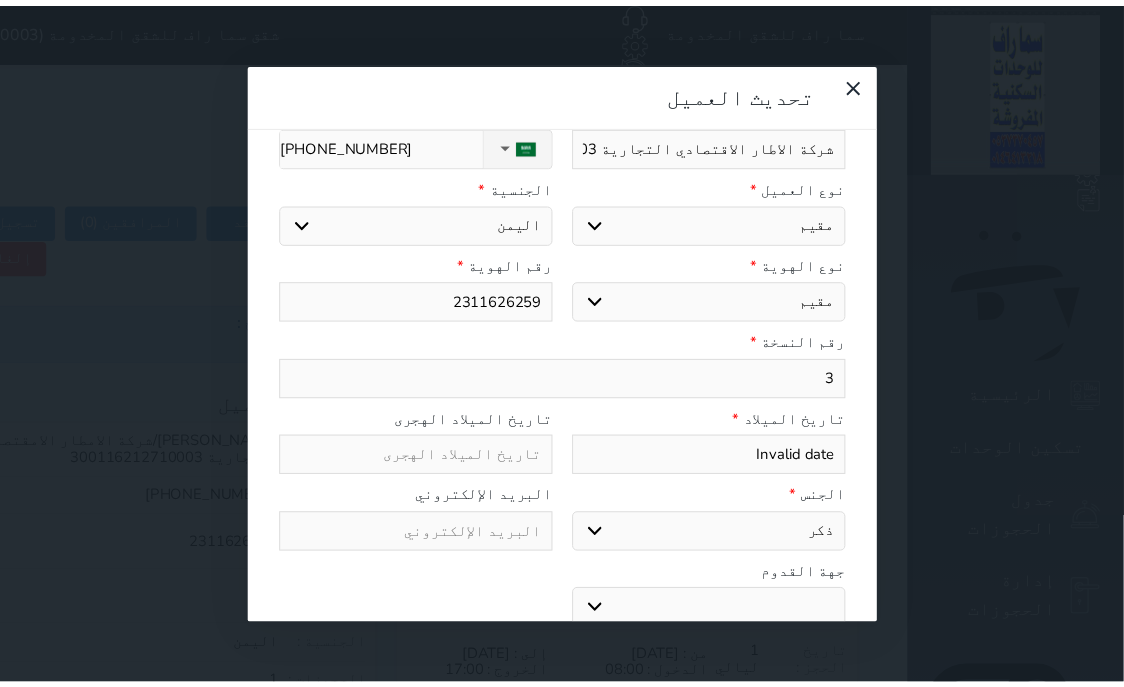 scroll, scrollTop: 200, scrollLeft: 0, axis: vertical 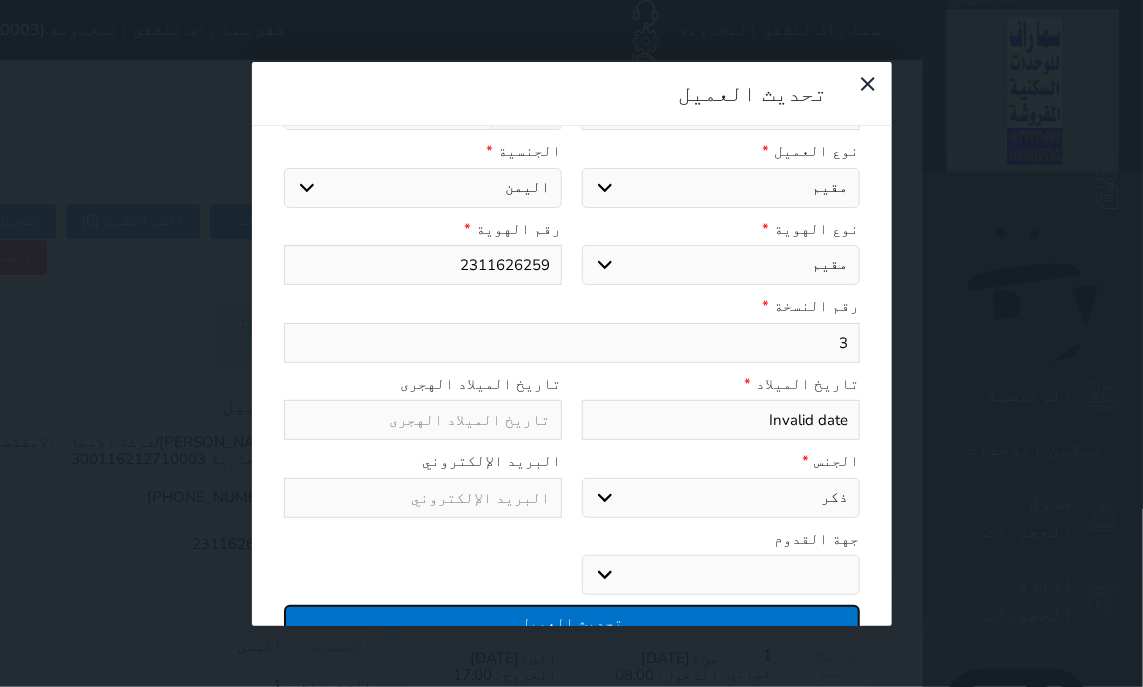 click on "تحديث العميل" at bounding box center [572, 622] 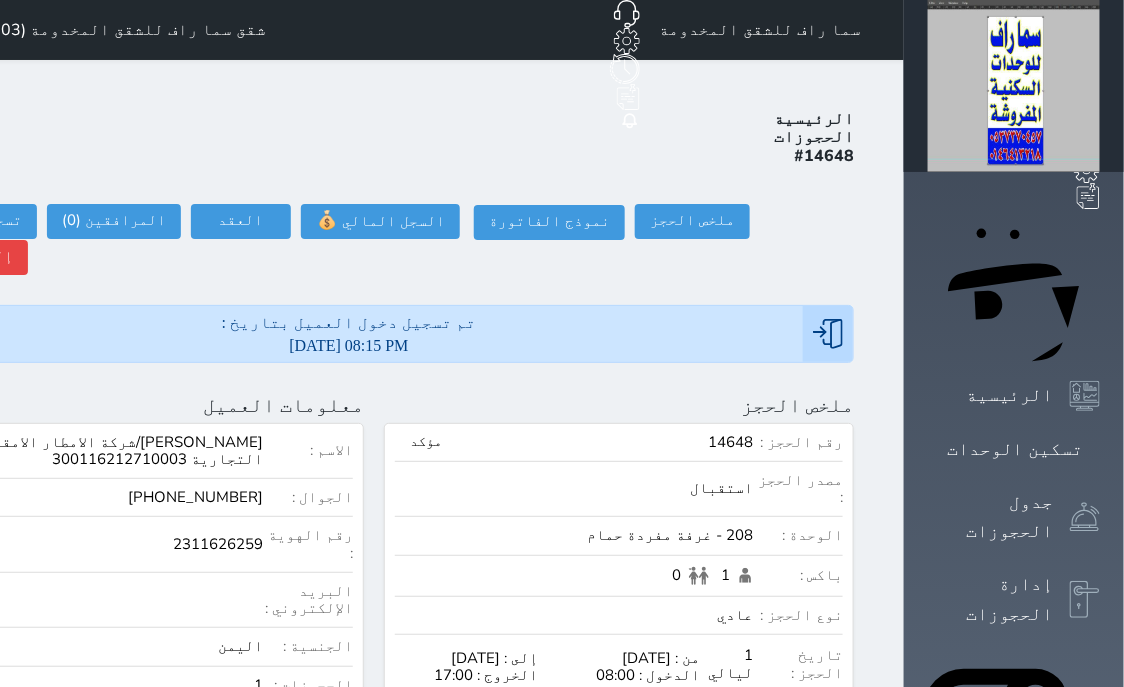 scroll, scrollTop: 200, scrollLeft: 0, axis: vertical 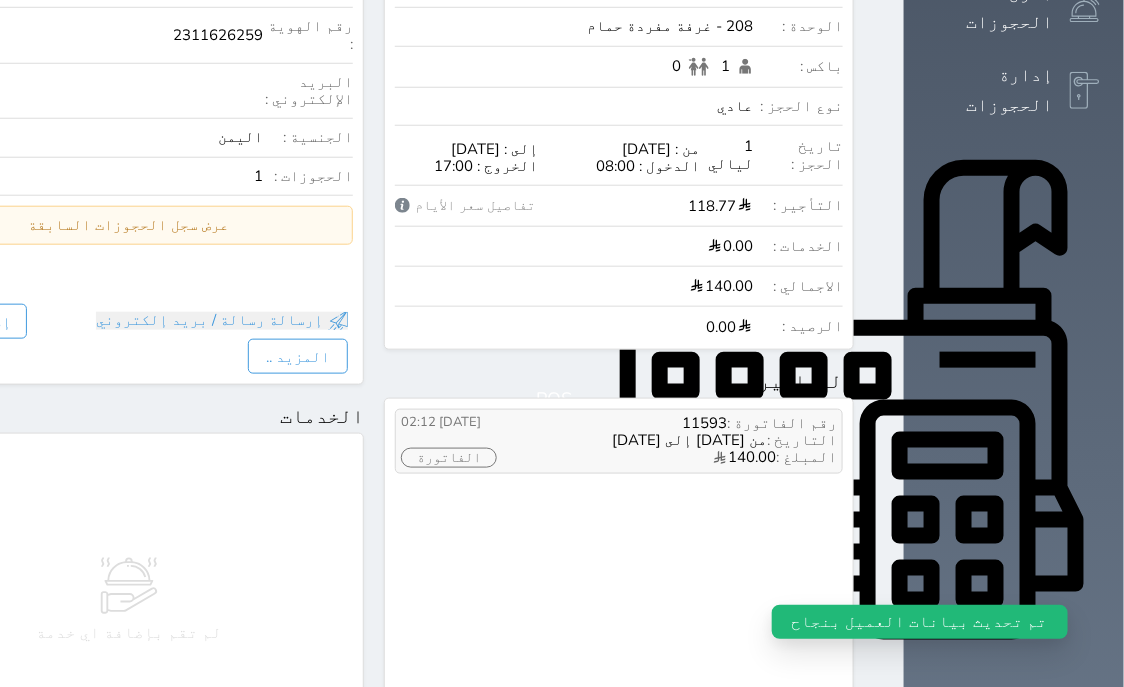 click on "الفاتورة" at bounding box center (449, 458) 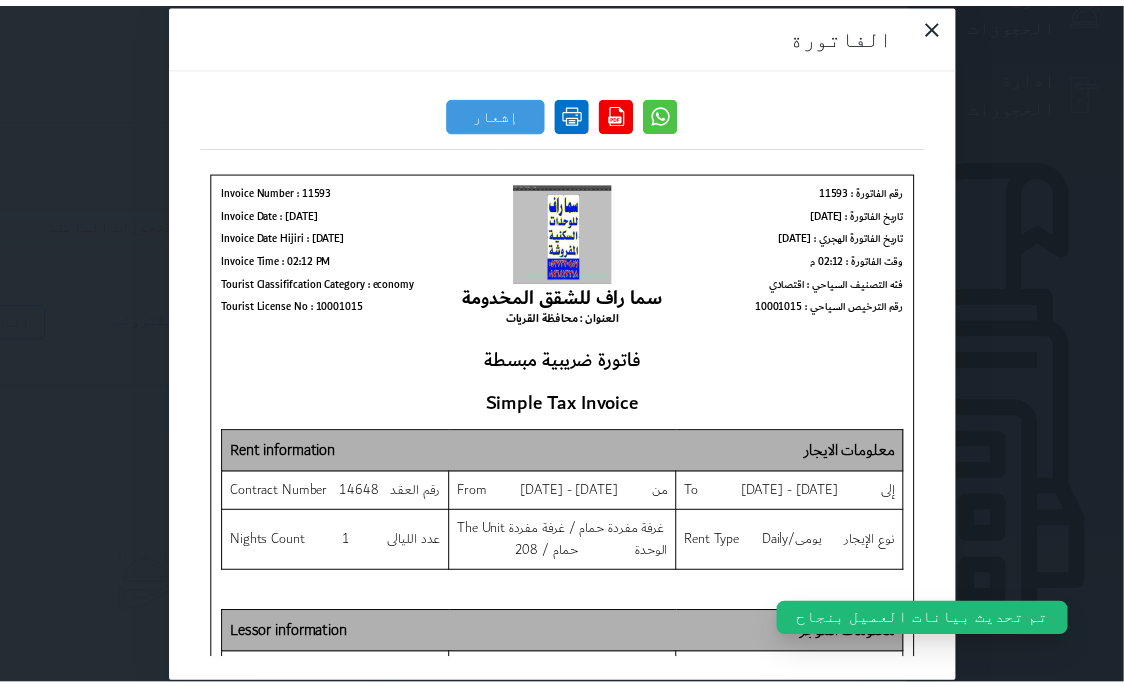 scroll, scrollTop: 0, scrollLeft: 0, axis: both 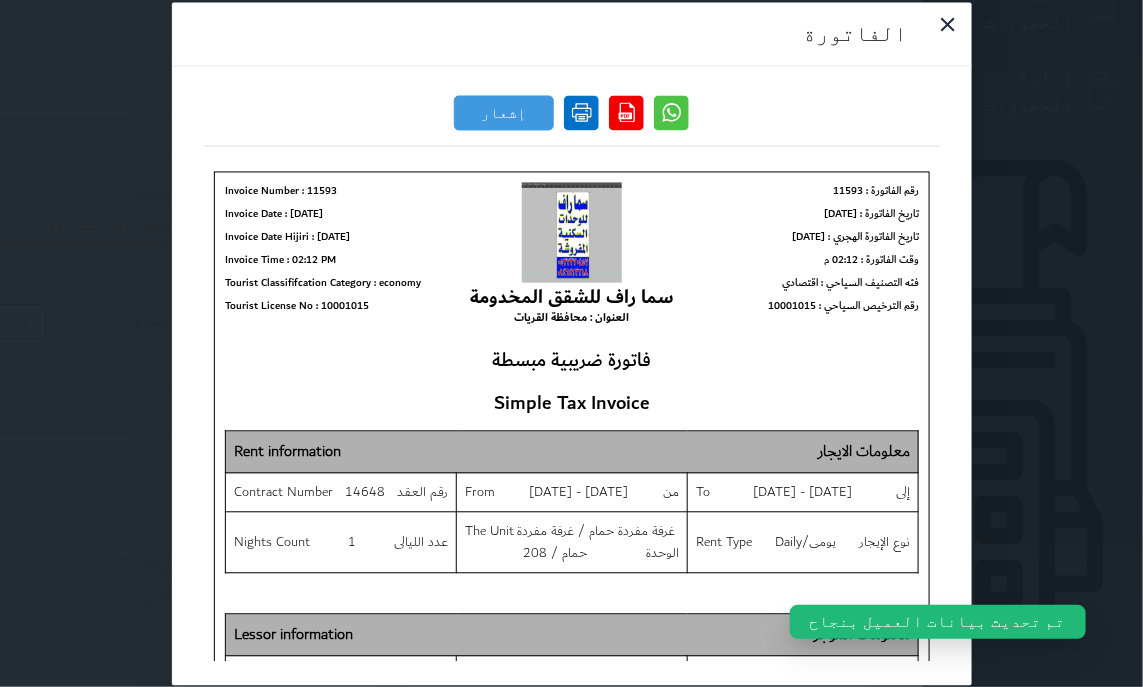 click at bounding box center [581, 112] 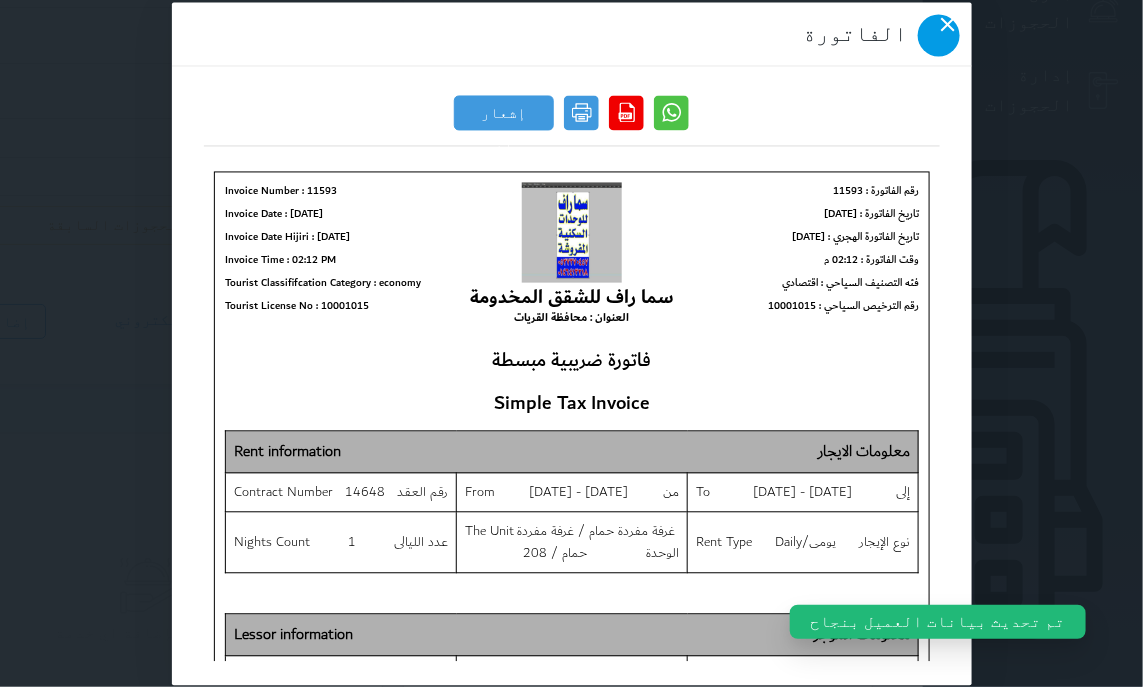 click 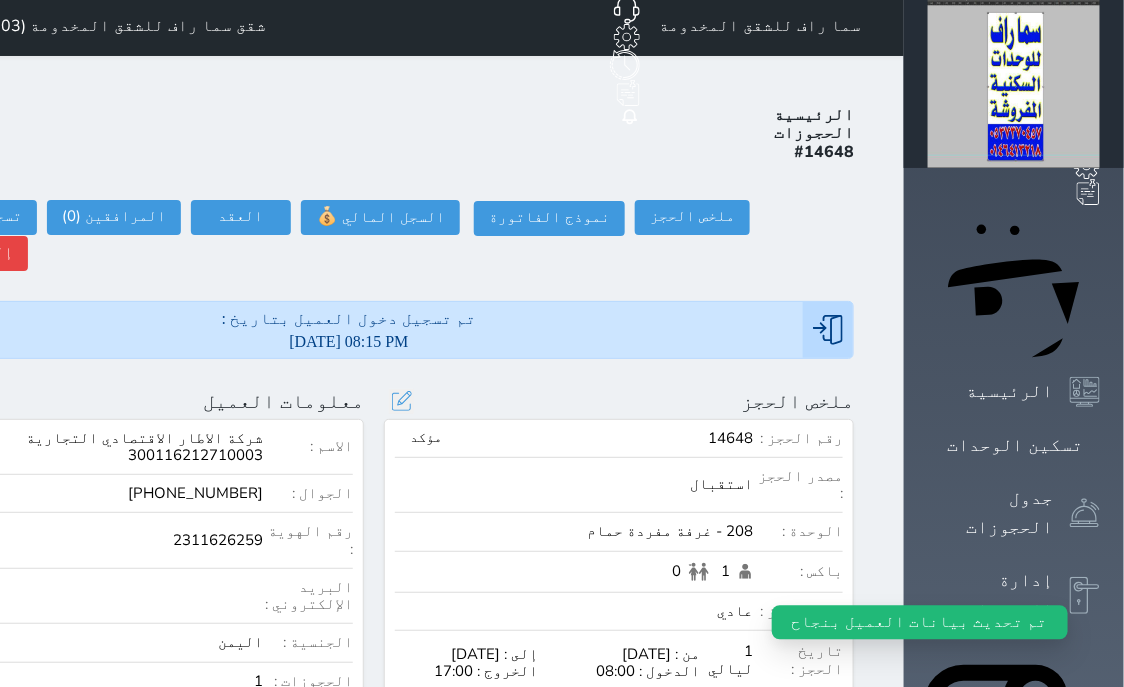 scroll, scrollTop: 0, scrollLeft: 0, axis: both 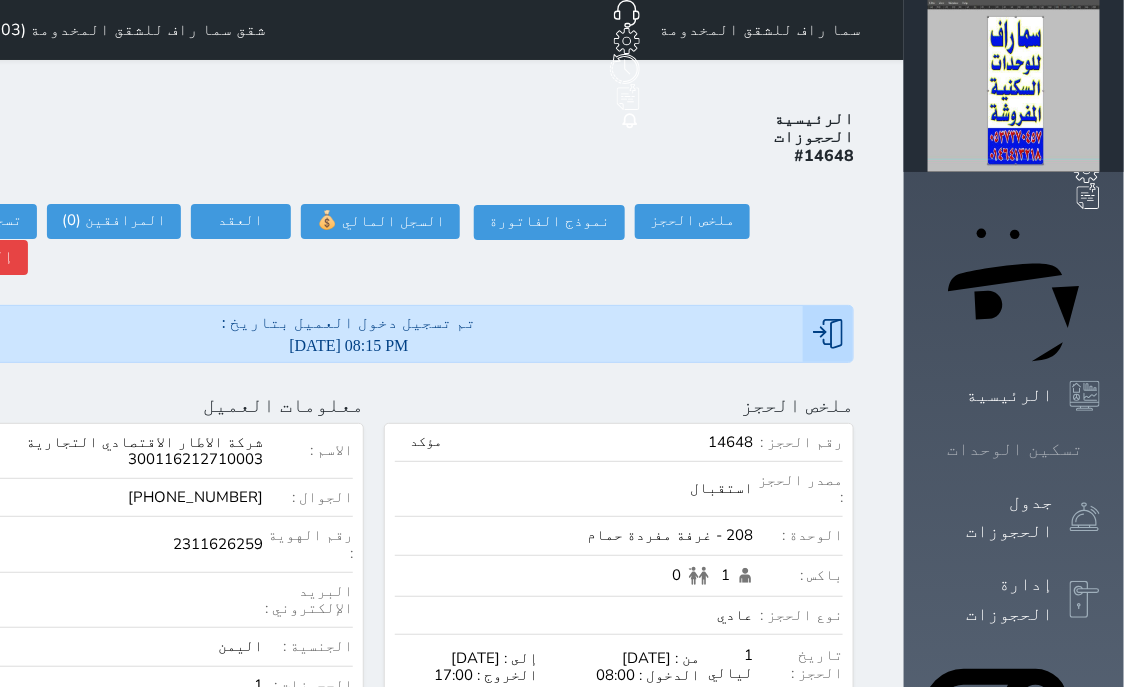 click 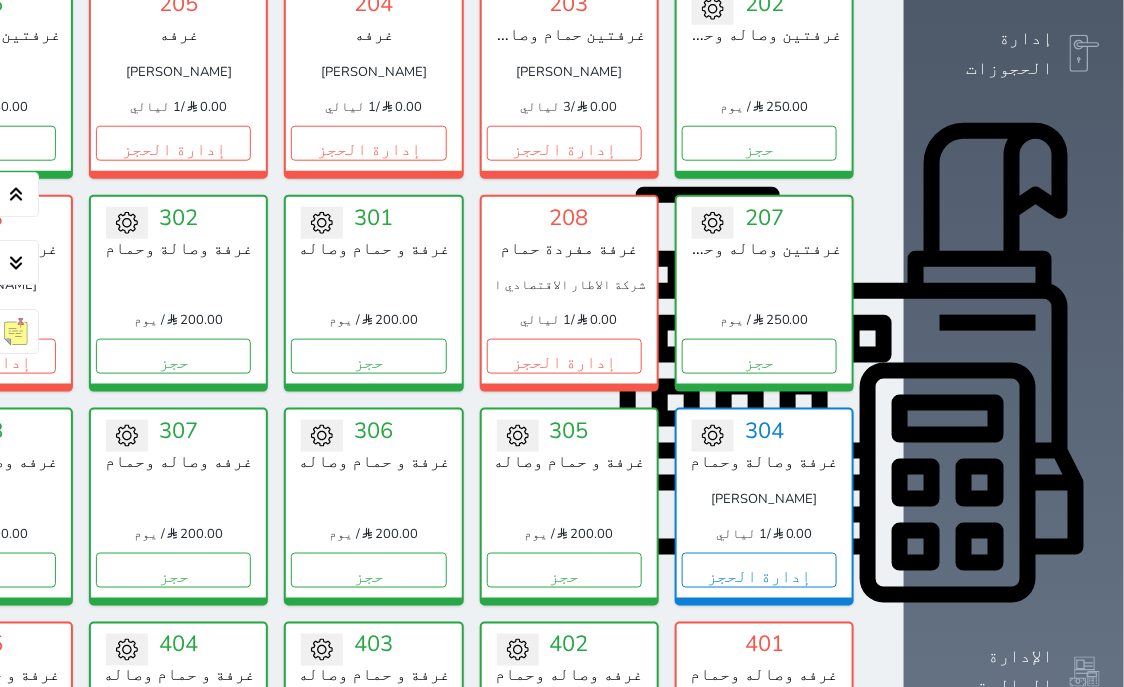 scroll, scrollTop: 587, scrollLeft: 0, axis: vertical 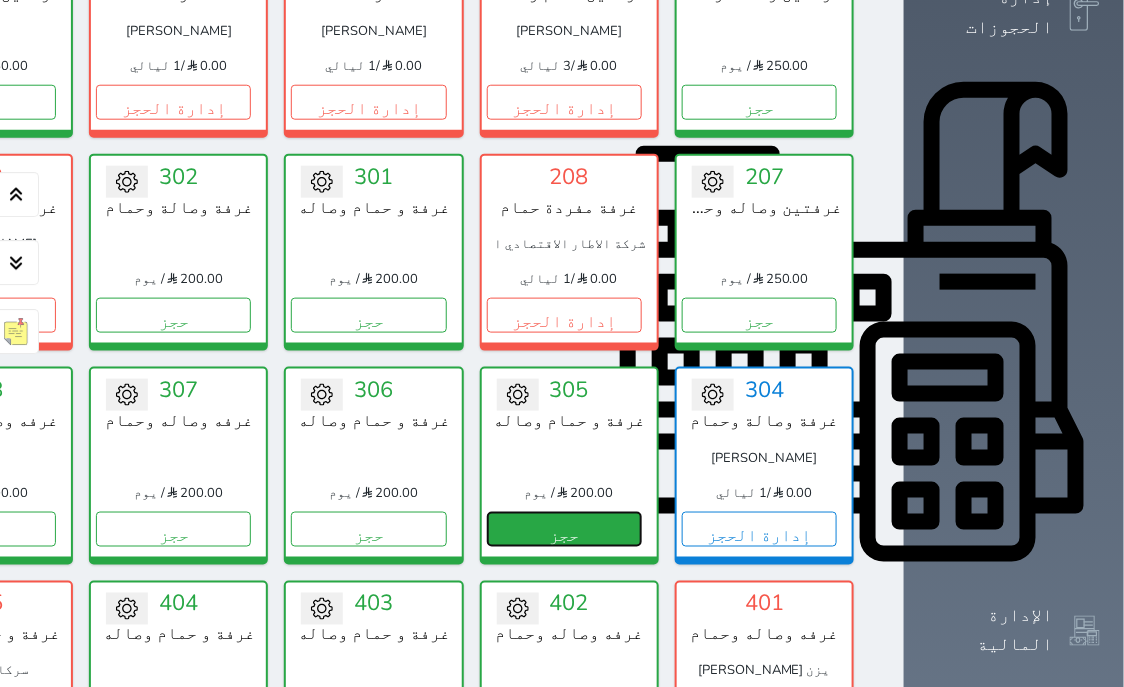 click on "حجز" at bounding box center [564, 529] 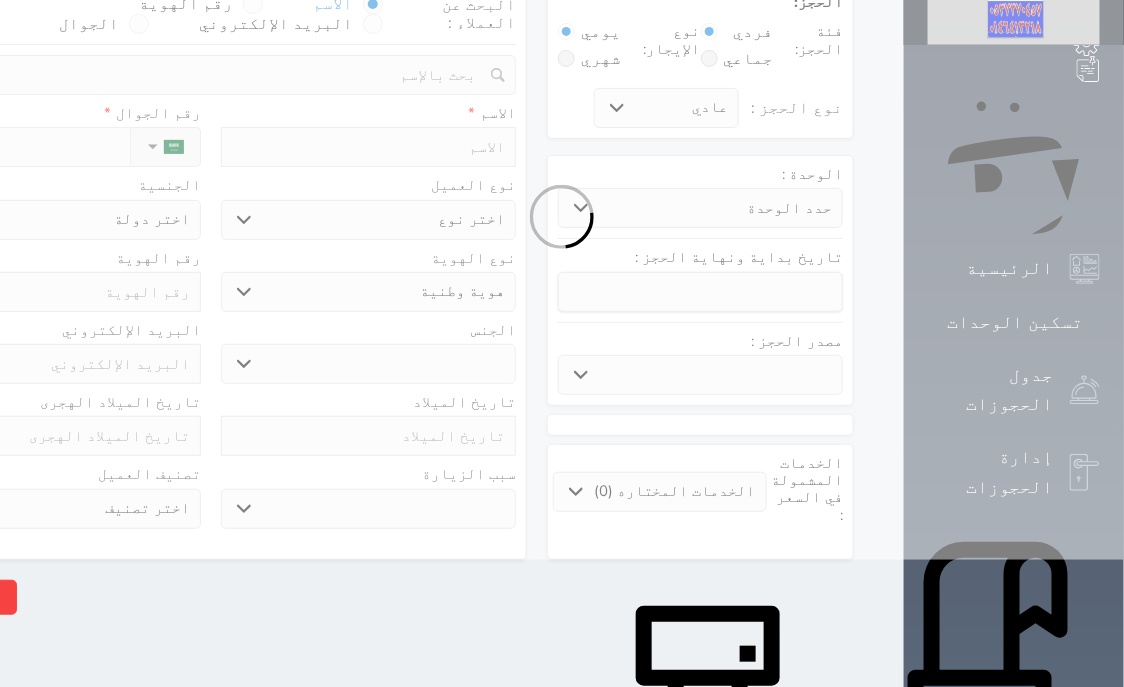 scroll, scrollTop: 0, scrollLeft: 0, axis: both 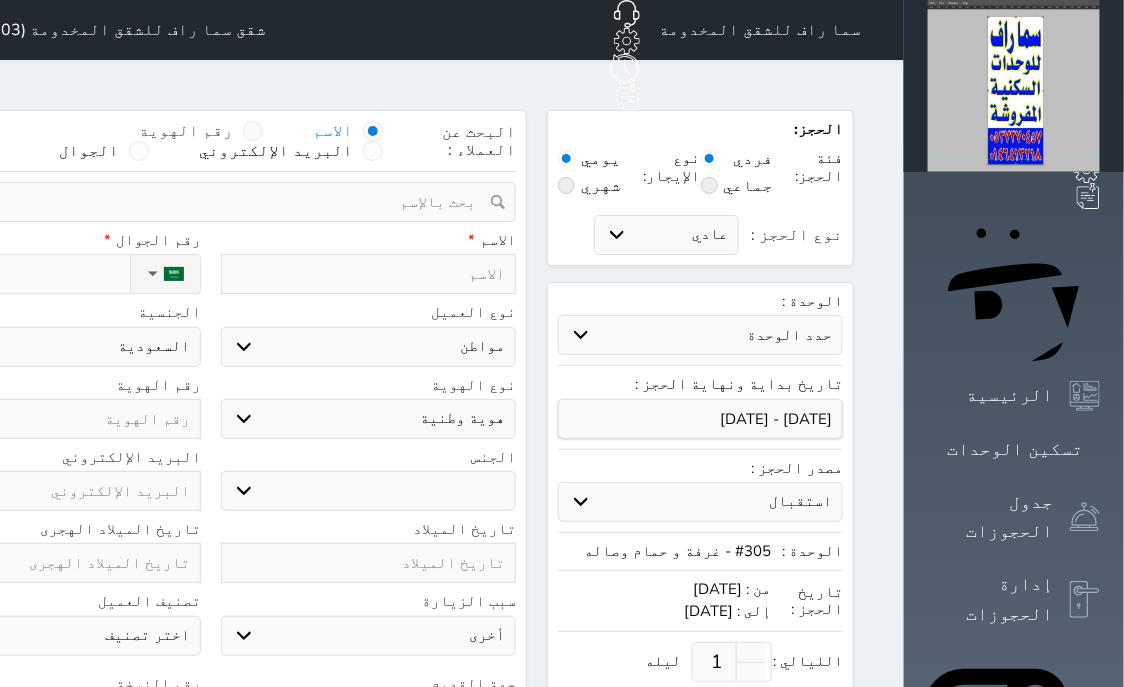 click at bounding box center [253, 131] 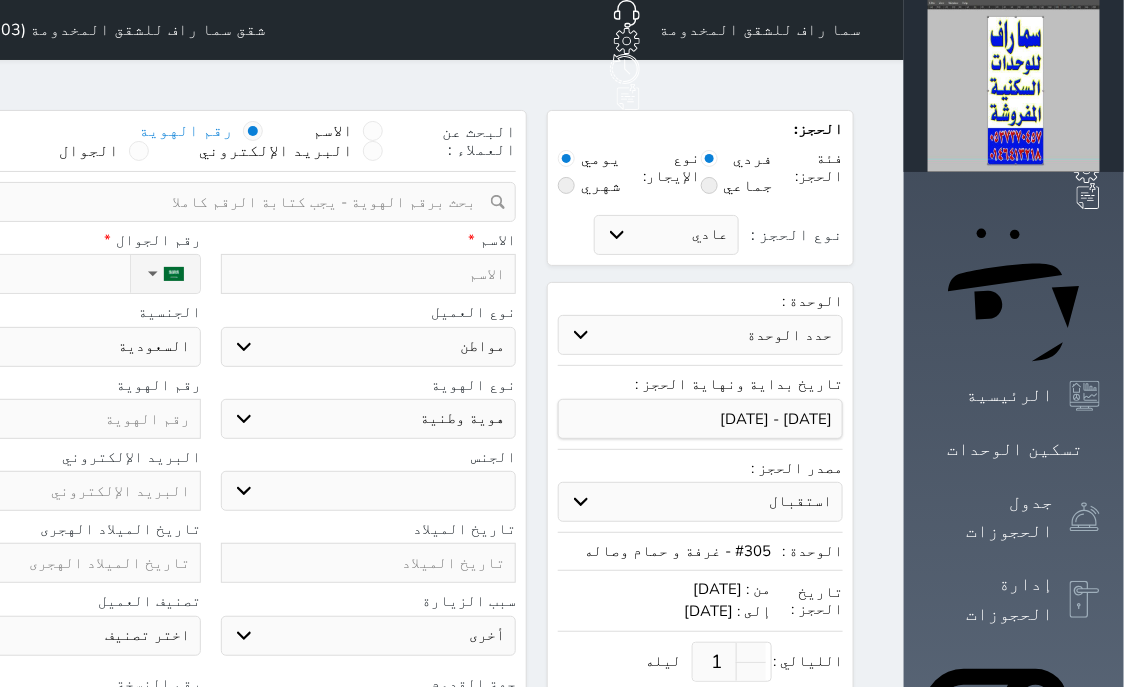 click at bounding box center (203, 202) 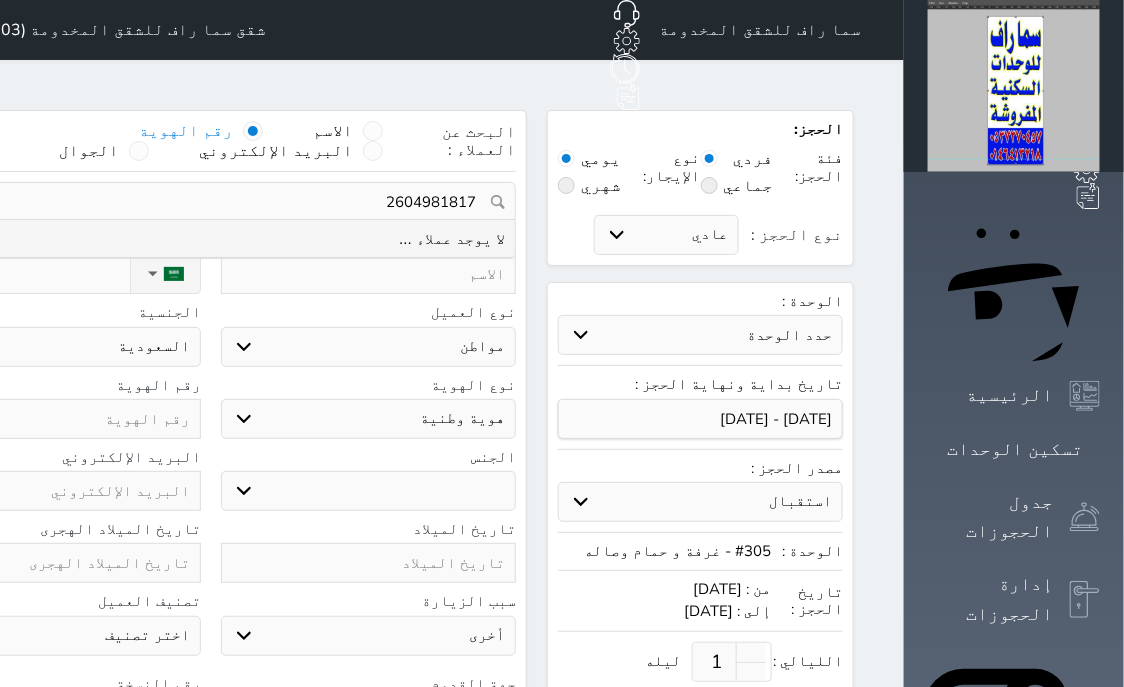 click on "2604981817" at bounding box center [210, 202] 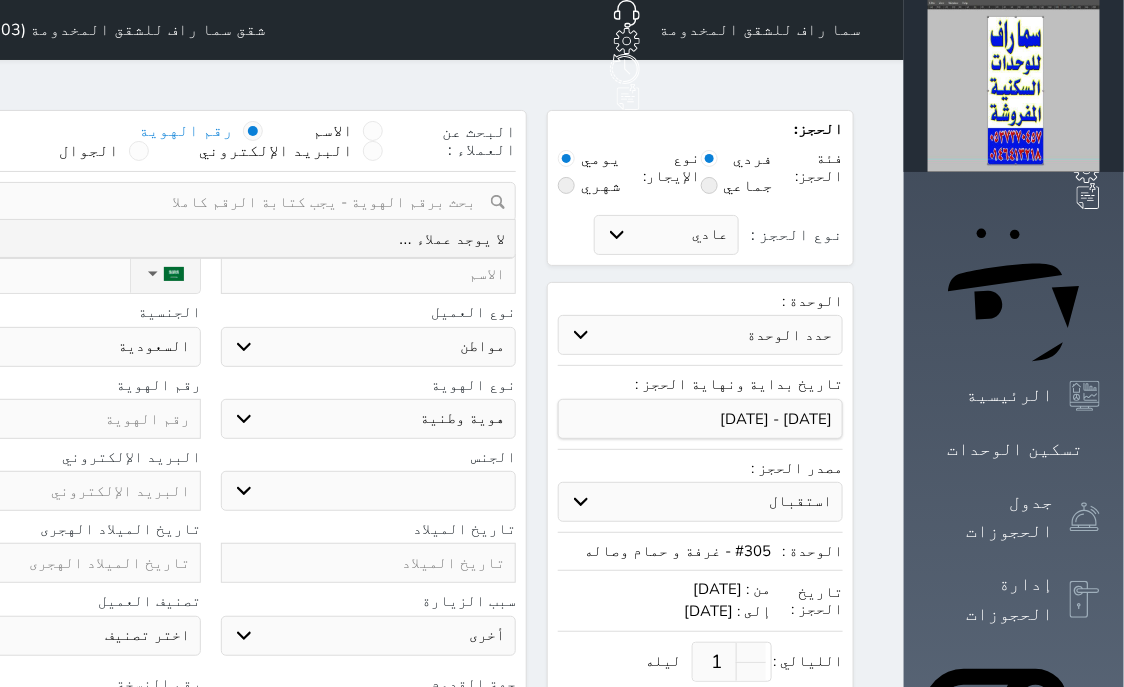 click at bounding box center (53, 419) 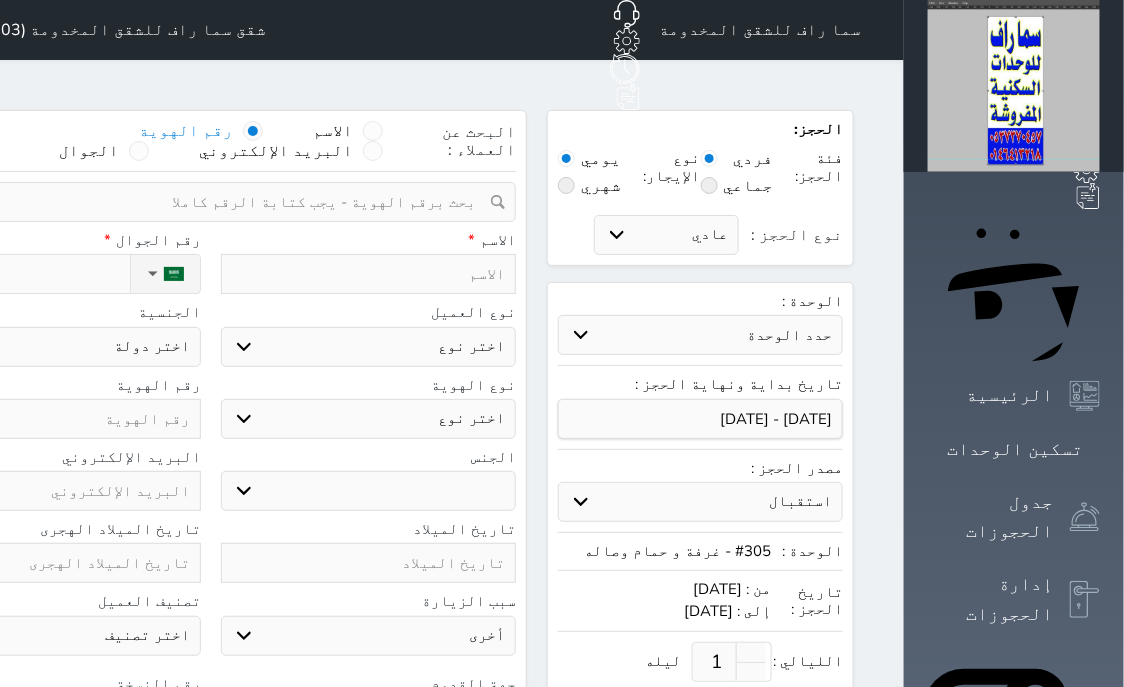 paste on "2604981817" 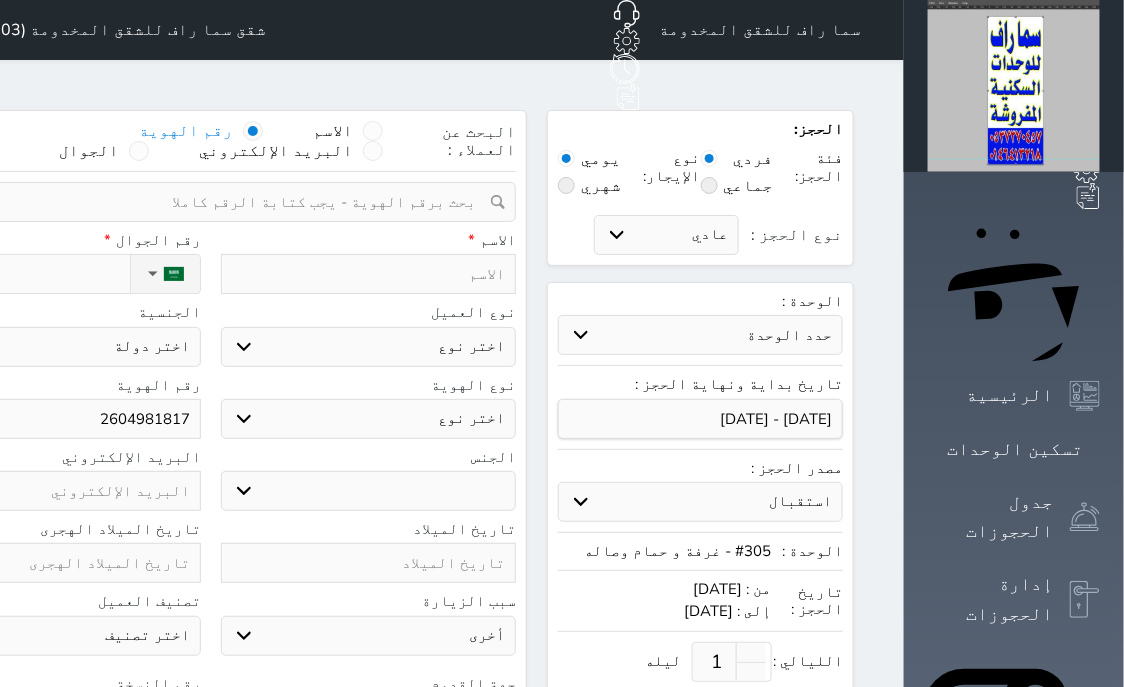 click at bounding box center [369, 274] 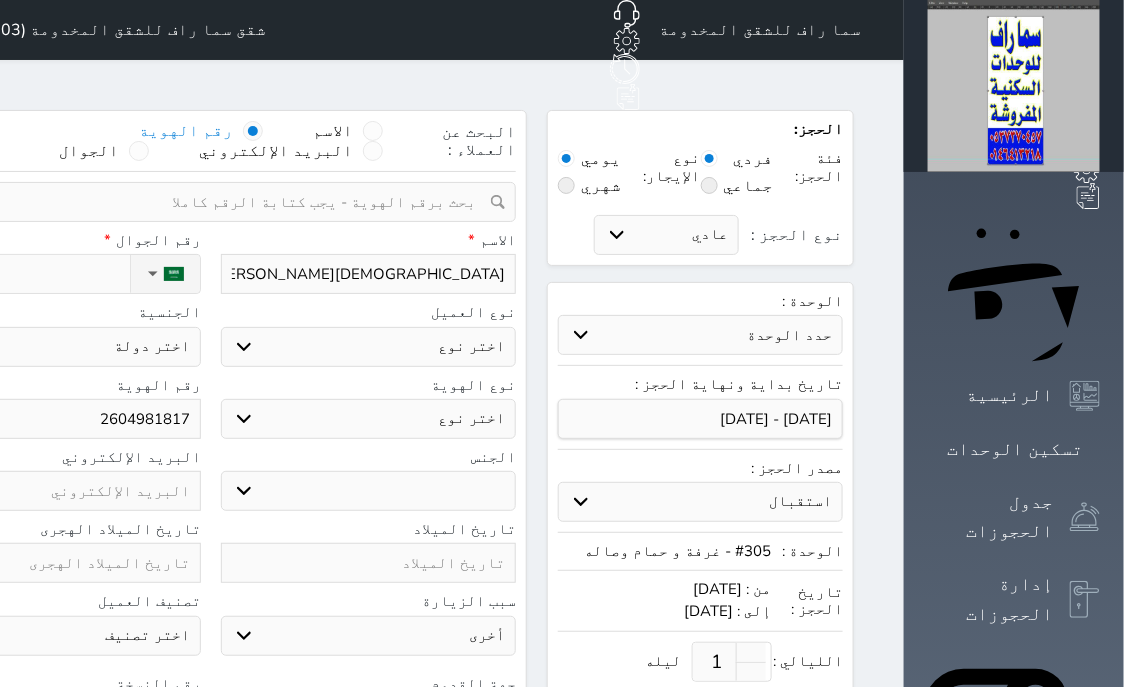 click on "اختر نوع   مواطن مواطن خليجي زائر مقيم" at bounding box center (369, 347) 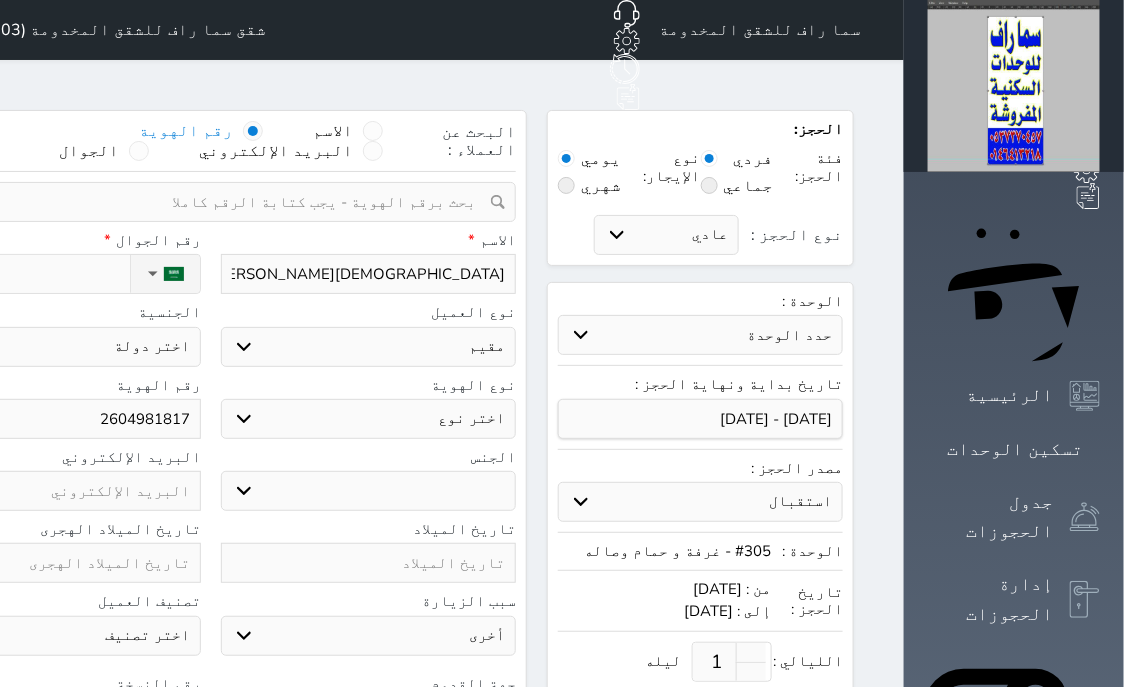 click on "مقيم" at bounding box center (0, 0) 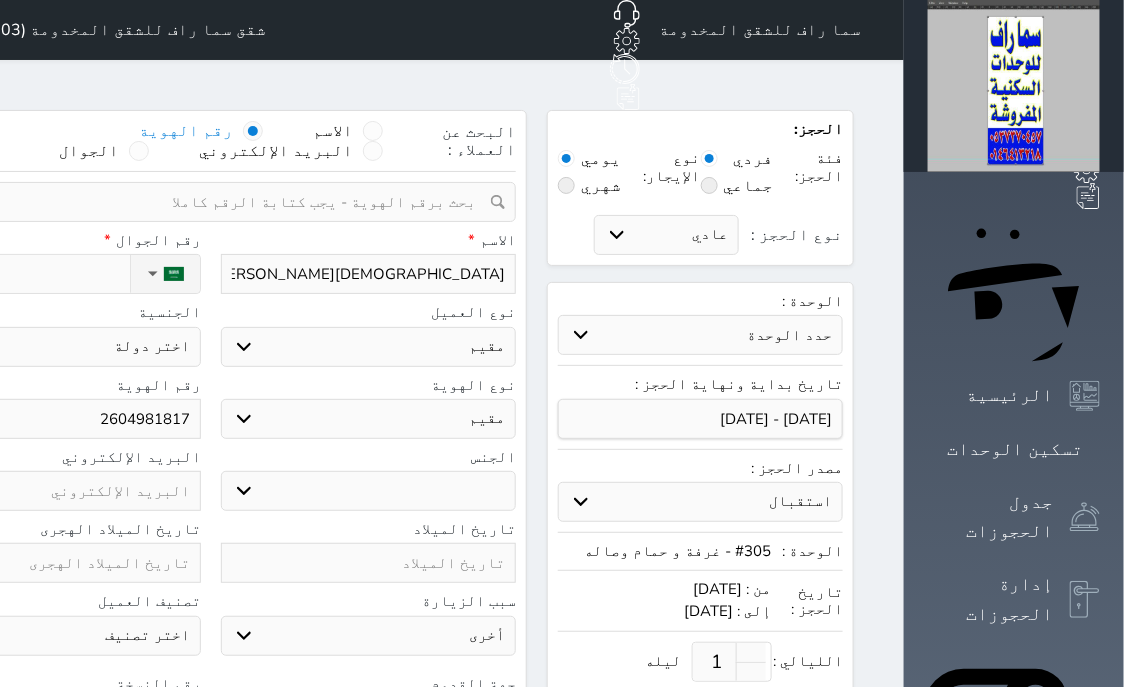 click on "ذكر   انثى" at bounding box center [369, 491] 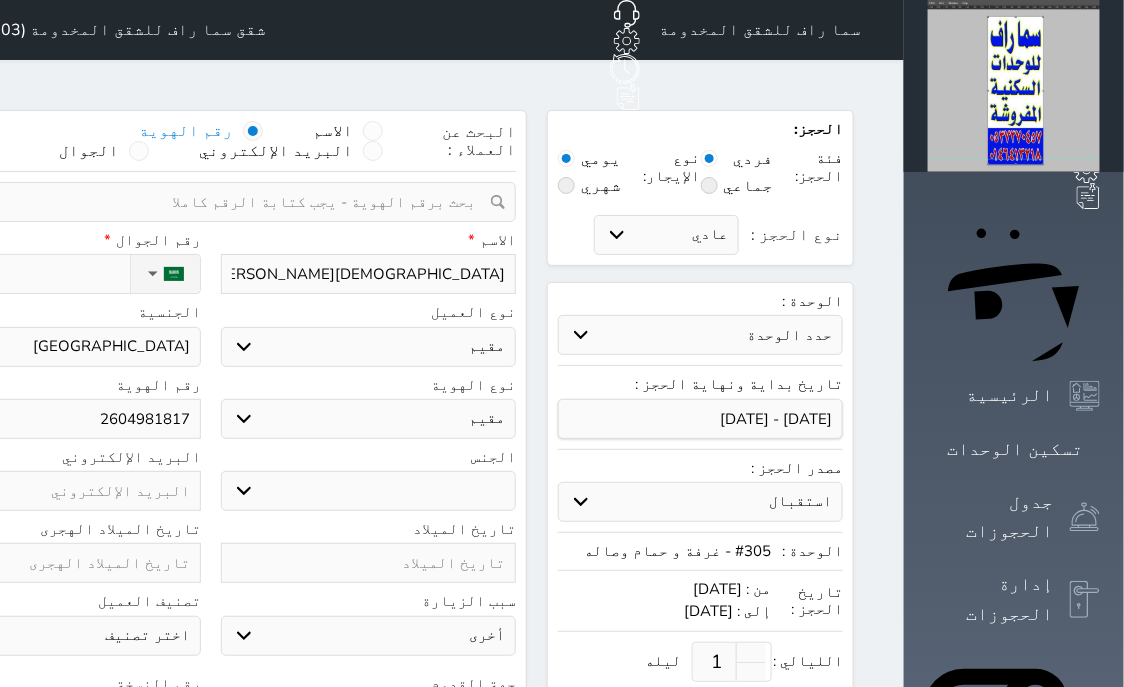 click on "اختر دولة
اثيوبيا
اجنبي بجواز سعودي
اخرى
[GEOGRAPHIC_DATA]
[GEOGRAPHIC_DATA]
[GEOGRAPHIC_DATA]
[GEOGRAPHIC_DATA]
[GEOGRAPHIC_DATA]
[GEOGRAPHIC_DATA]
[GEOGRAPHIC_DATA]" at bounding box center (53, 347) 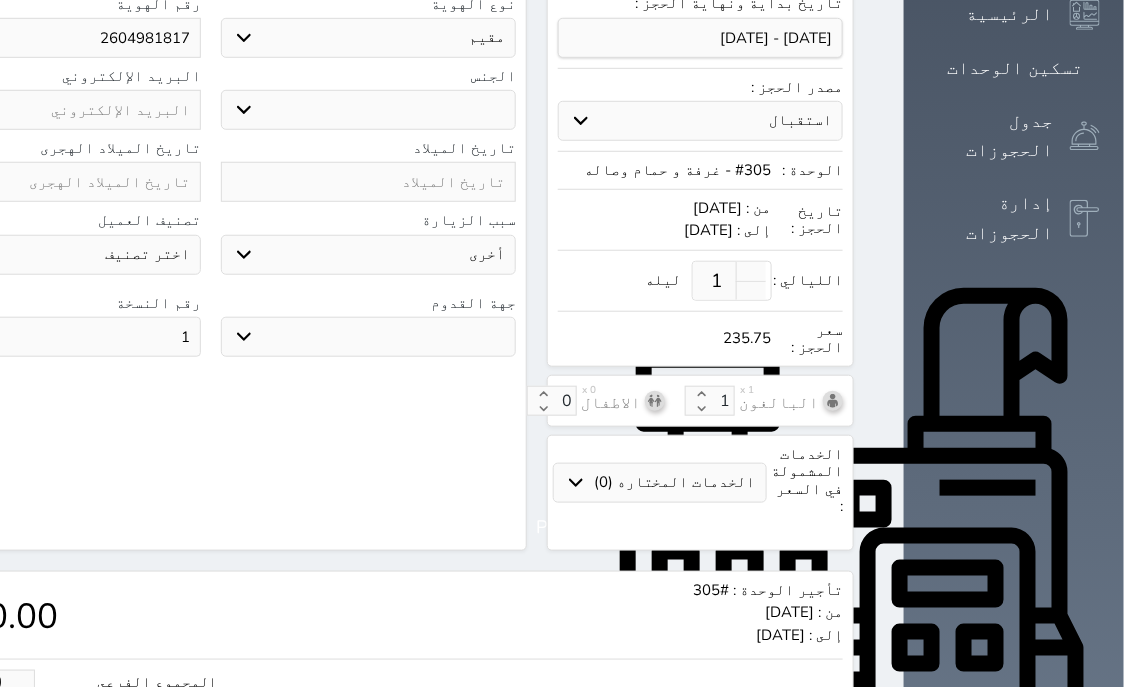 scroll, scrollTop: 621, scrollLeft: 0, axis: vertical 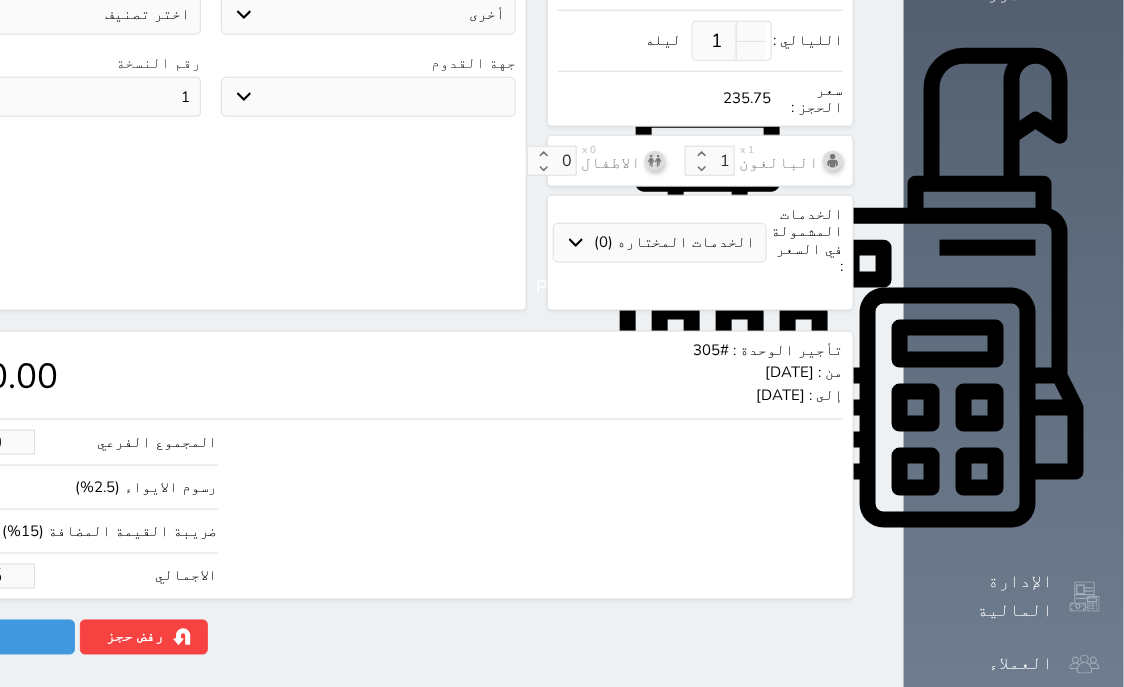 drag, startPoint x: 126, startPoint y: 530, endPoint x: 50, endPoint y: 549, distance: 78.339005 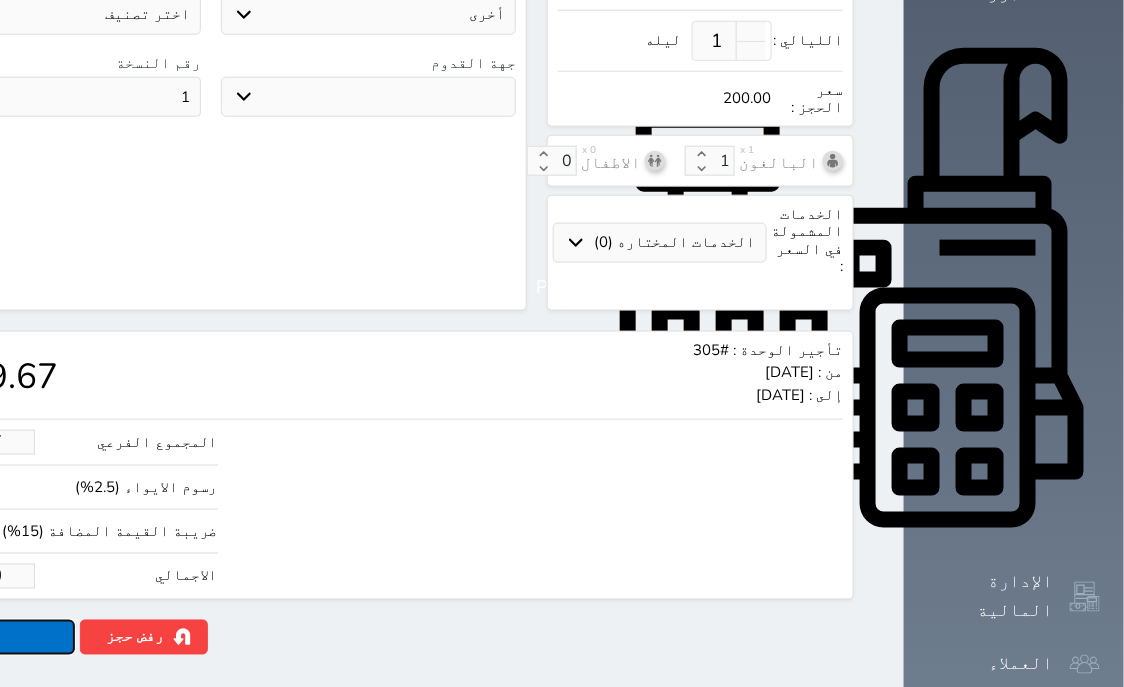 click on "حجز" at bounding box center (-13, 637) 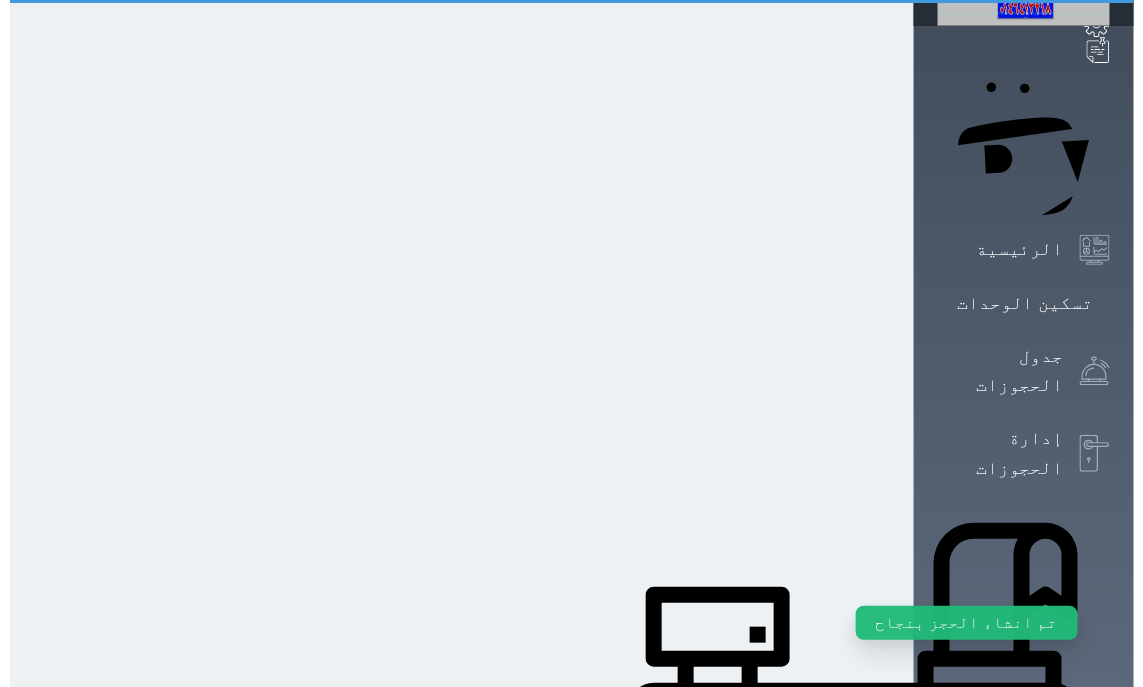 scroll, scrollTop: 0, scrollLeft: 0, axis: both 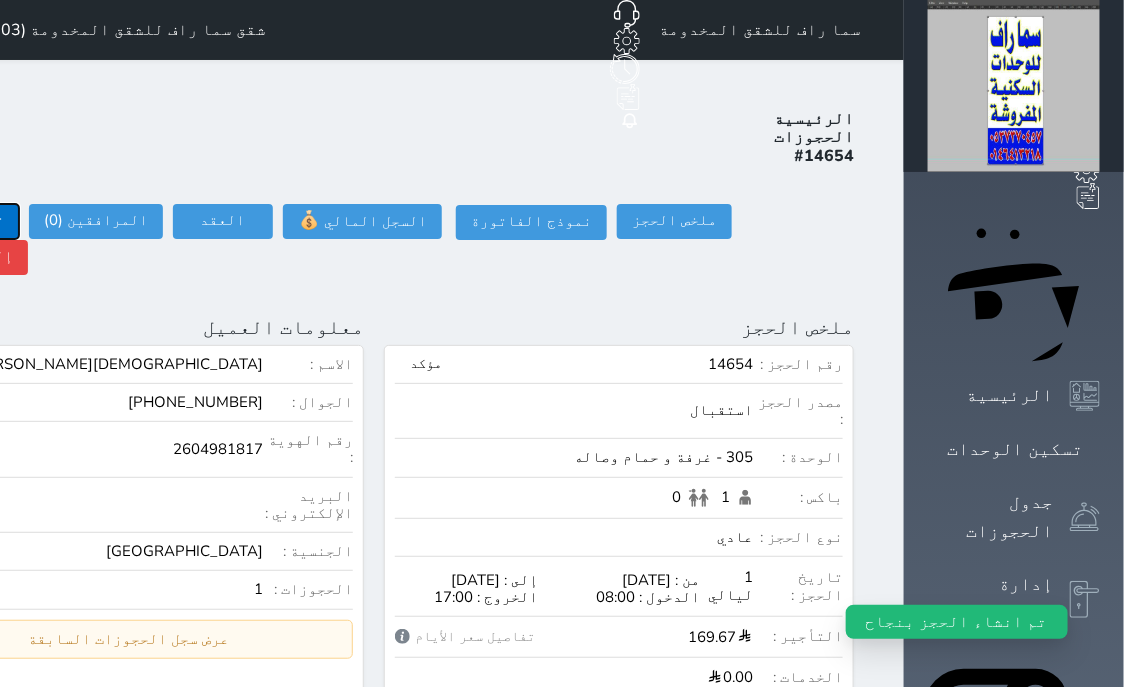 click on "تسجيل دخول" at bounding box center [-39, 221] 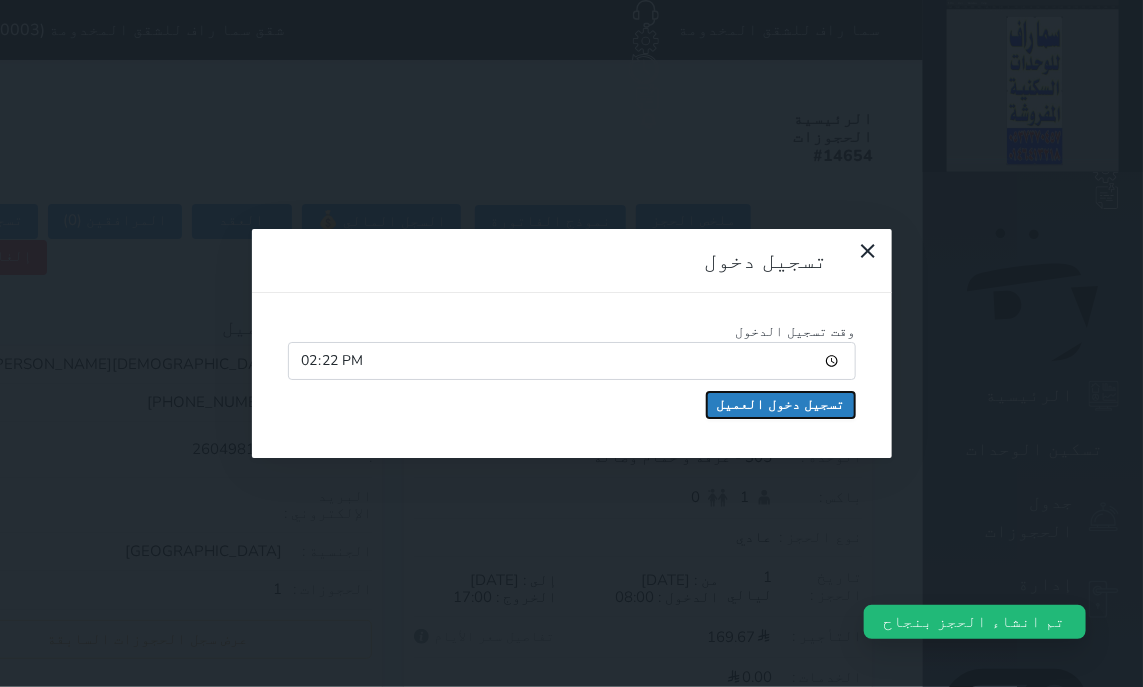 click on "تسجيل دخول العميل" at bounding box center (781, 405) 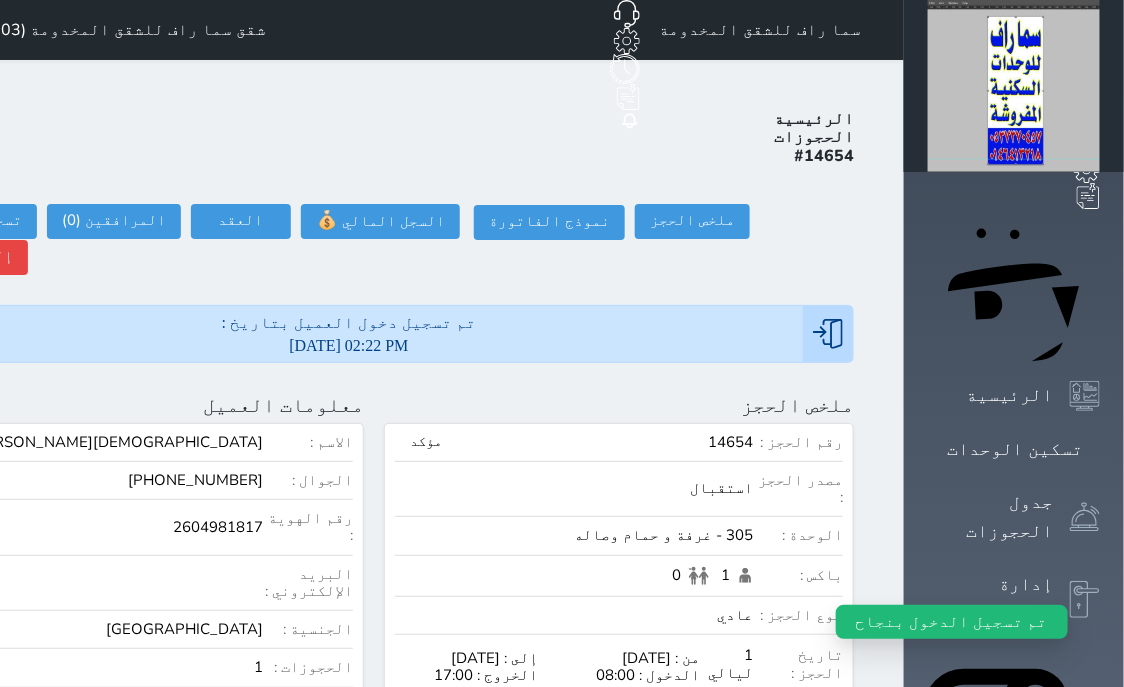 click at bounding box center (-89, 405) 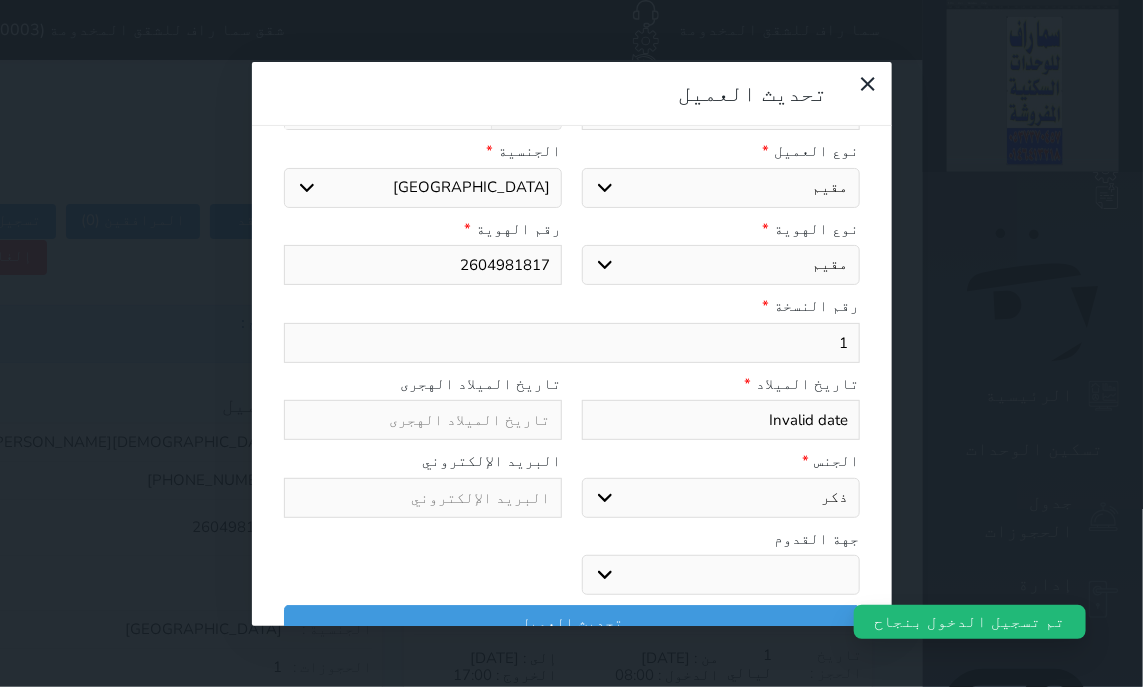 scroll, scrollTop: 0, scrollLeft: 0, axis: both 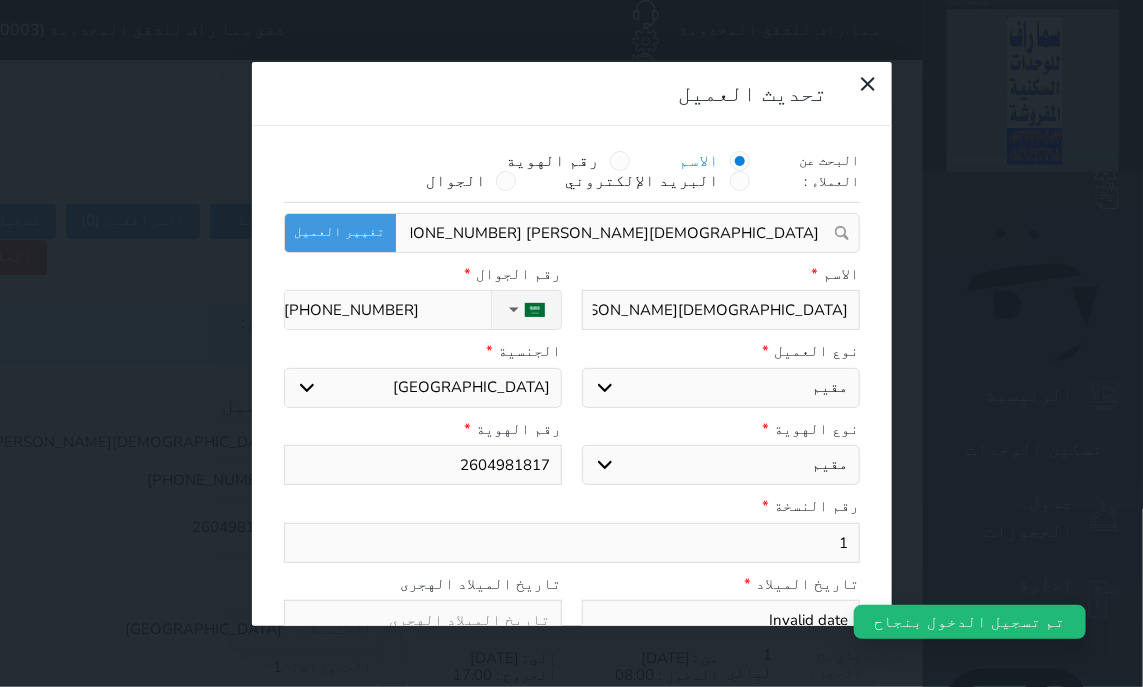 click on "[DEMOGRAPHIC_DATA][PERSON_NAME]" at bounding box center [721, 310] 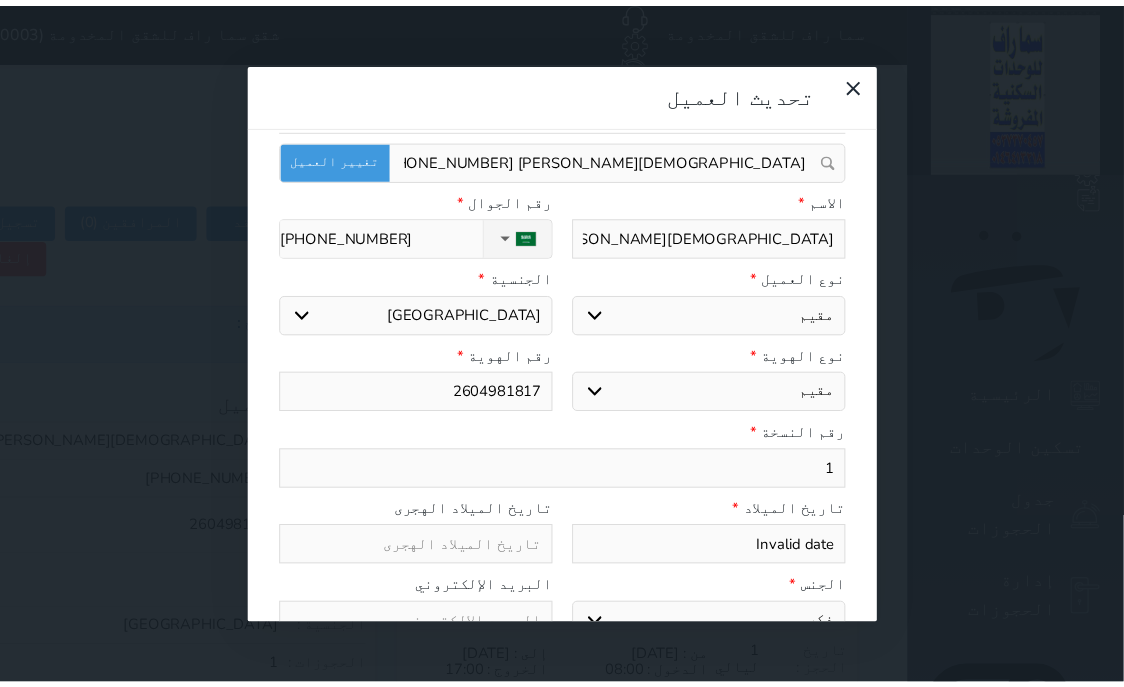 scroll, scrollTop: 200, scrollLeft: 0, axis: vertical 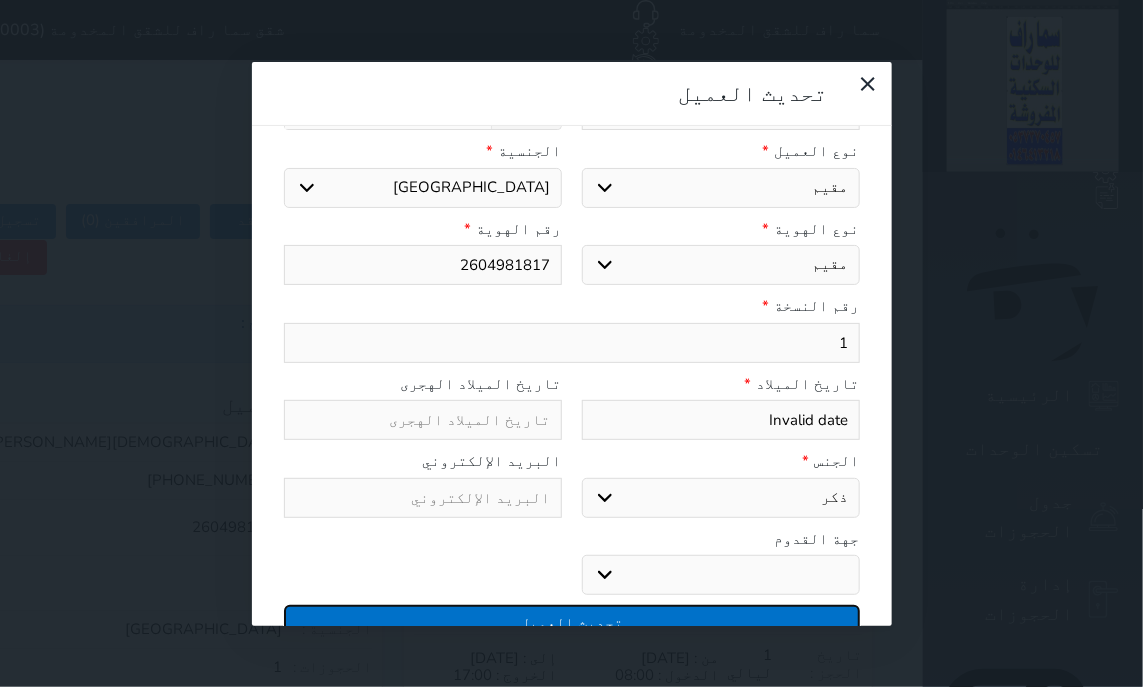 click on "تحديث العميل" at bounding box center (572, 622) 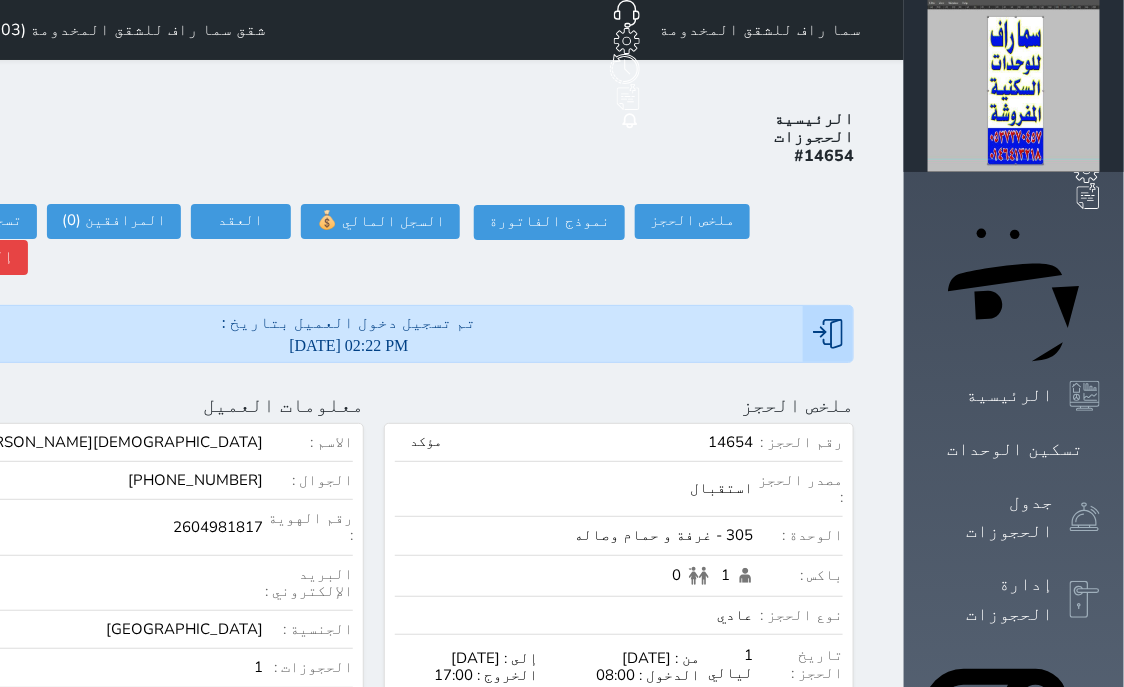 scroll, scrollTop: 200, scrollLeft: 0, axis: vertical 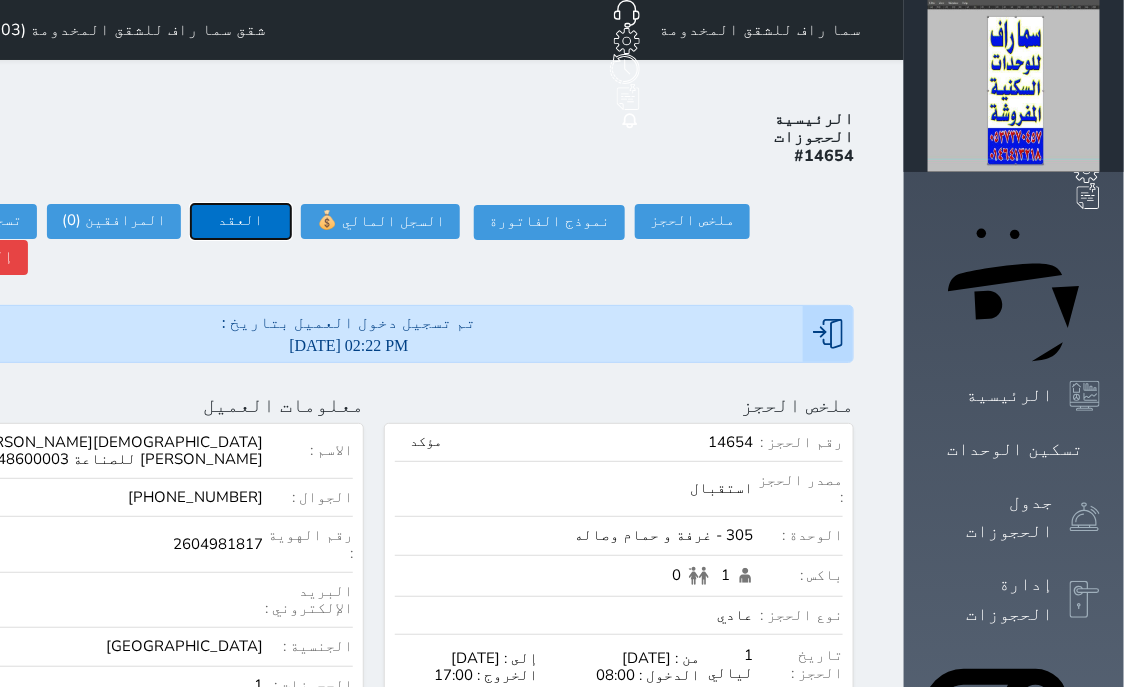 click on "العقد" at bounding box center (241, 221) 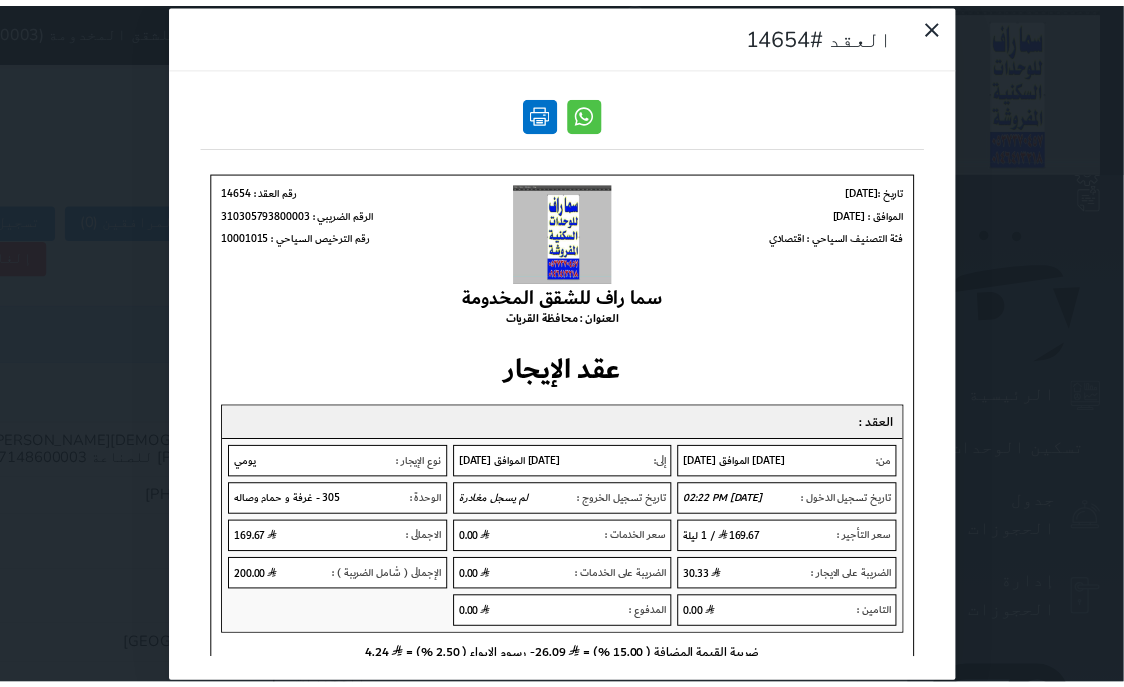 scroll, scrollTop: 0, scrollLeft: 0, axis: both 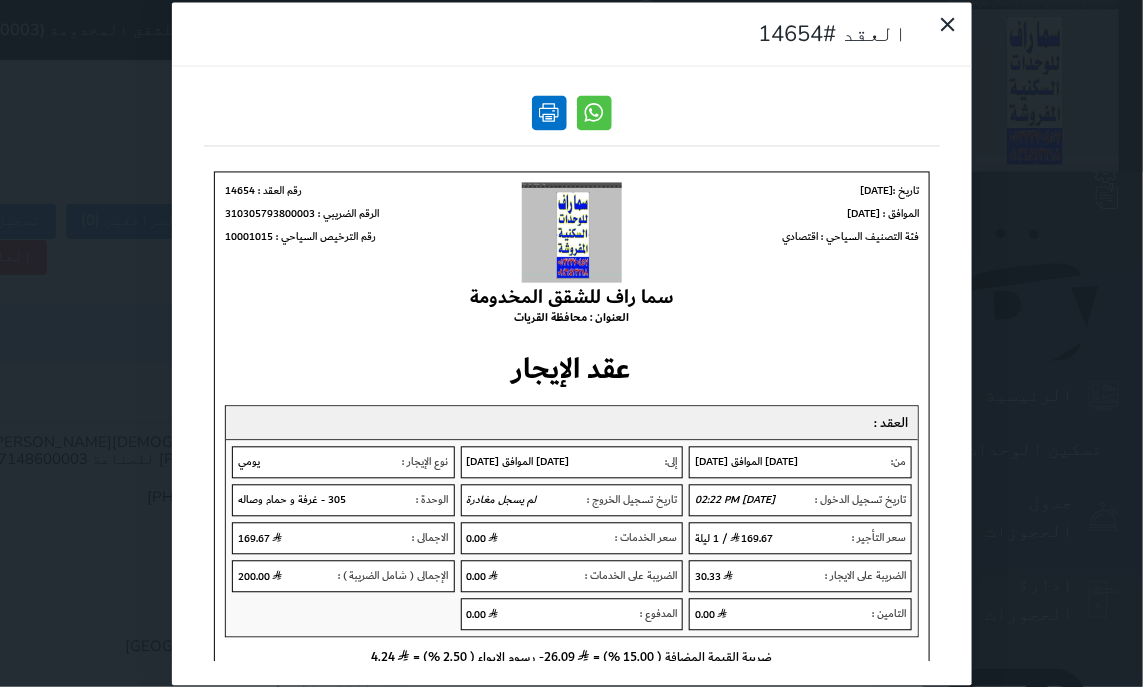 click at bounding box center (549, 112) 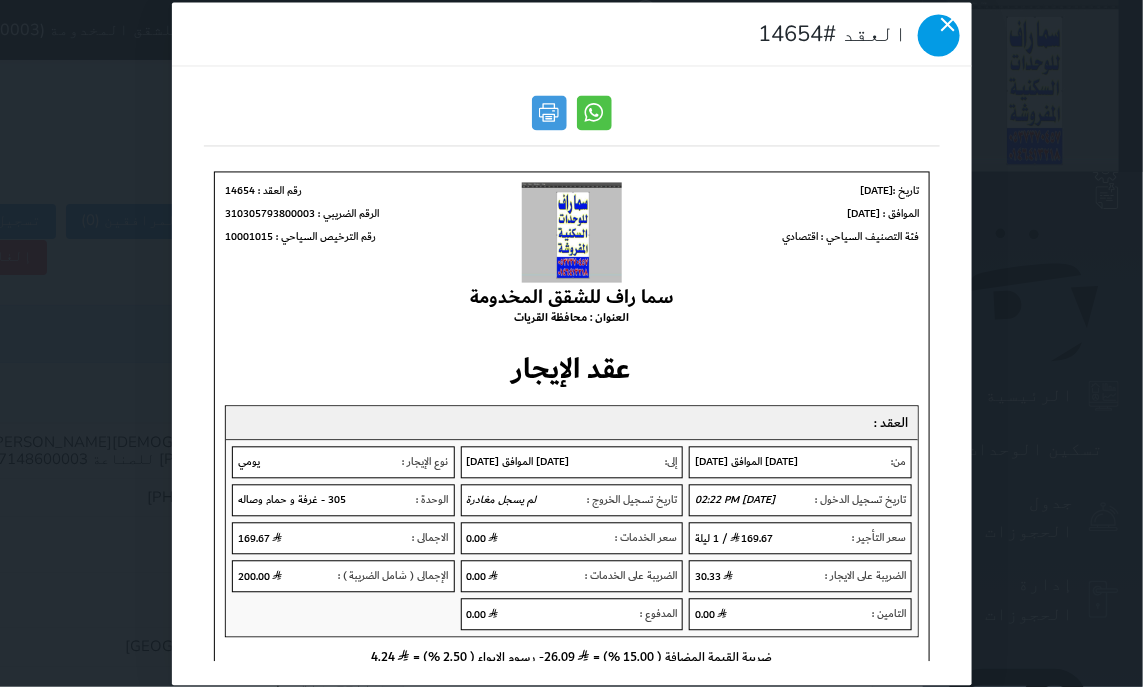 click 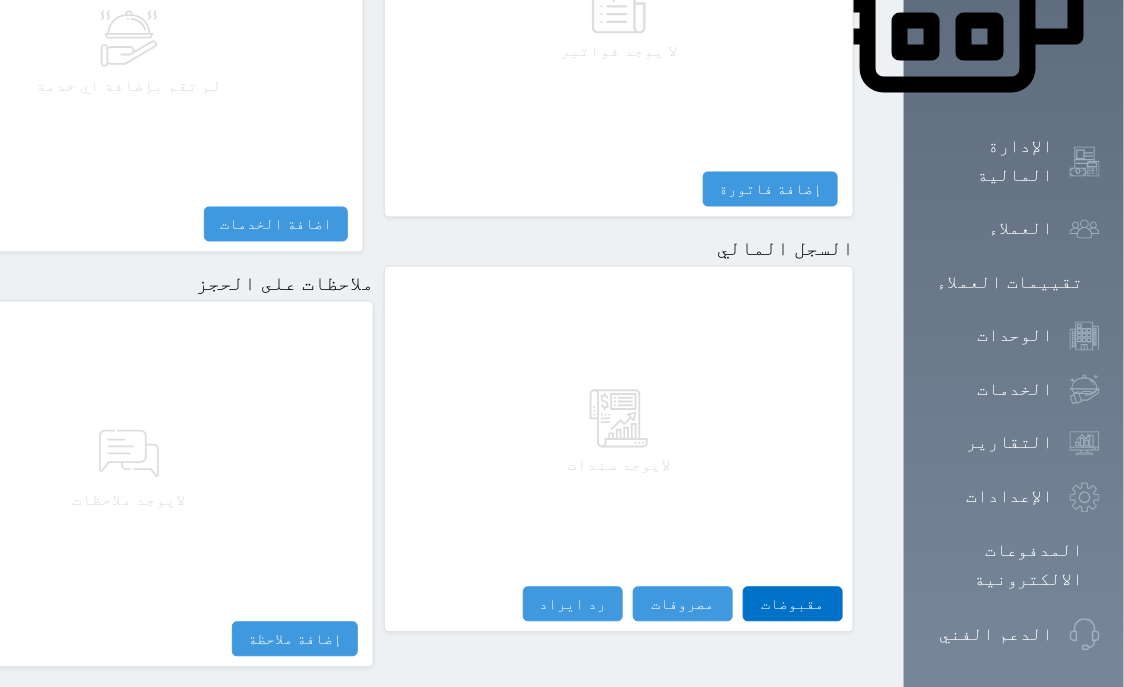 scroll, scrollTop: 1095, scrollLeft: 0, axis: vertical 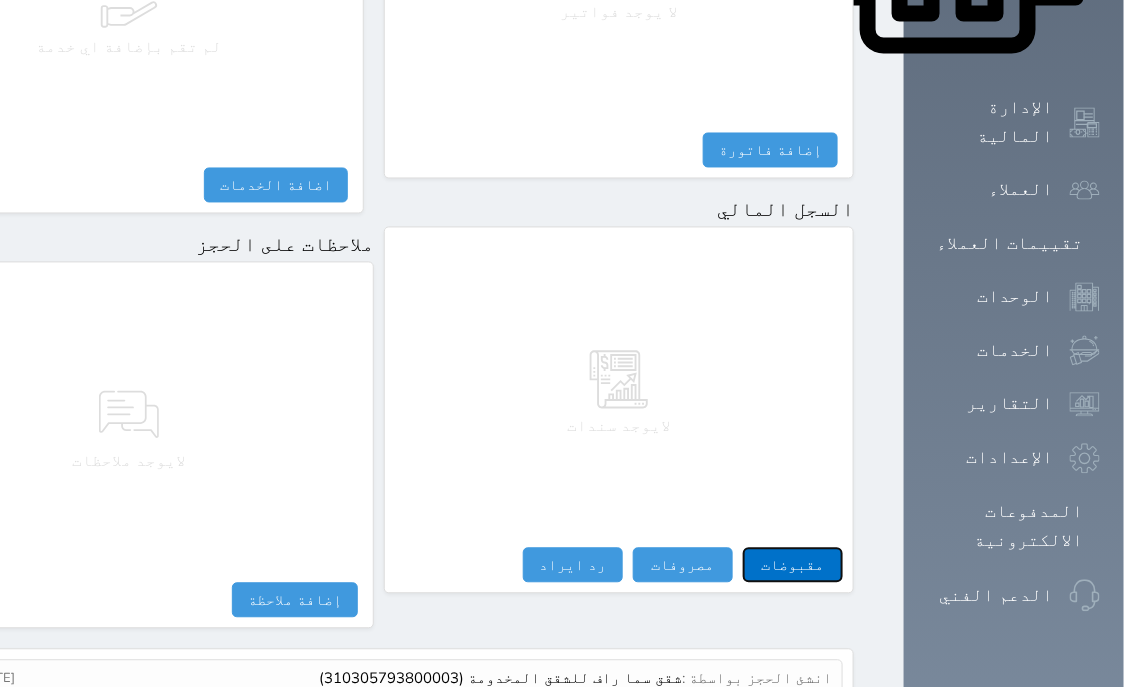 click on "مقبوضات" at bounding box center [793, 565] 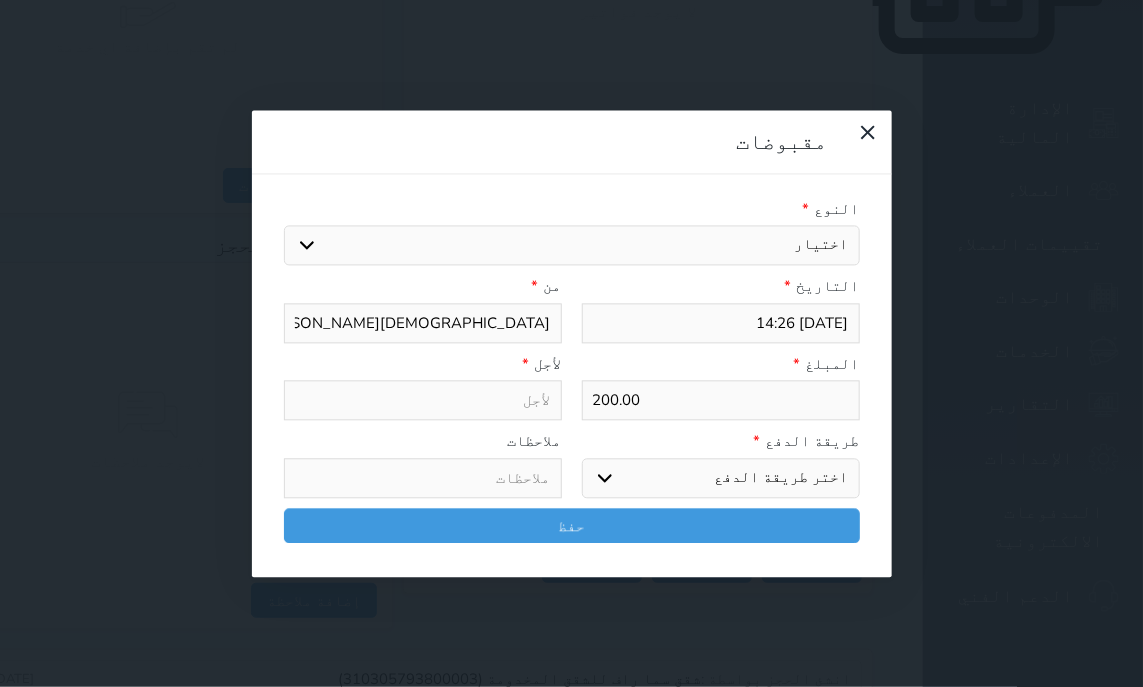click on "اختيار   مقبوضات عامة قيمة إيجار فواتير تامين عربون لا ينطبق آخر مغسلة واي فاي - الإنترنت مواقف السيارات طعام الأغذية والمشروبات مشروبات المشروبات الباردة المشروبات الساخنة الإفطار غداء عشاء مخبز و كعك حمام سباحة الصالة الرياضية سبا و خدمات الجمال اختيار وإسقاط (خدمات النقل) ميني بار كابل - تلفزيون سرير إضافي تصفيف الشعر التسوق خدمات الجولات السياحية المنظمة خدمات الدليل السياحي" at bounding box center (572, 246) 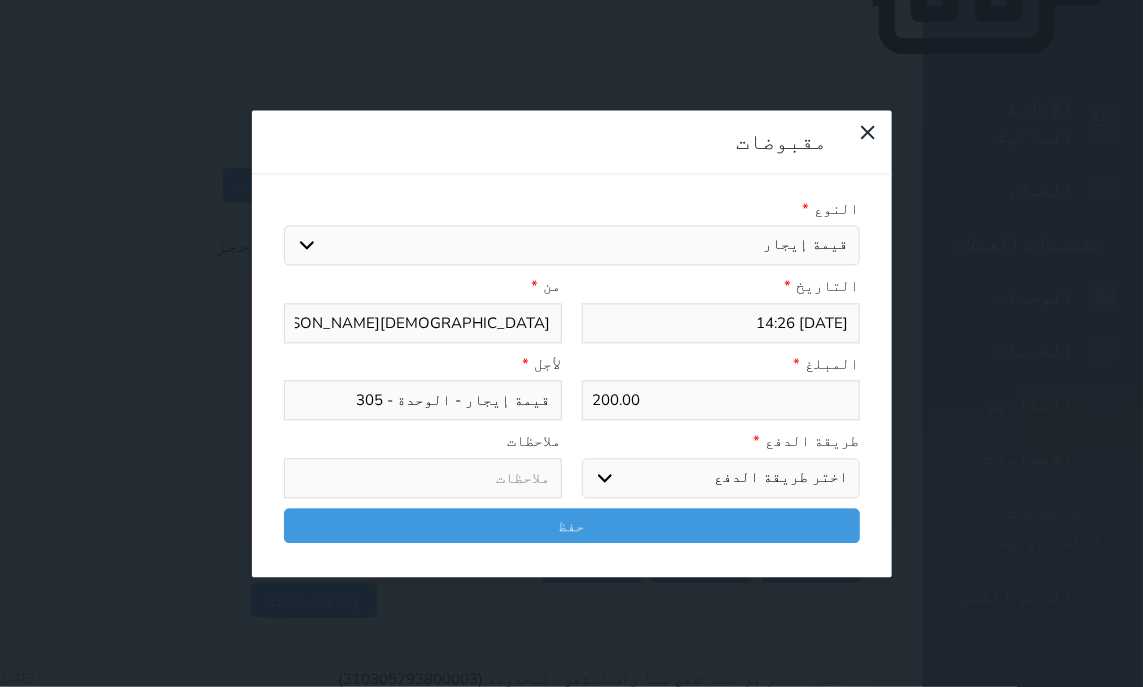 click on "اختر طريقة الدفع   دفع نقدى   تحويل بنكى   مدى   بطاقة ائتمان   آجل" at bounding box center (721, 478) 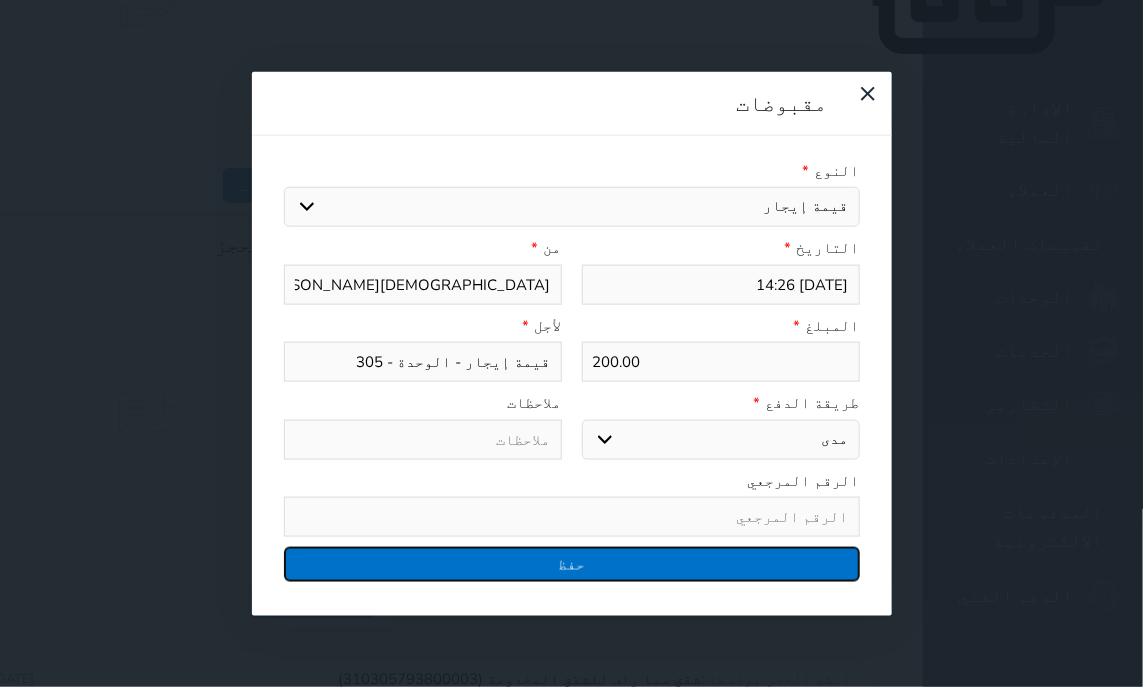 click on "حفظ" at bounding box center [572, 564] 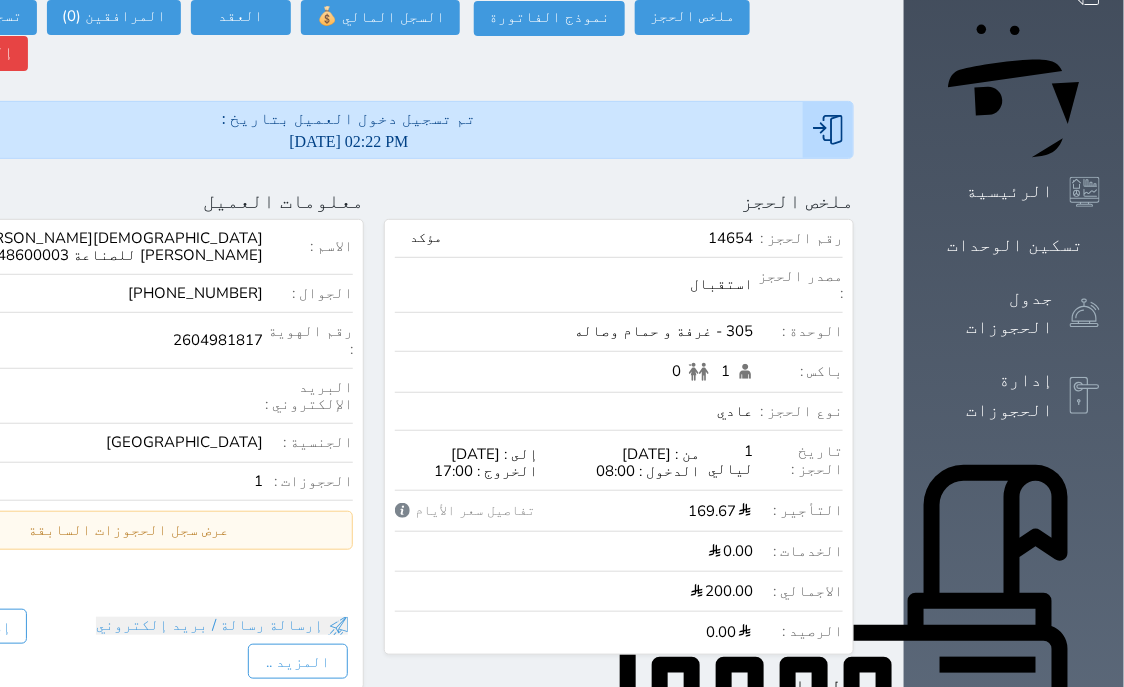 scroll, scrollTop: 0, scrollLeft: 0, axis: both 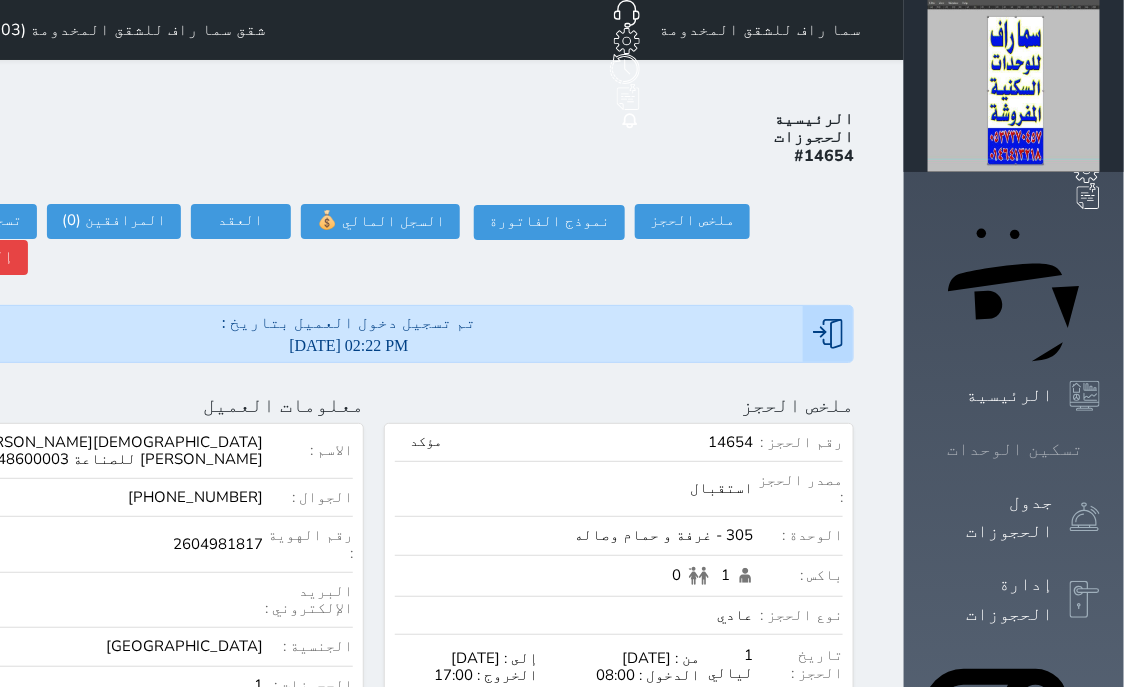 click 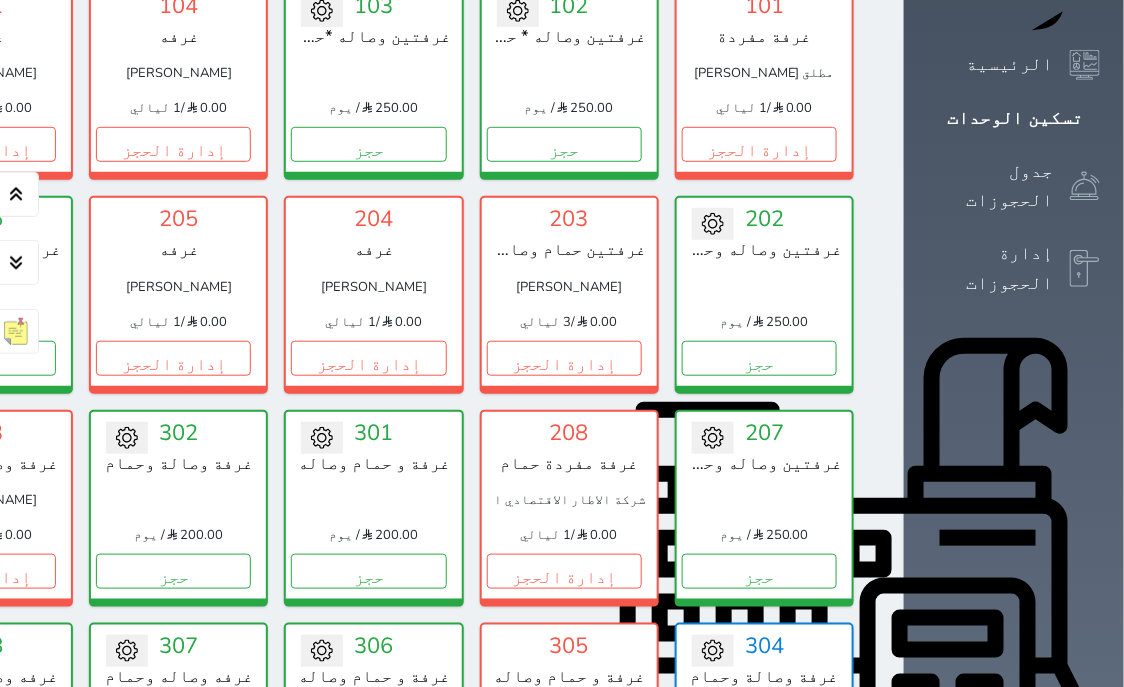 scroll, scrollTop: 332, scrollLeft: 0, axis: vertical 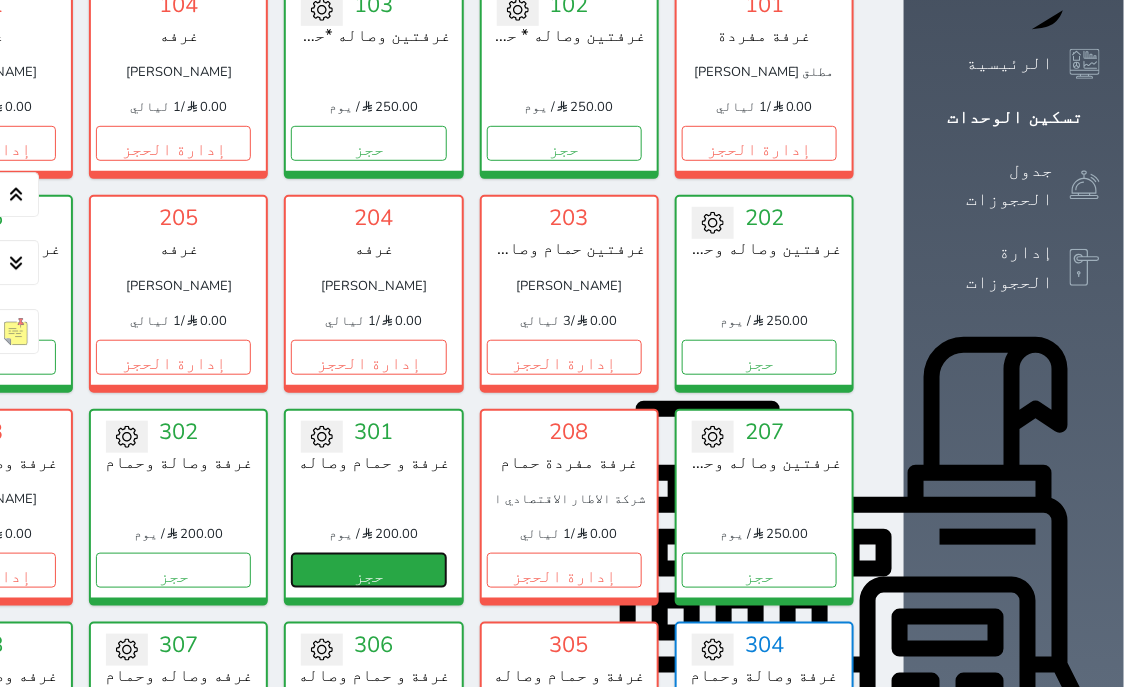 click on "حجز" at bounding box center (368, 570) 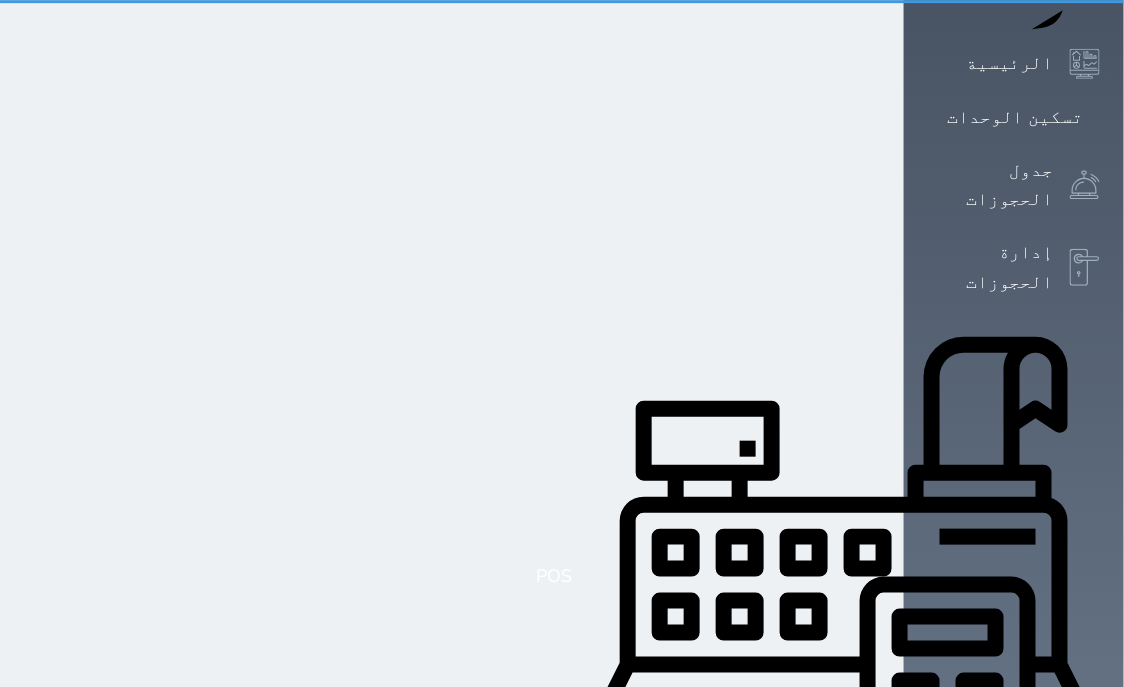 scroll, scrollTop: 0, scrollLeft: 0, axis: both 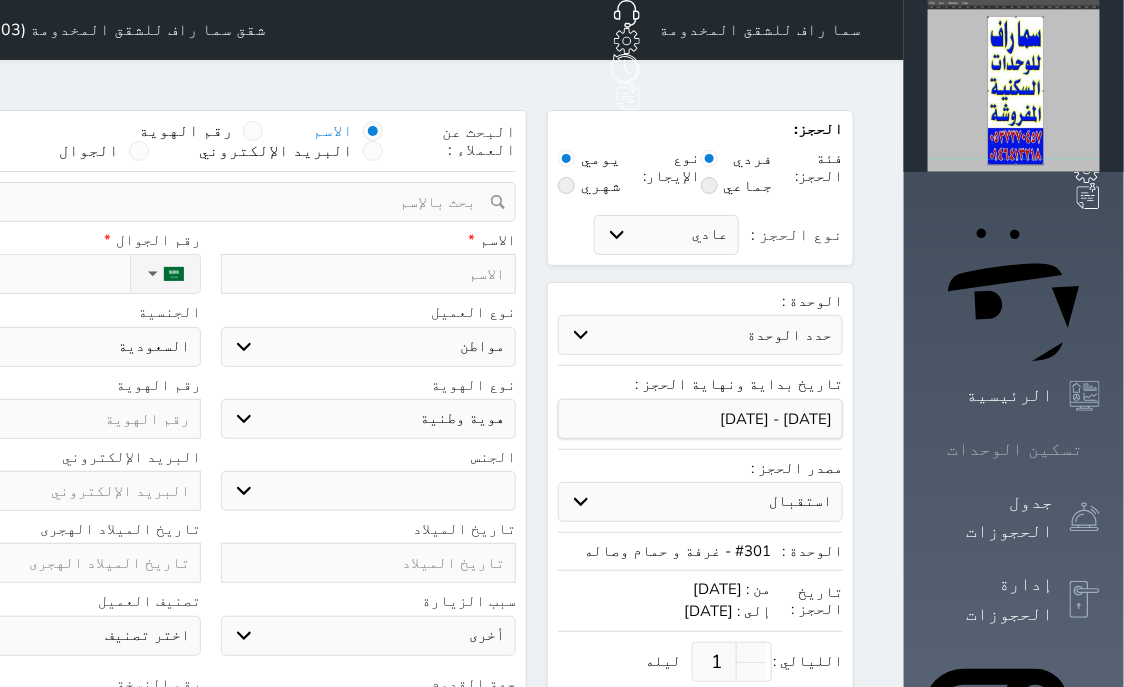 click 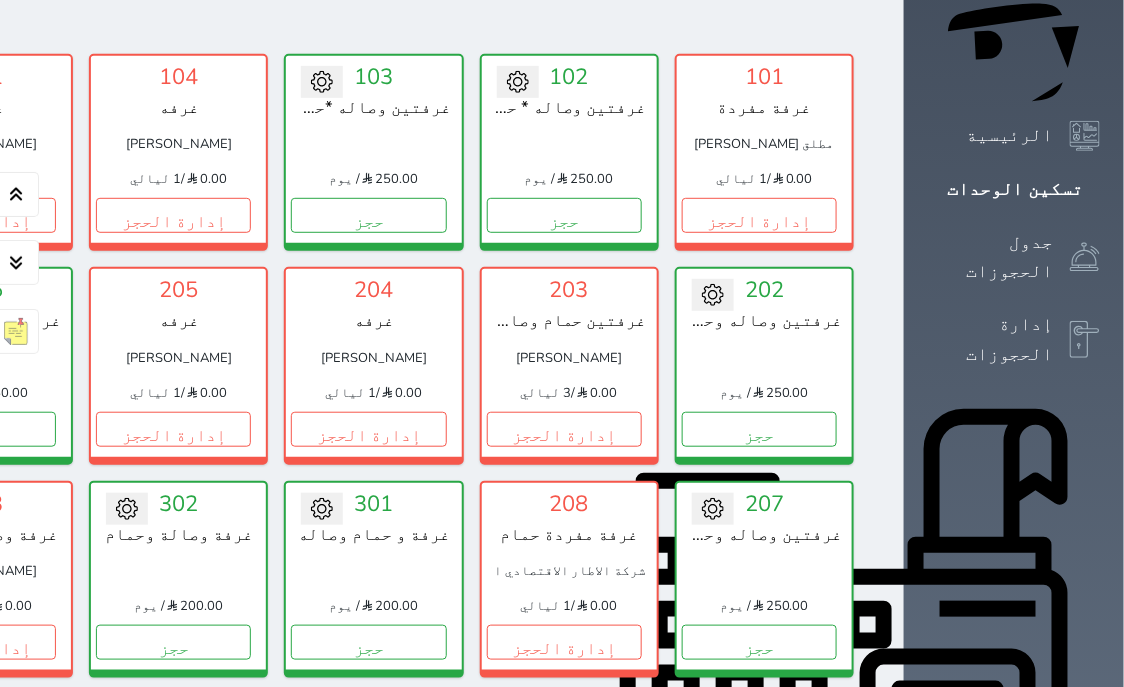scroll, scrollTop: 460, scrollLeft: 0, axis: vertical 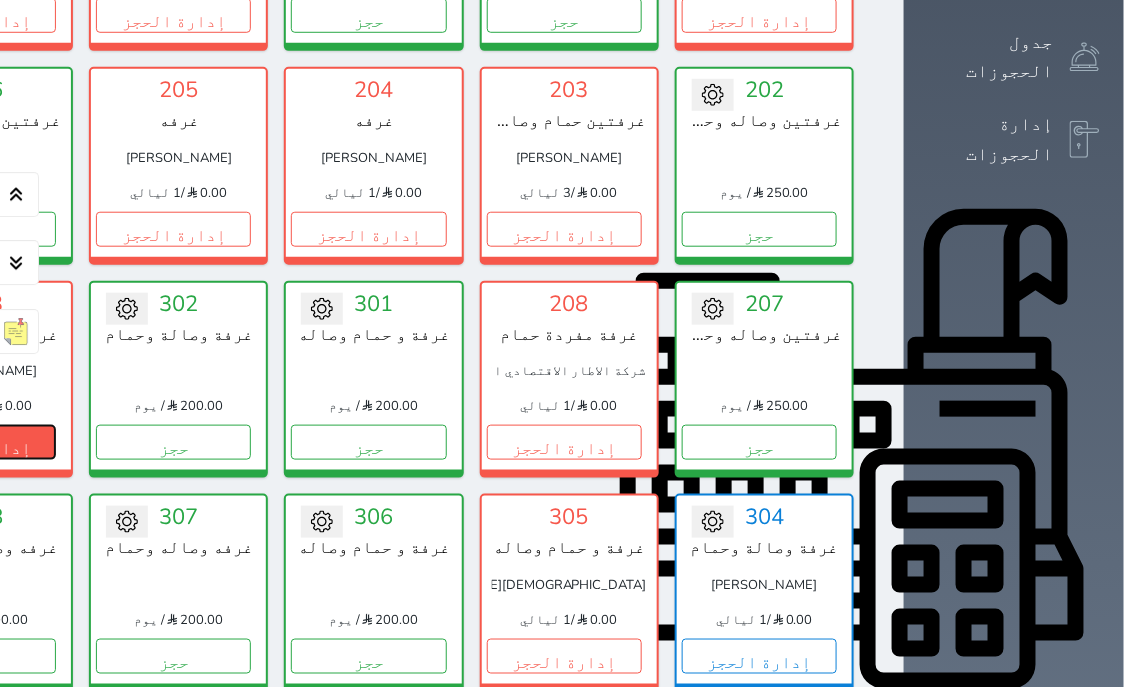 click on "إدارة الحجز" at bounding box center (-22, 442) 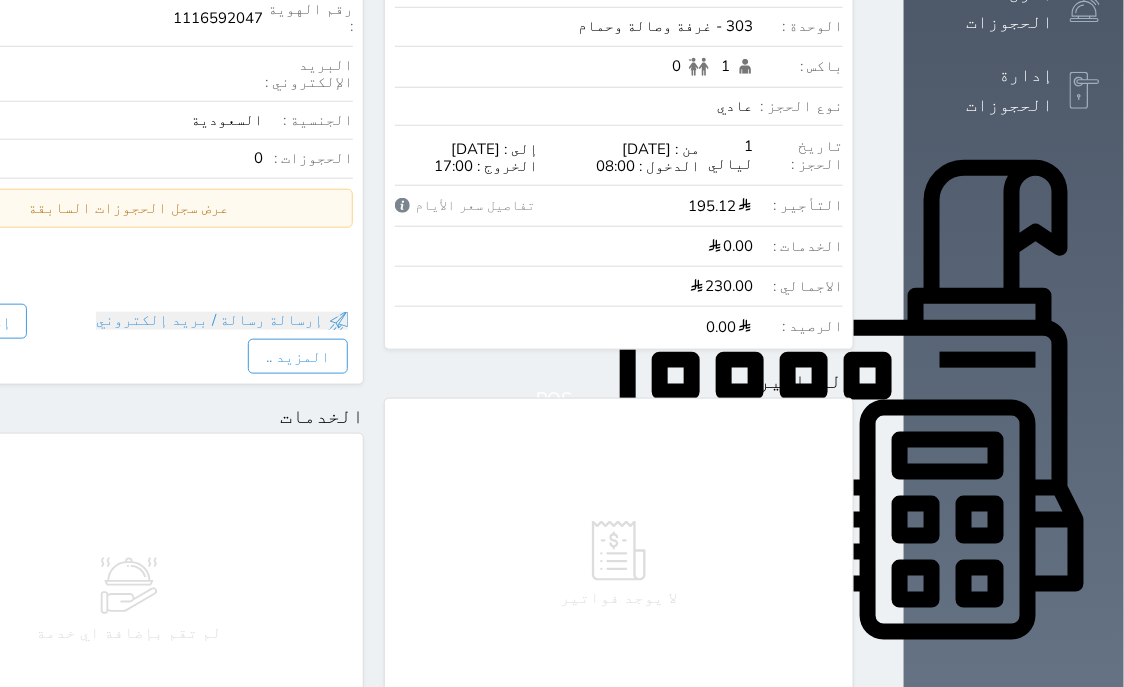 scroll, scrollTop: 0, scrollLeft: 0, axis: both 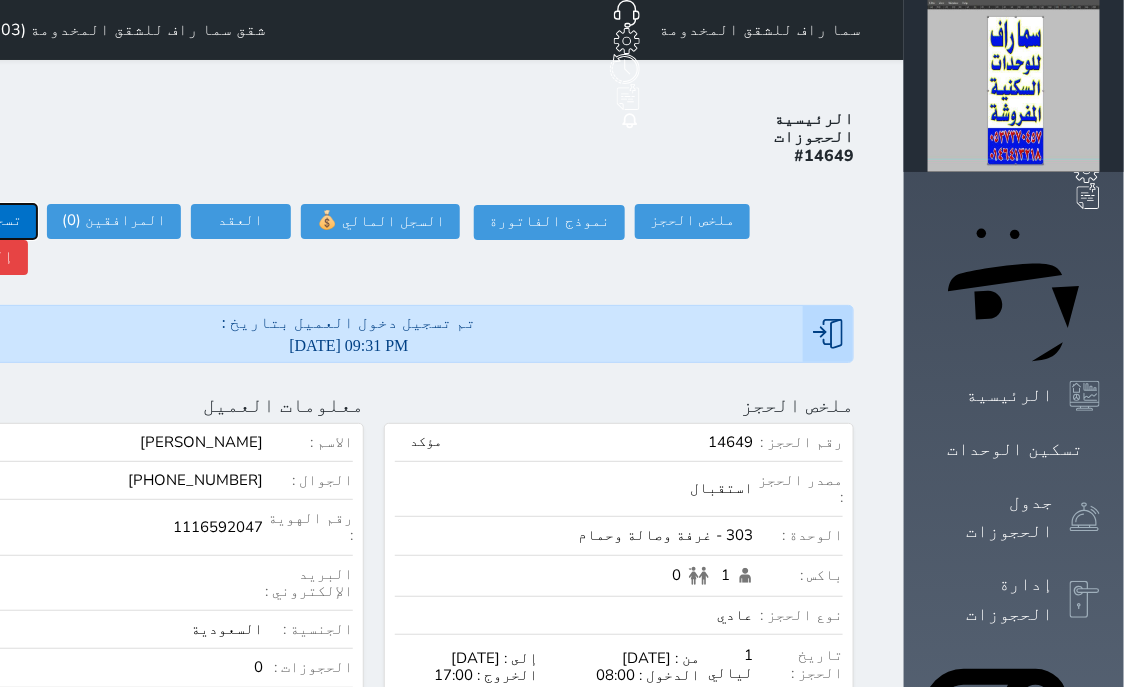 click on "تسجيل مغادرة" at bounding box center (-30, 221) 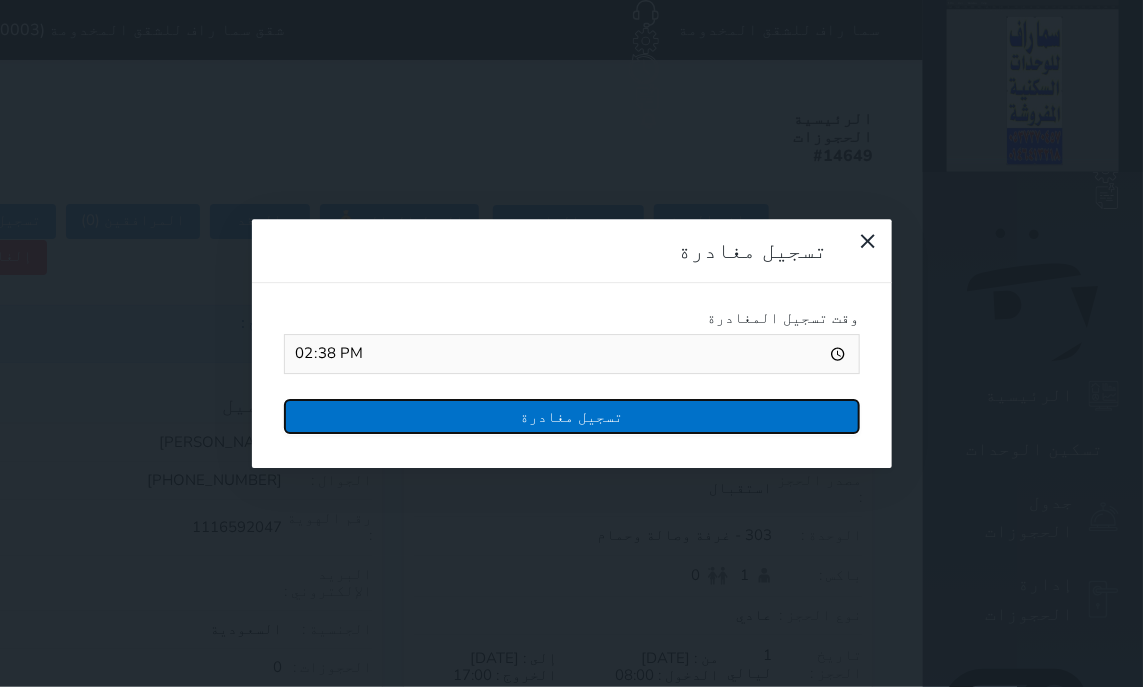 click on "تسجيل مغادرة" at bounding box center [572, 416] 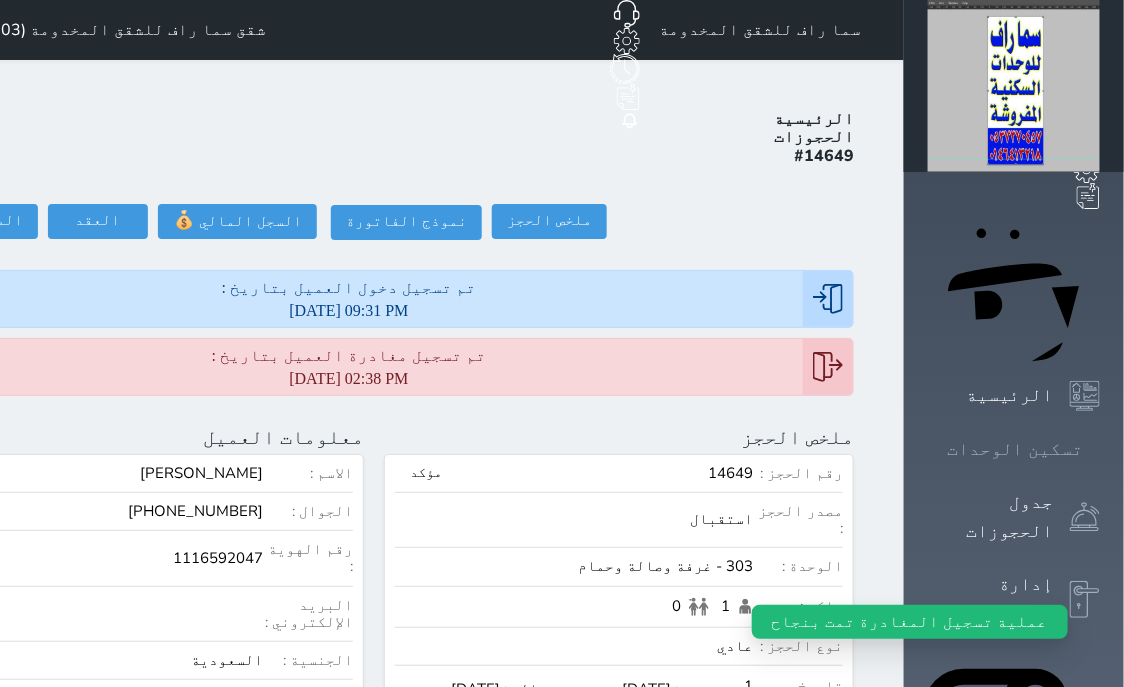 click 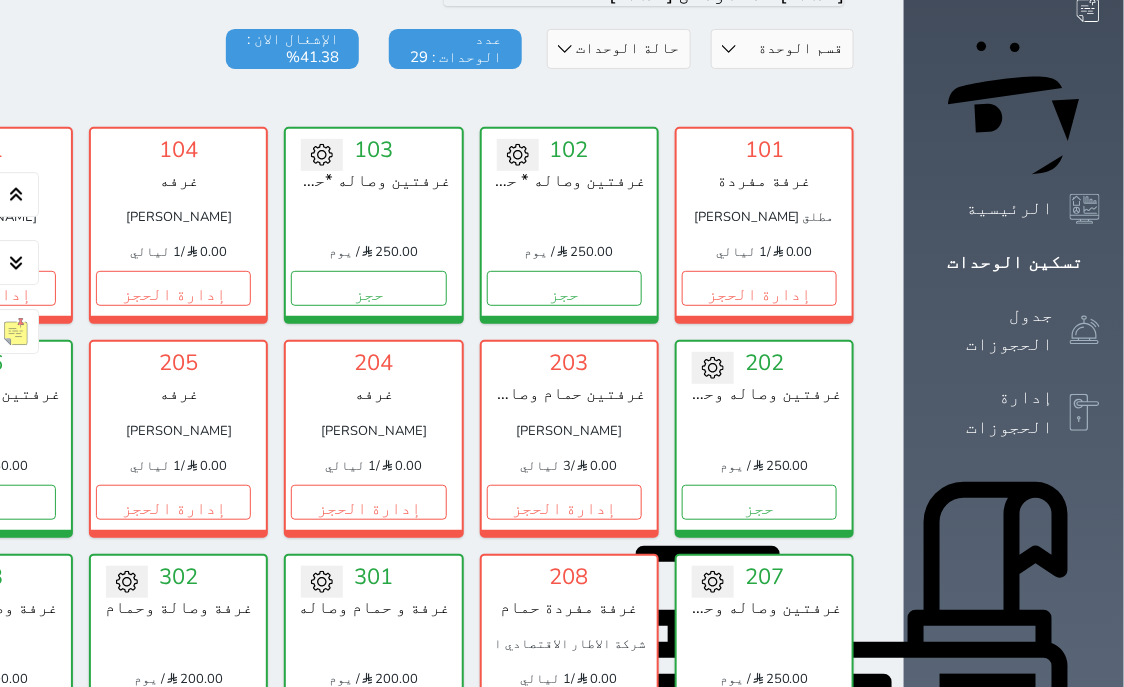 scroll, scrollTop: 205, scrollLeft: 0, axis: vertical 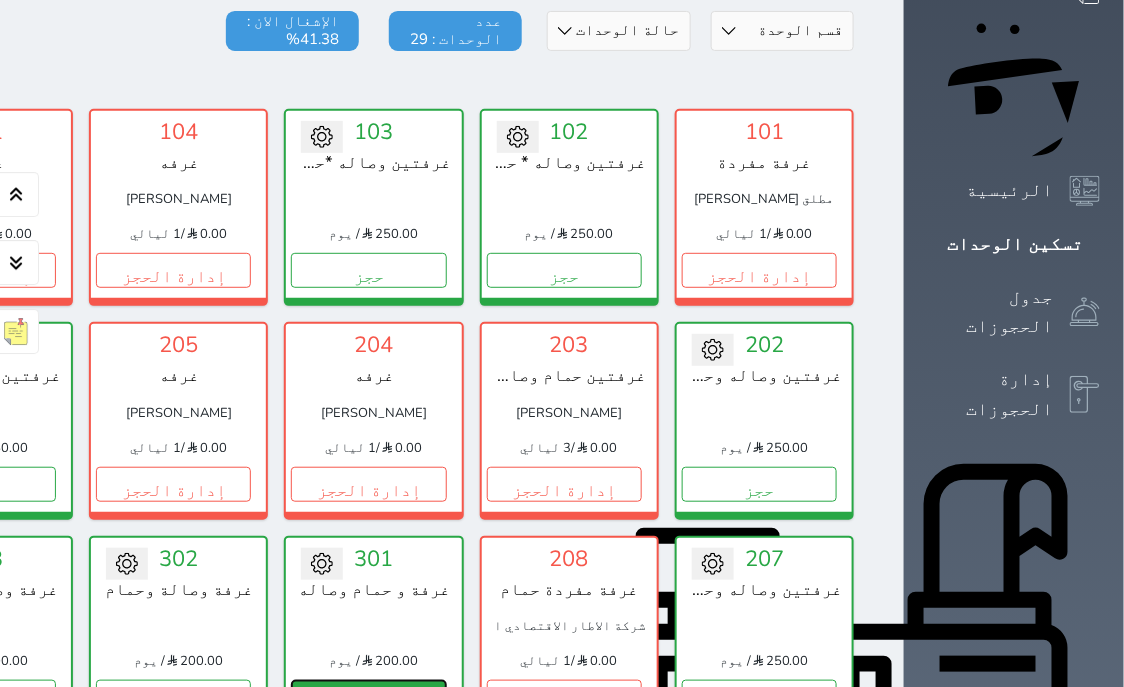 click on "حجز" at bounding box center [368, 697] 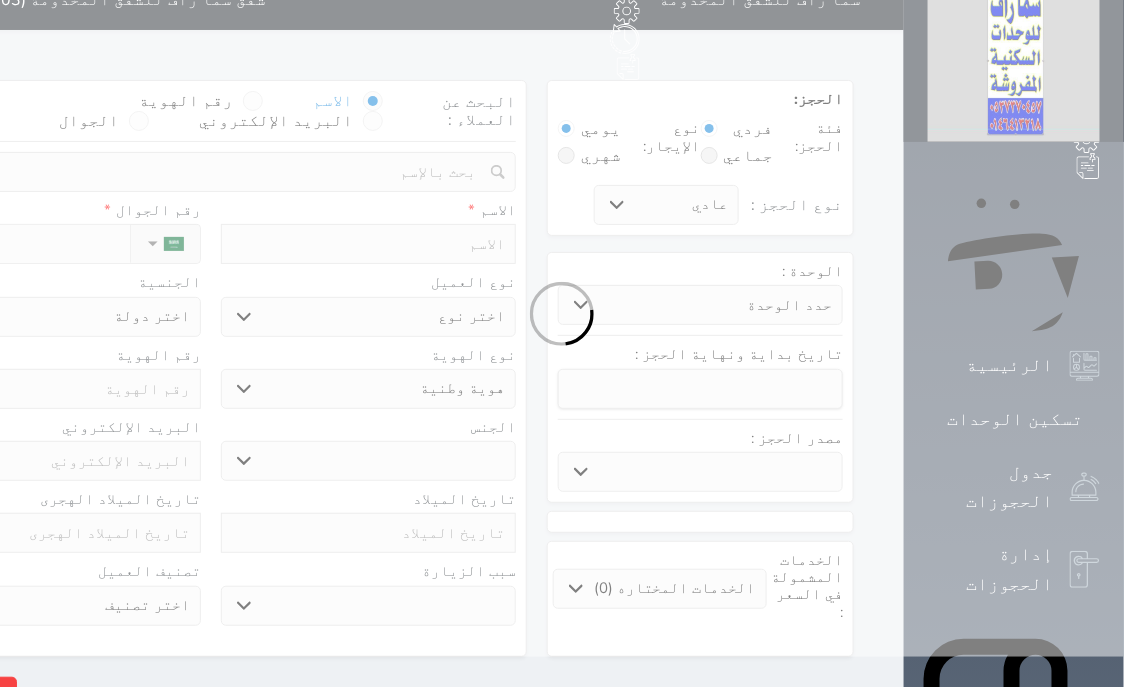 scroll, scrollTop: 0, scrollLeft: 0, axis: both 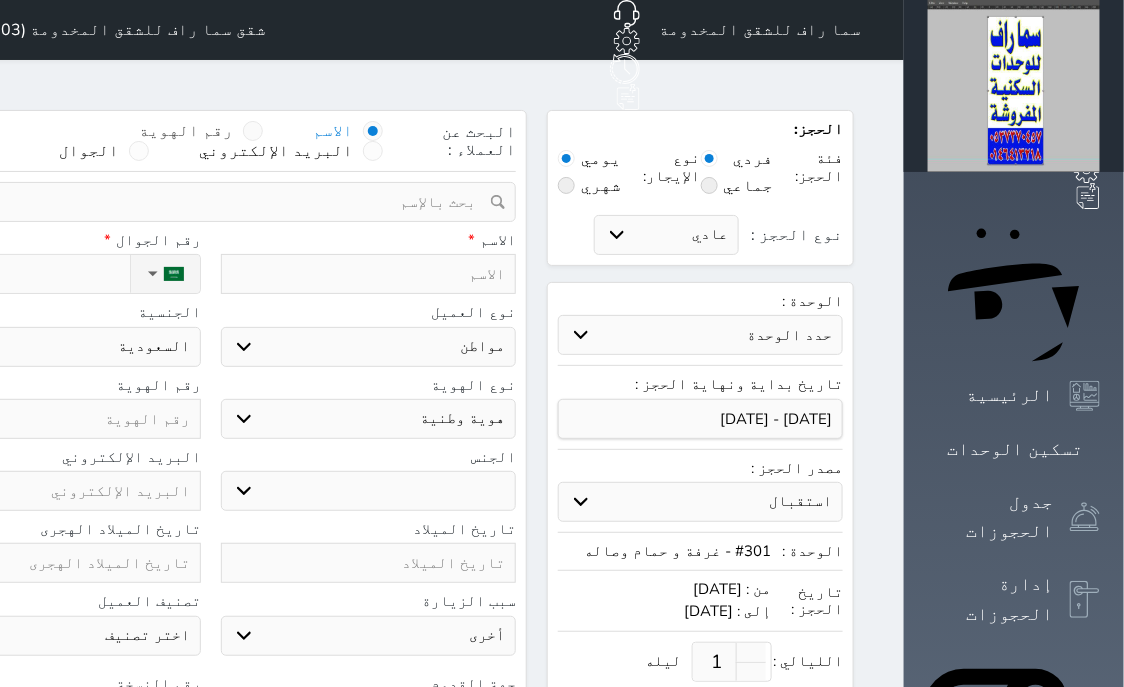 click at bounding box center (253, 131) 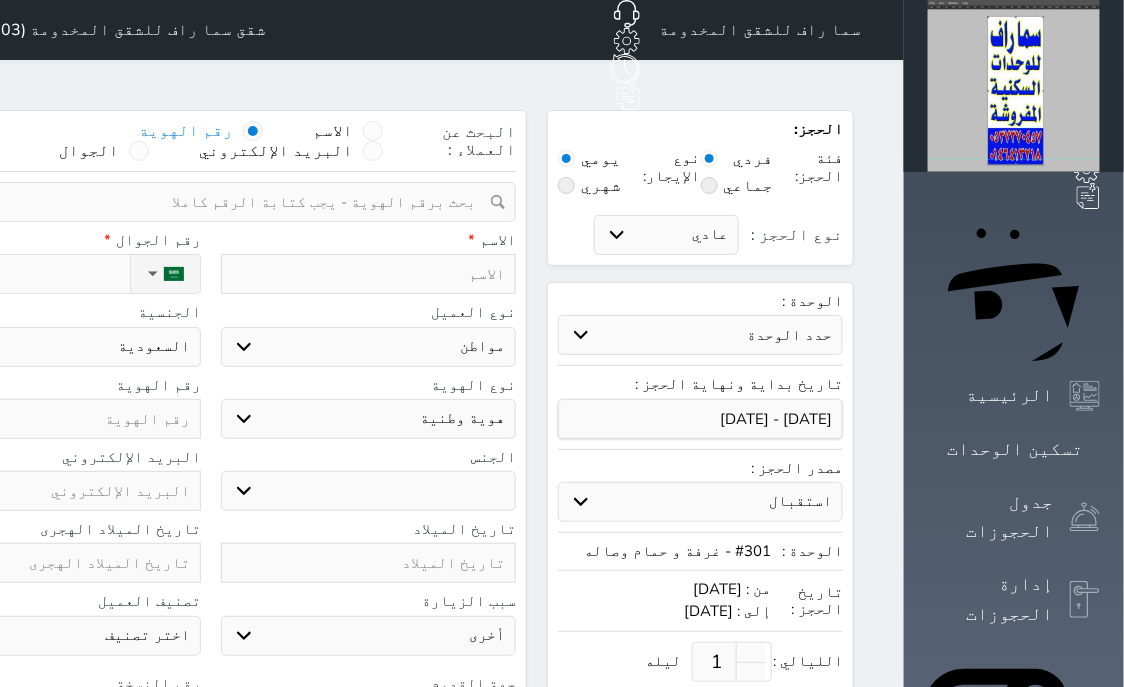 click at bounding box center (203, 202) 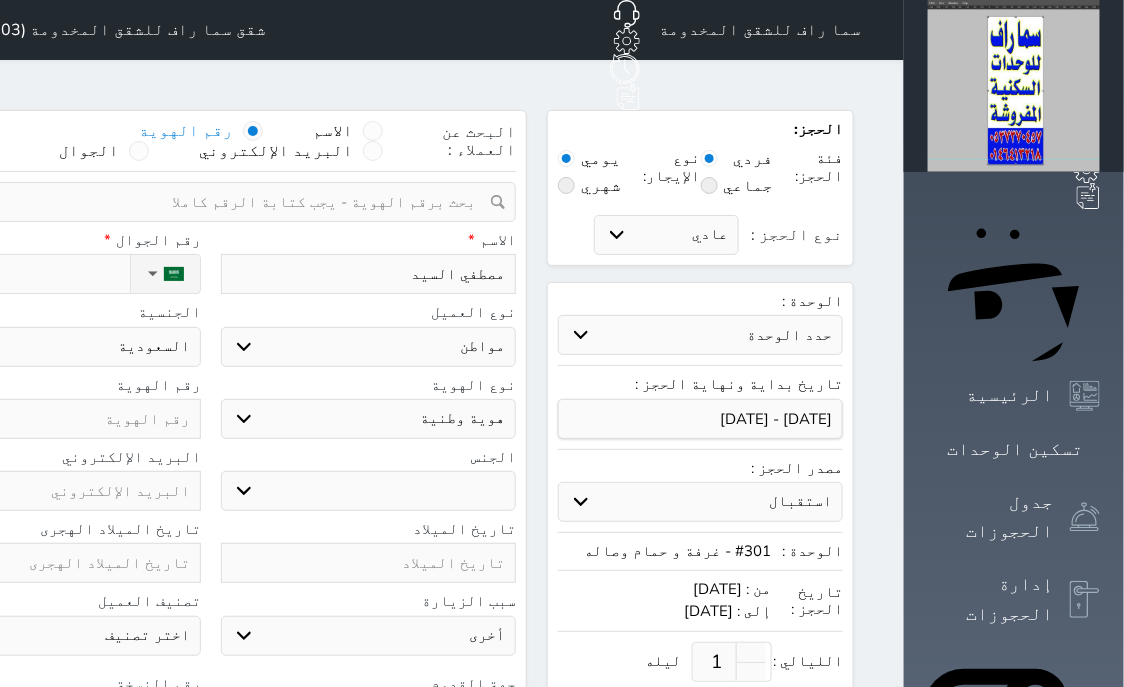 click on "اختر نوع   مواطن مواطن خليجي زائر مقيم" at bounding box center (369, 347) 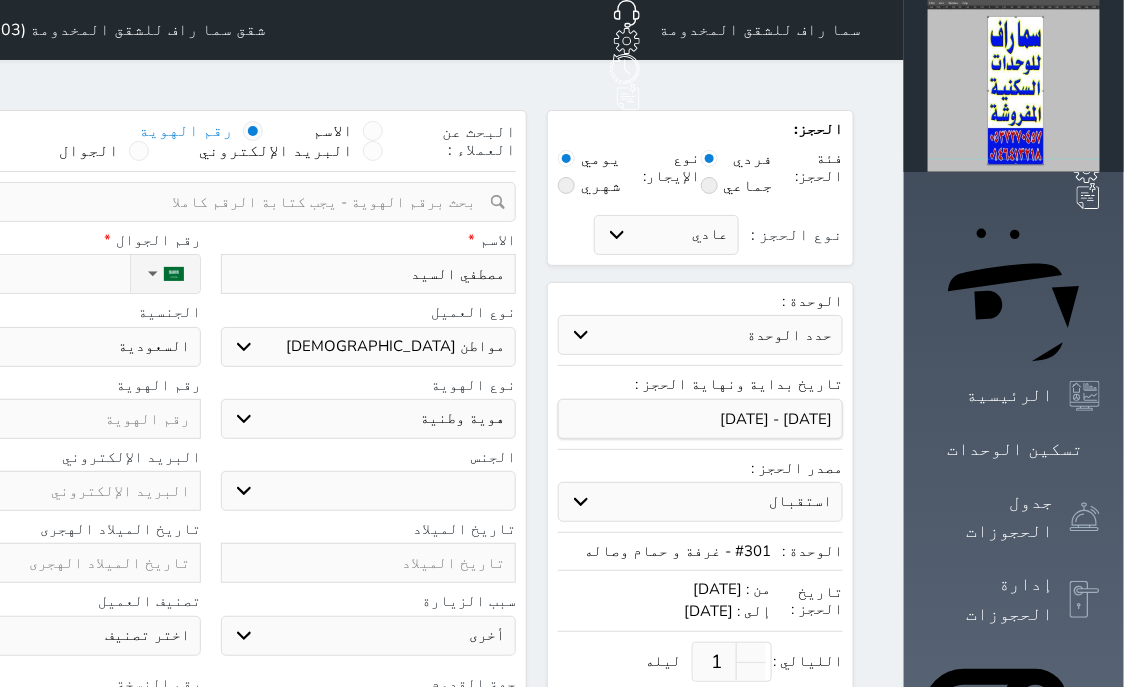 click on "مواطن [DEMOGRAPHIC_DATA]" at bounding box center (0, 0) 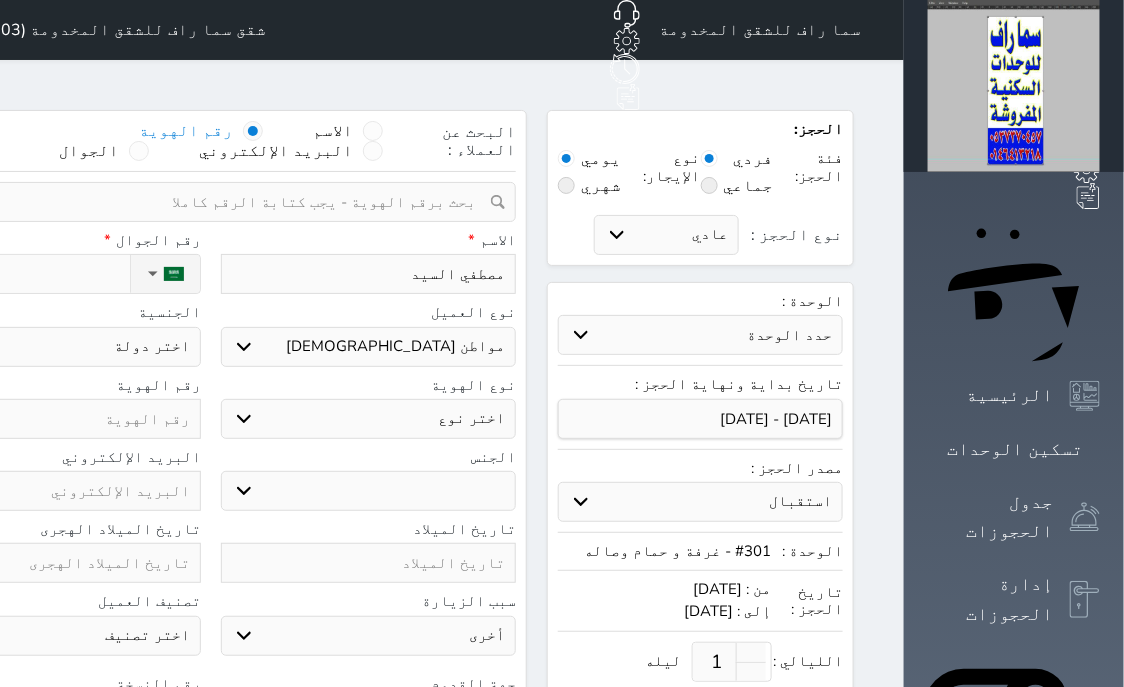 click on "اختر نوع   هوية خليجية جواز السفر" at bounding box center [369, 419] 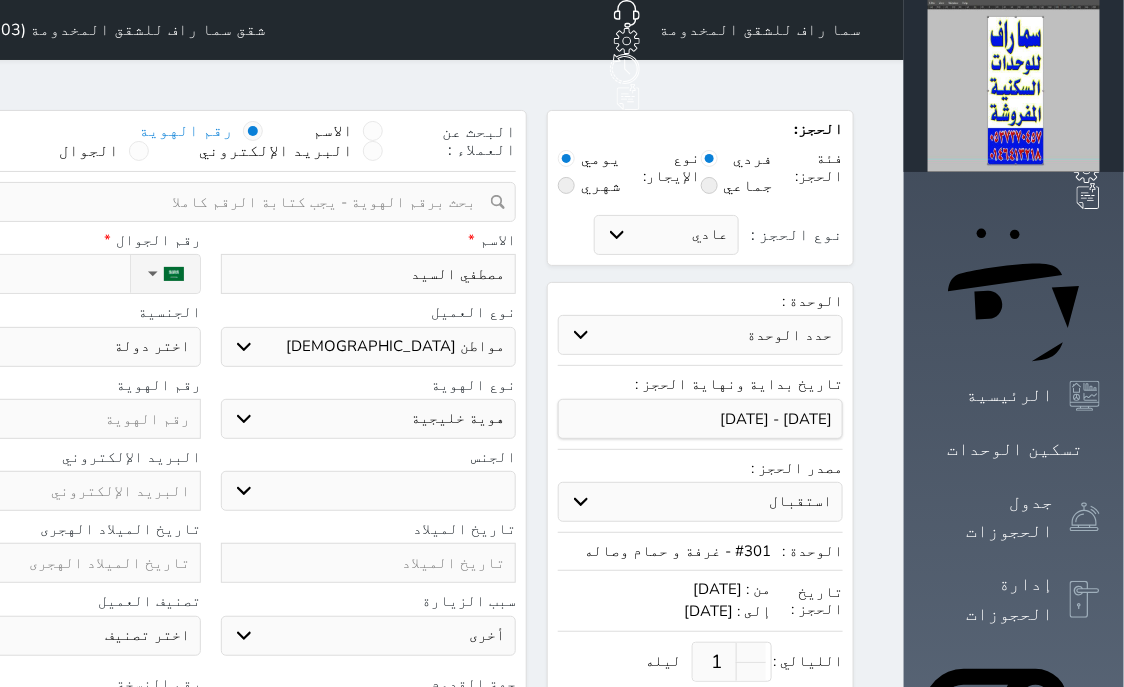 click on "هوية خليجية" at bounding box center [0, 0] 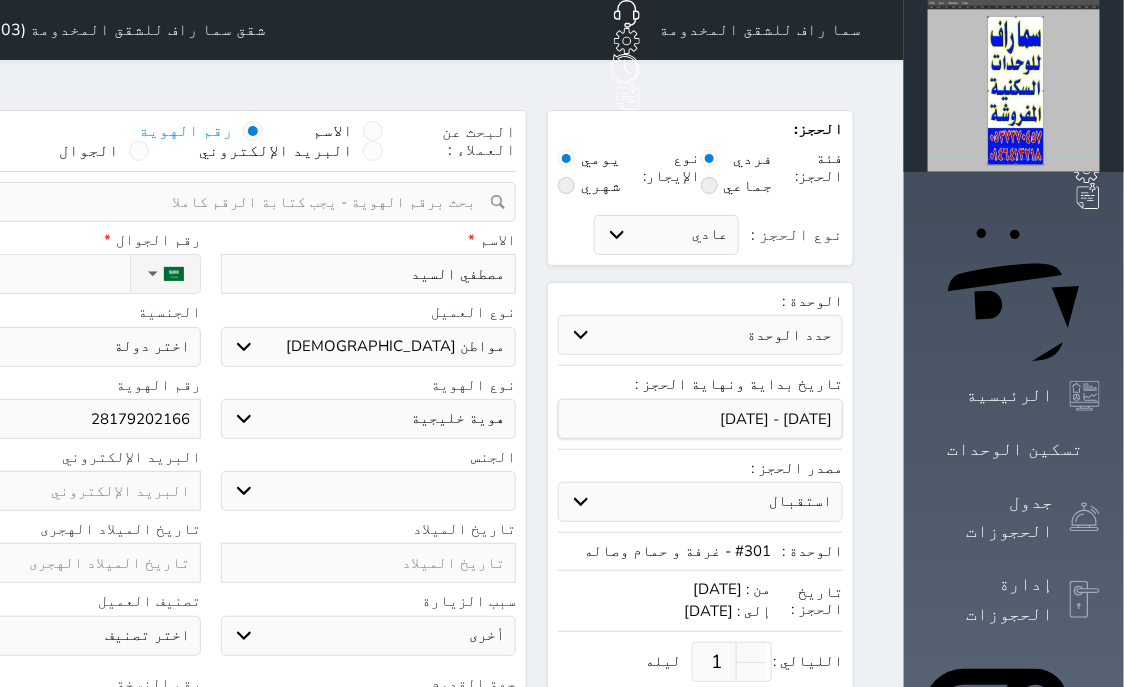 click on "اختر [GEOGRAPHIC_DATA]
البحرين
ال[GEOGRAPHIC_DATA]
[GEOGRAPHIC_DATA]
[GEOGRAPHIC_DATA]" at bounding box center [53, 347] 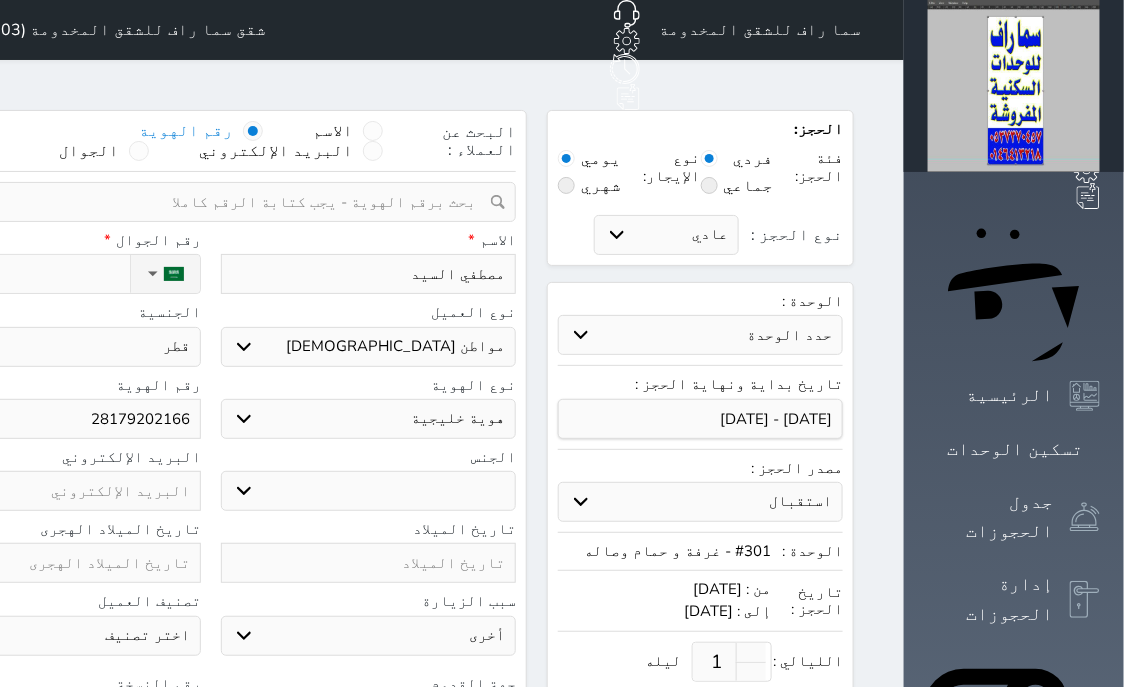 click on "نوع الحجز :" at bounding box center (17, 274) 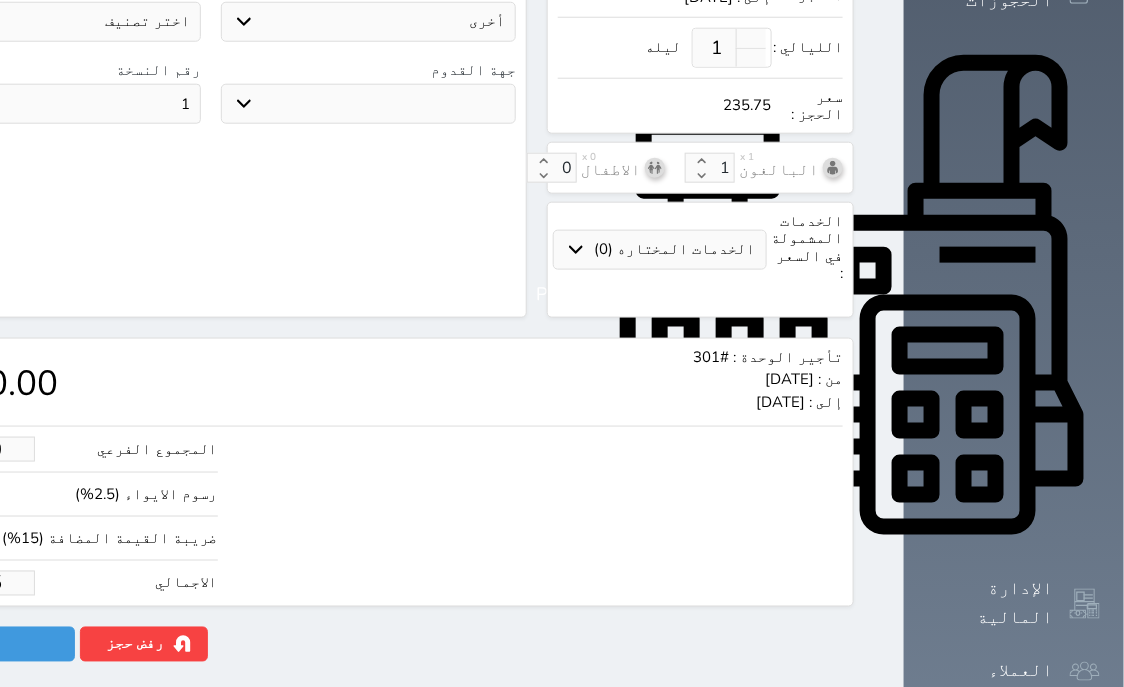 scroll, scrollTop: 621, scrollLeft: 0, axis: vertical 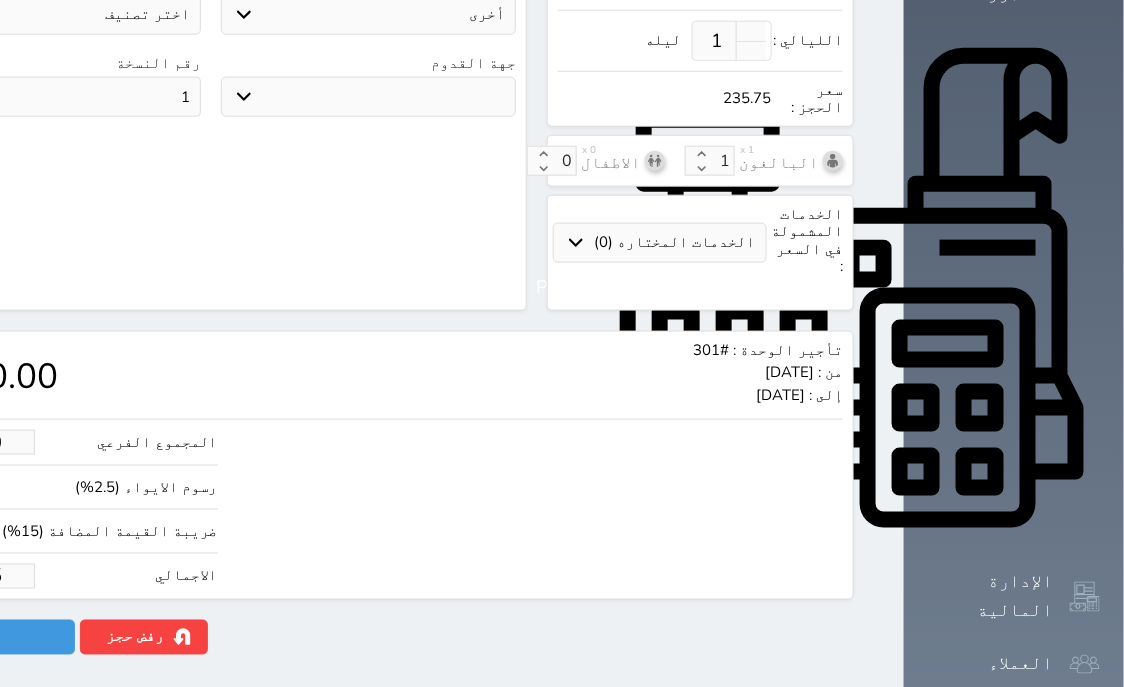 drag, startPoint x: 147, startPoint y: 517, endPoint x: 42, endPoint y: 544, distance: 108.41586 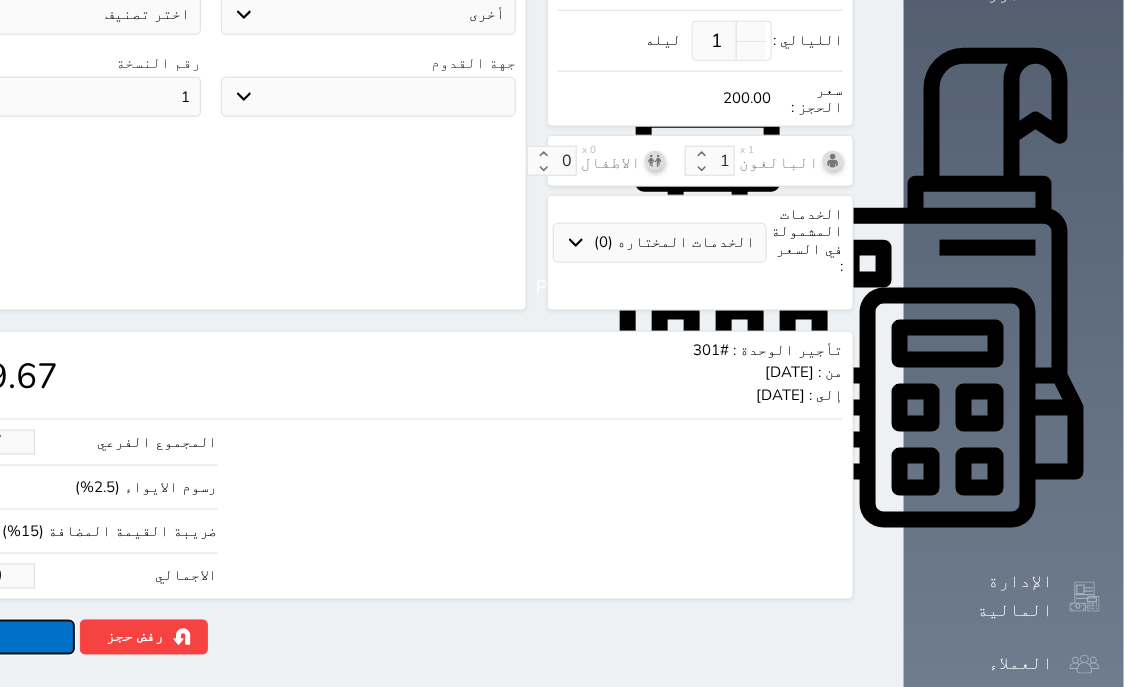click on "حجز" at bounding box center [-13, 637] 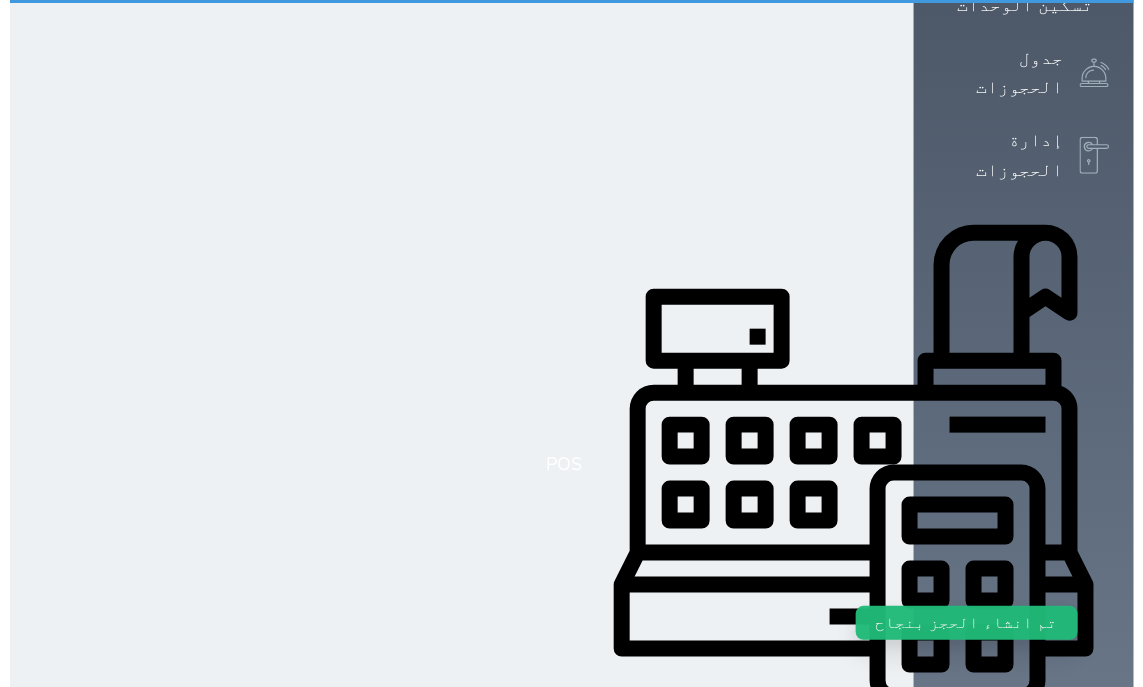 scroll, scrollTop: 0, scrollLeft: 0, axis: both 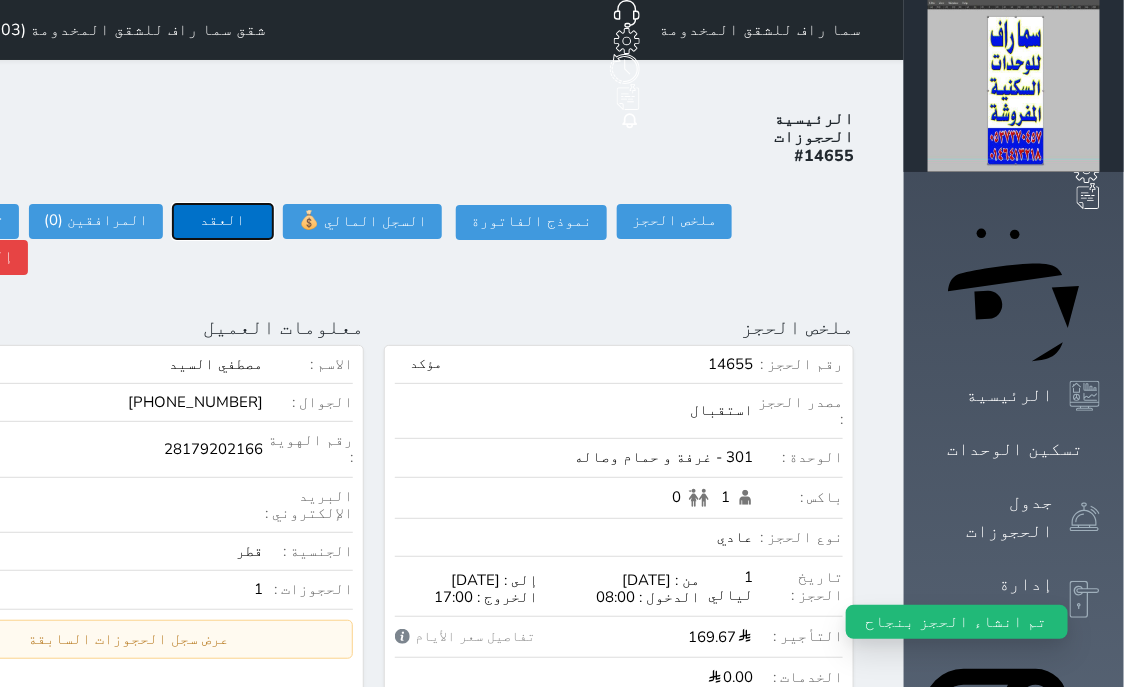 click on "العقد" at bounding box center [223, 221] 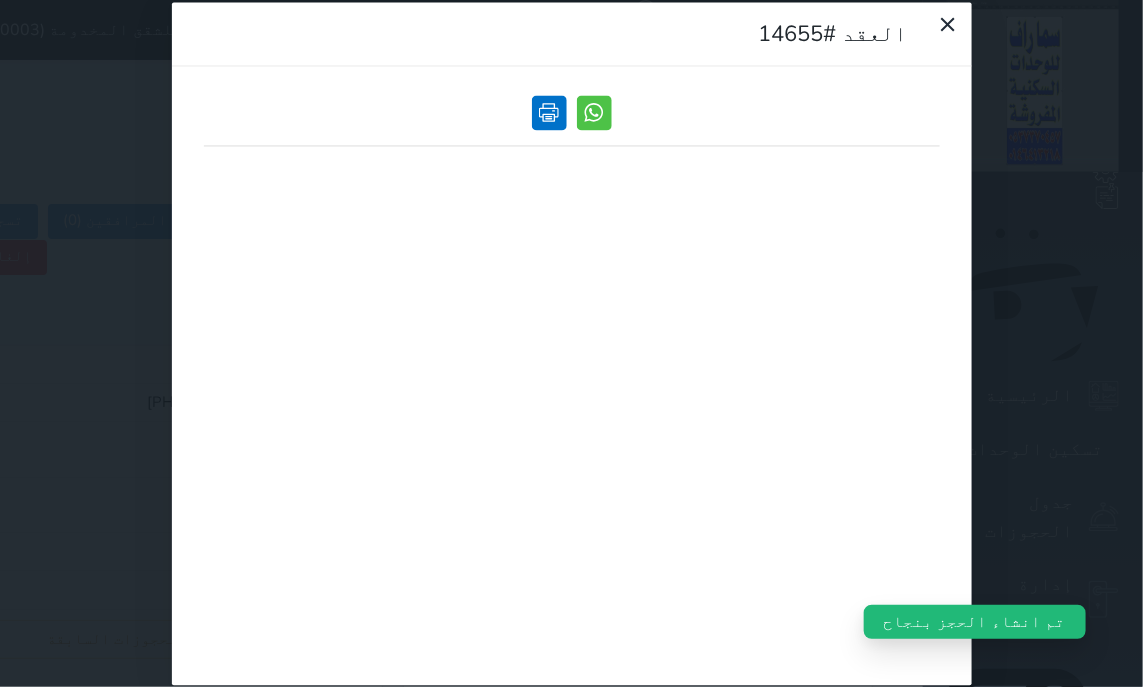 click at bounding box center (549, 112) 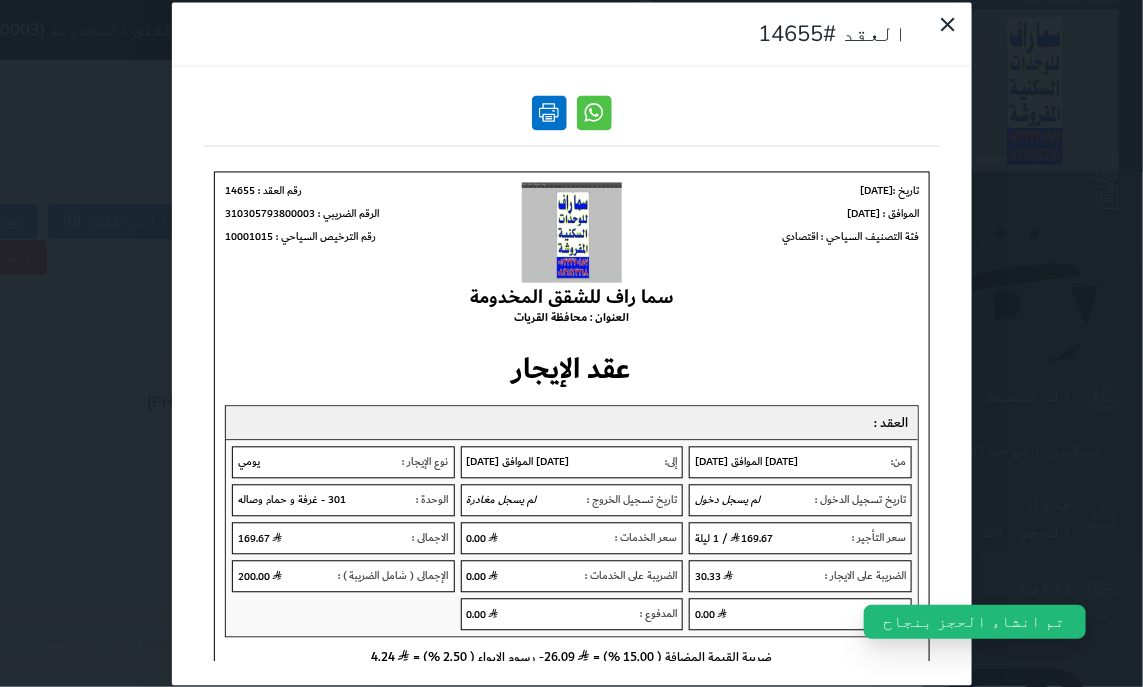 scroll, scrollTop: 0, scrollLeft: 0, axis: both 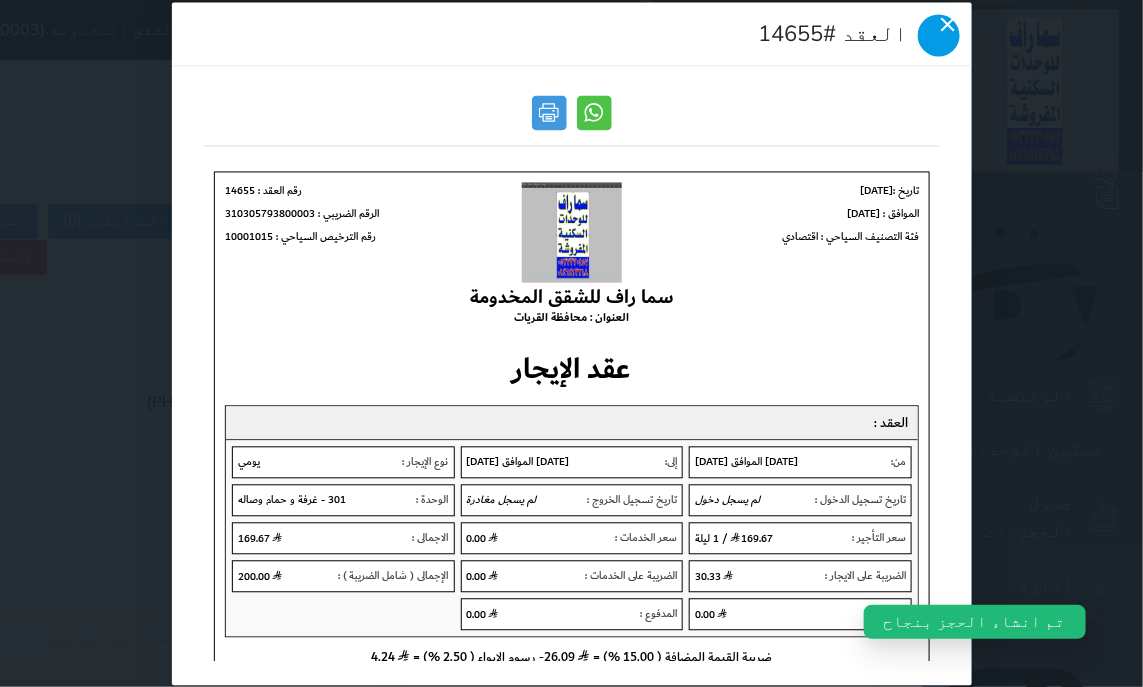 click 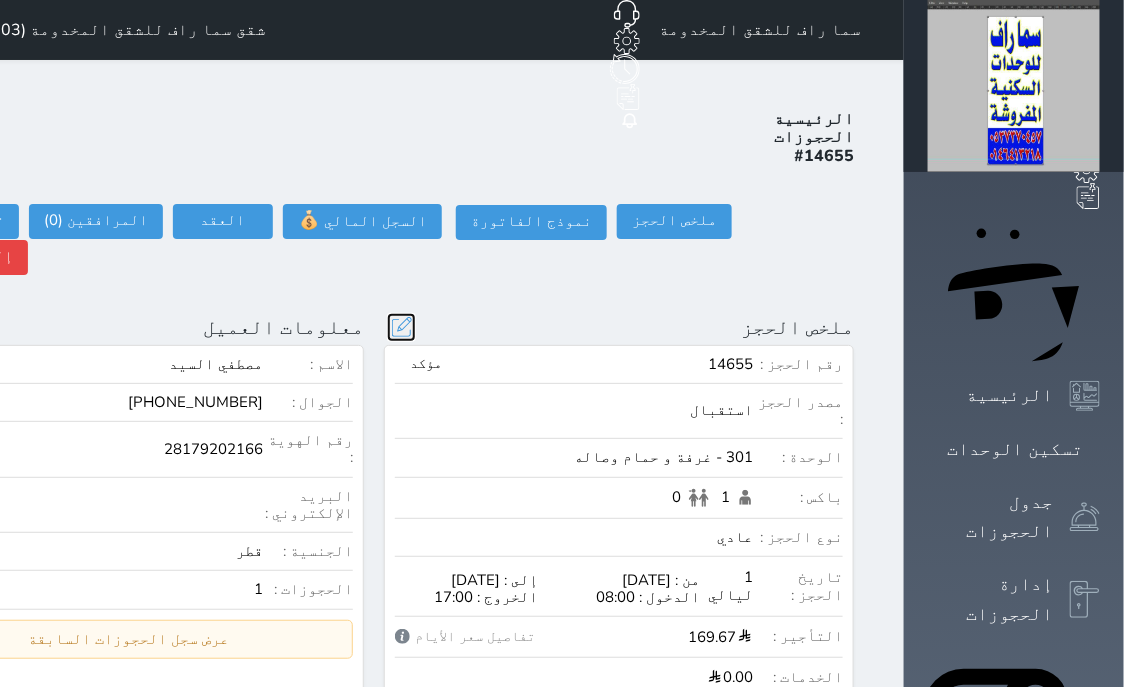 click at bounding box center [401, 327] 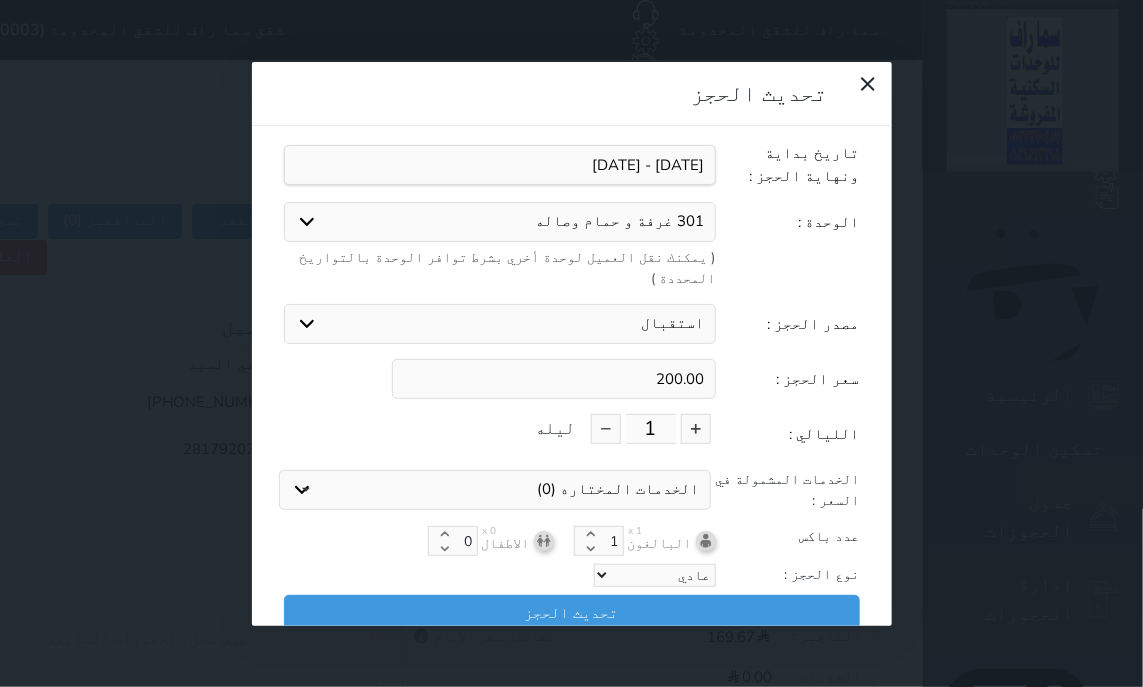 drag, startPoint x: 666, startPoint y: 300, endPoint x: 835, endPoint y: 302, distance: 169.01184 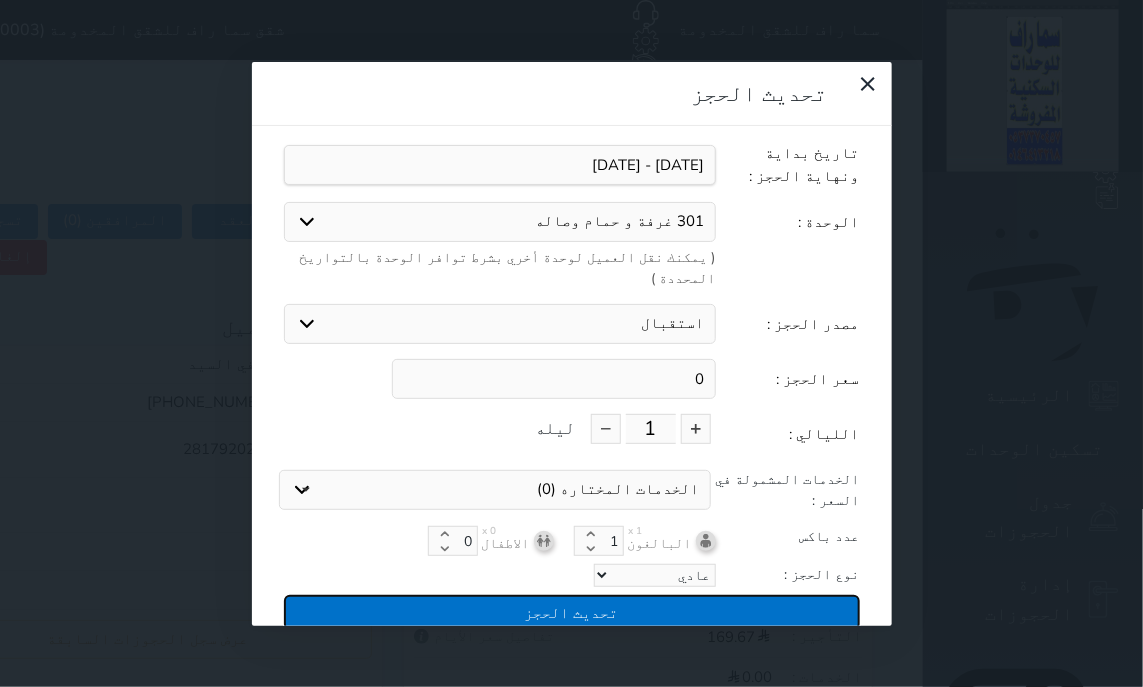 click on "تحديث الحجز" at bounding box center [572, 612] 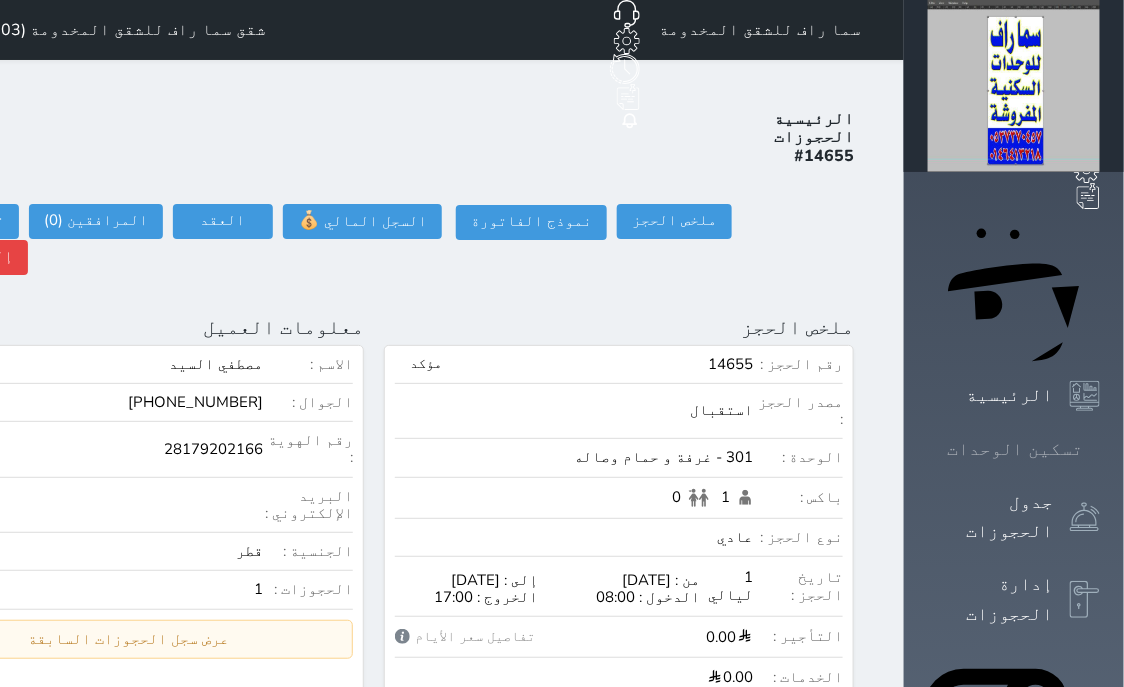 click on "تسكين الوحدات" at bounding box center [1014, 449] 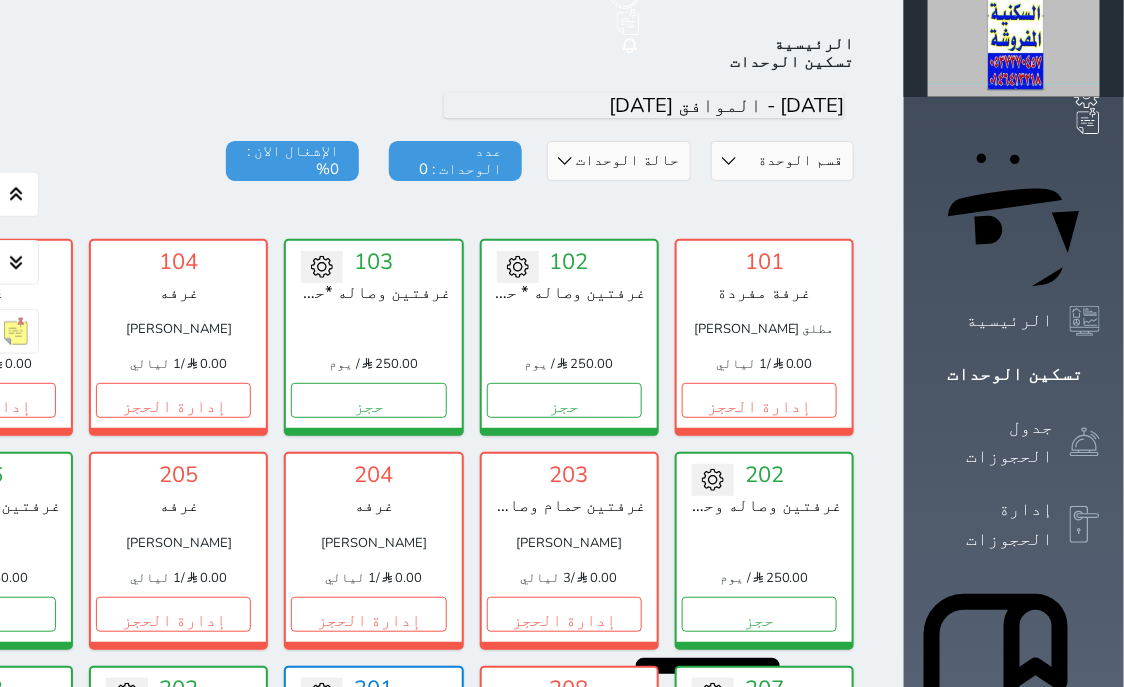 scroll, scrollTop: 78, scrollLeft: 0, axis: vertical 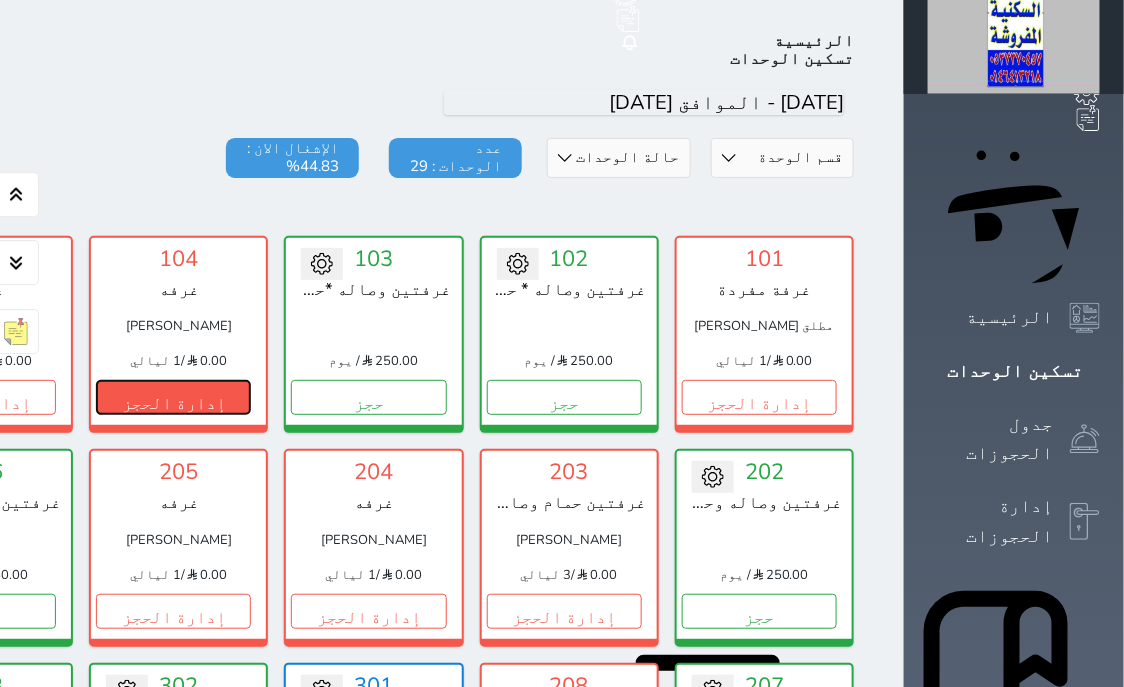 click on "إدارة الحجز" at bounding box center [173, 397] 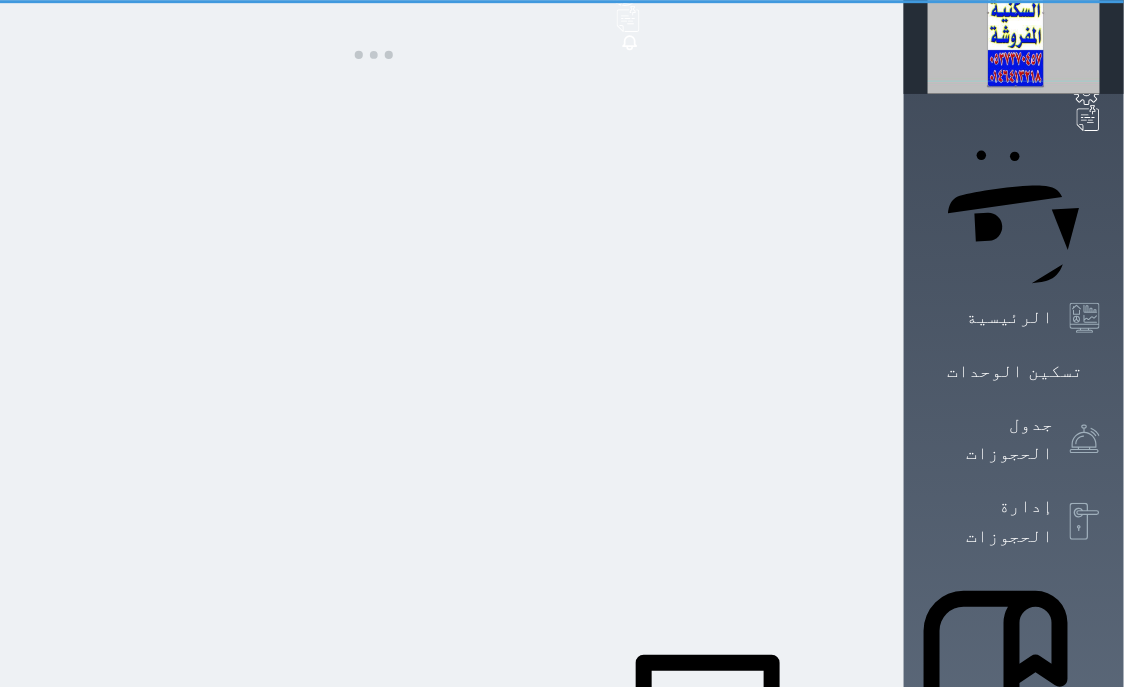 scroll, scrollTop: 0, scrollLeft: 0, axis: both 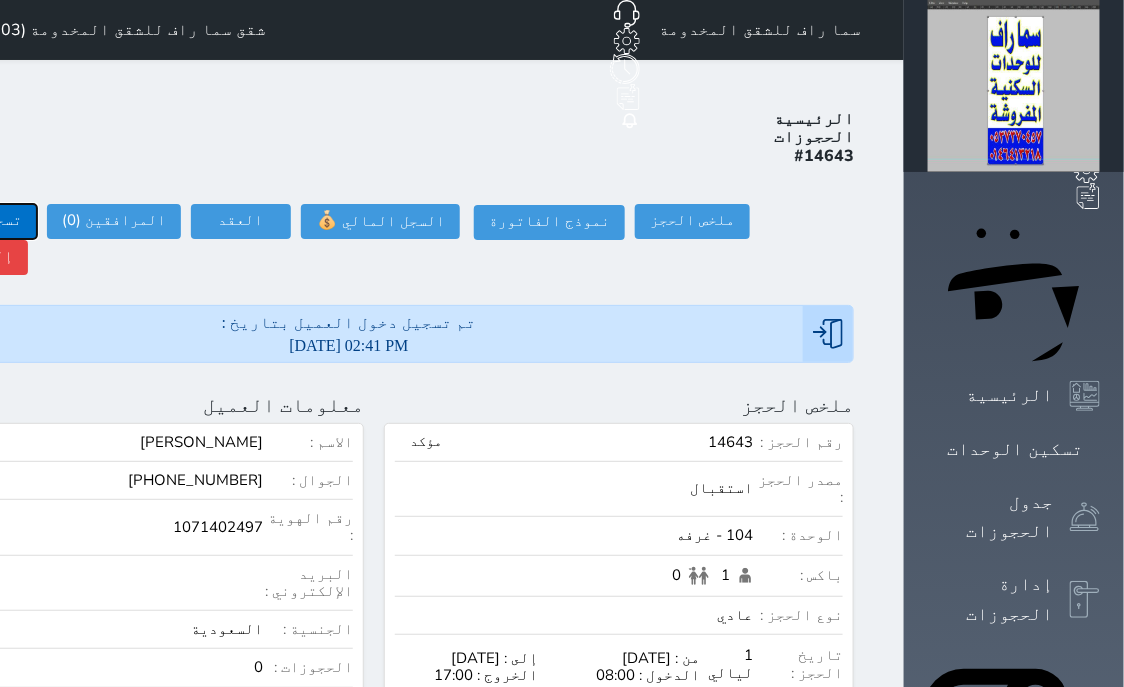 click on "تسجيل مغادرة" at bounding box center [-30, 221] 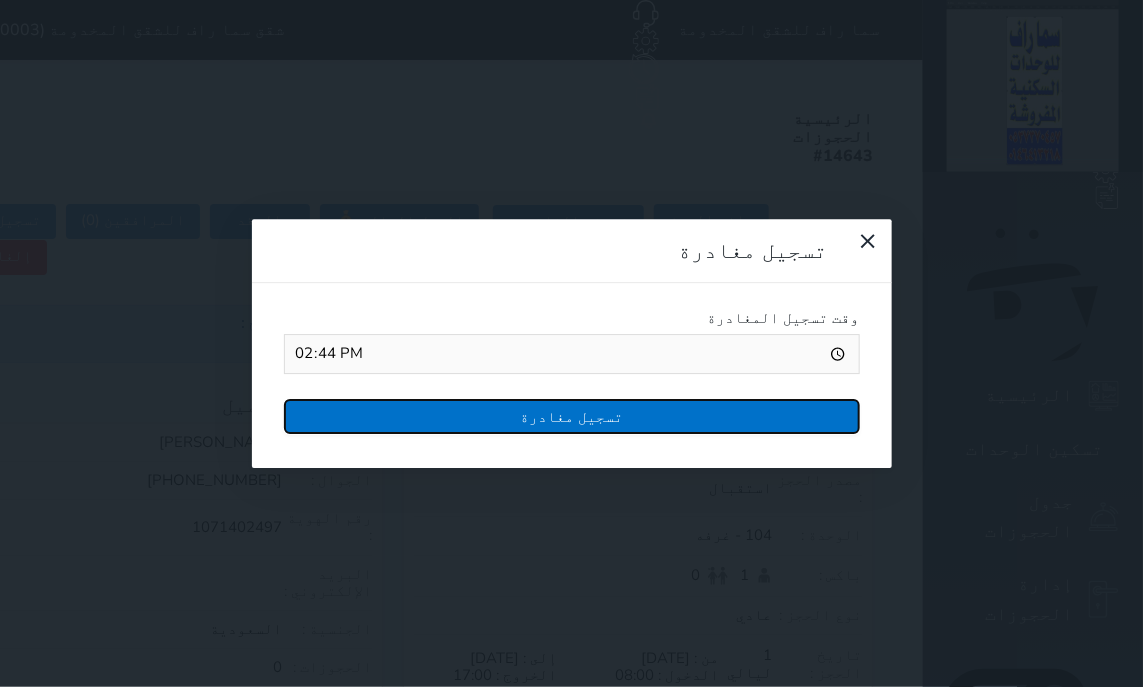 click on "تسجيل مغادرة" at bounding box center [572, 416] 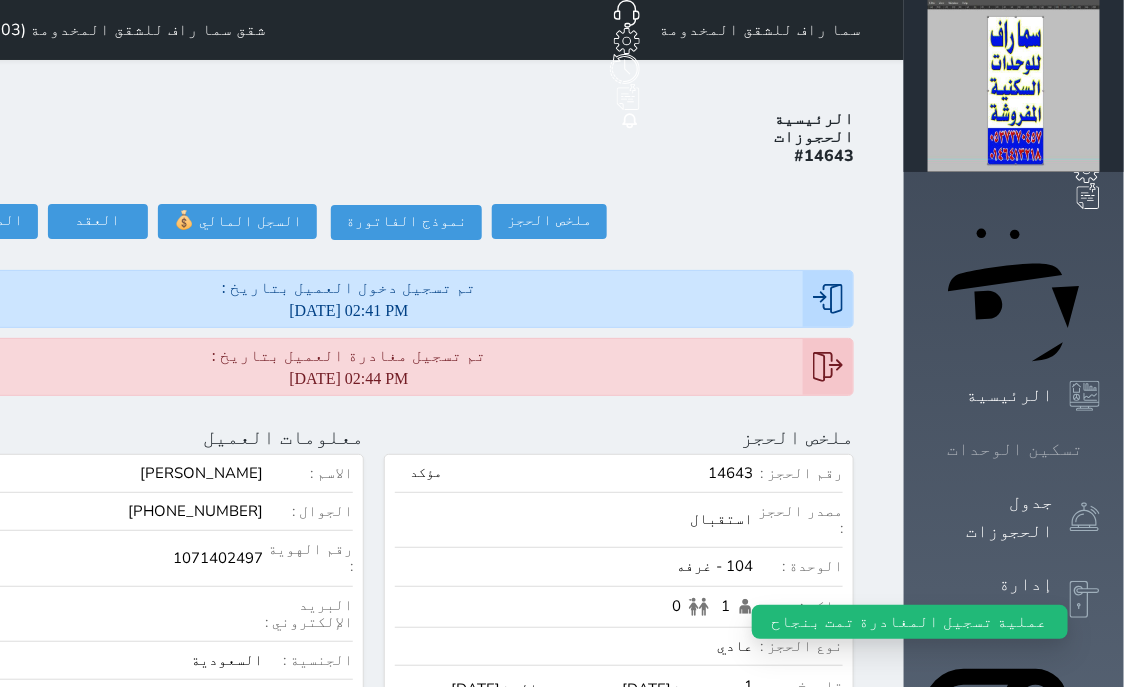 click 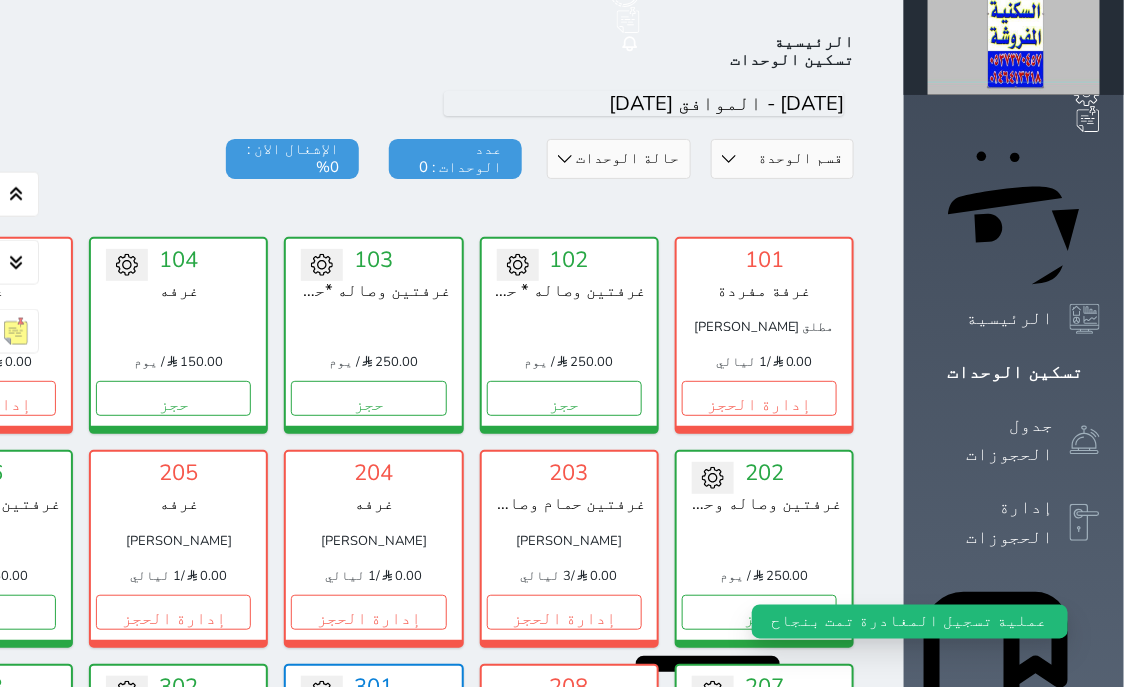 scroll, scrollTop: 78, scrollLeft: 0, axis: vertical 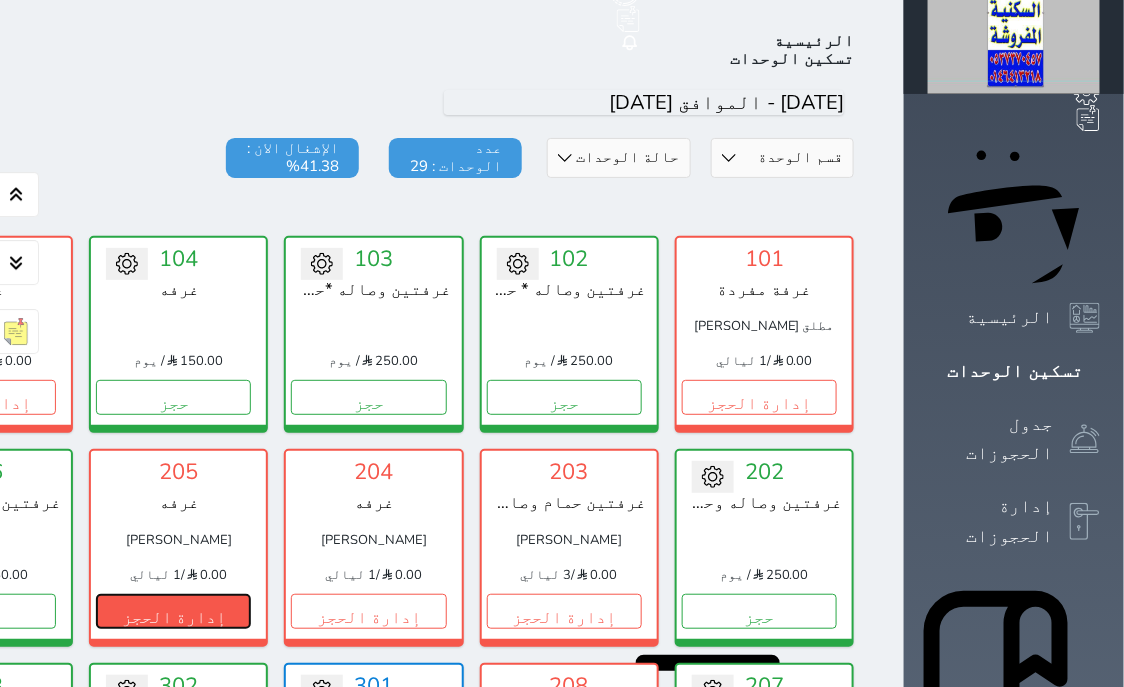 click on "إدارة الحجز" at bounding box center [173, 611] 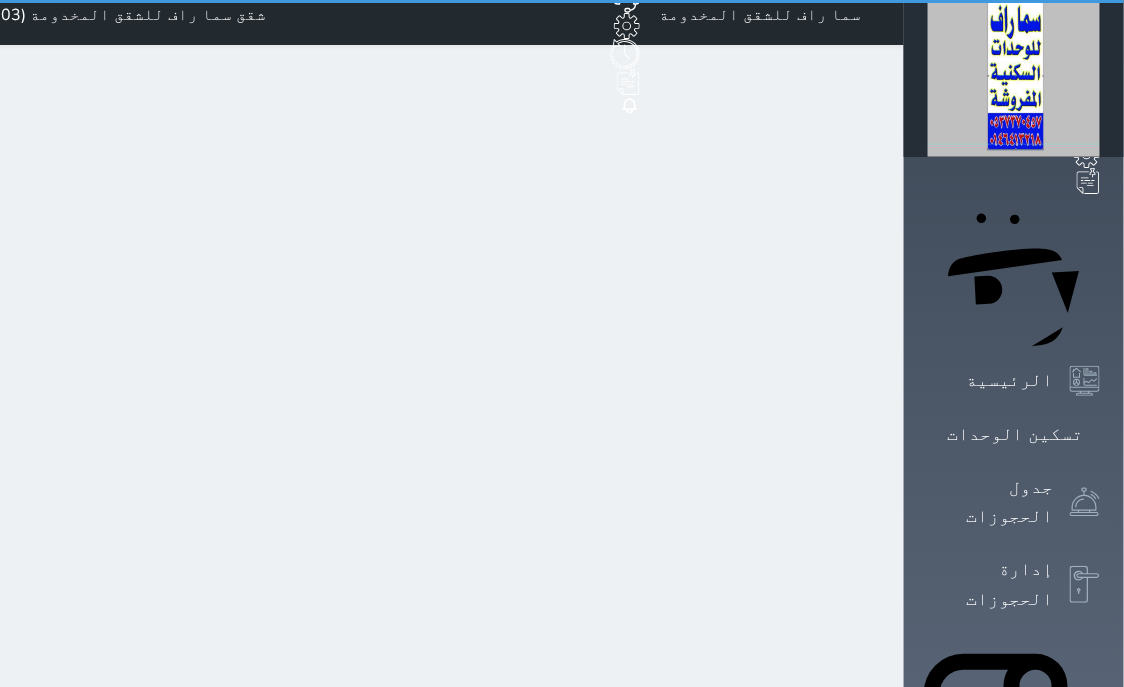 scroll, scrollTop: 0, scrollLeft: 0, axis: both 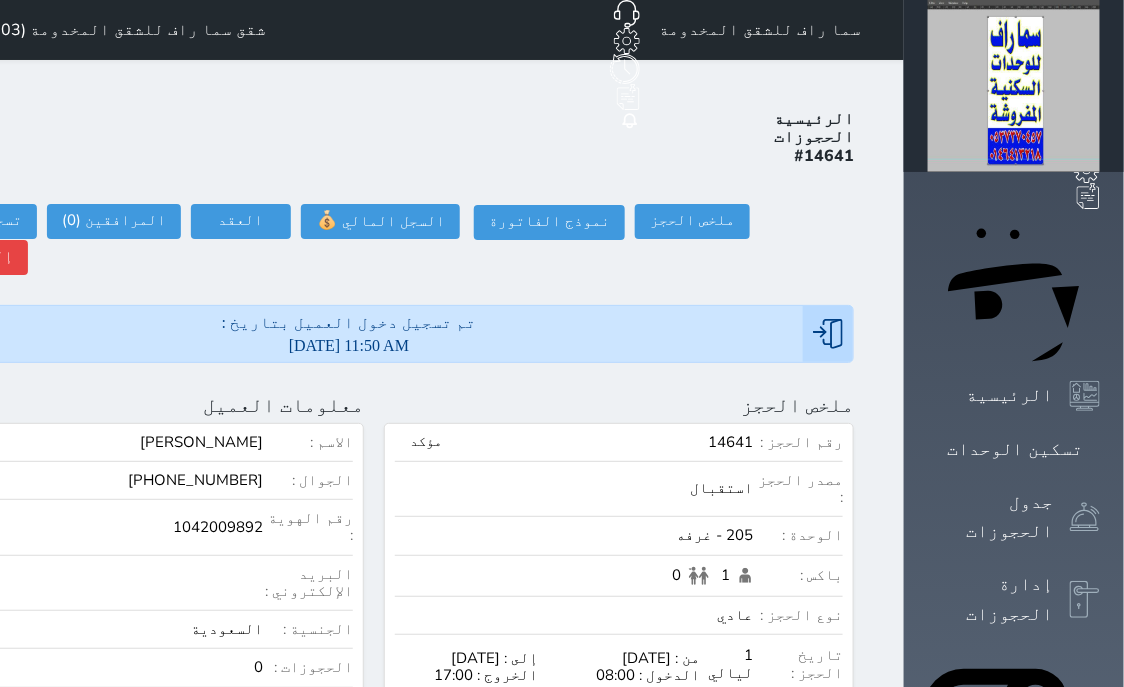 click on "عرض سجل الحجوزات السابقة" at bounding box center (129, 717) 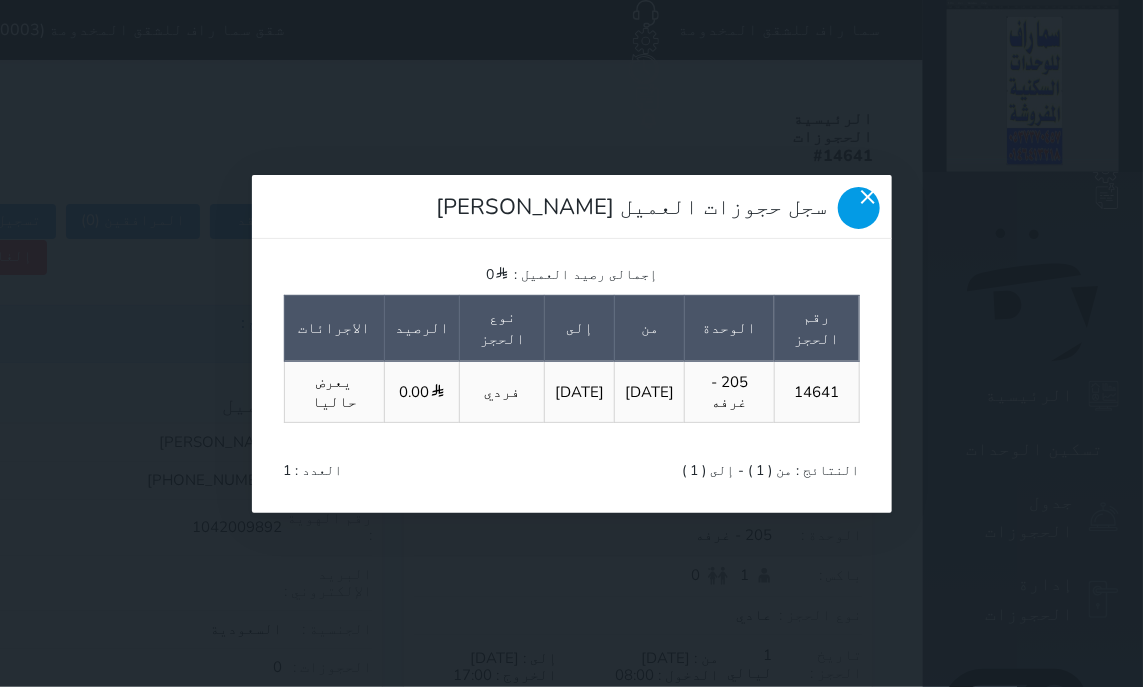 click 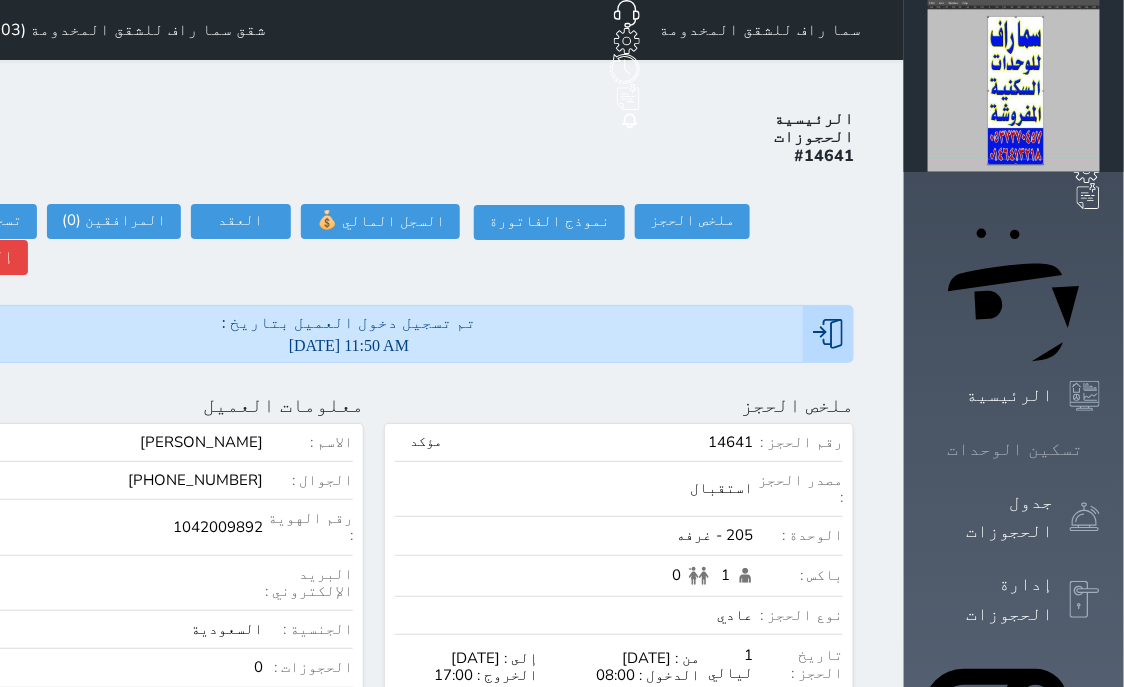 click 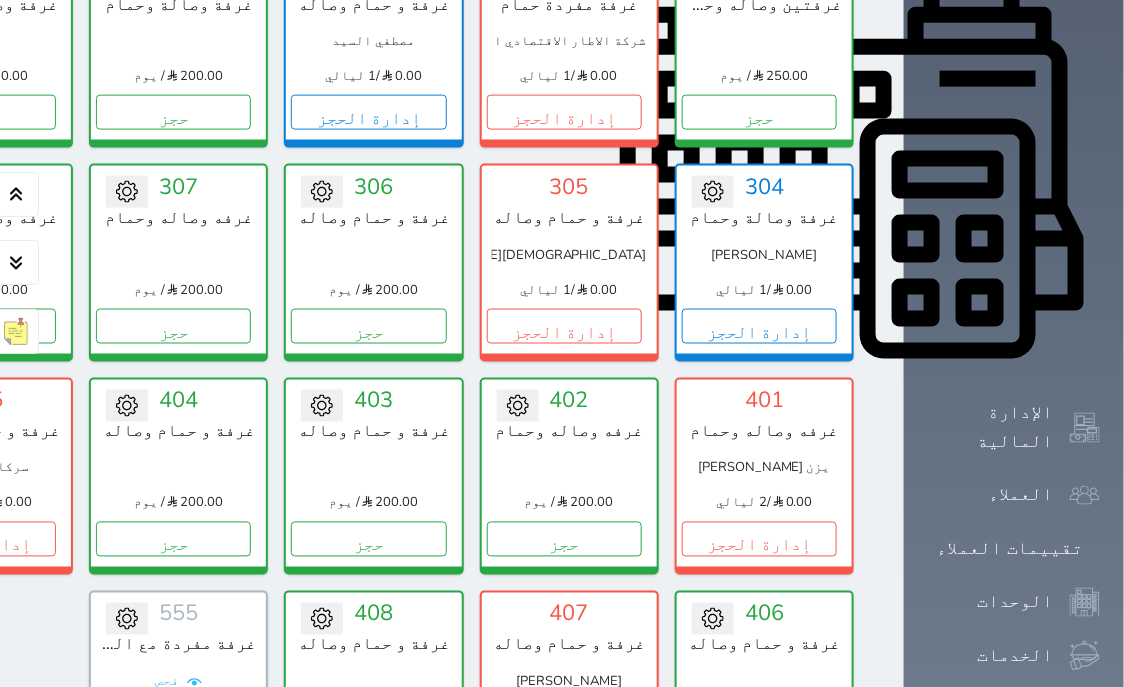 scroll, scrollTop: 281, scrollLeft: 0, axis: vertical 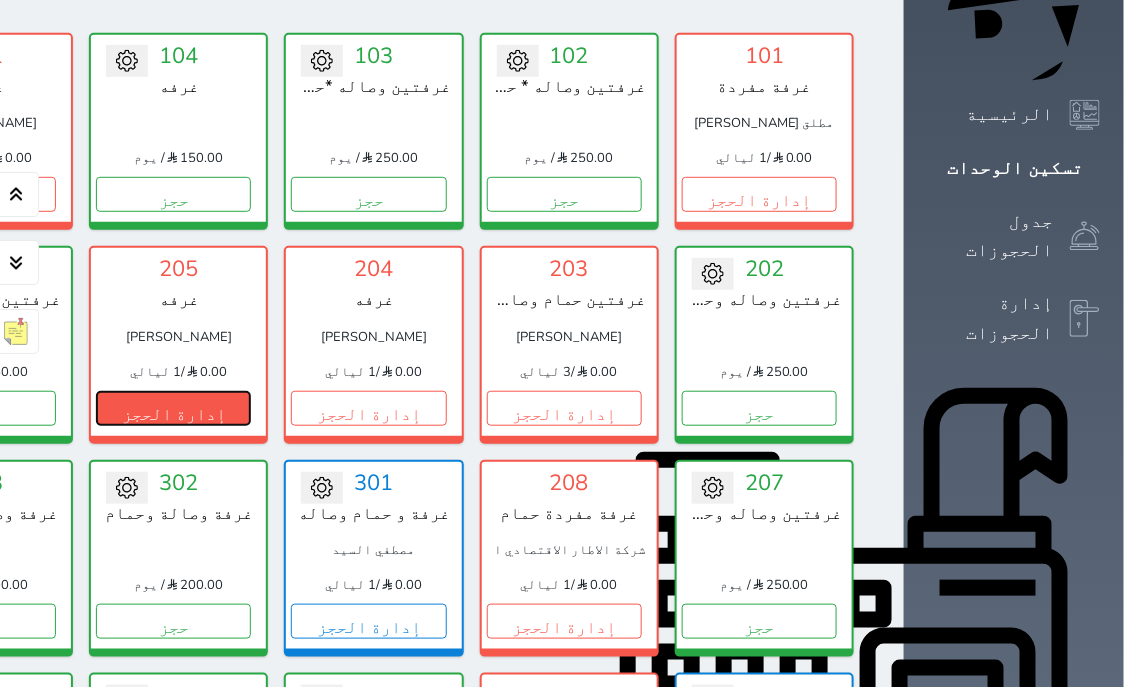 click on "إدارة الحجز" at bounding box center [173, 408] 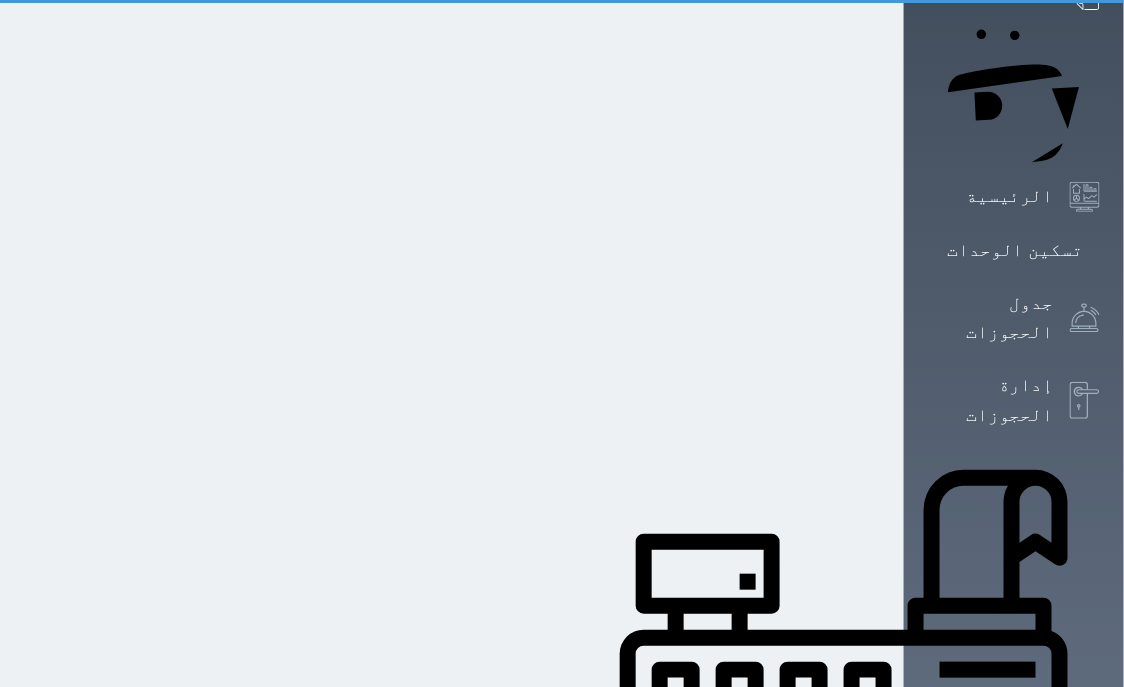 scroll, scrollTop: 0, scrollLeft: 0, axis: both 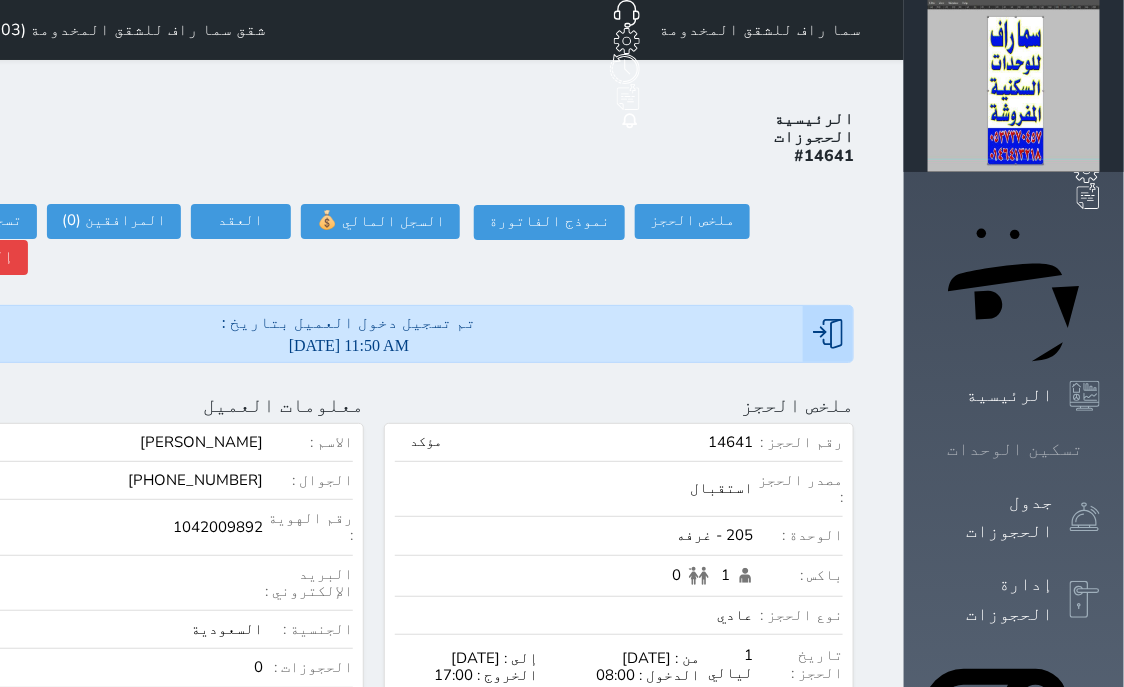 click 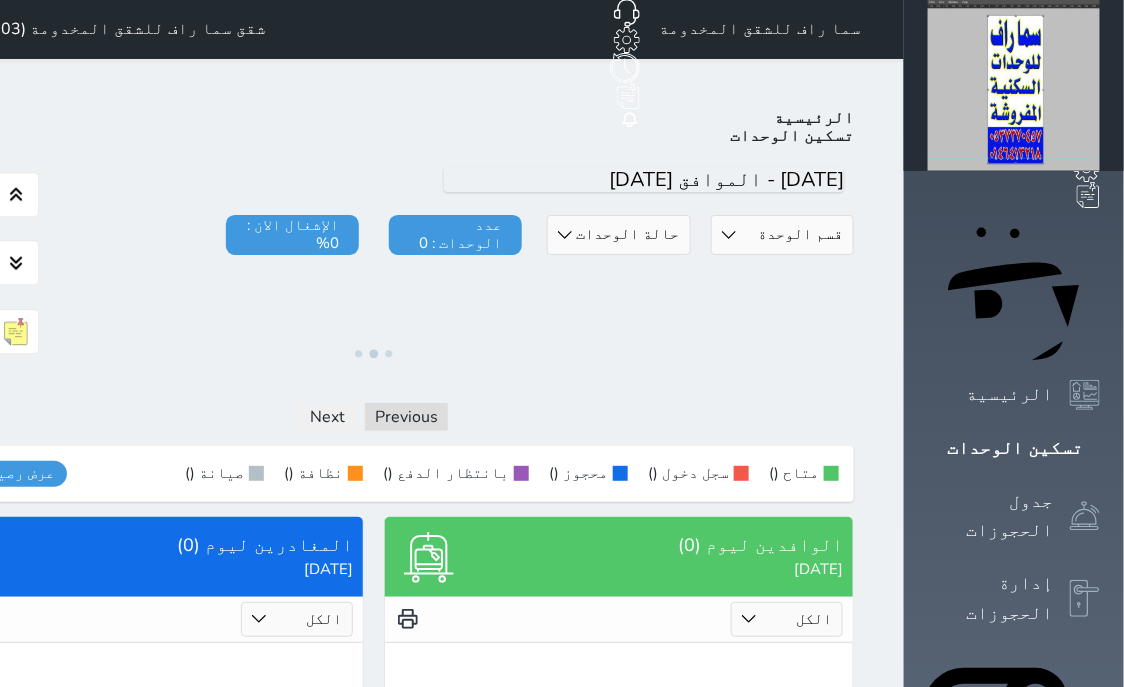 scroll, scrollTop: 0, scrollLeft: 0, axis: both 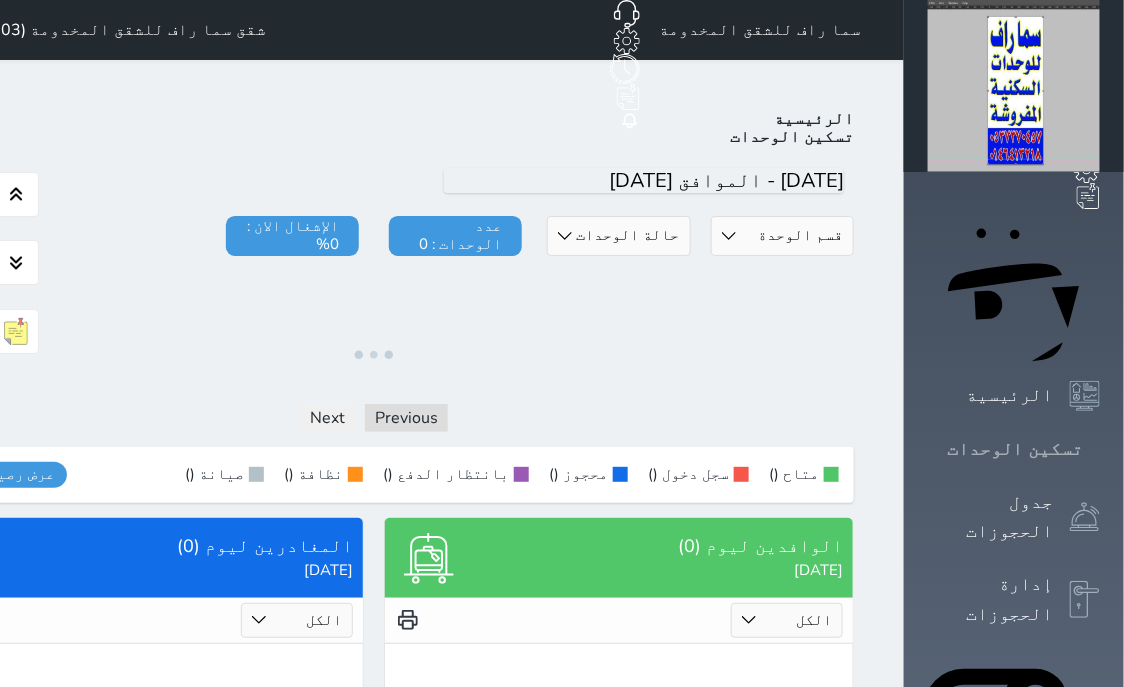 click 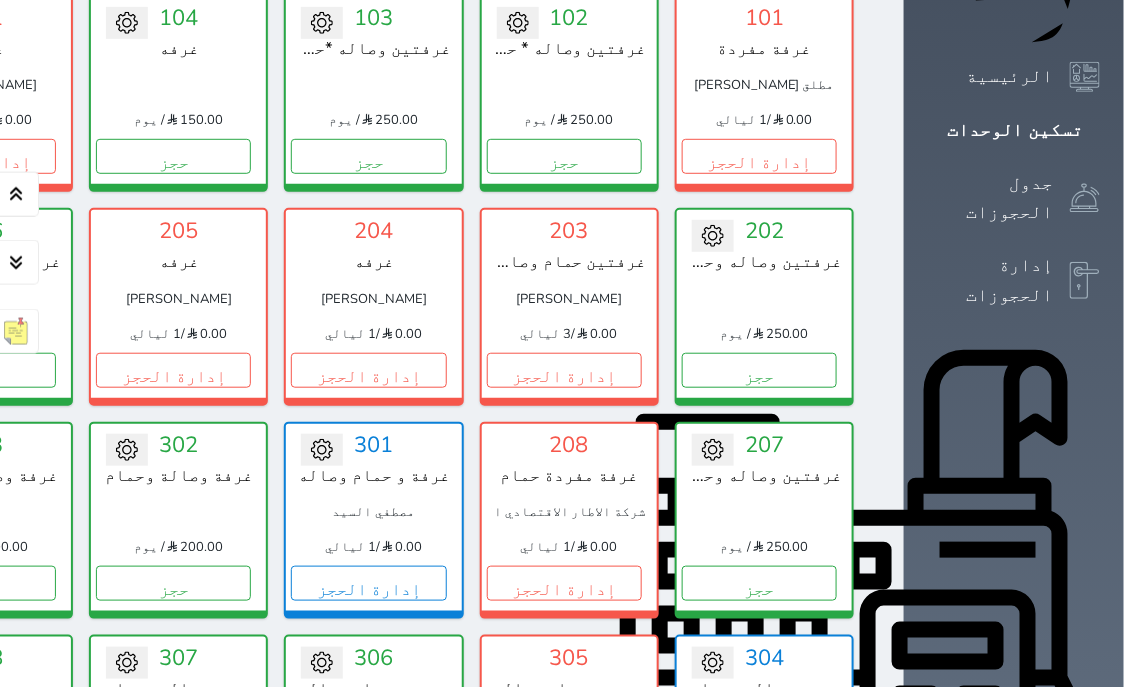 scroll, scrollTop: 332, scrollLeft: 0, axis: vertical 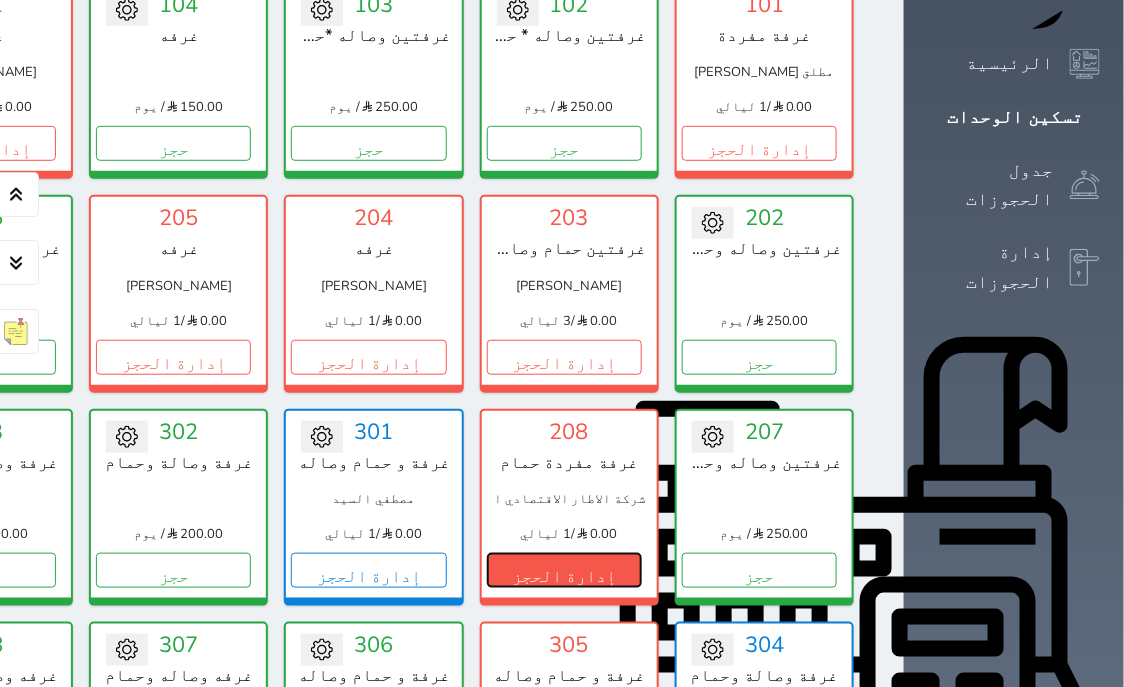 click on "إدارة الحجز" at bounding box center [564, 570] 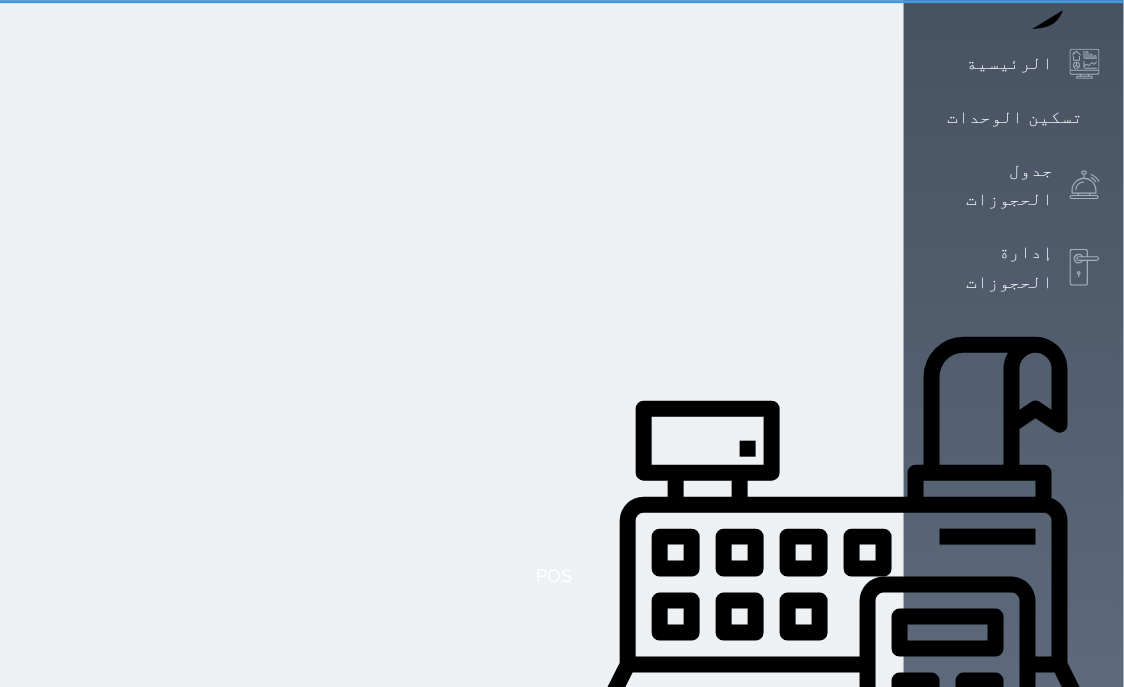 scroll, scrollTop: 0, scrollLeft: 0, axis: both 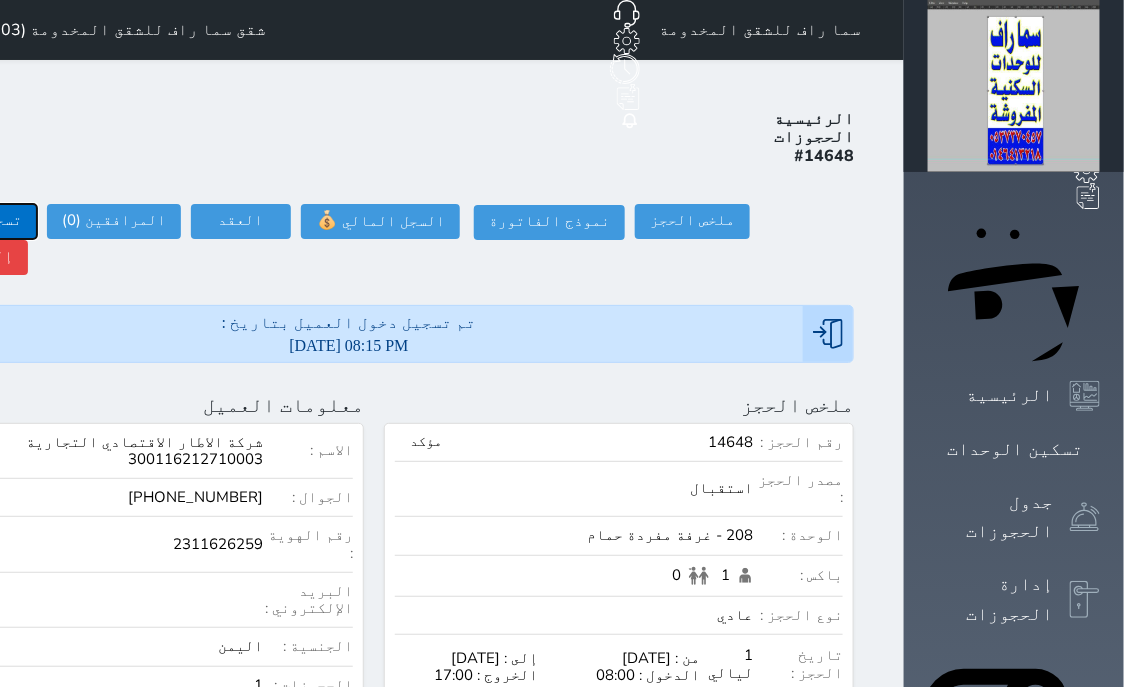 click on "تسجيل مغادرة" at bounding box center (-30, 221) 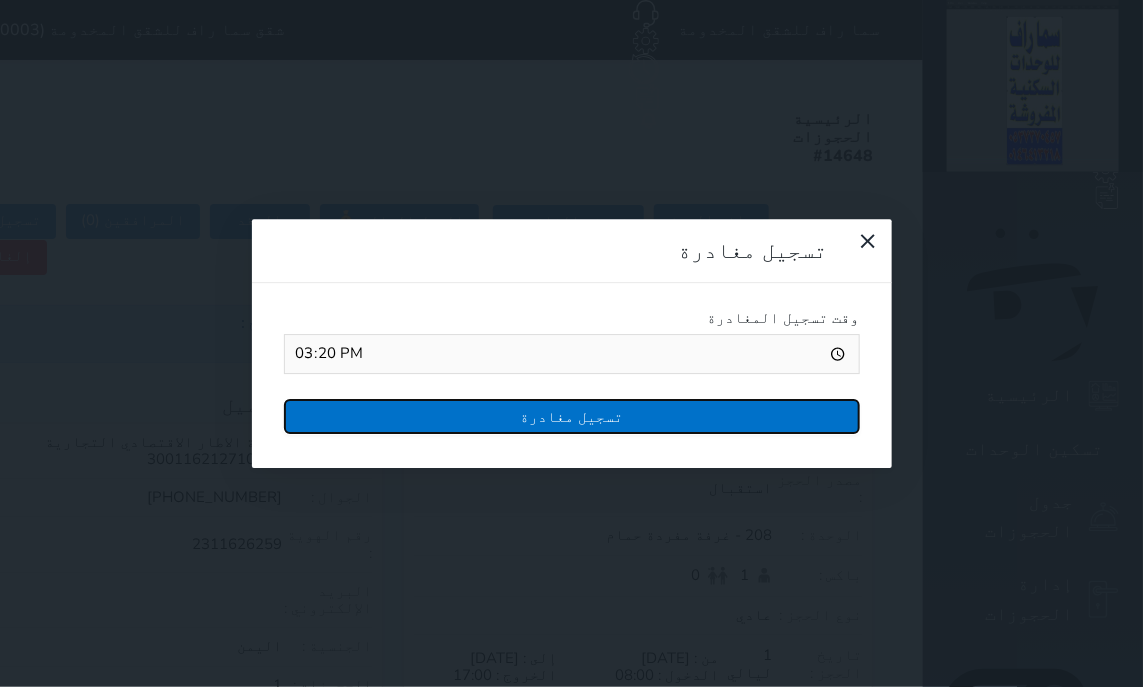 click on "تسجيل مغادرة" at bounding box center [572, 416] 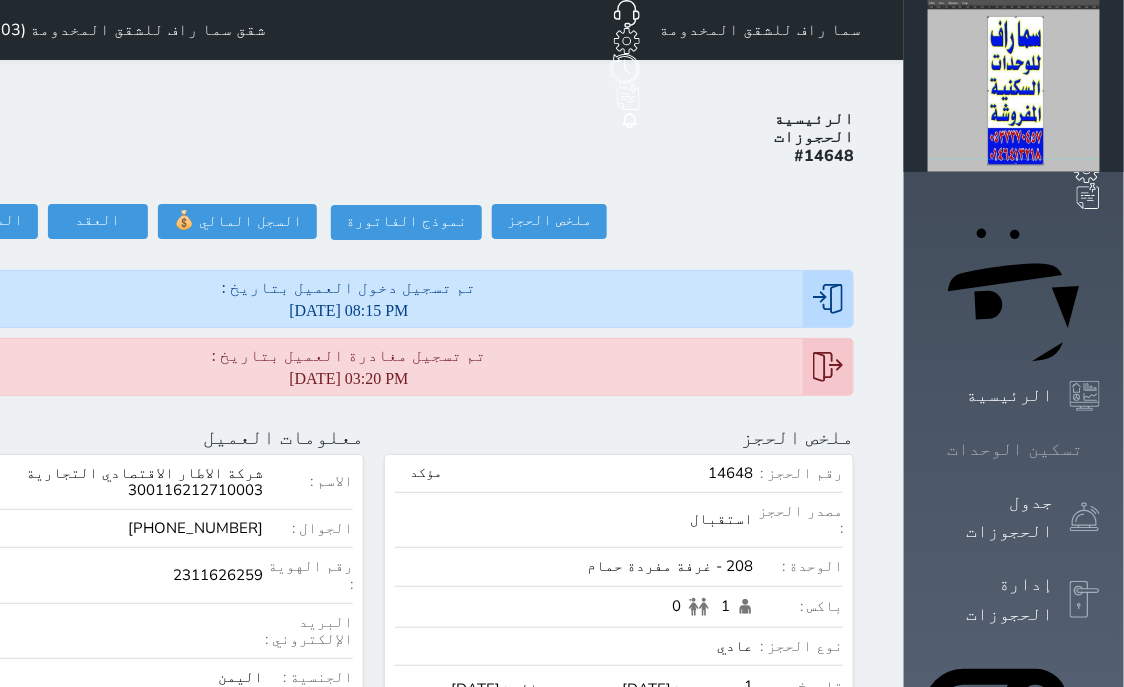 click 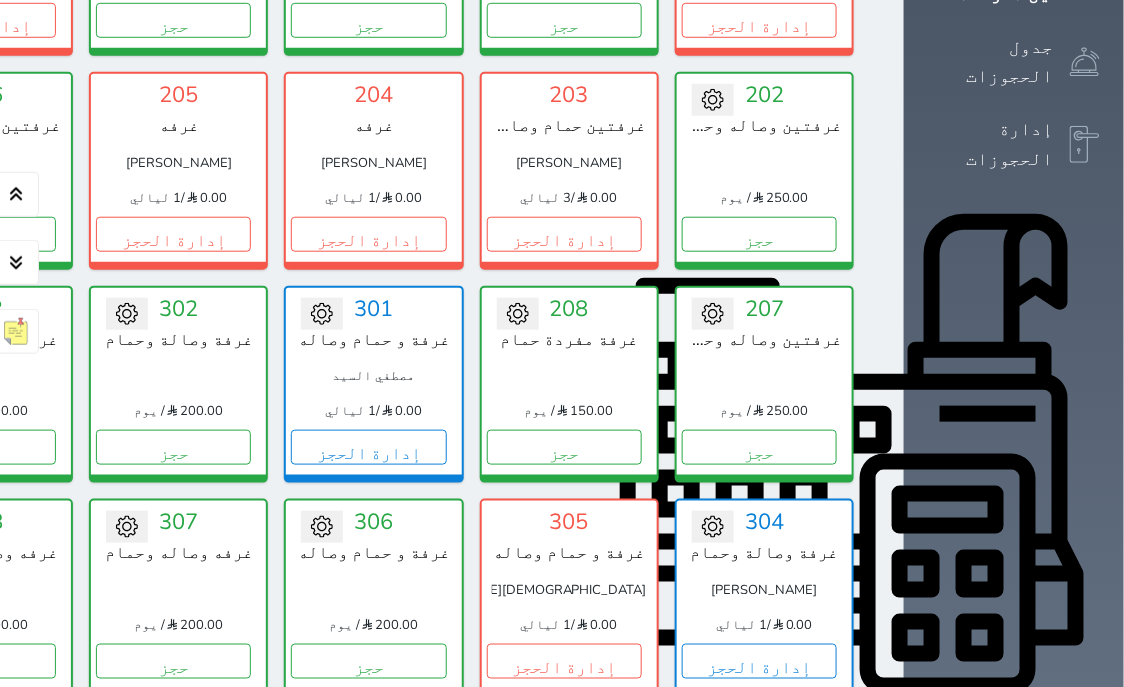 scroll, scrollTop: 460, scrollLeft: 0, axis: vertical 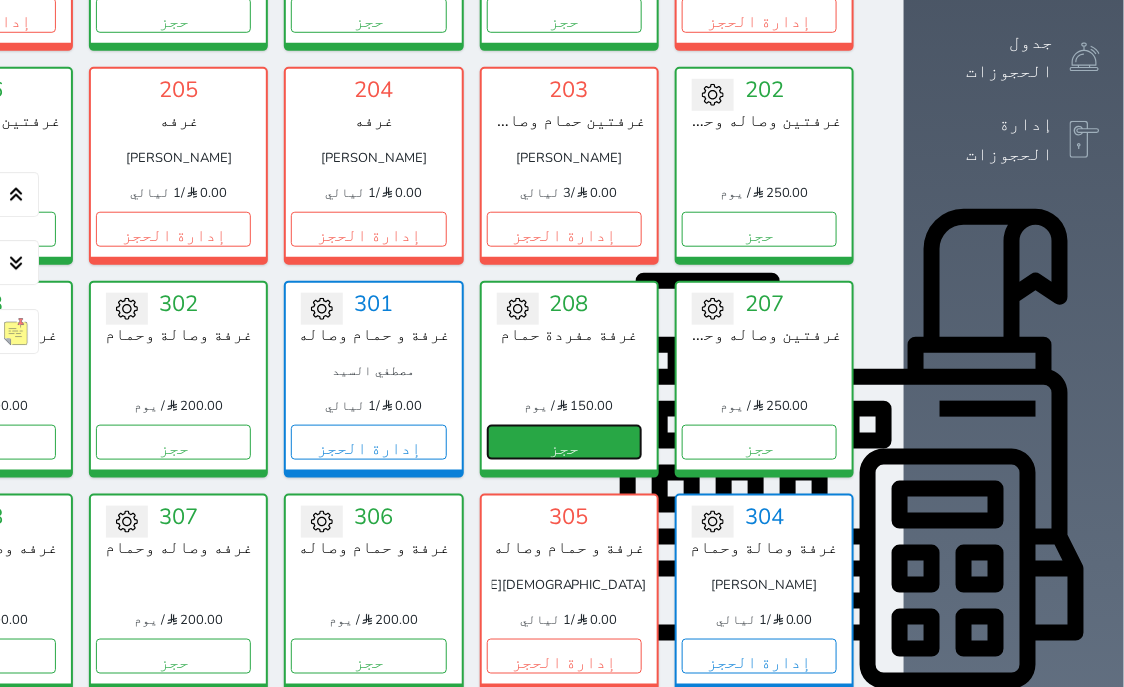 click on "حجز" at bounding box center (564, 442) 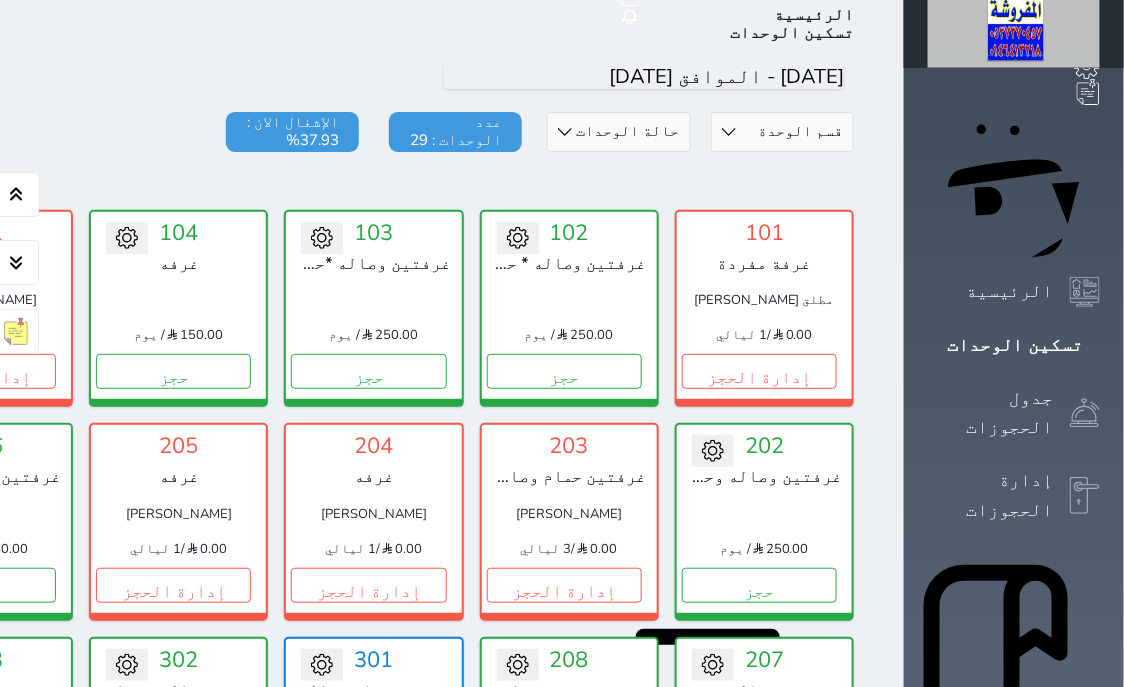 select on "1" 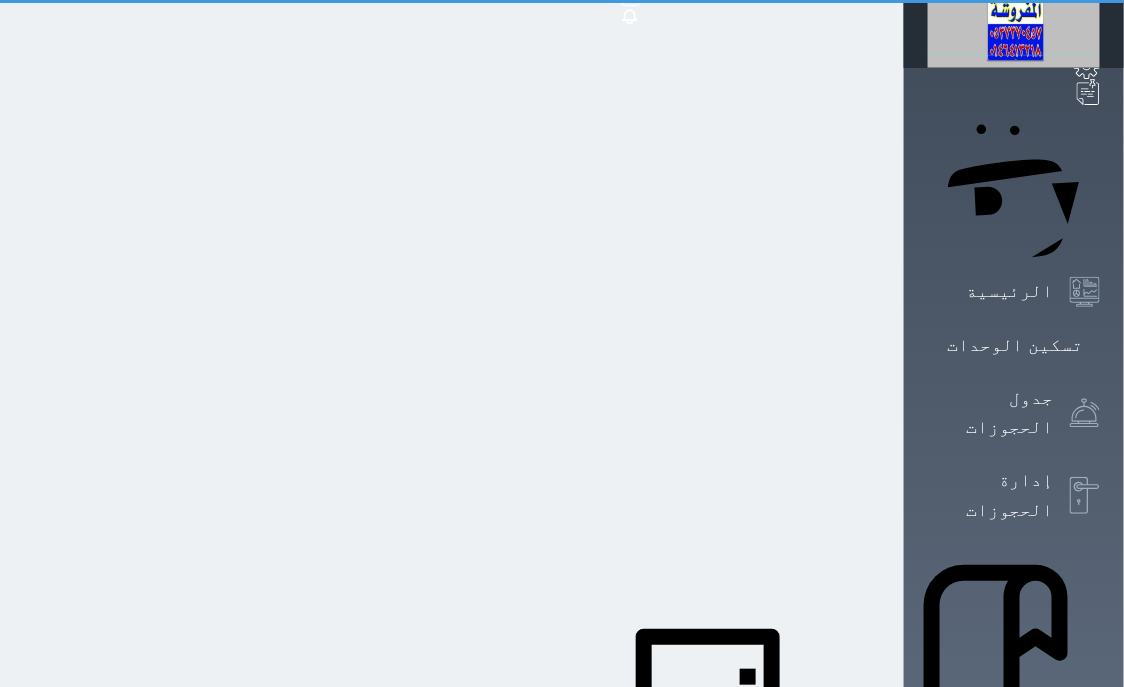 scroll, scrollTop: 0, scrollLeft: 0, axis: both 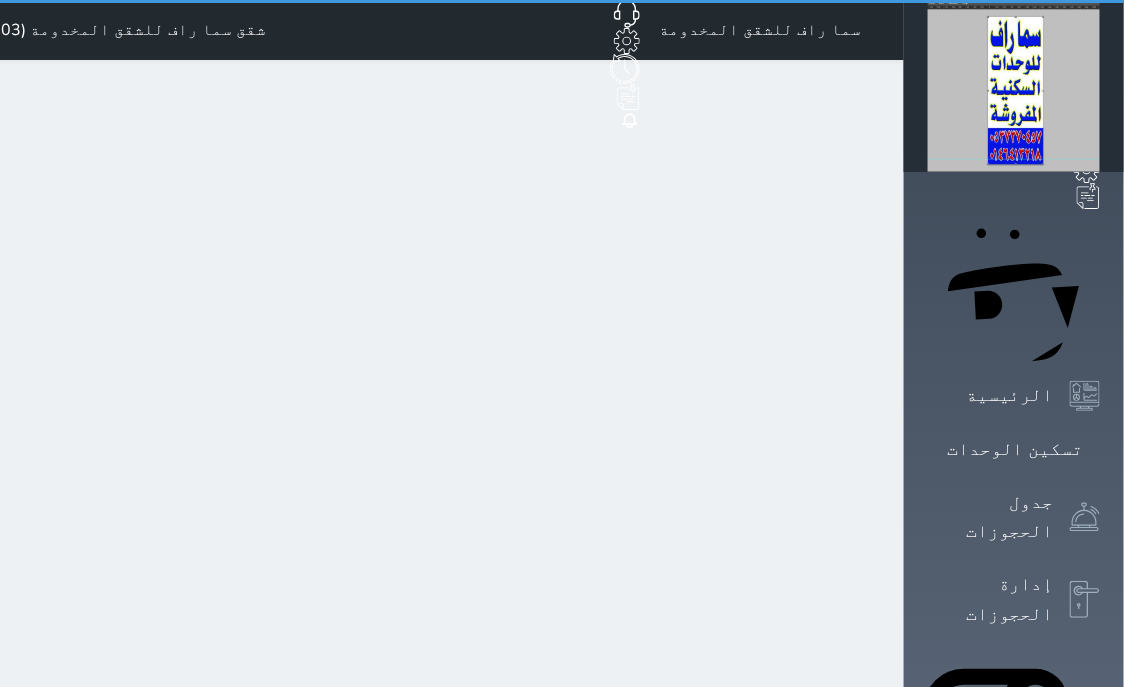 select 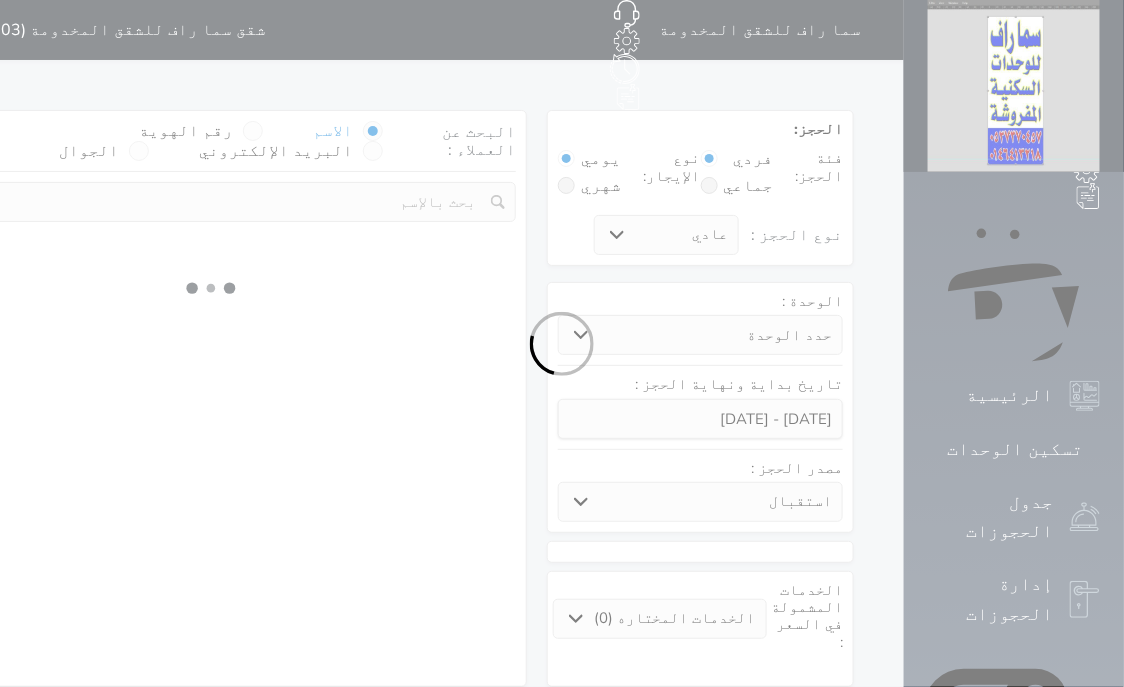 select 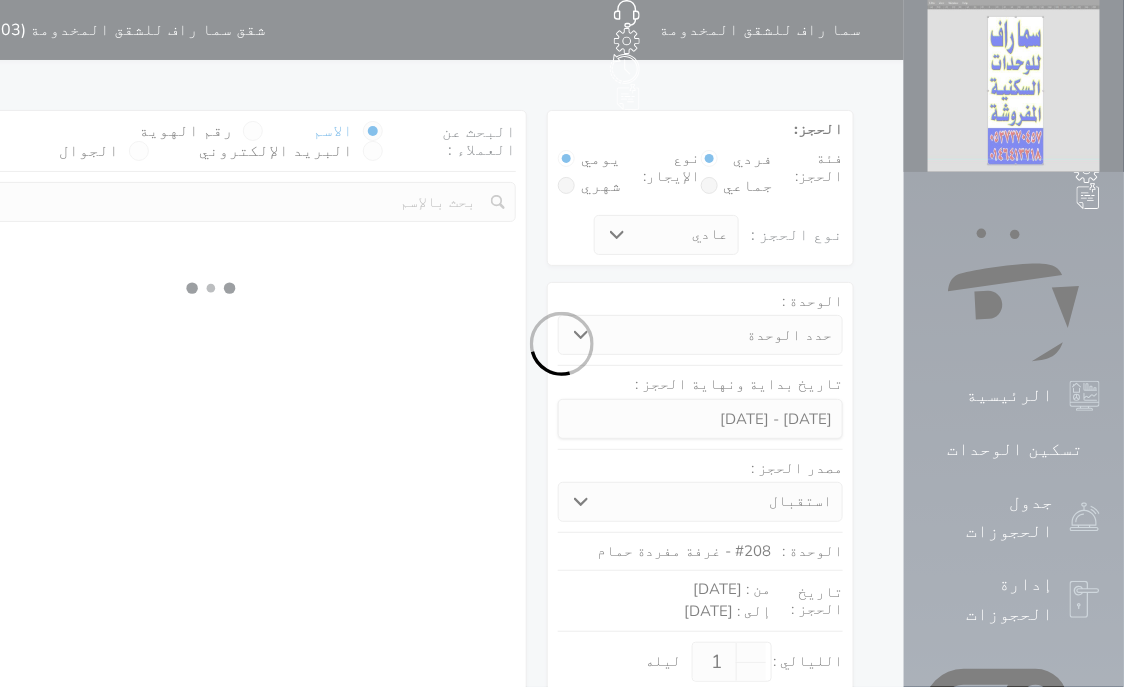 select on "1" 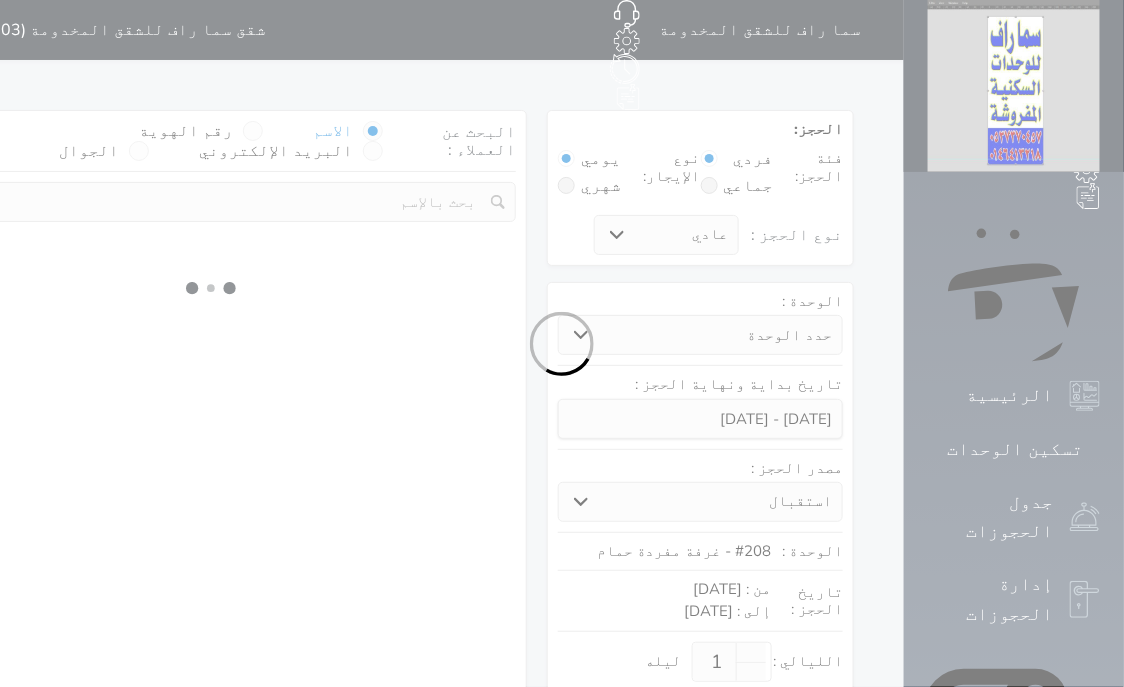 select on "113" 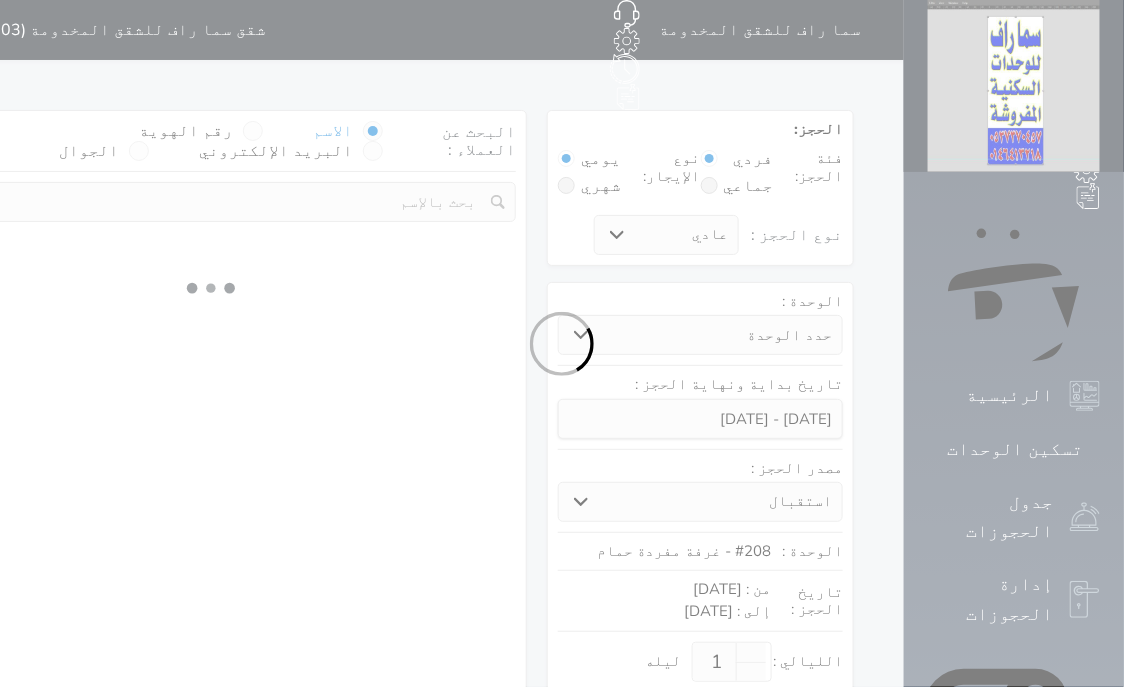 select on "1" 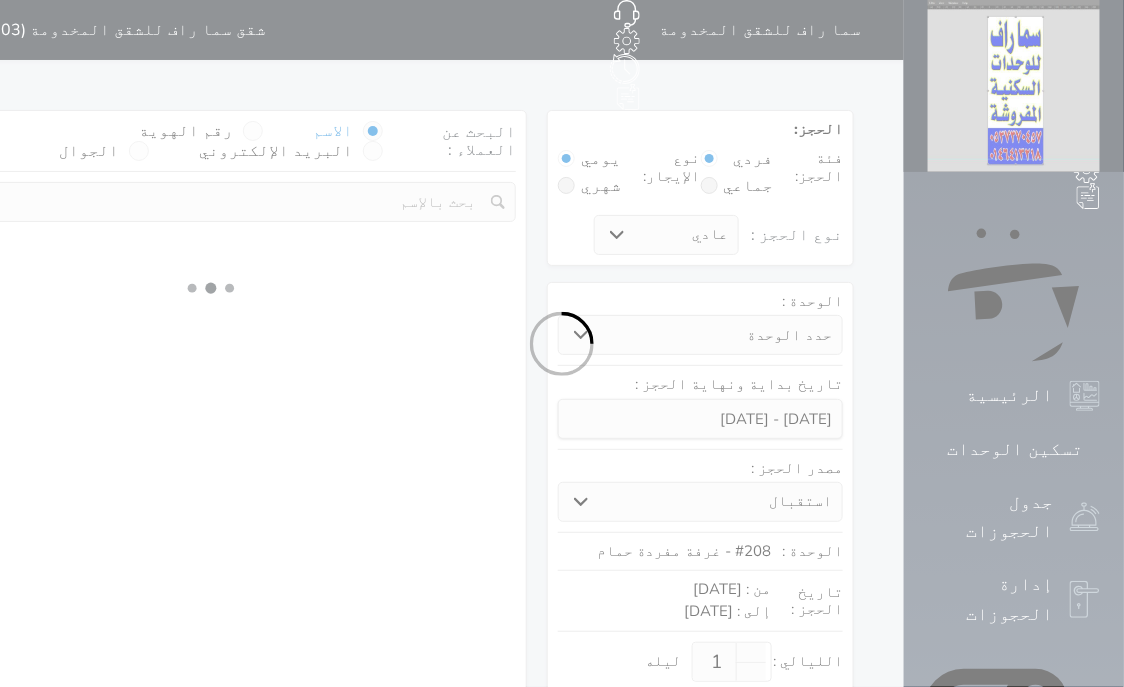 select 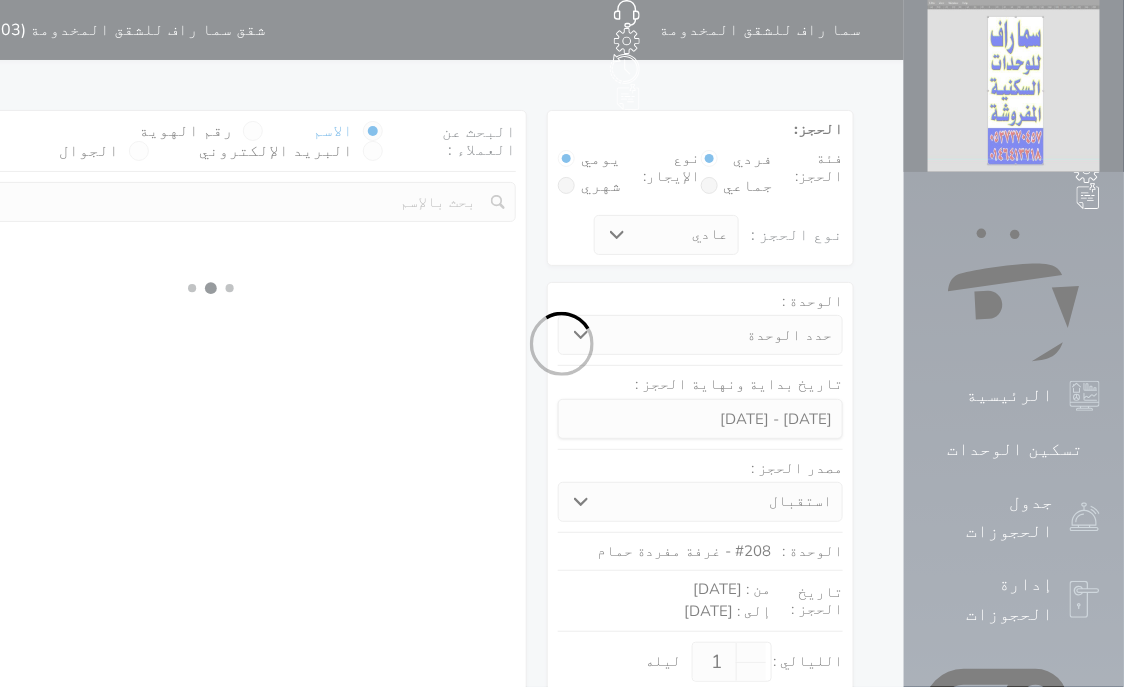 select on "7" 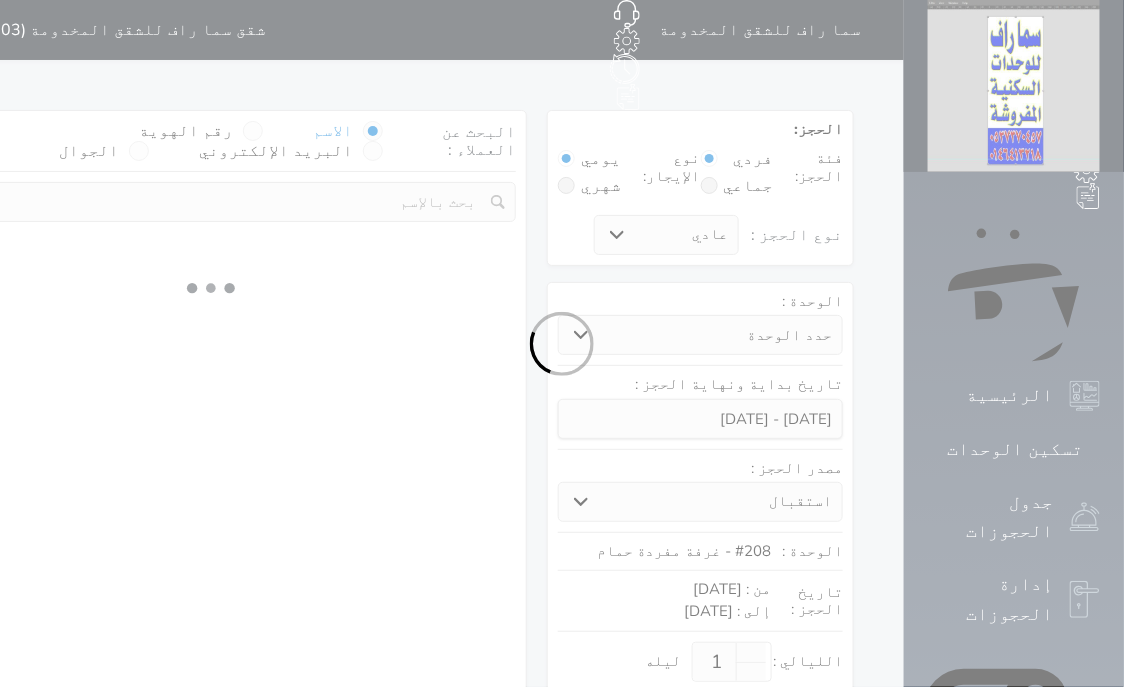 select 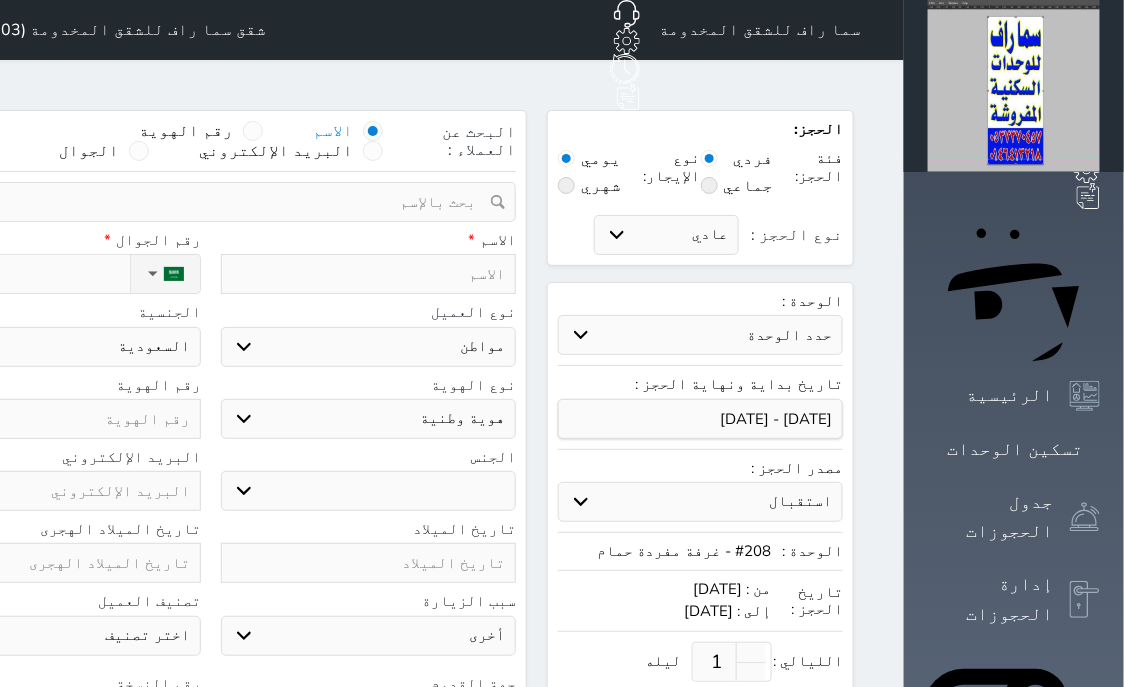 select 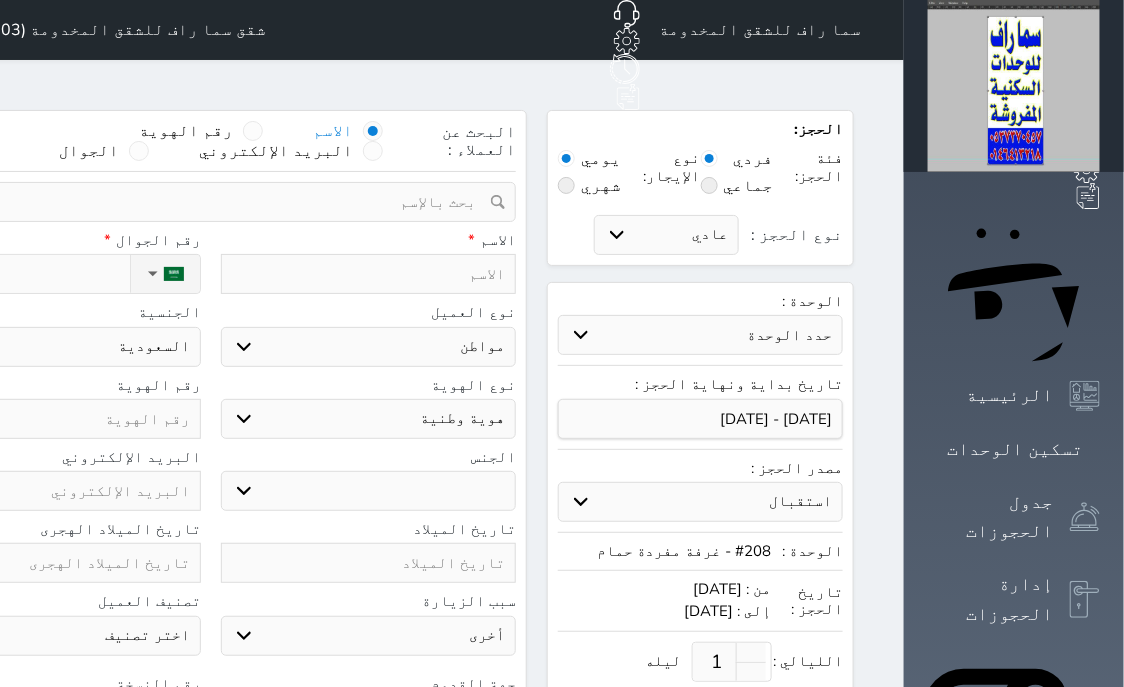 select 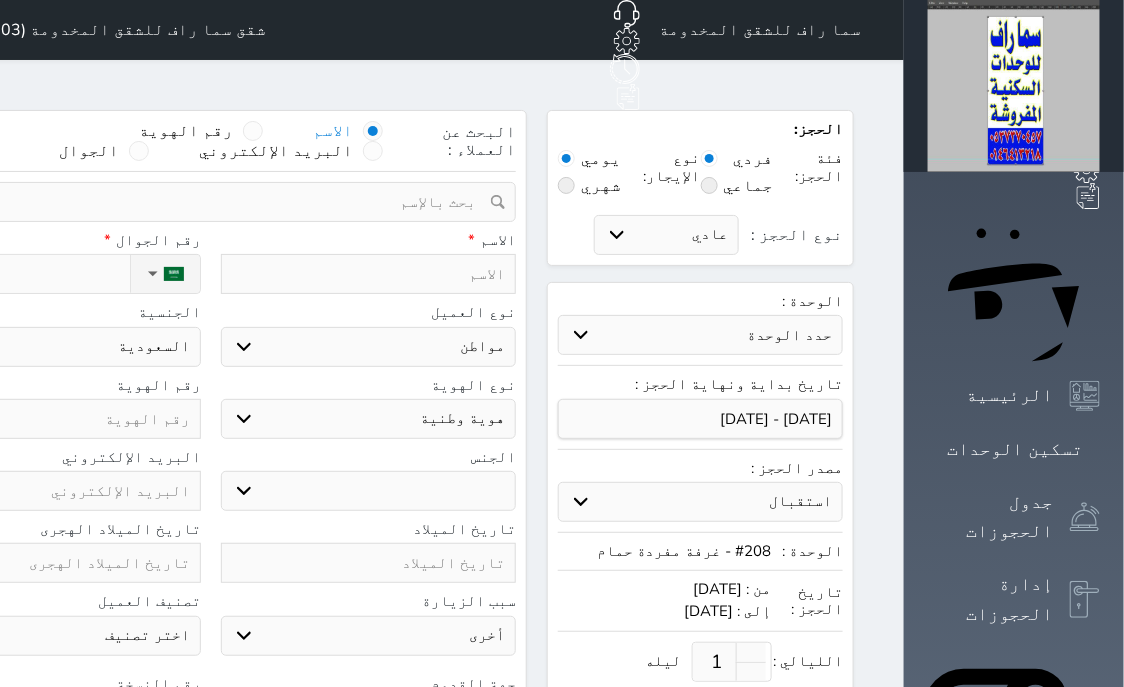 select 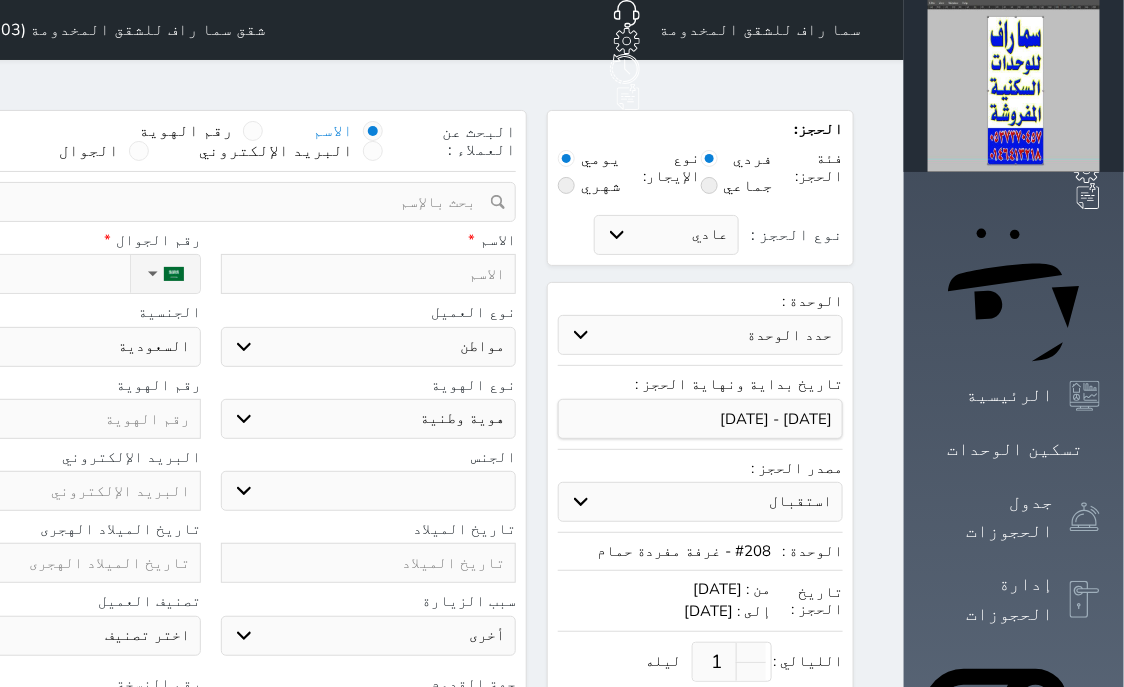select 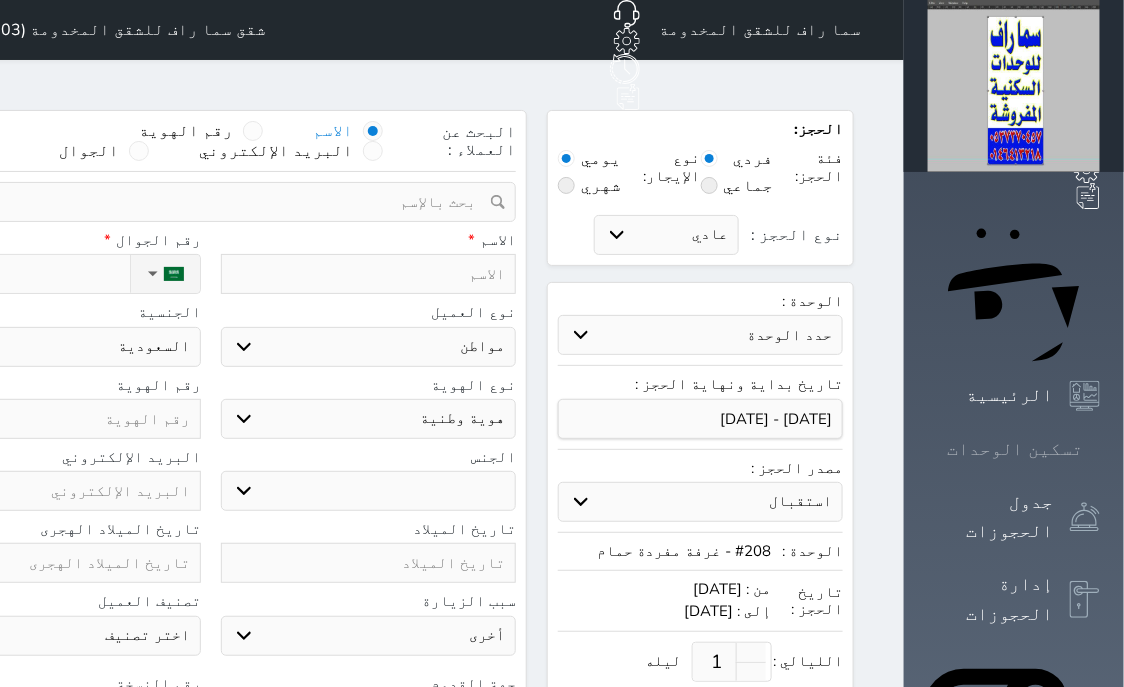 click 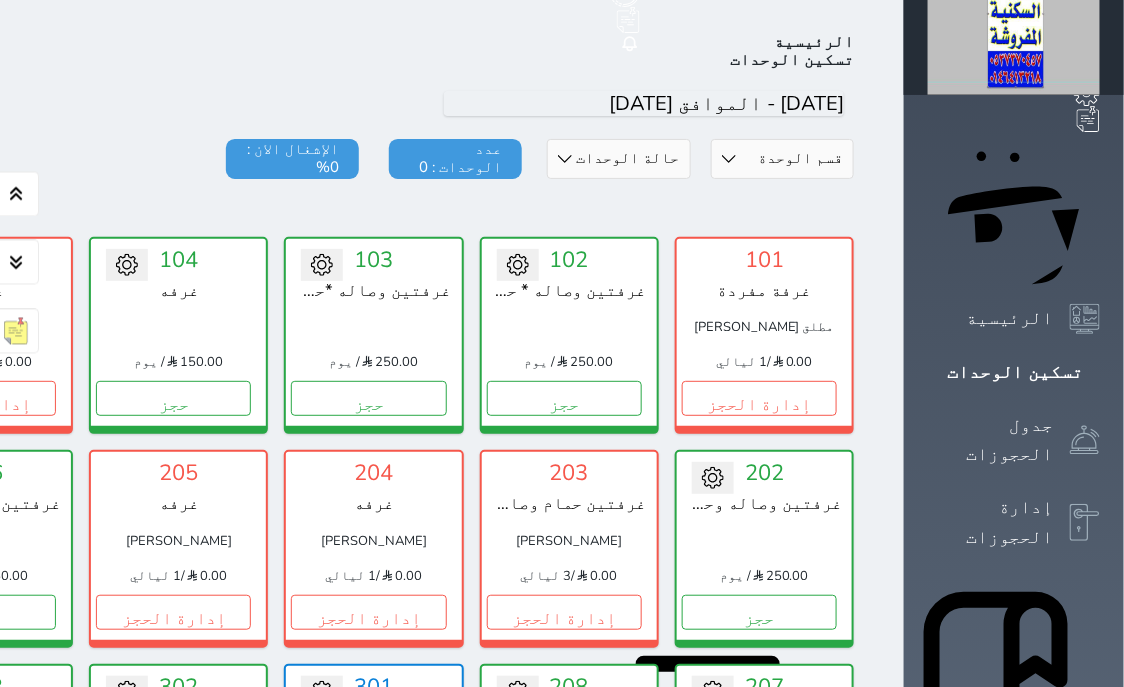 scroll, scrollTop: 78, scrollLeft: 0, axis: vertical 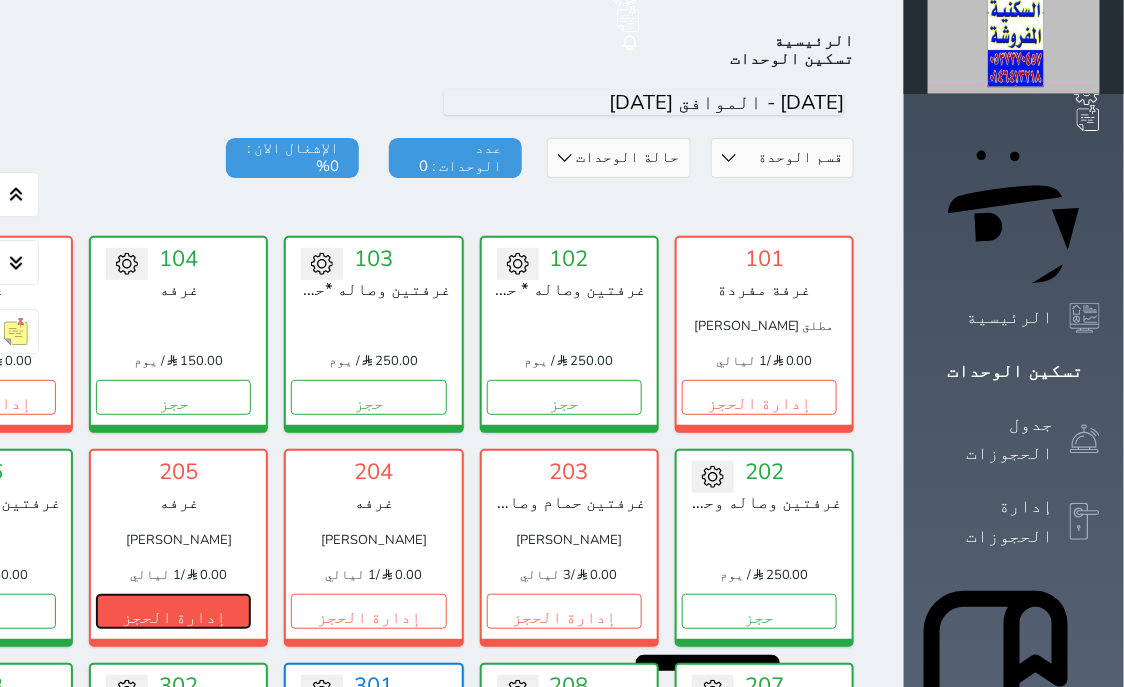 click on "إدارة الحجز" at bounding box center [173, 611] 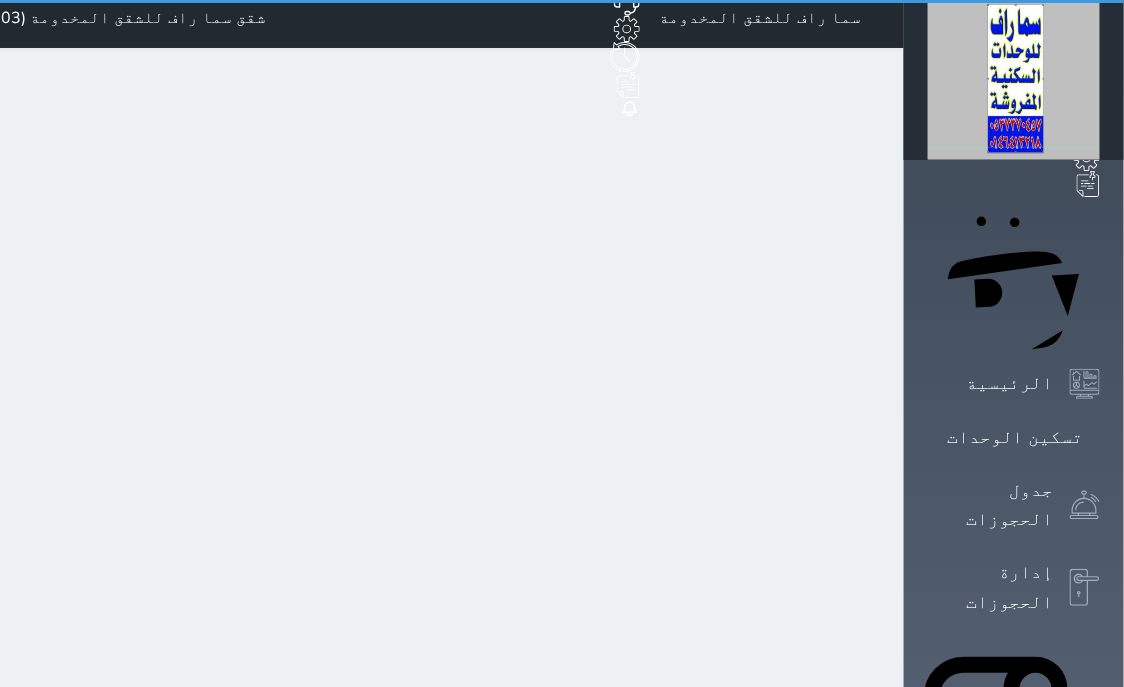scroll, scrollTop: 0, scrollLeft: 0, axis: both 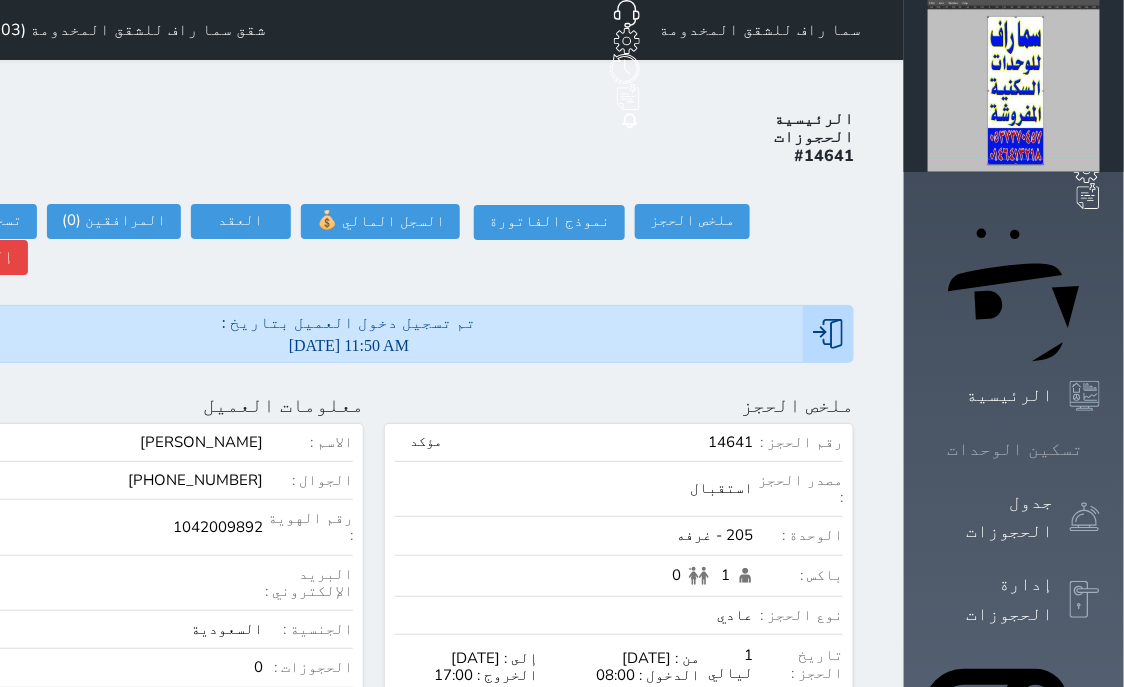 click 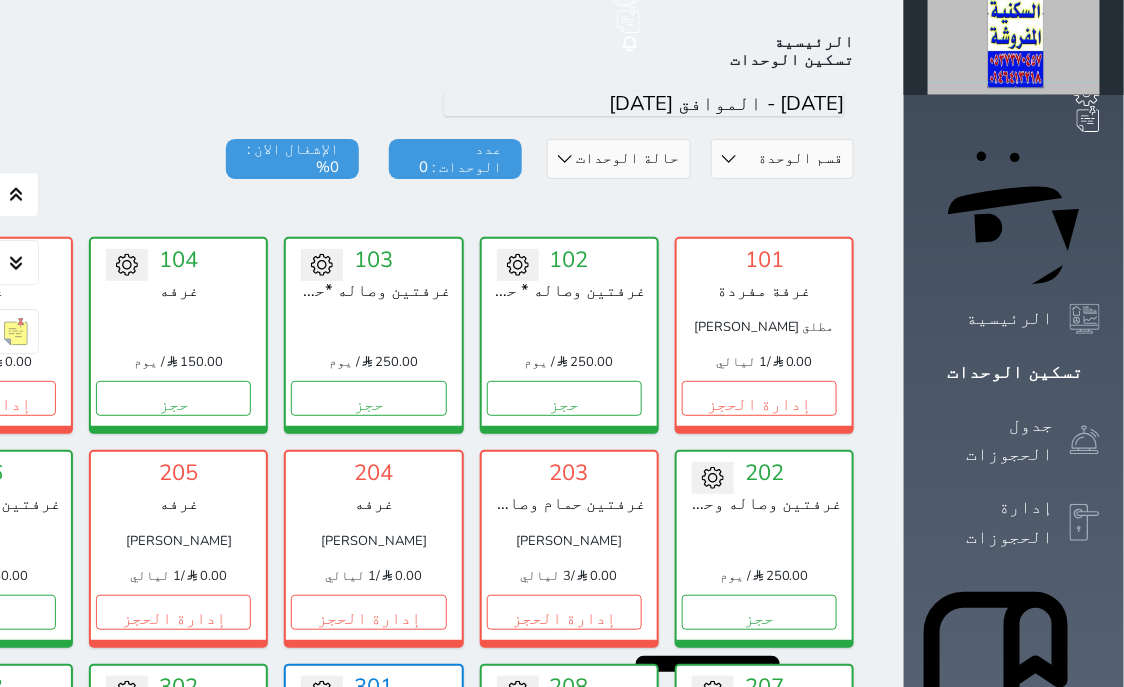 scroll, scrollTop: 78, scrollLeft: 0, axis: vertical 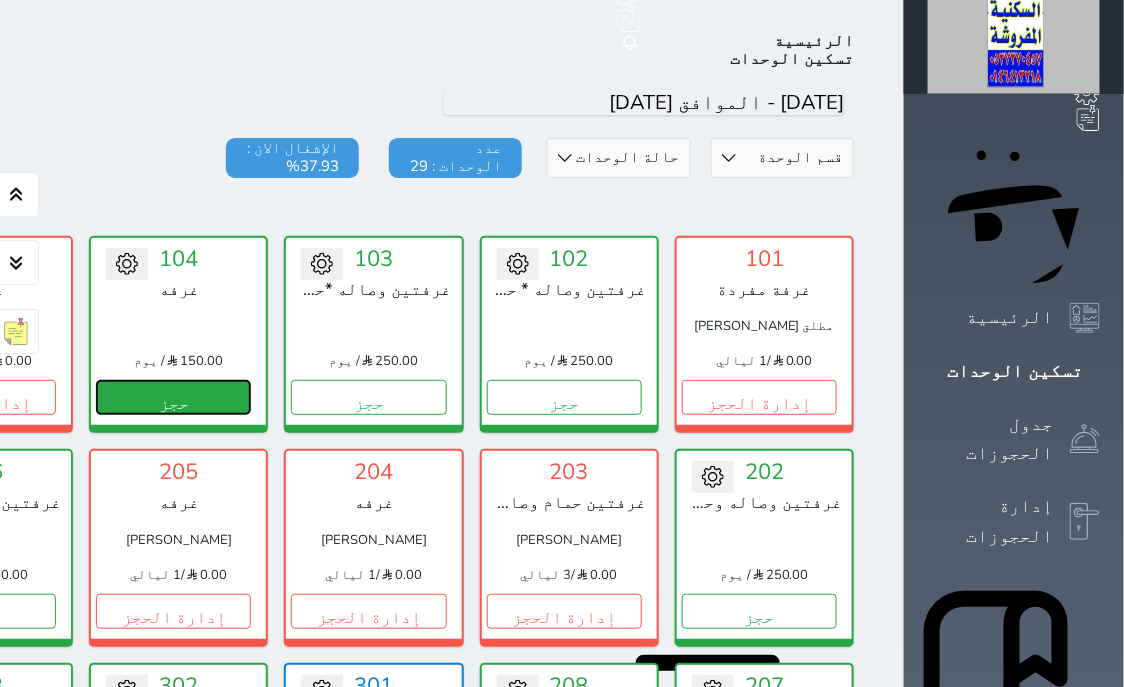 click on "حجز" at bounding box center (173, 397) 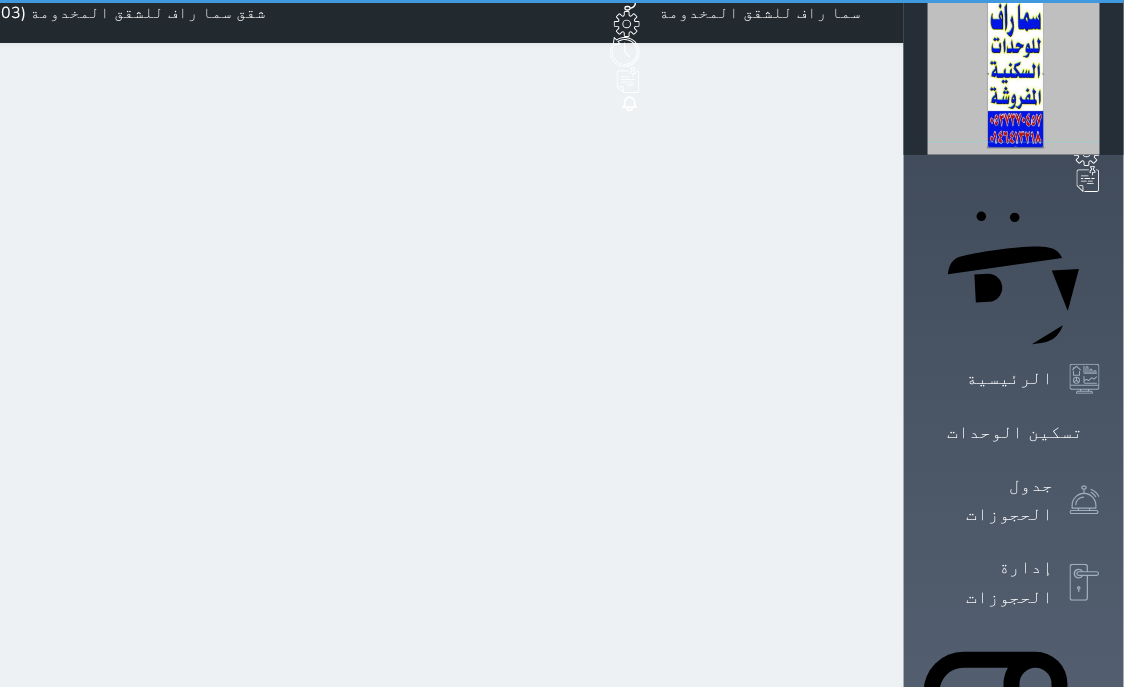 scroll, scrollTop: 0, scrollLeft: 0, axis: both 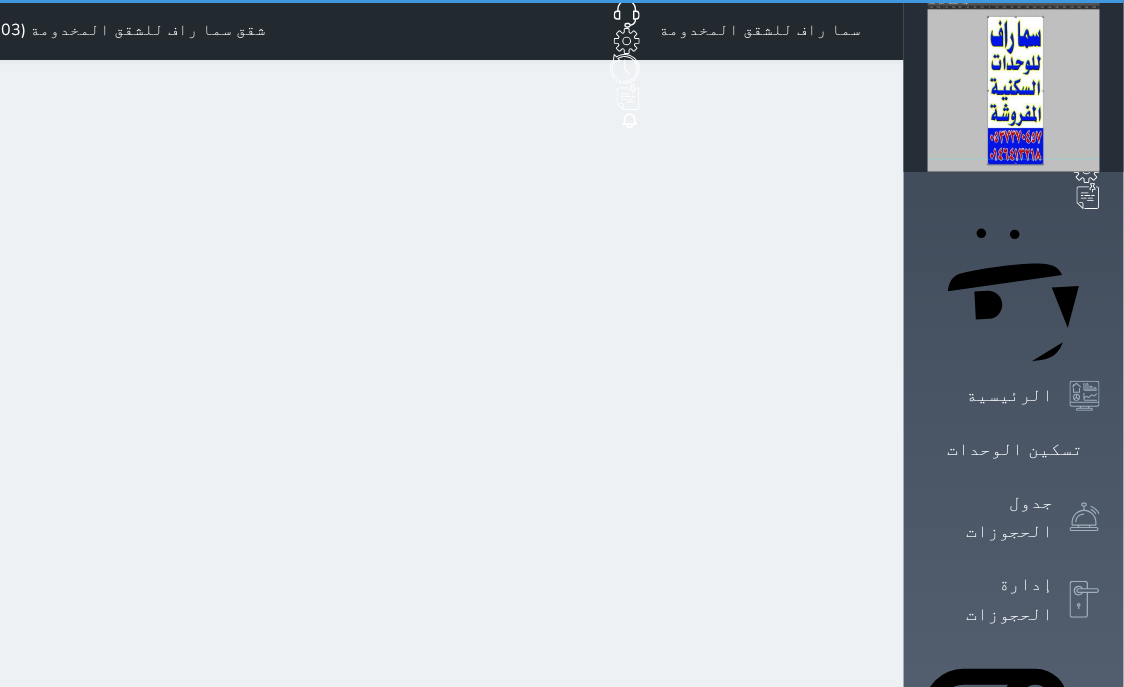 select on "1" 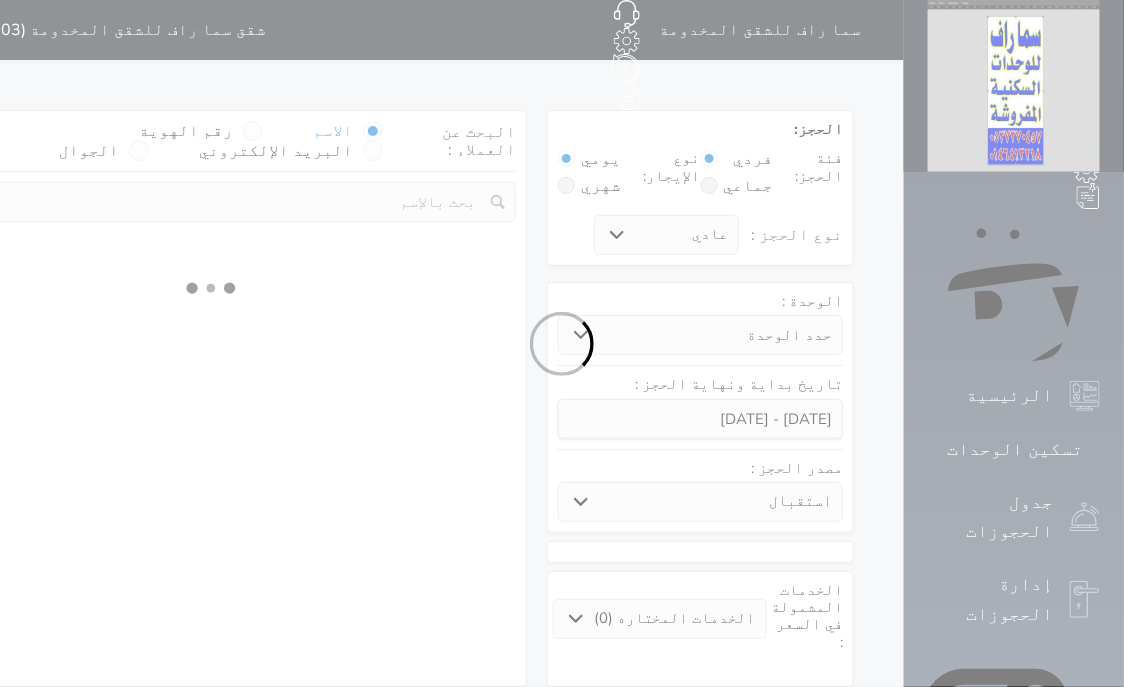 select 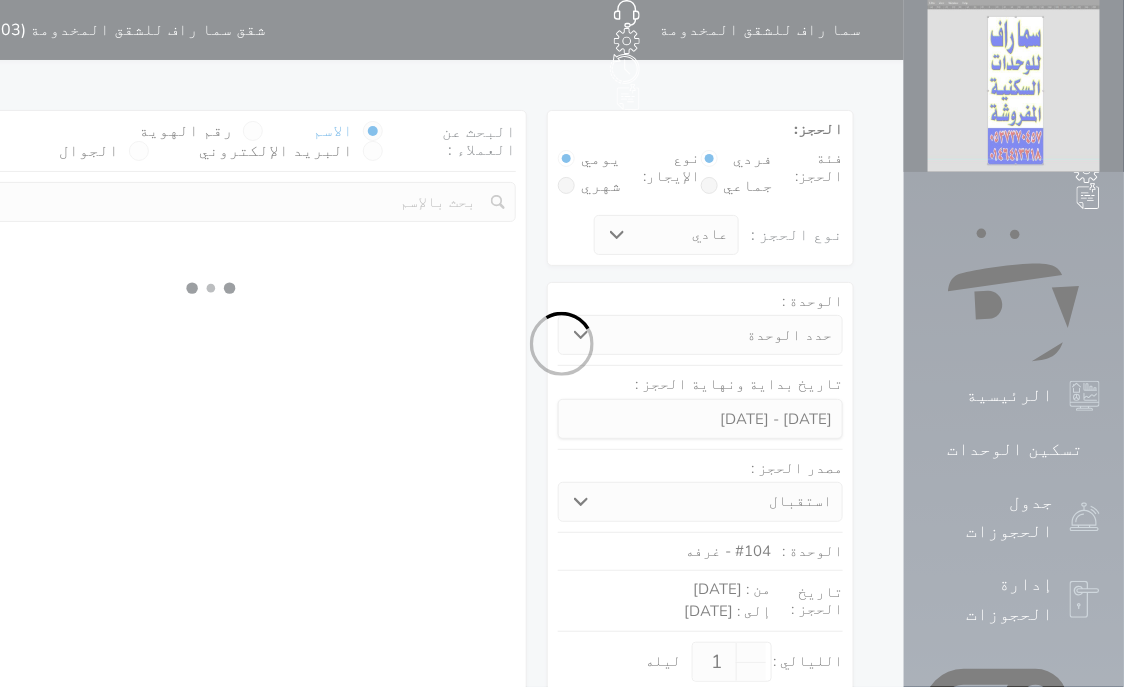 select on "1" 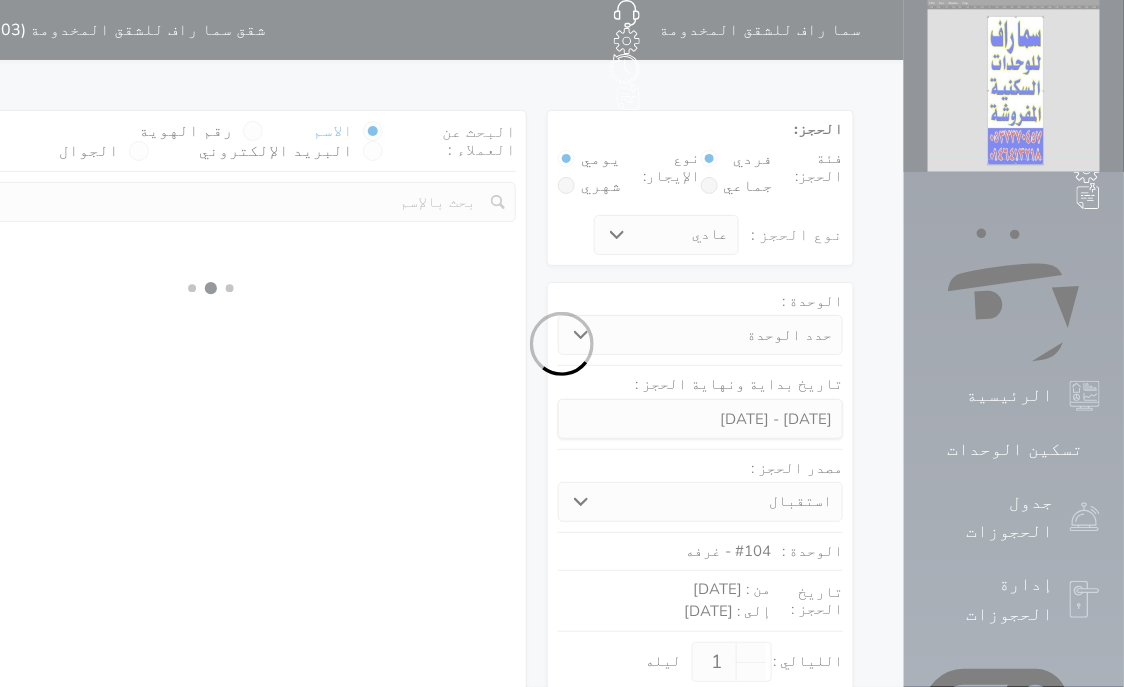 select on "113" 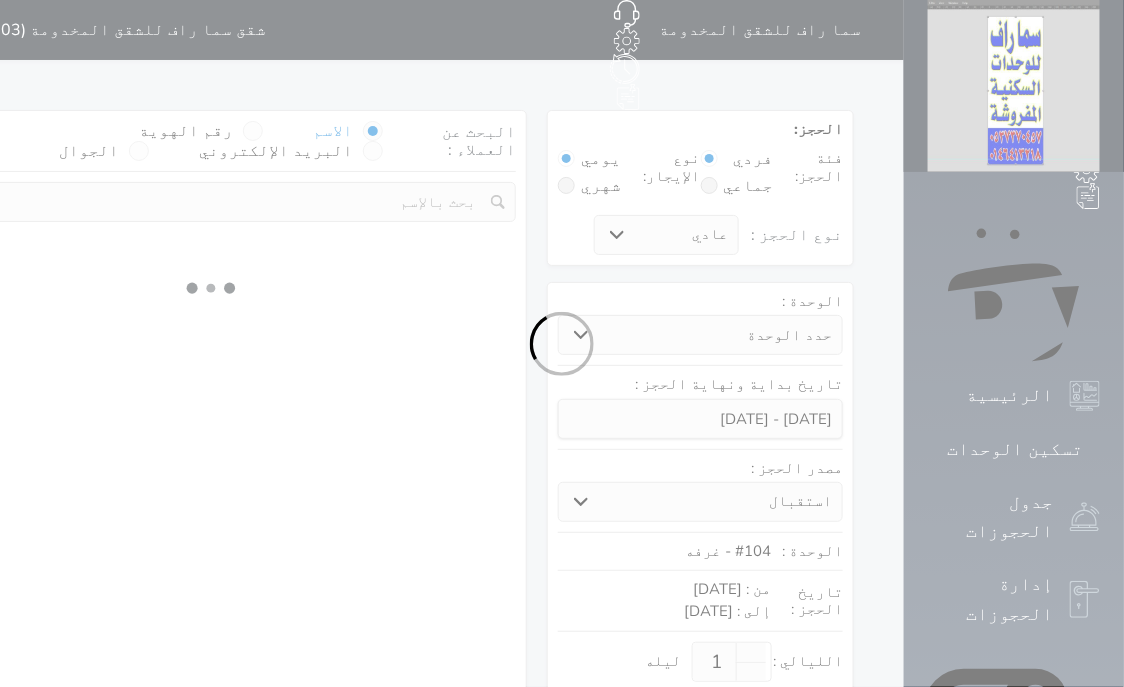 select on "1" 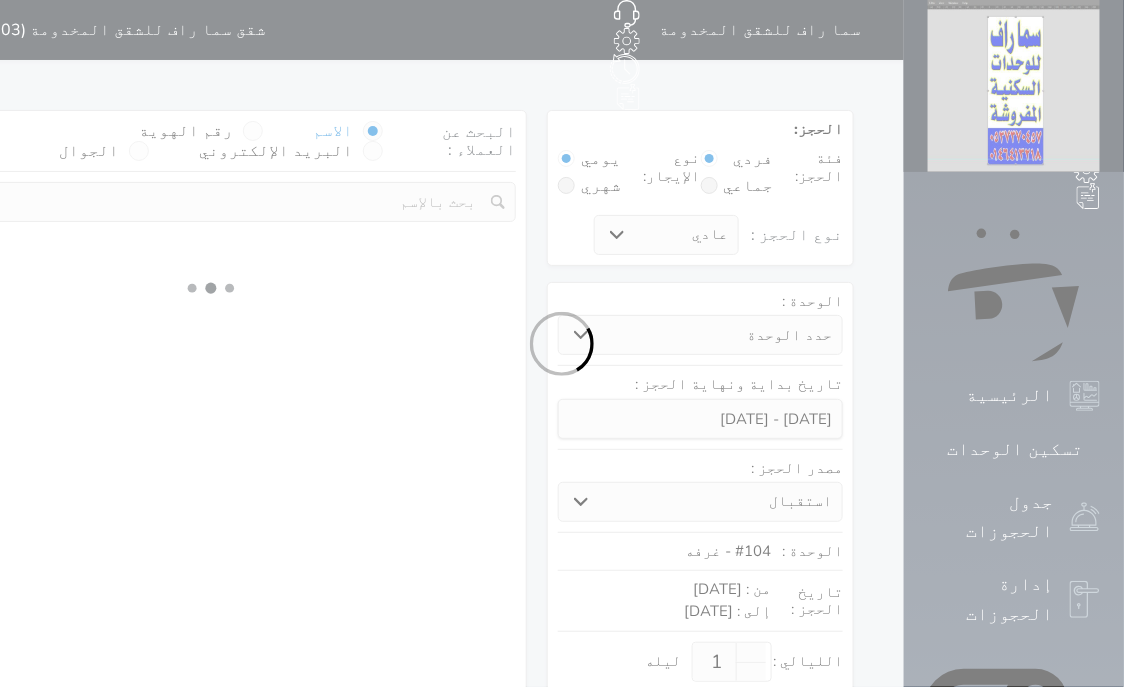 select 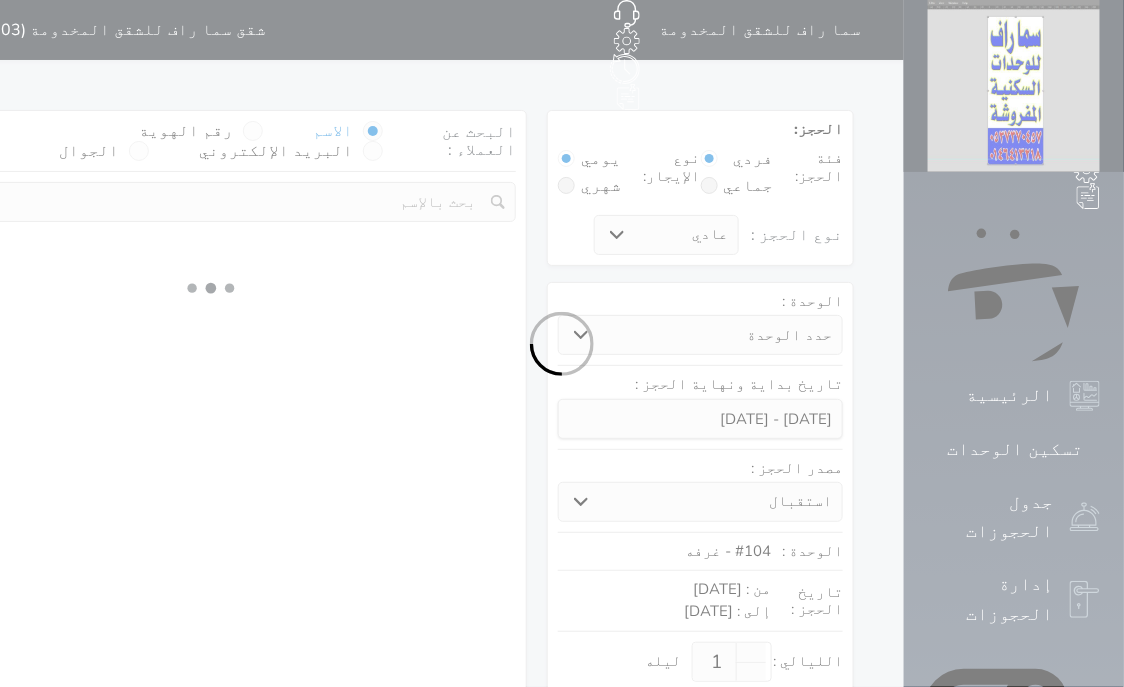 select on "7" 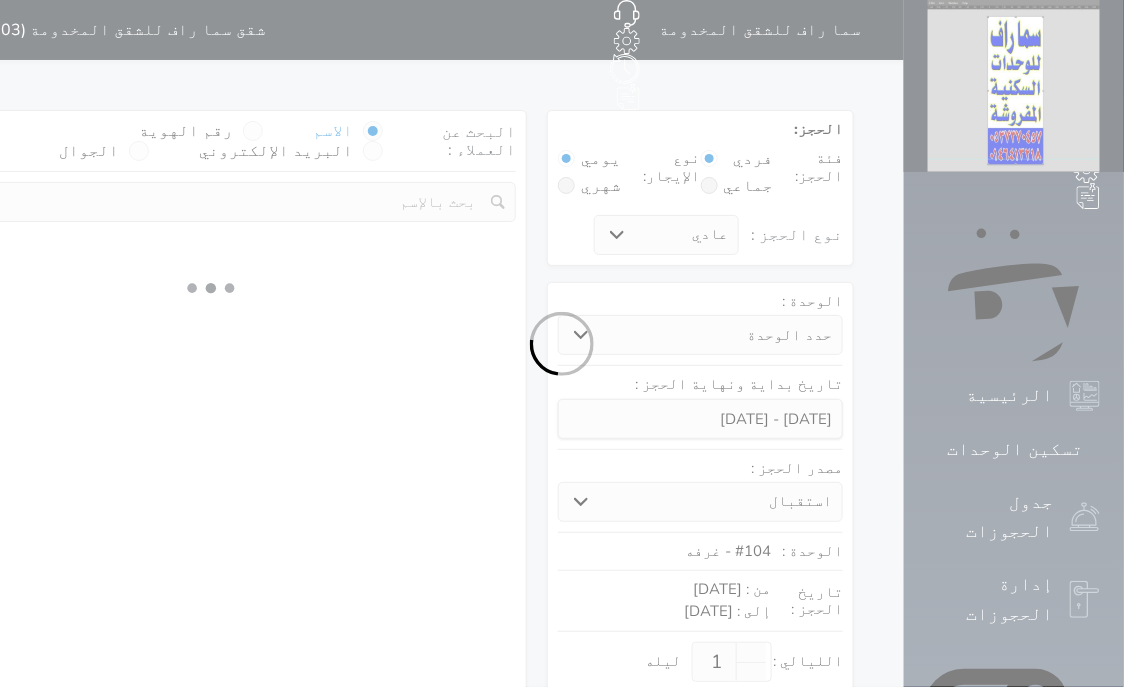 select 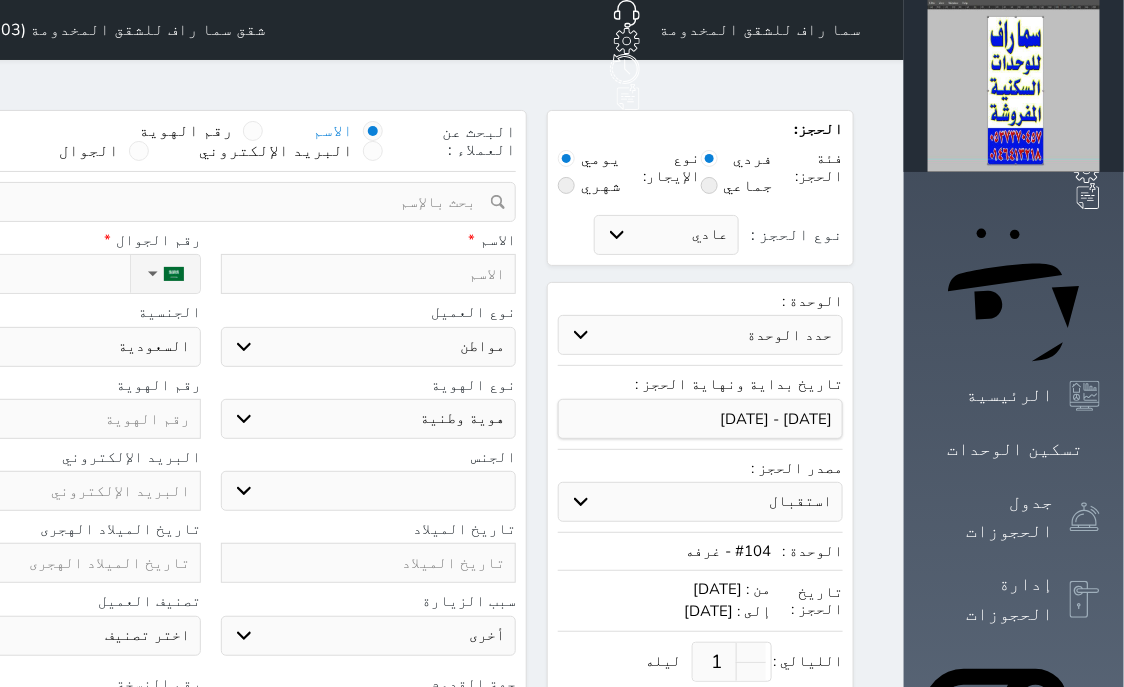 select 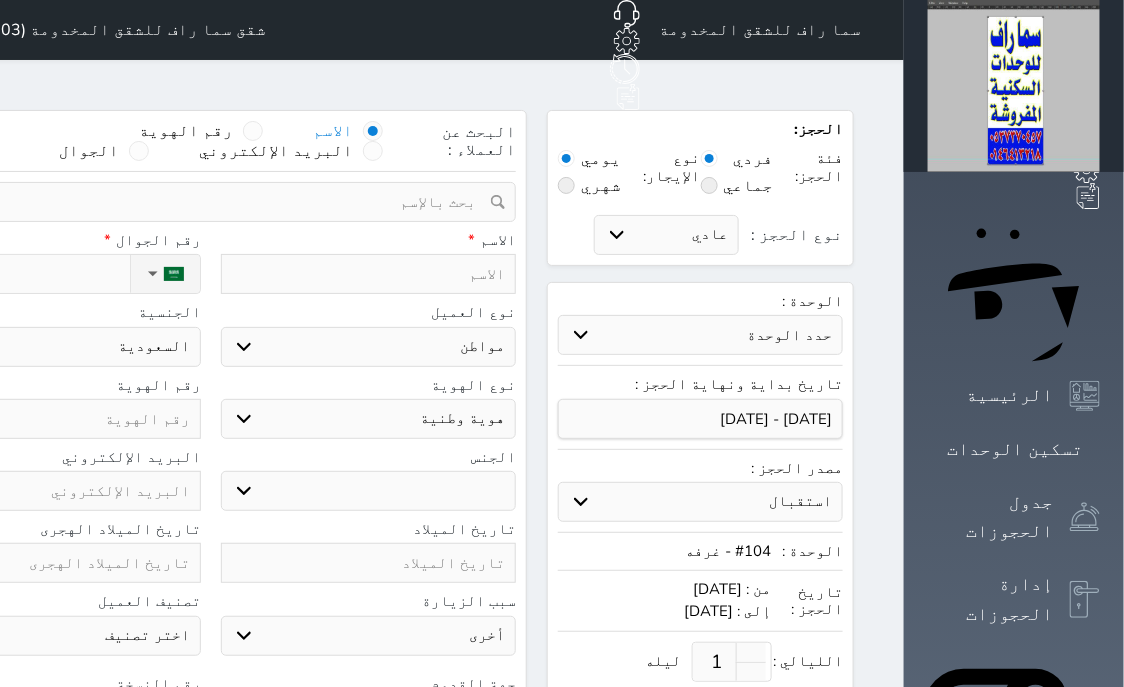 select 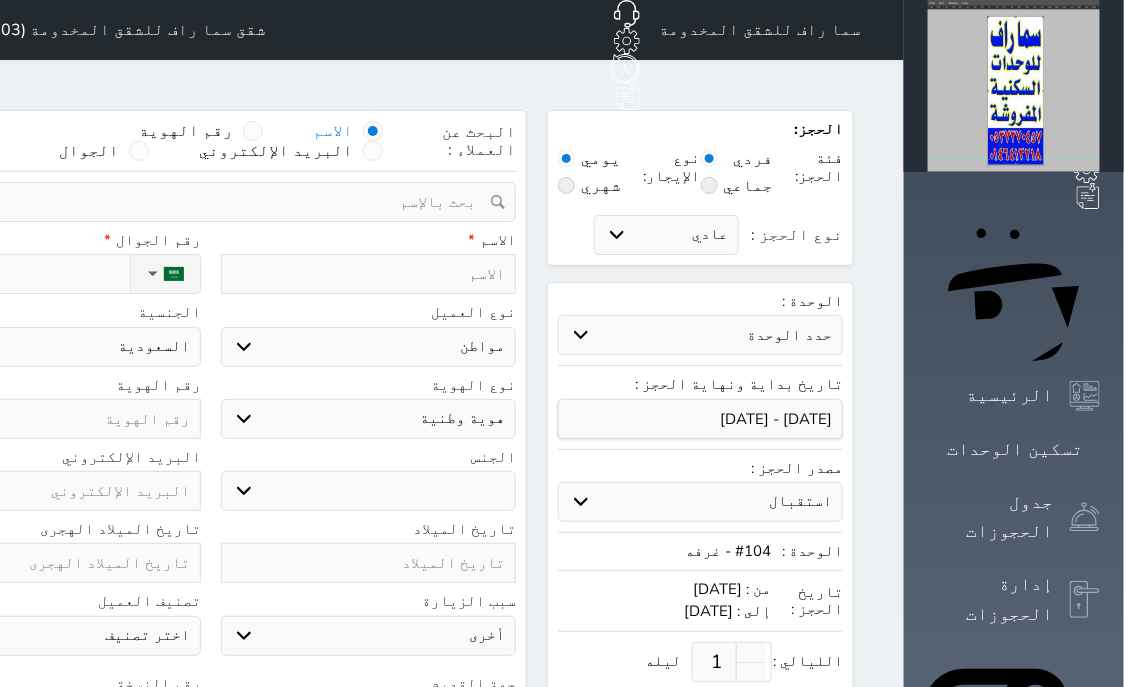 select 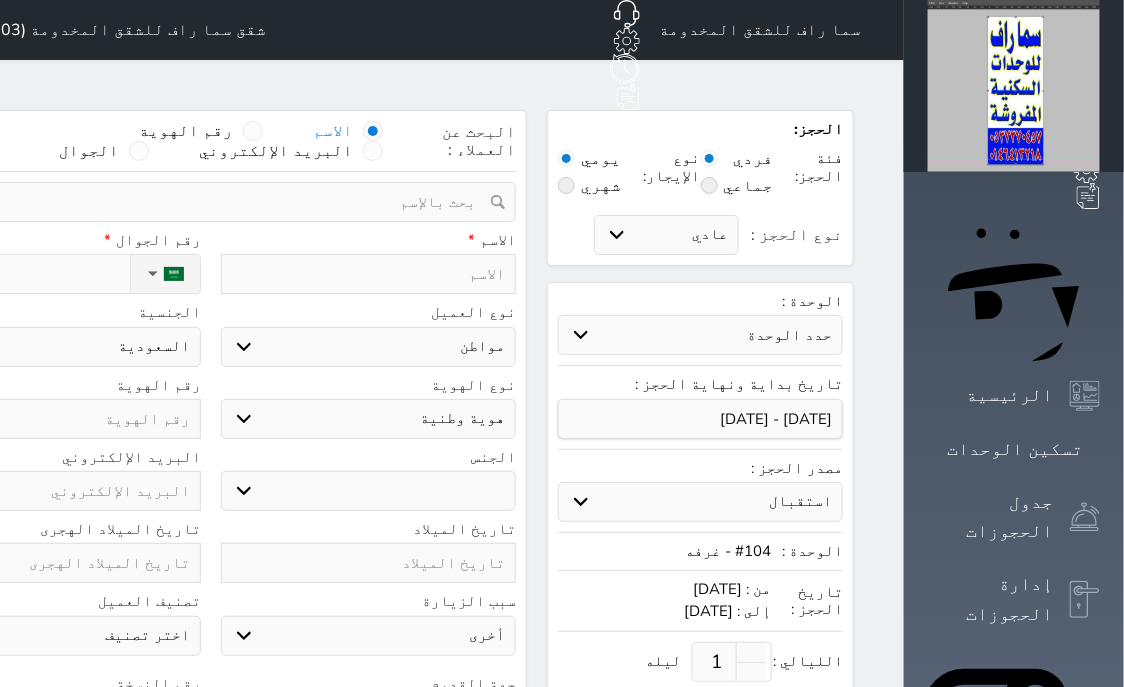 select 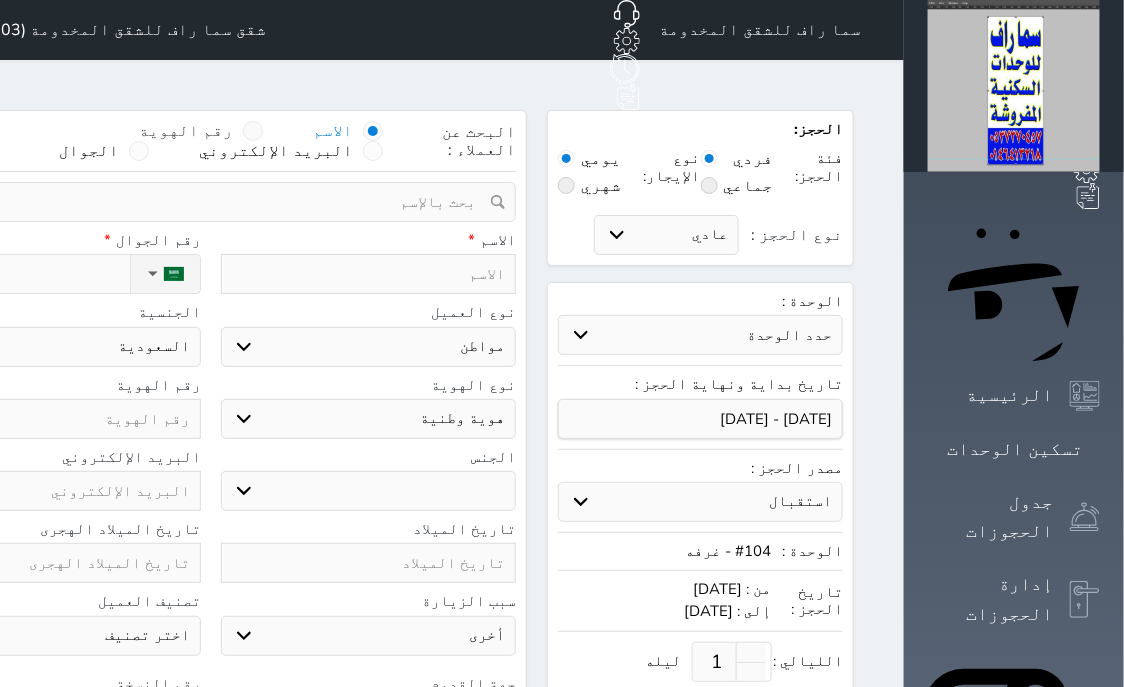 click at bounding box center [253, 131] 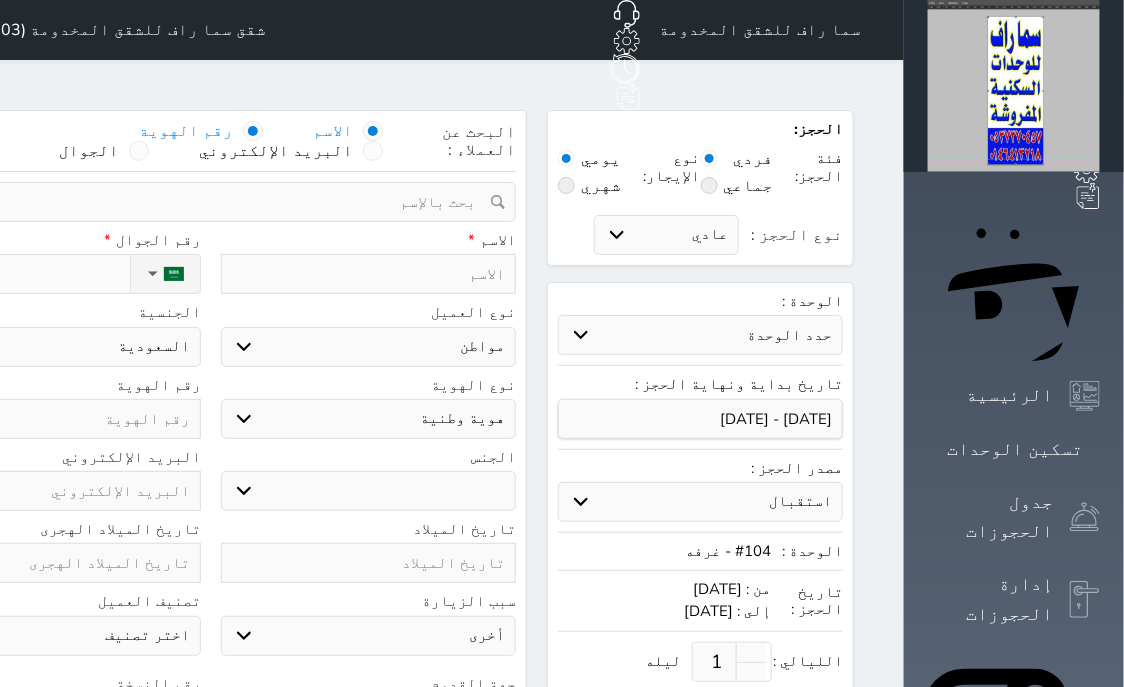 select 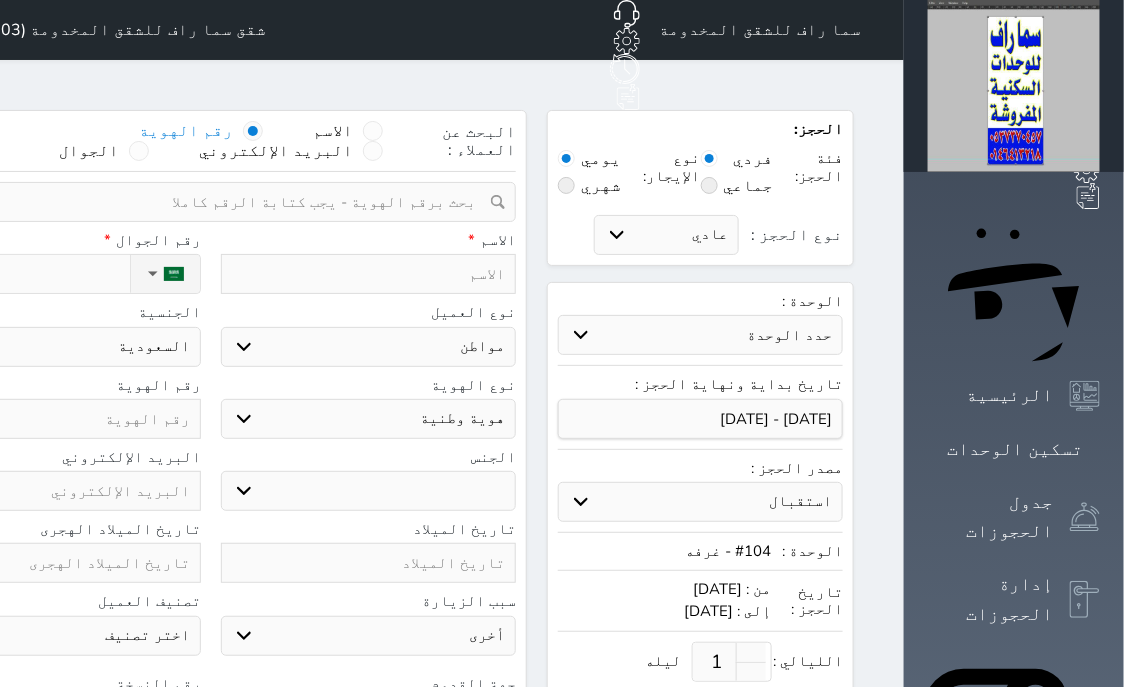 click at bounding box center [203, 202] 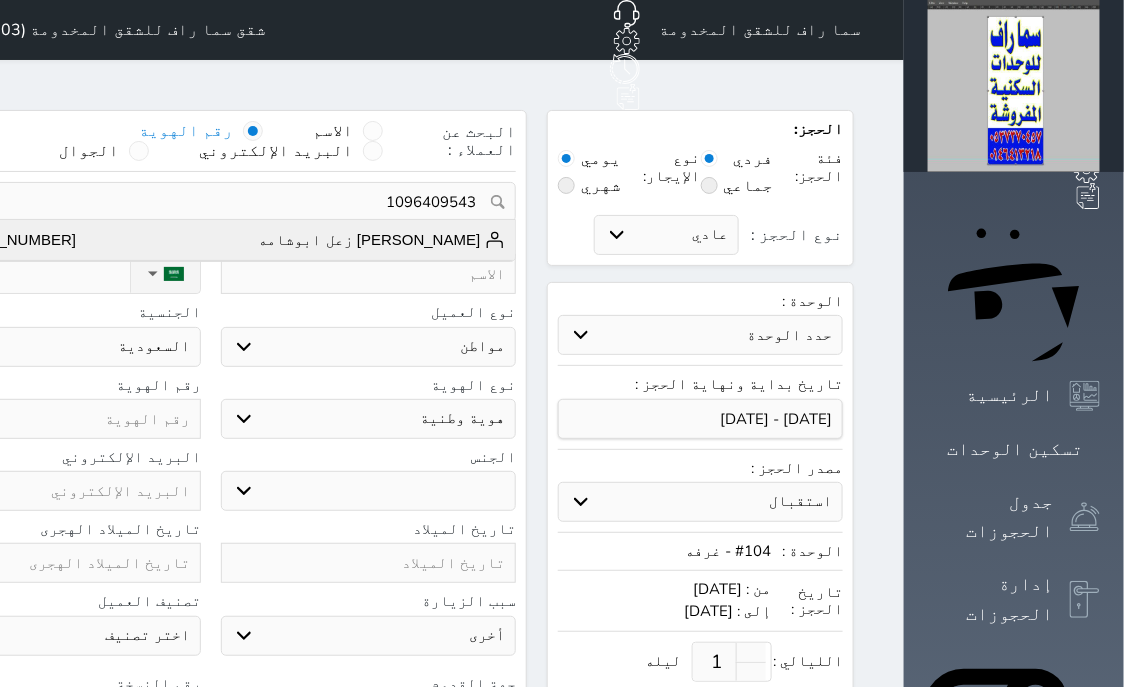 click on "سطام سلامه زعل ابوشامه" at bounding box center [382, 240] 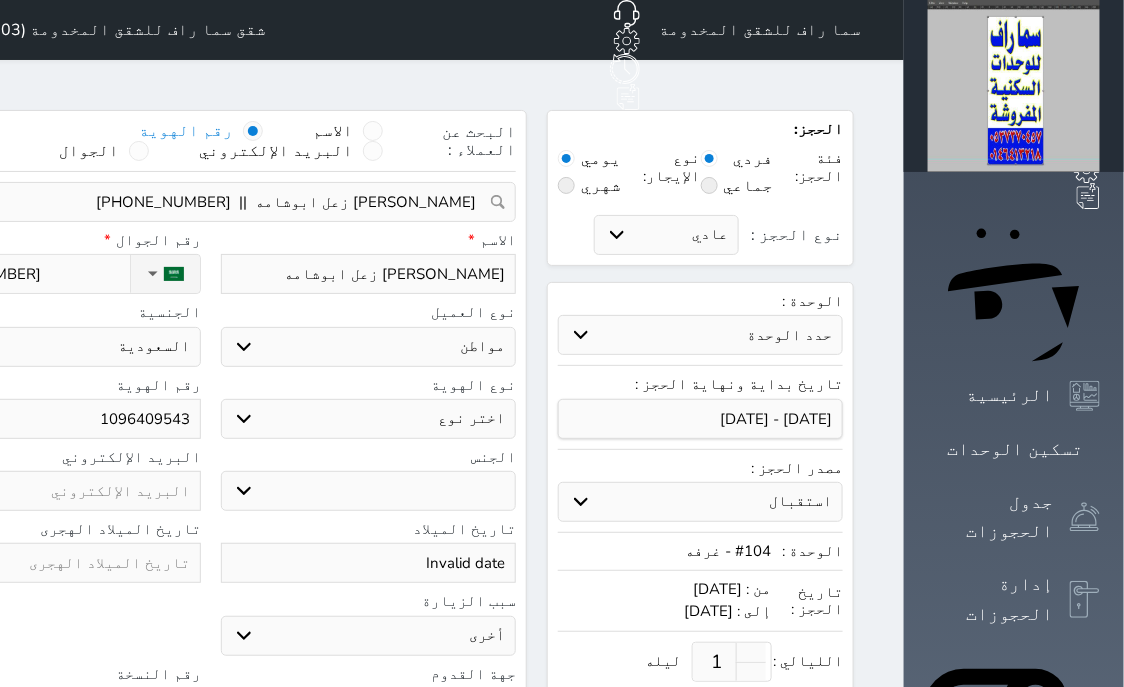 select 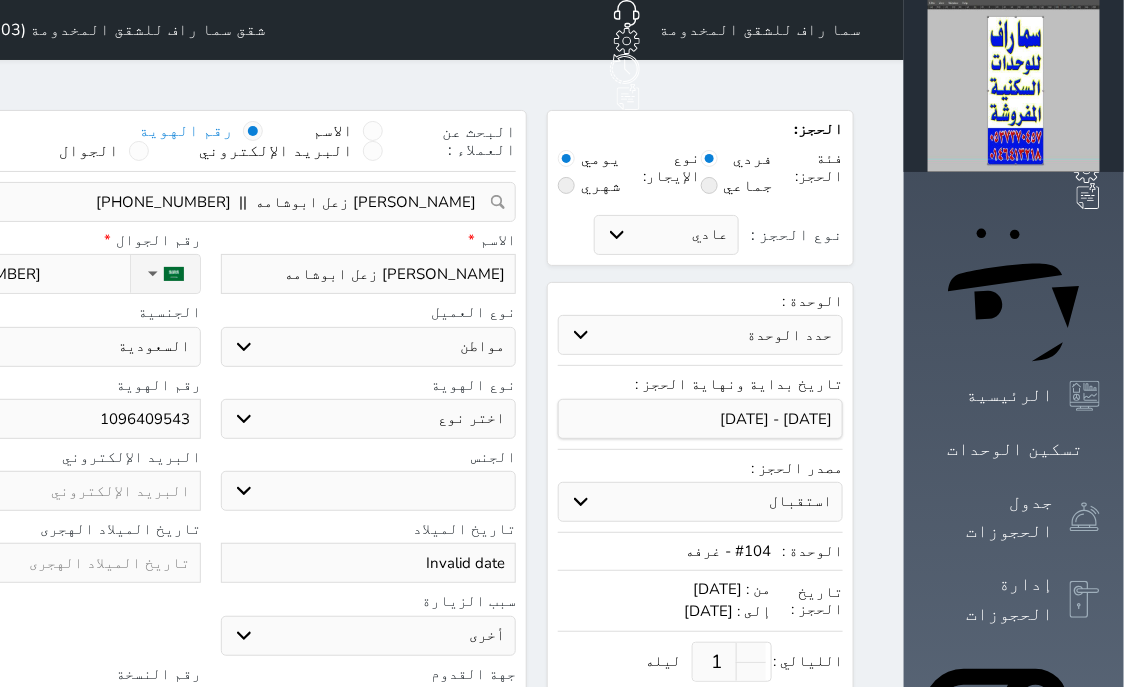 select 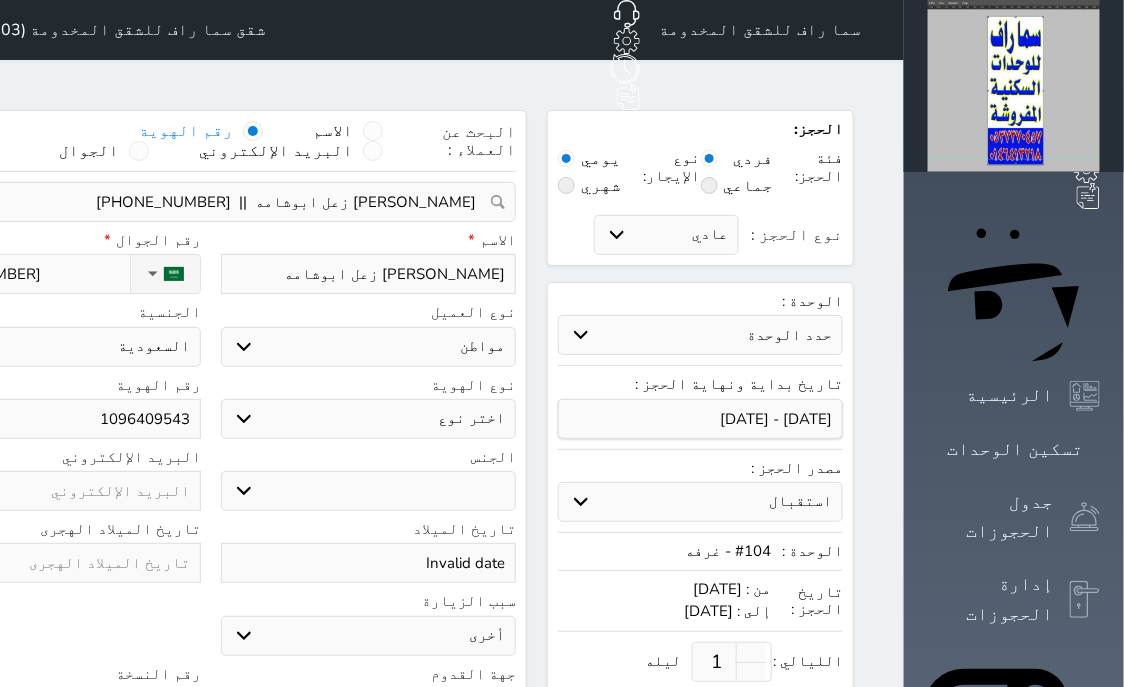 select 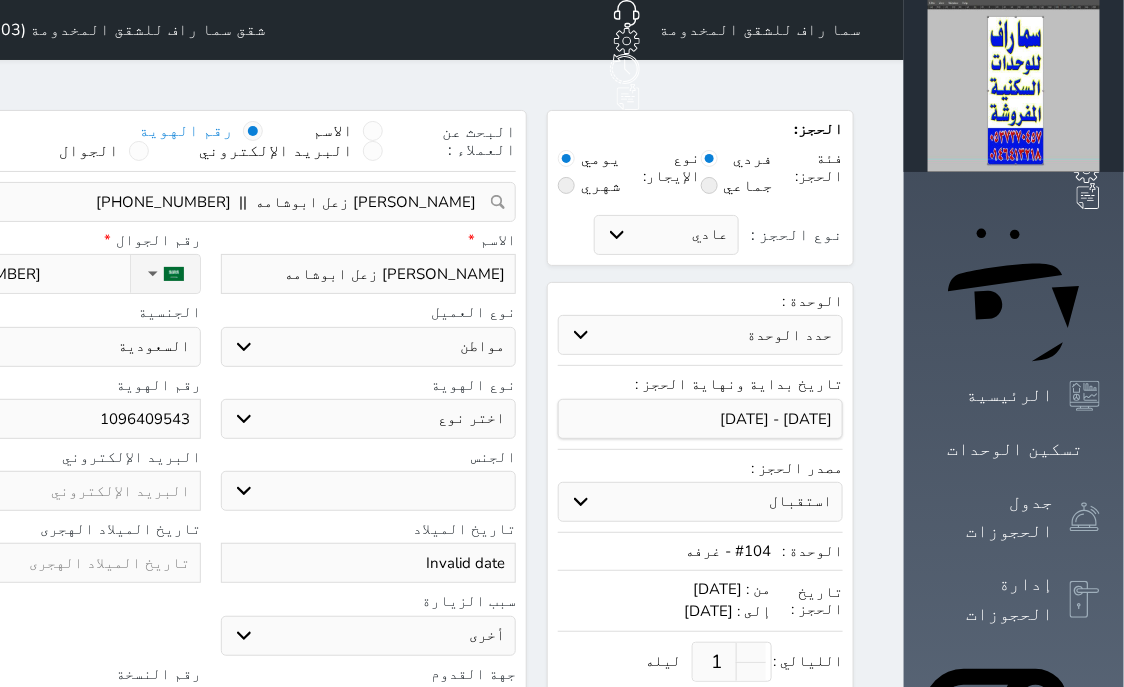 select 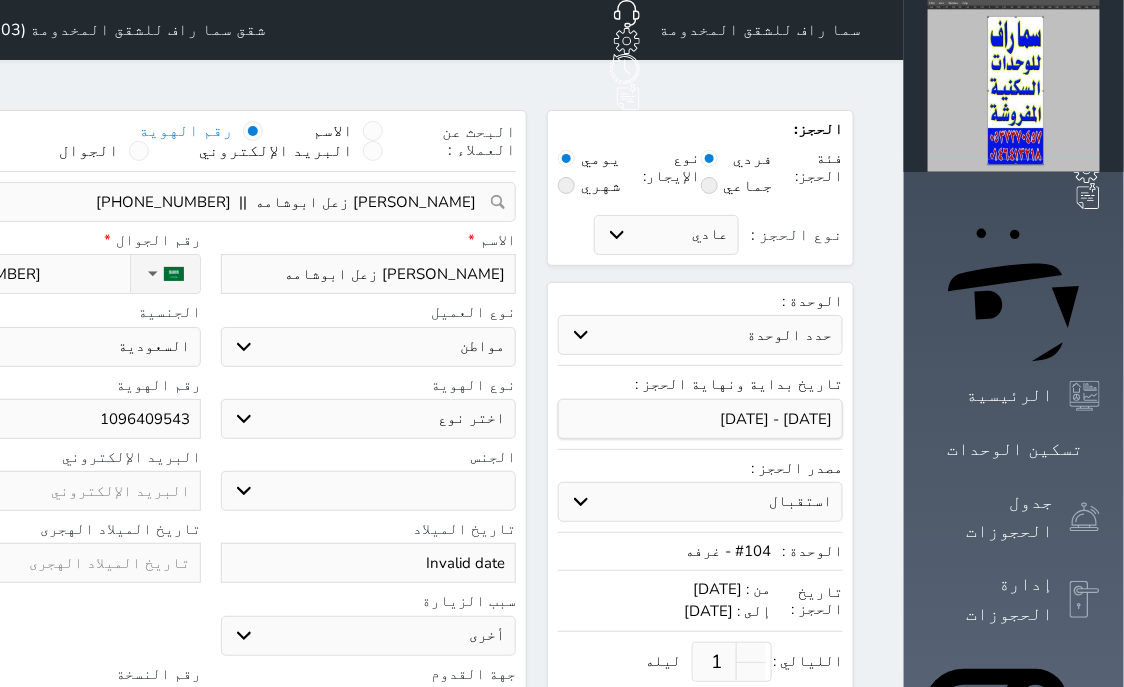 click on "اختر نوع   هوية وطنية هوية عائلية جواز السفر" at bounding box center [369, 419] 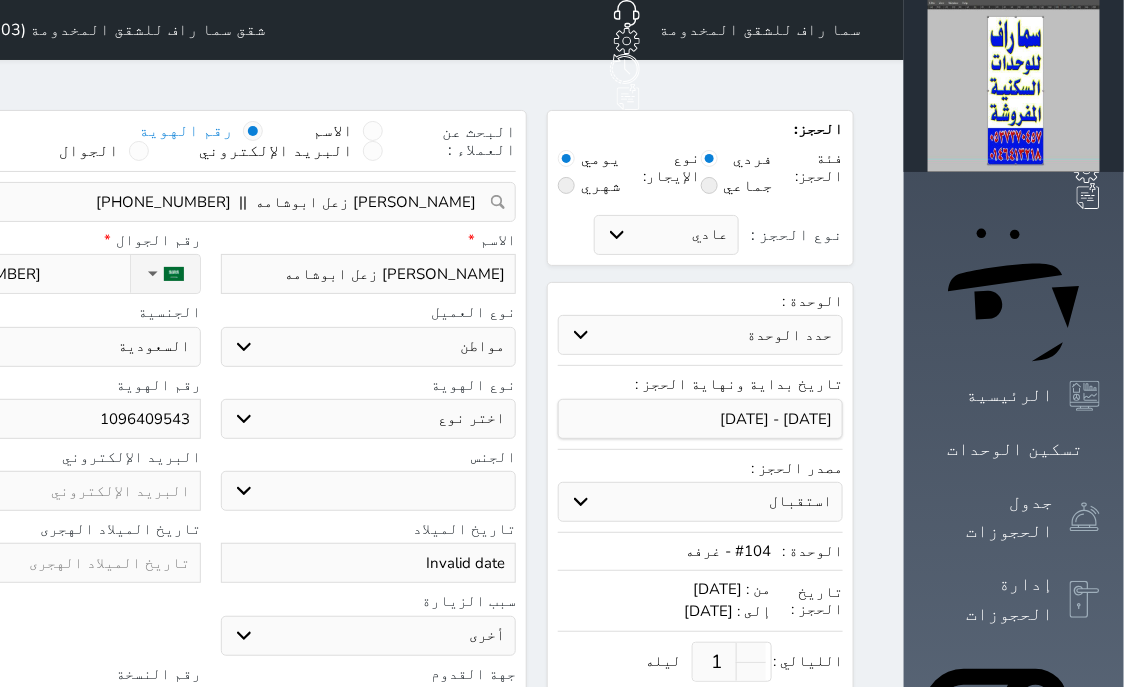 select on "1" 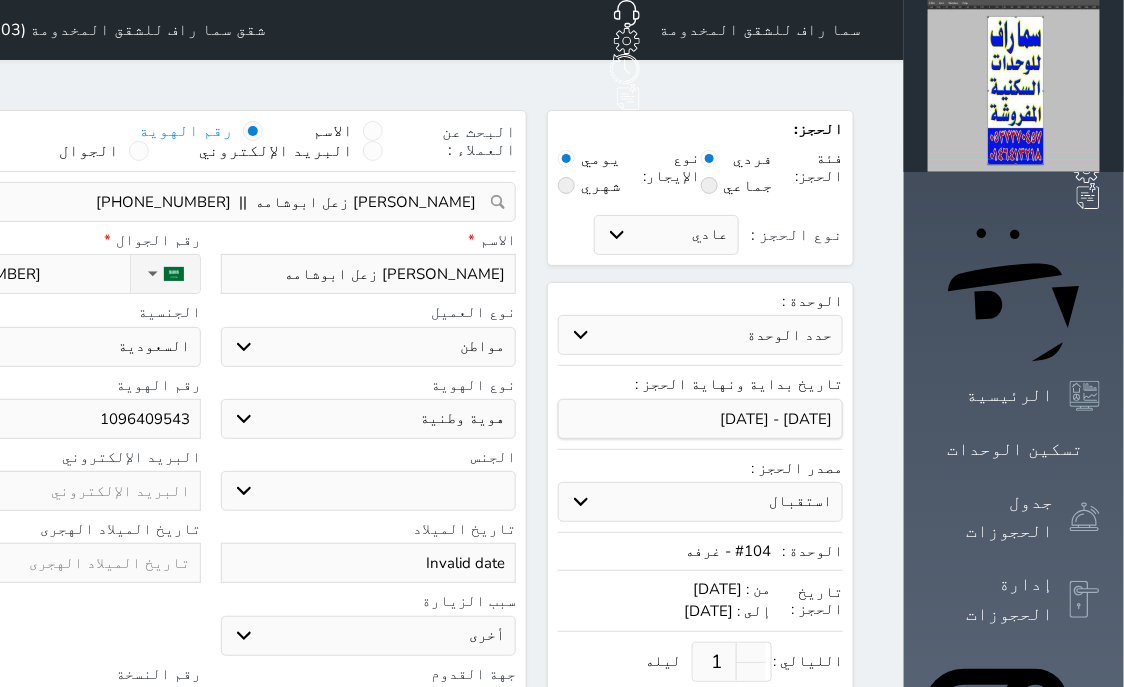 select 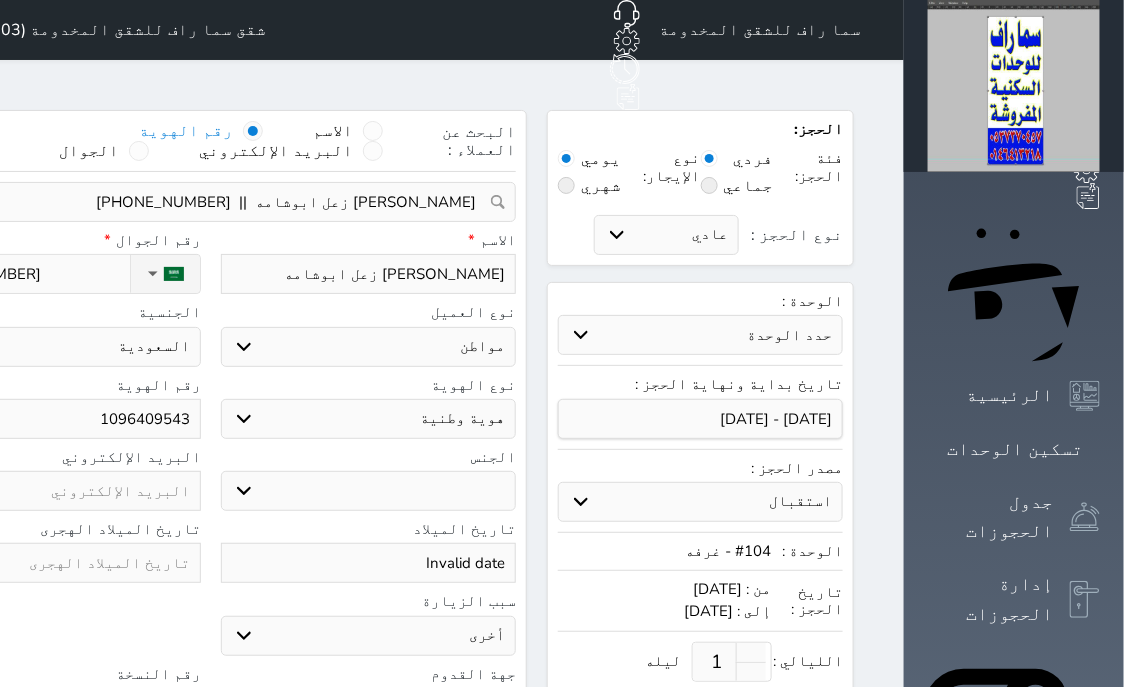 click on "ذكر   انثى" at bounding box center (369, 491) 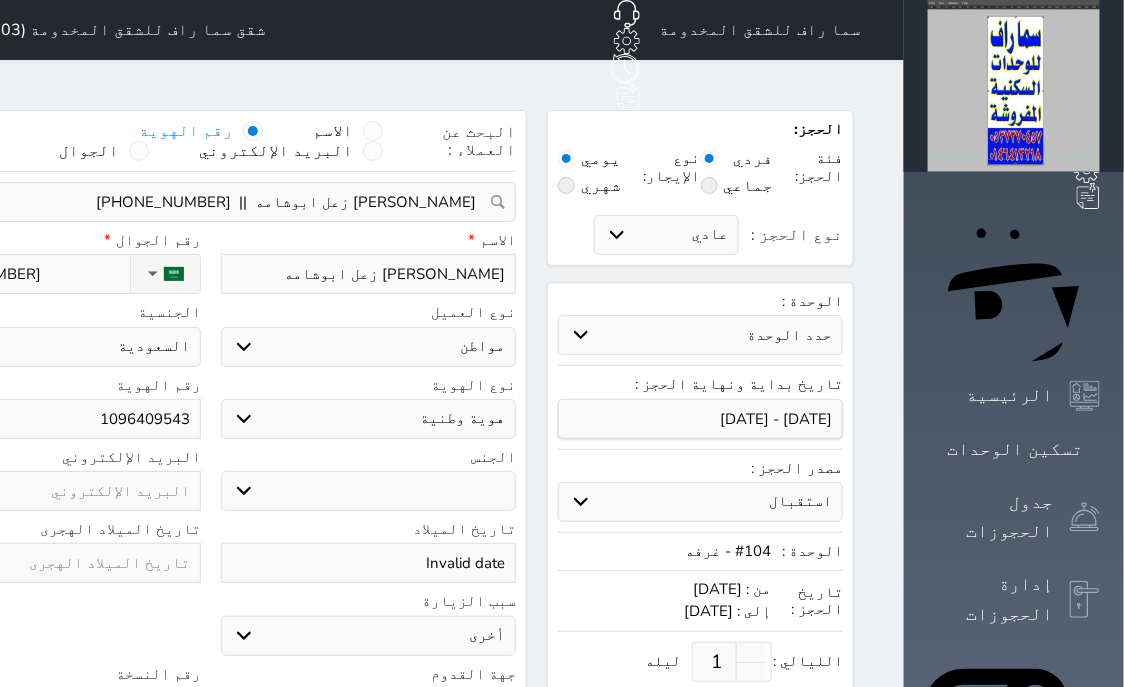 select 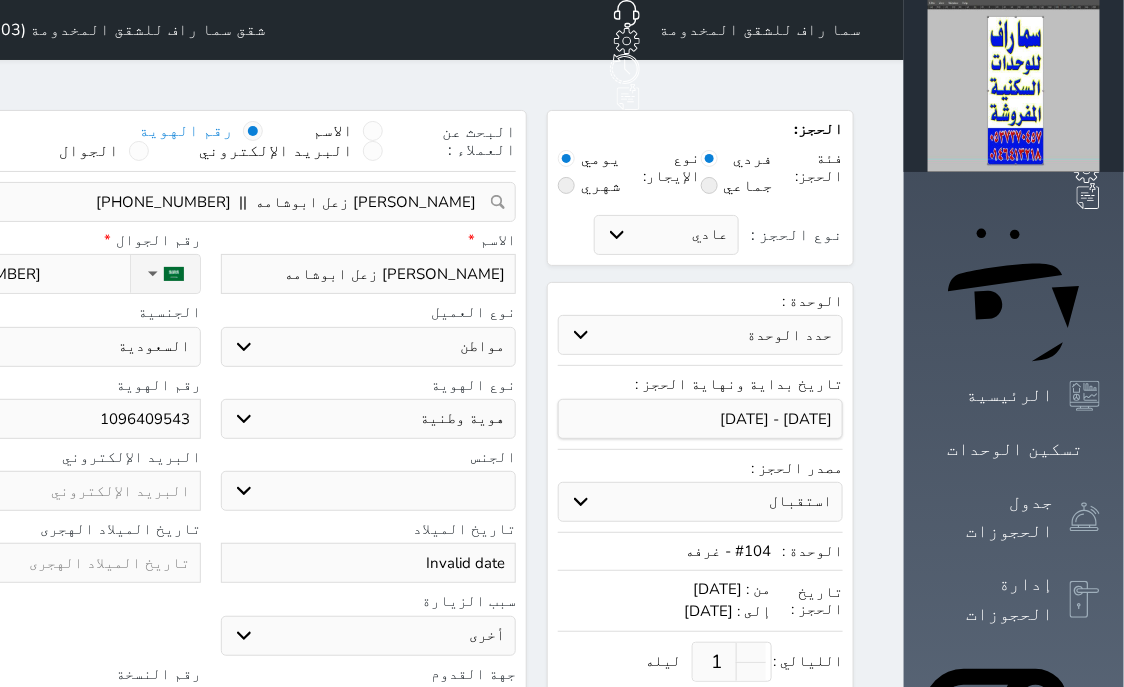 click at bounding box center [53, 563] 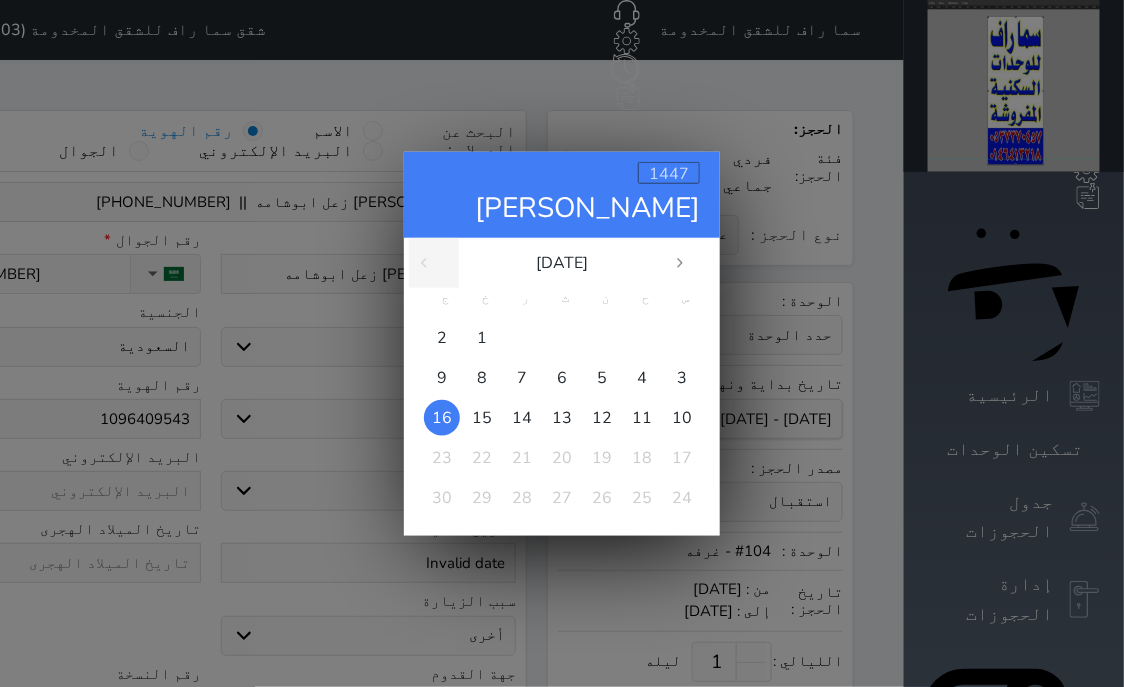 click on "1447" at bounding box center (669, 173) 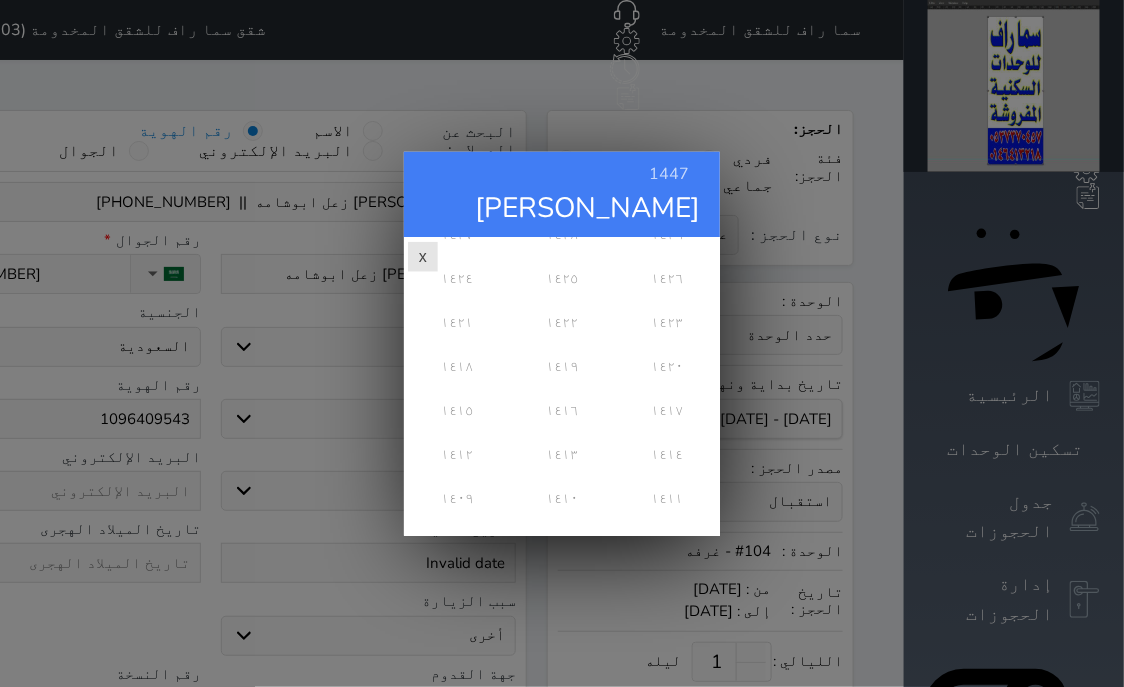 scroll, scrollTop: 322, scrollLeft: 0, axis: vertical 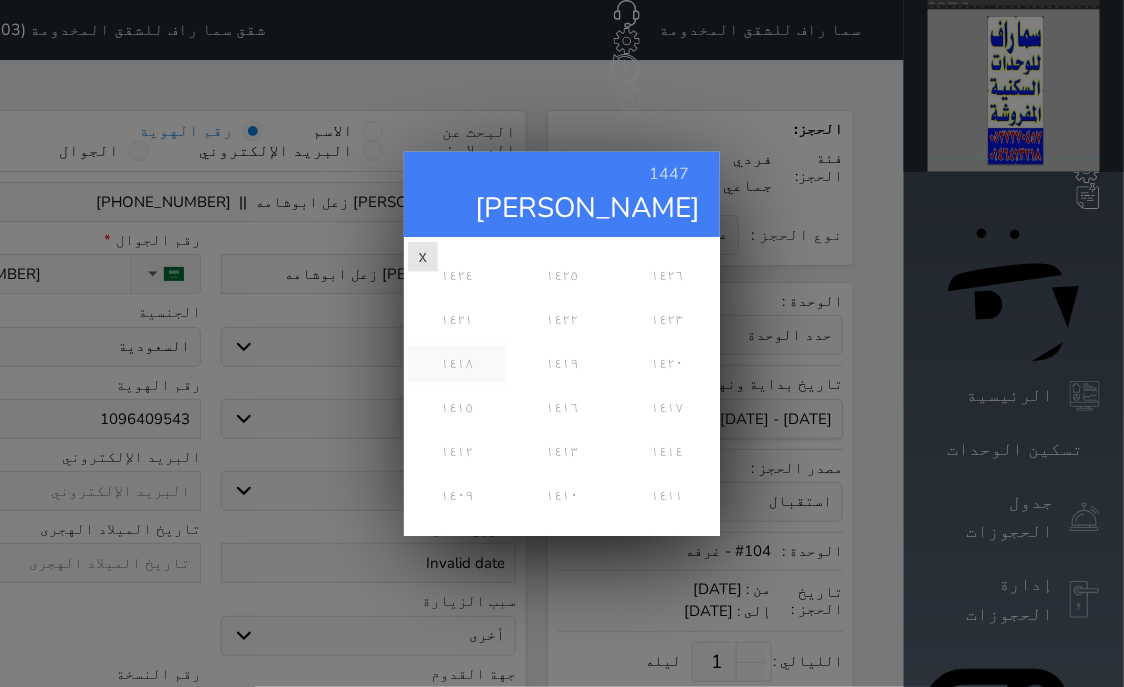 click on "١٤١٨" at bounding box center [456, 363] 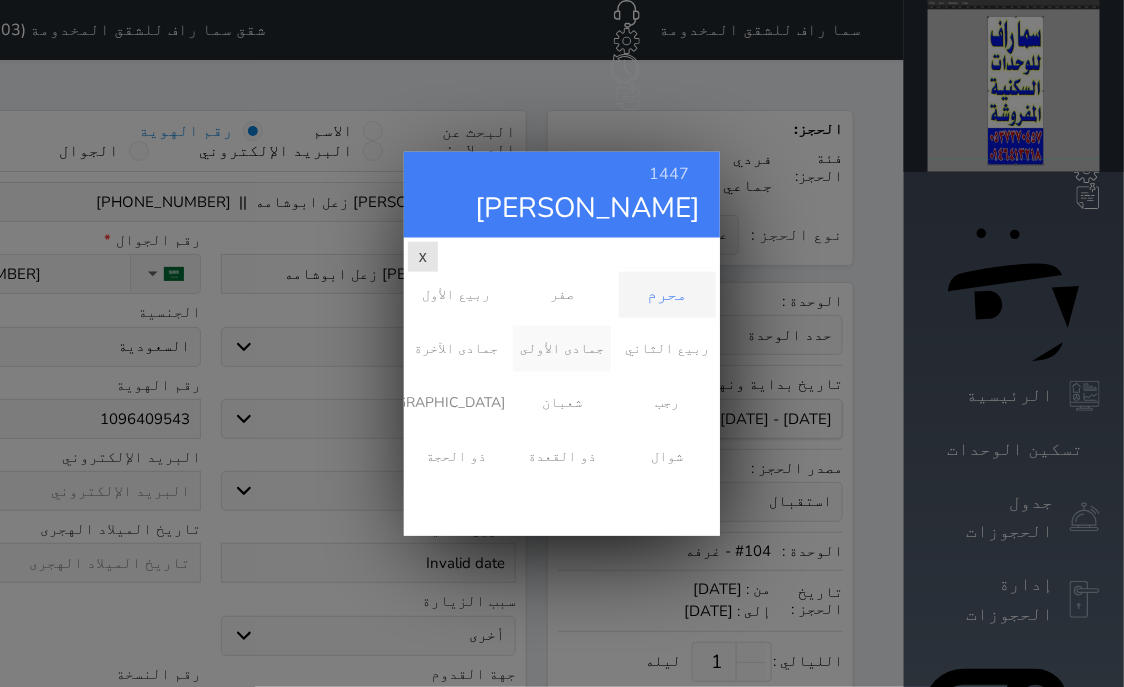click on "جمادى الأولى" at bounding box center [561, 348] 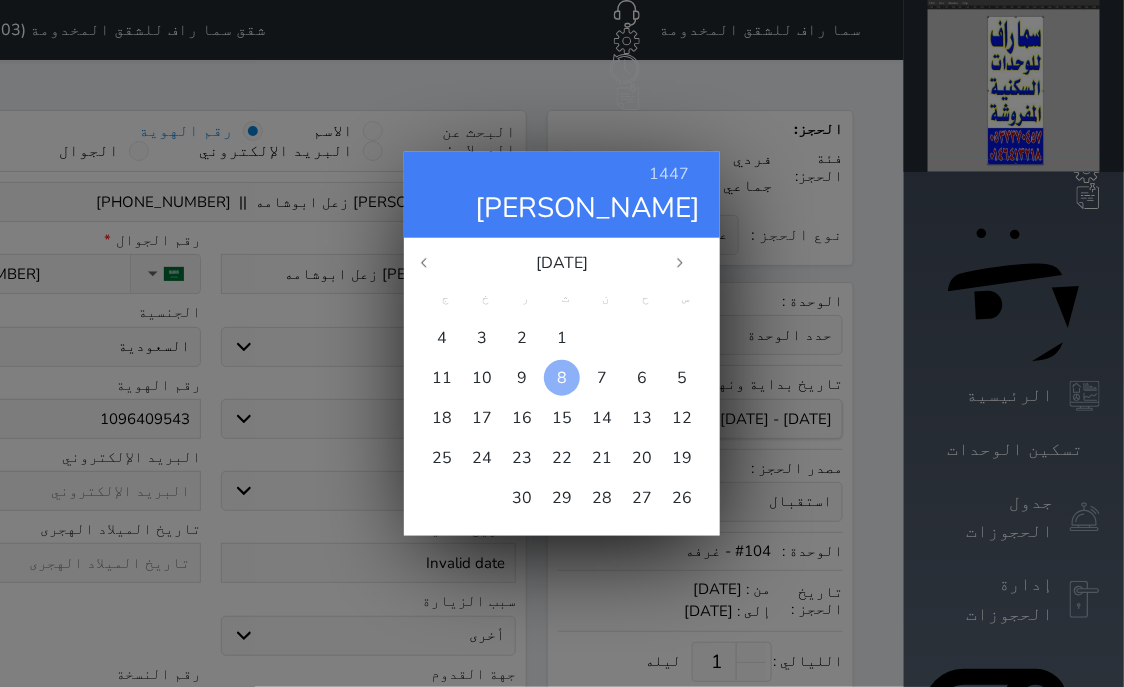 click on "8" at bounding box center [562, 377] 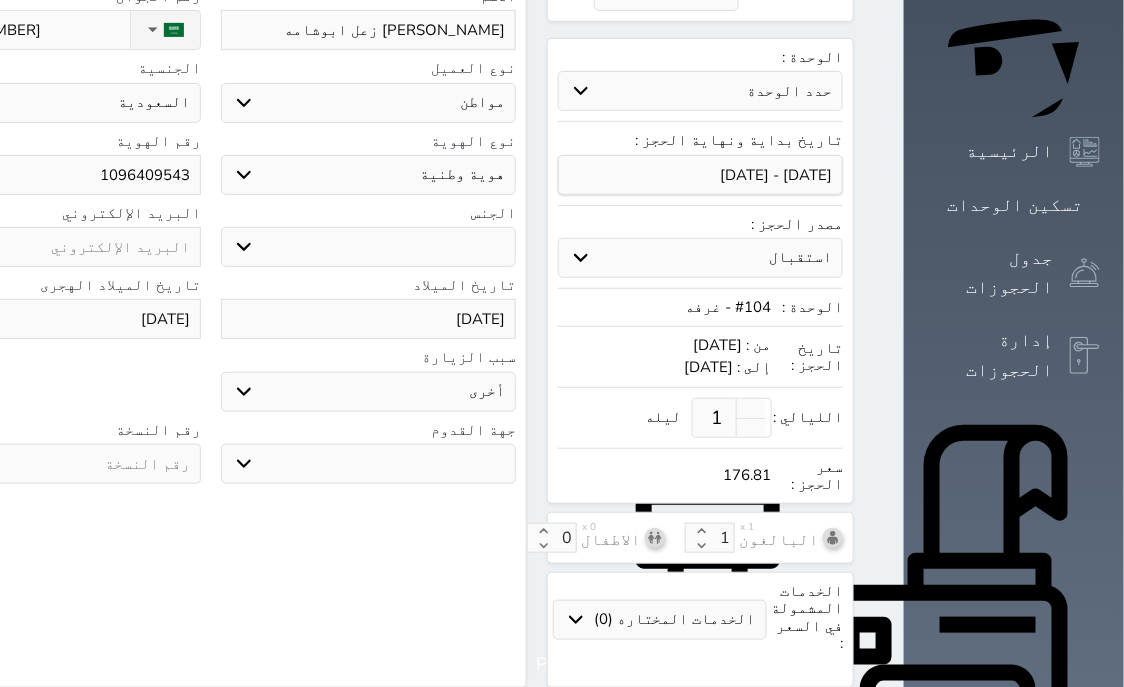 scroll, scrollTop: 254, scrollLeft: 0, axis: vertical 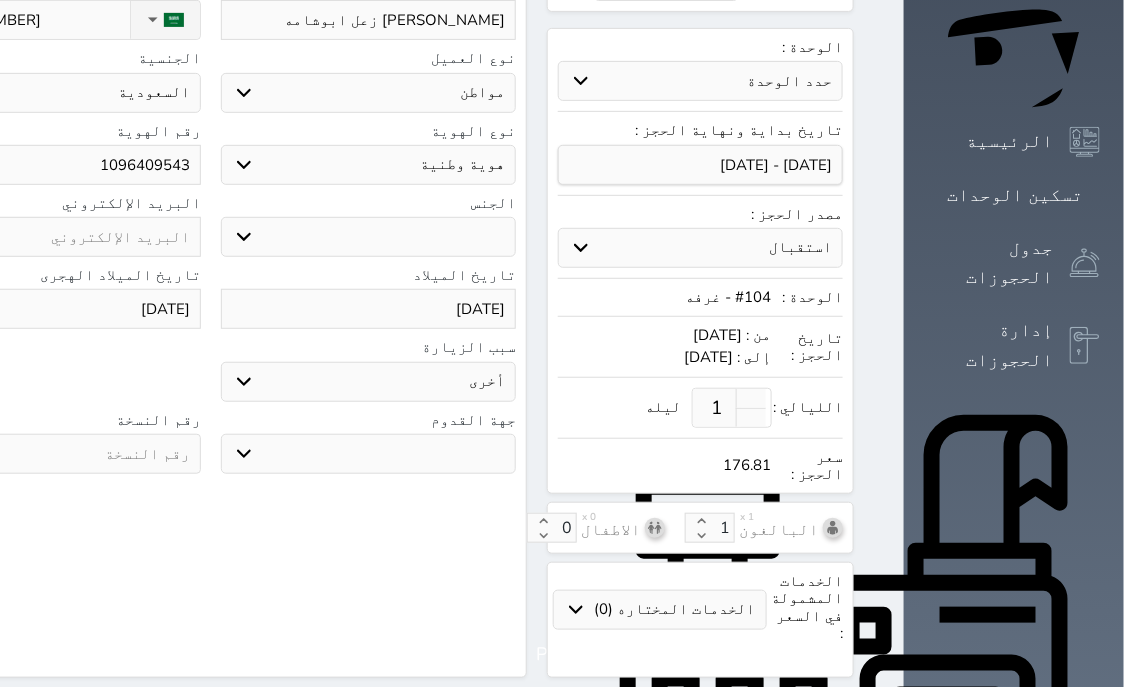 click at bounding box center [53, 454] 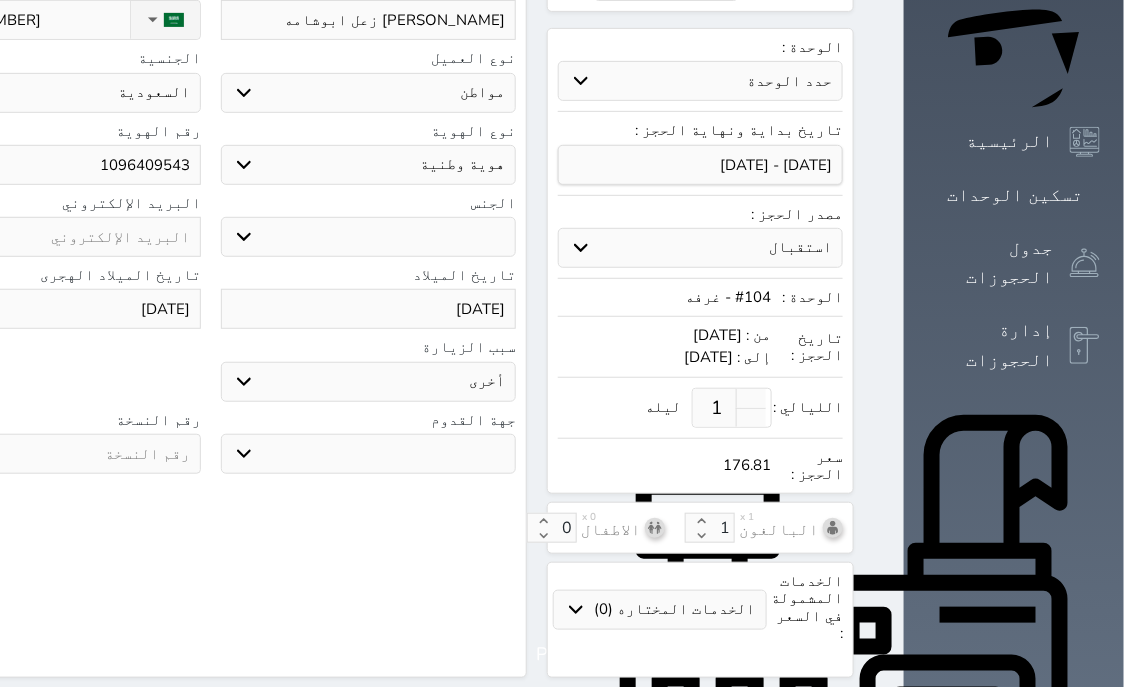 select 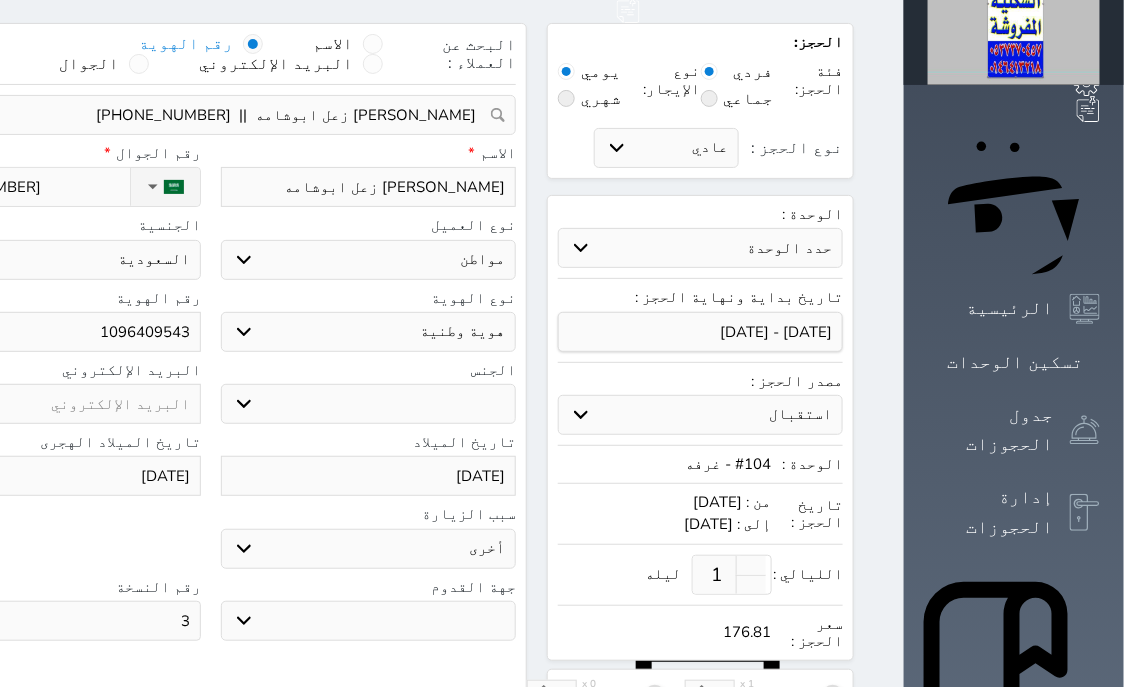 scroll, scrollTop: 0, scrollLeft: 0, axis: both 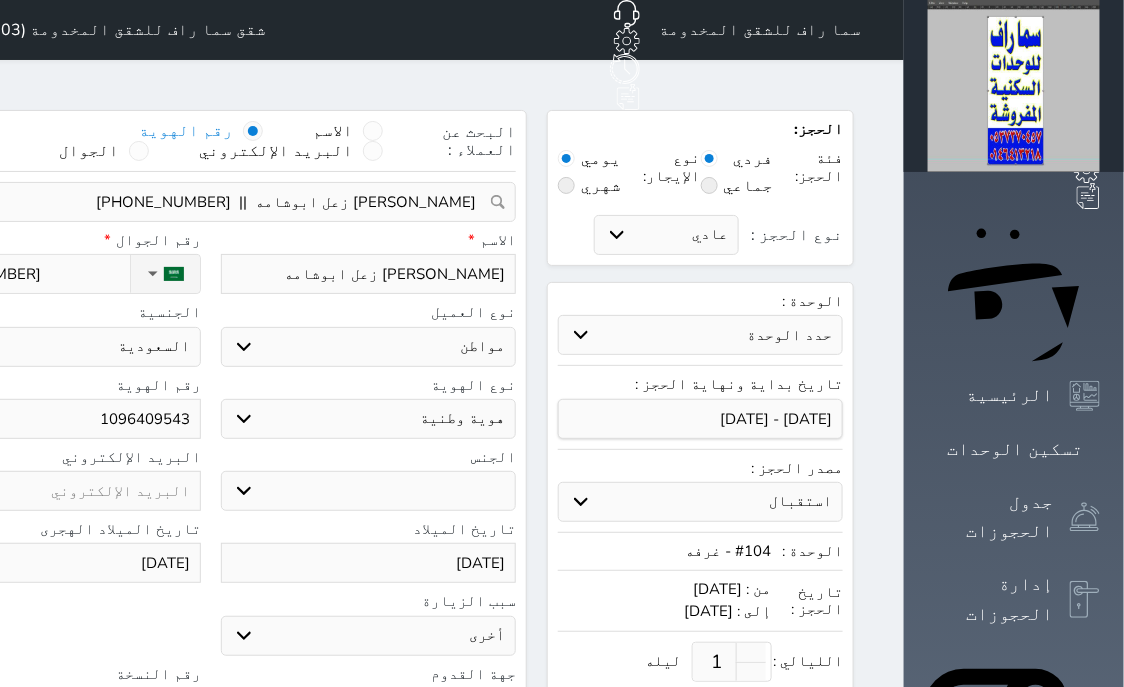 type on "3" 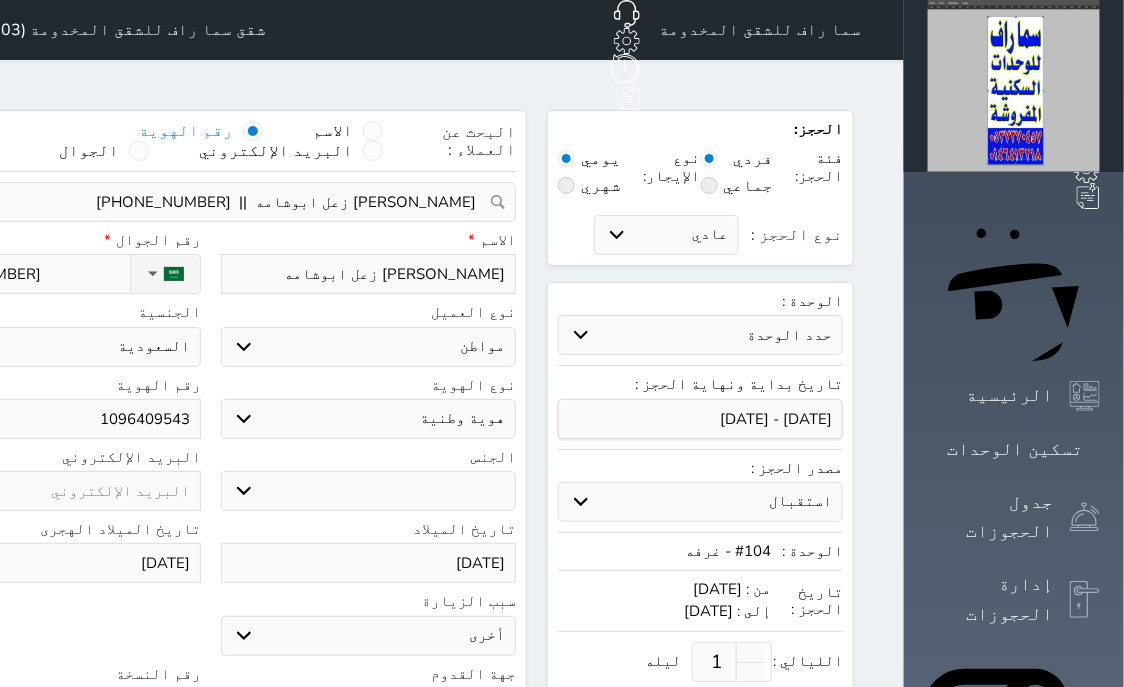 type on "سطام سلامه زعل ابوشامه ا" 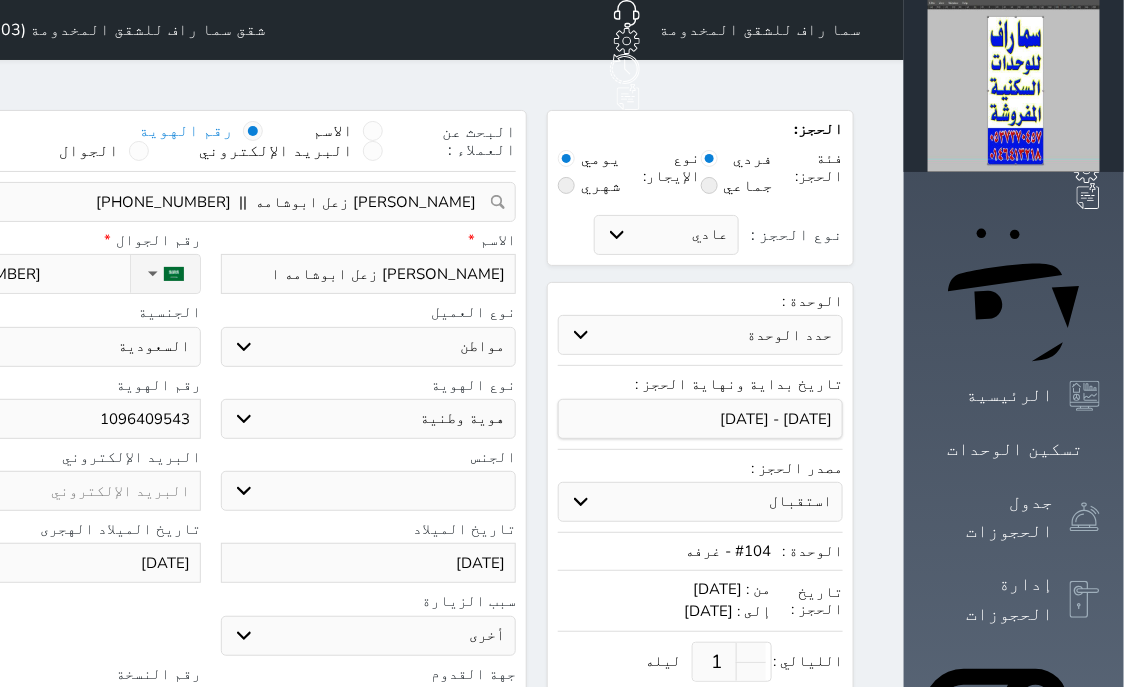 type on "سطام سلامه زعل ابوشامه ال" 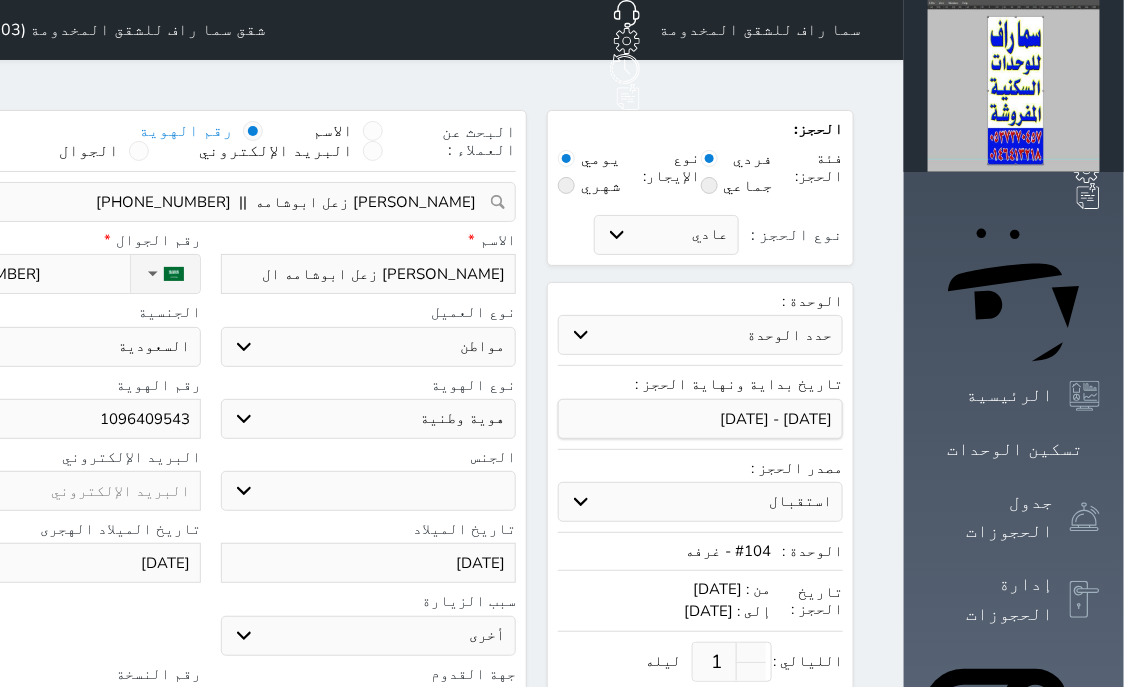 type on "سطام سلامه زعل ابوشامه الب" 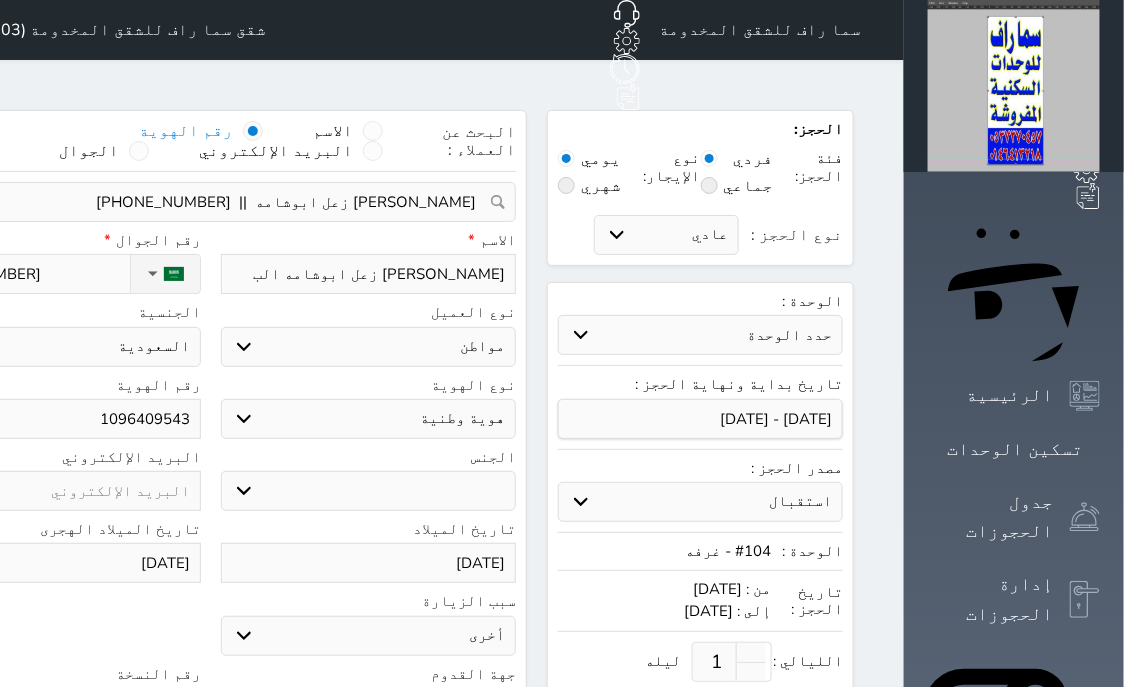 type on "سطام سلامه زعل ابوشامه البل" 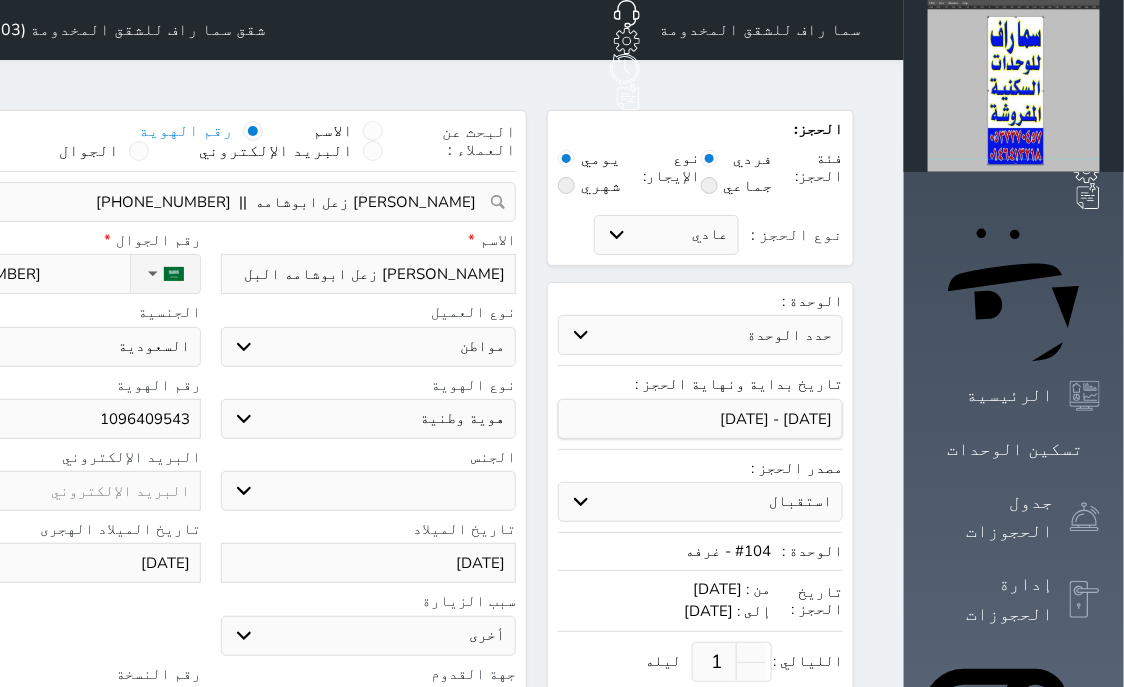 type on "سطام سلامه زعل ابوشامه البلو" 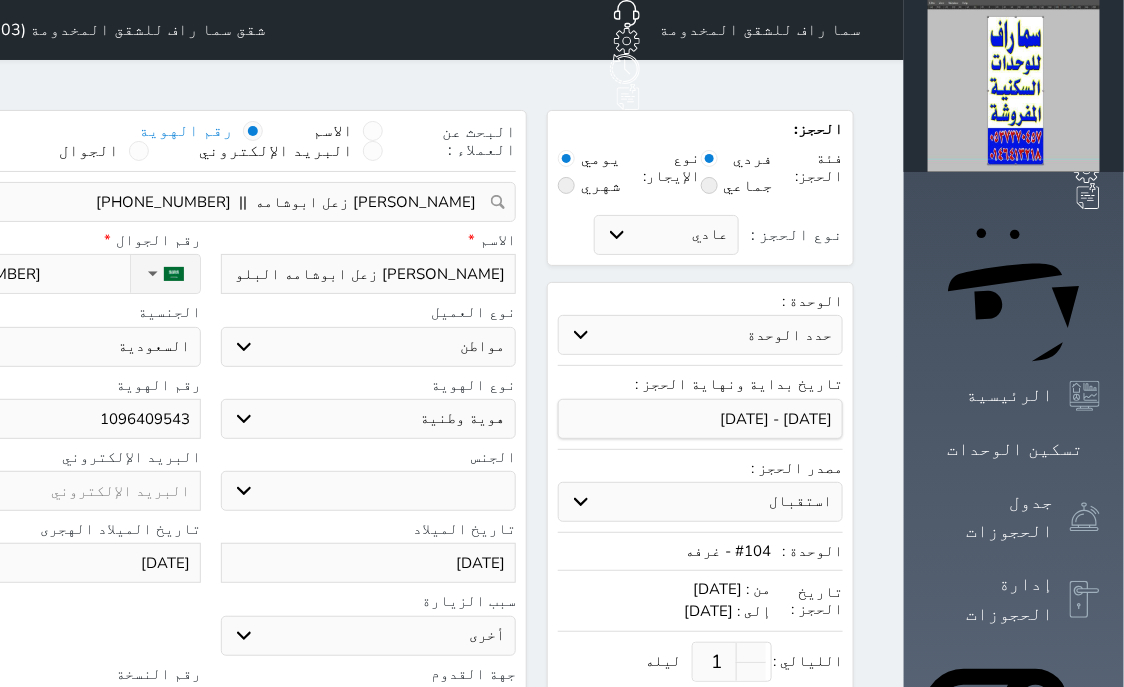 type on "سطام سلامه زعل ابوشامه البلوي" 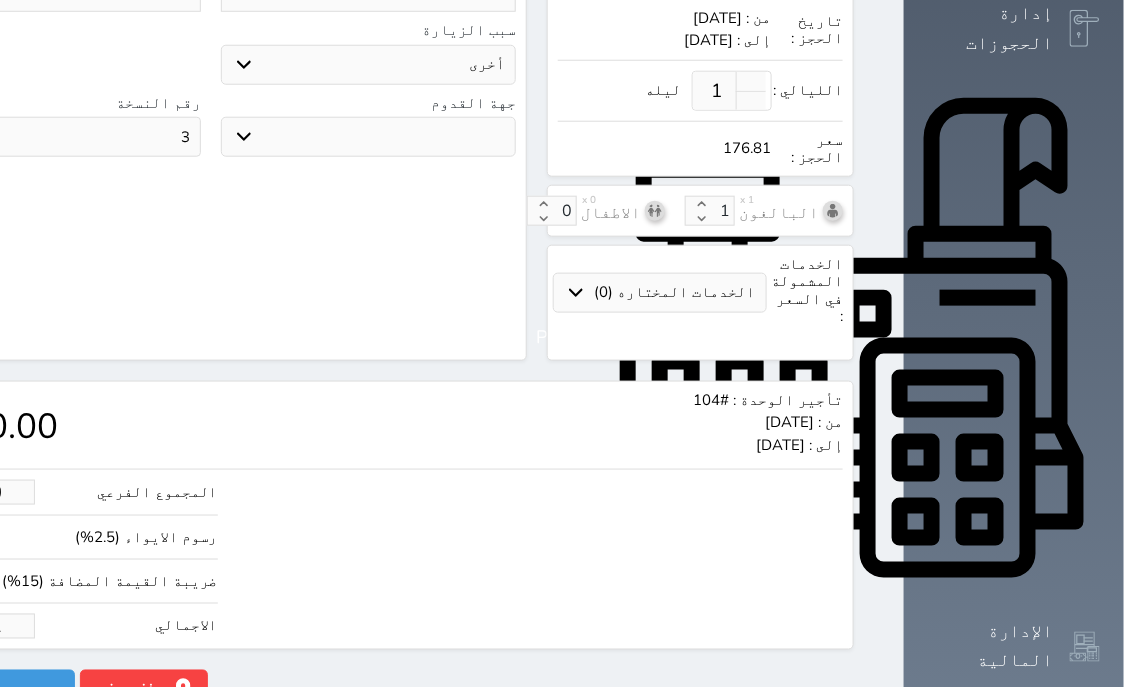 scroll, scrollTop: 621, scrollLeft: 0, axis: vertical 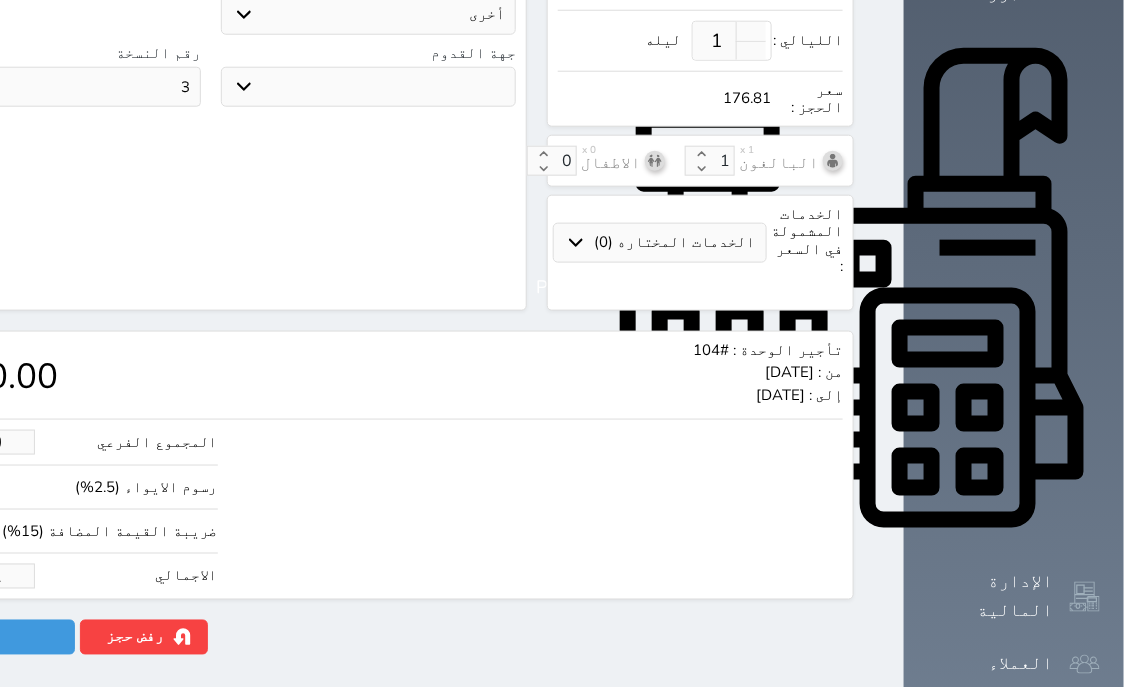 type on "سطام سلامه زعل ابوشامه البلوي" 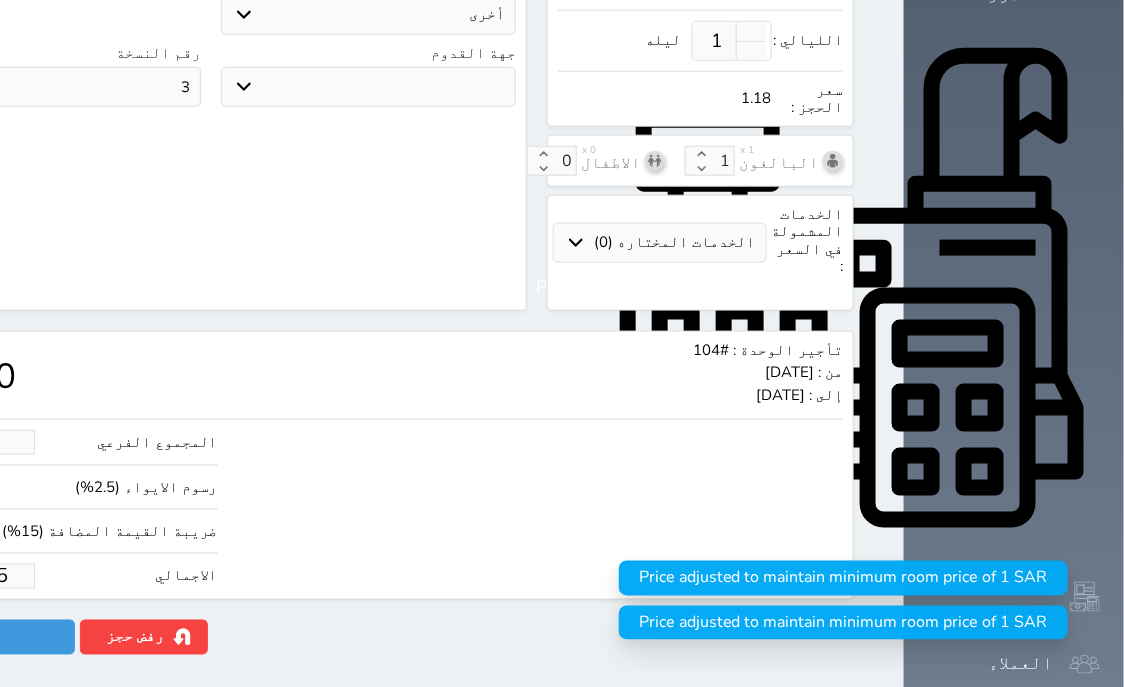 type on "1.178754" 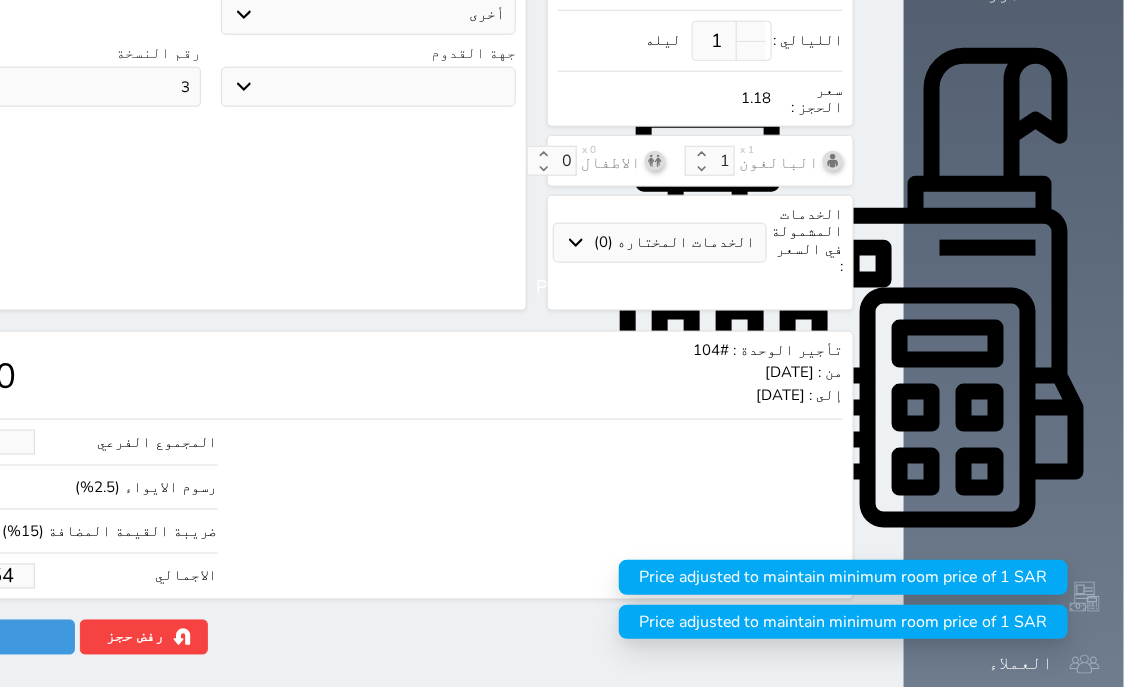 type on "1.17875" 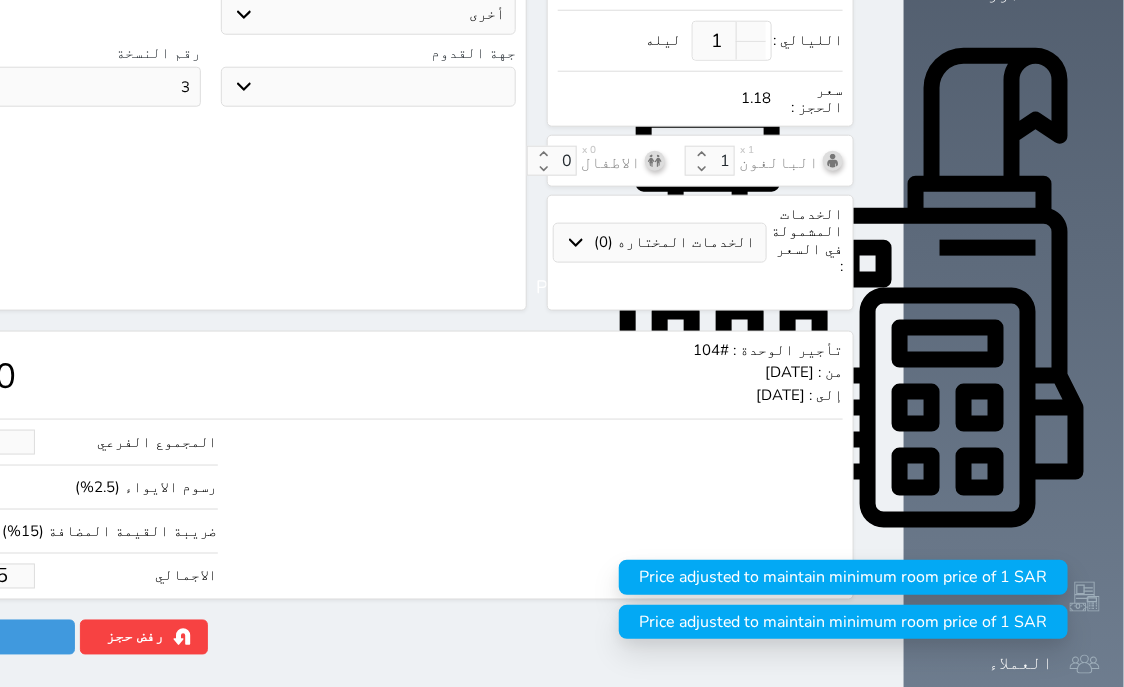 type on "1.1787" 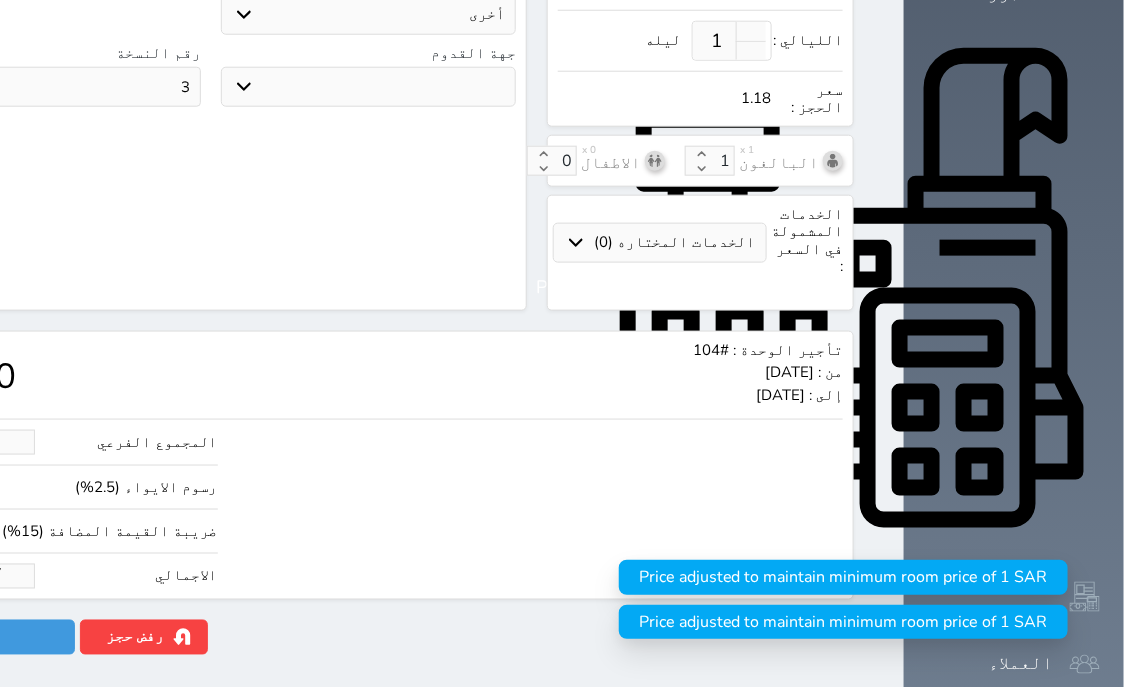 type on "1.178" 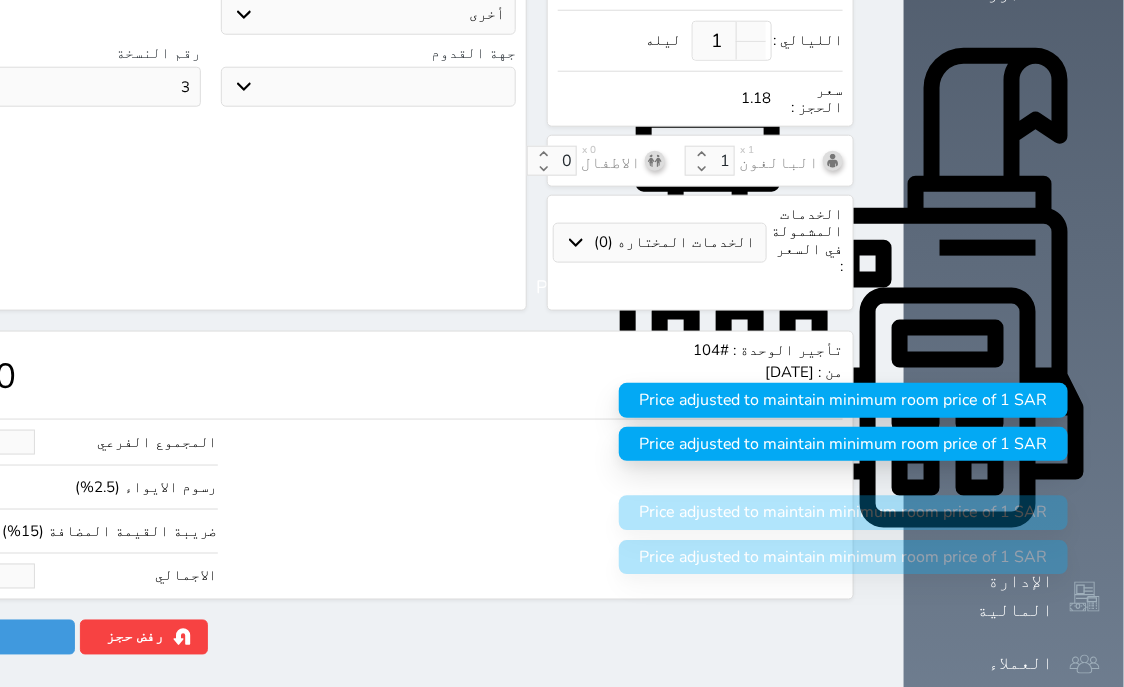 type on "1.17" 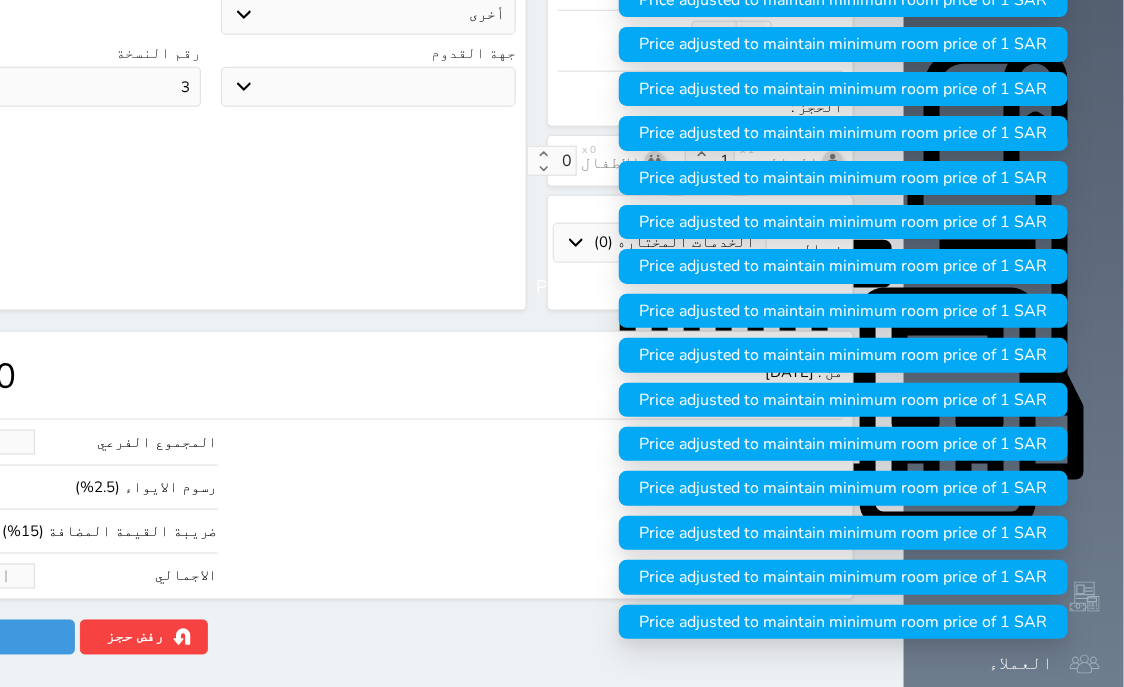 type on "1" 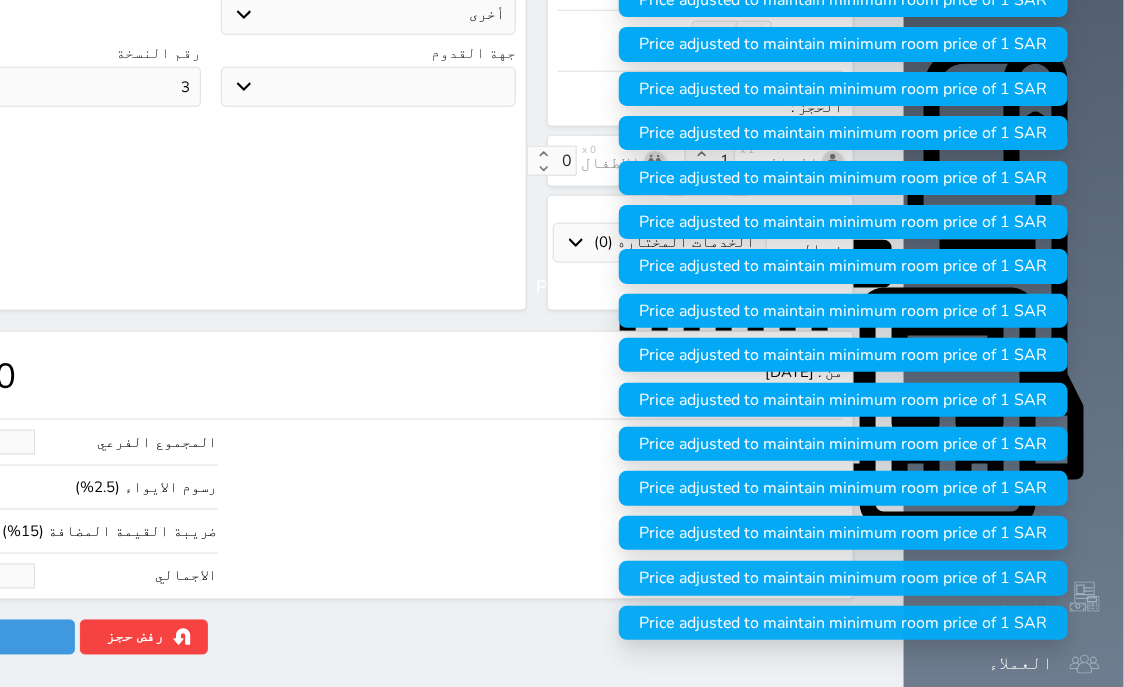 type on "11.88" 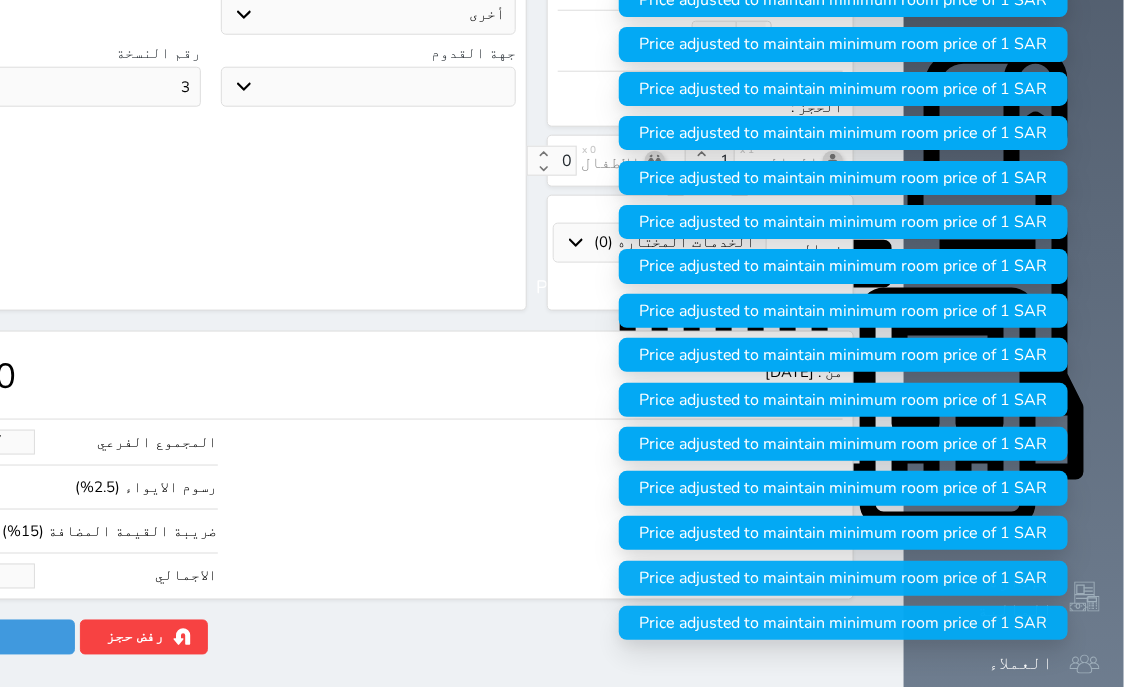 select 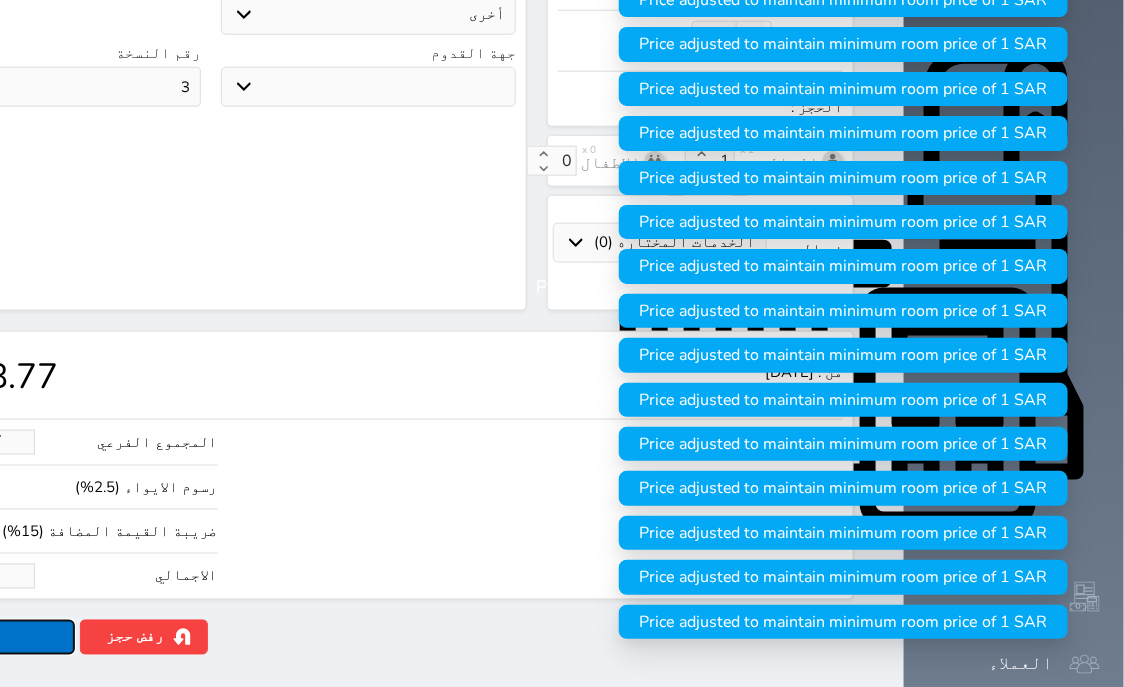 type on "140.00" 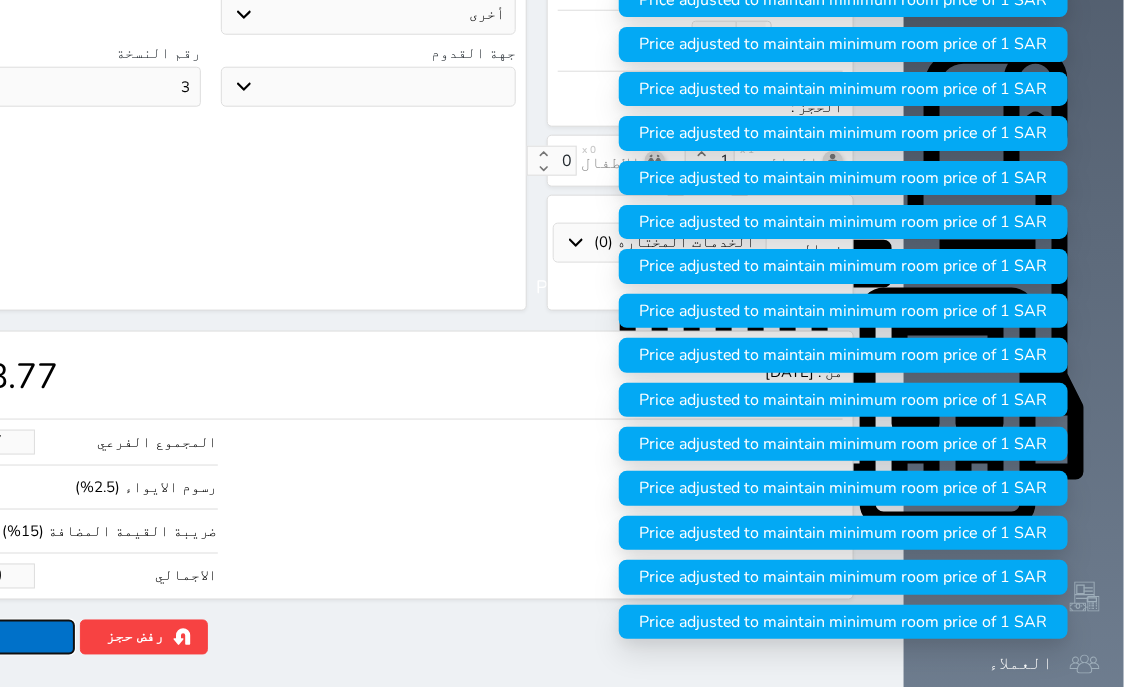 click on "حجز" at bounding box center [-13, 637] 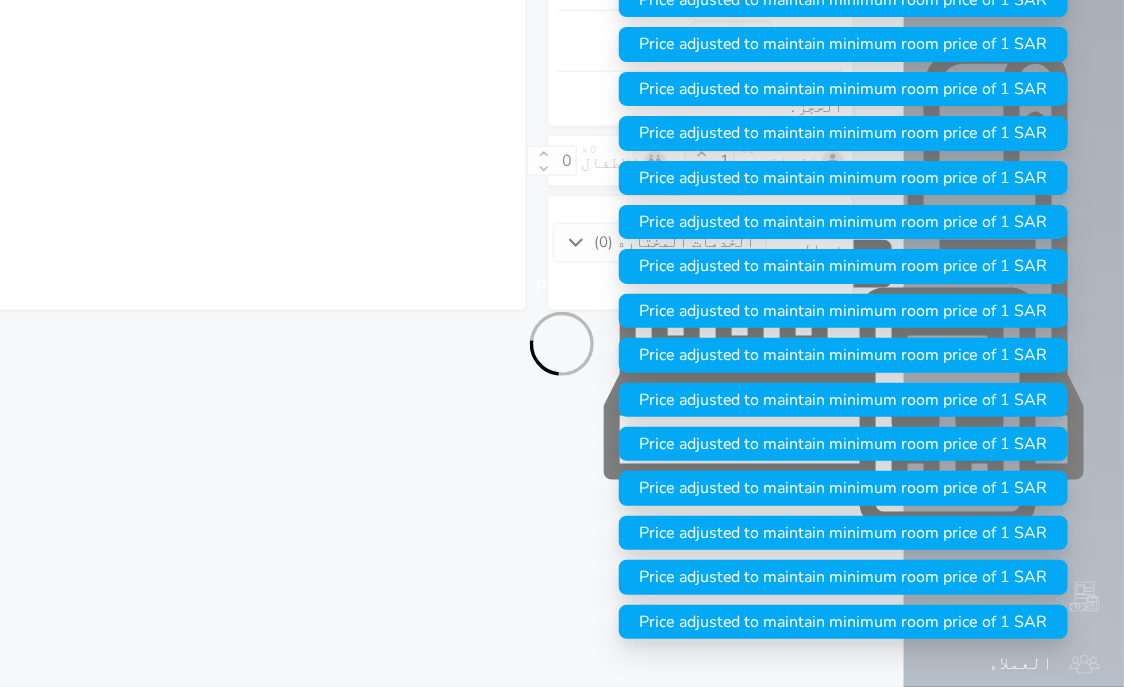 select on "1" 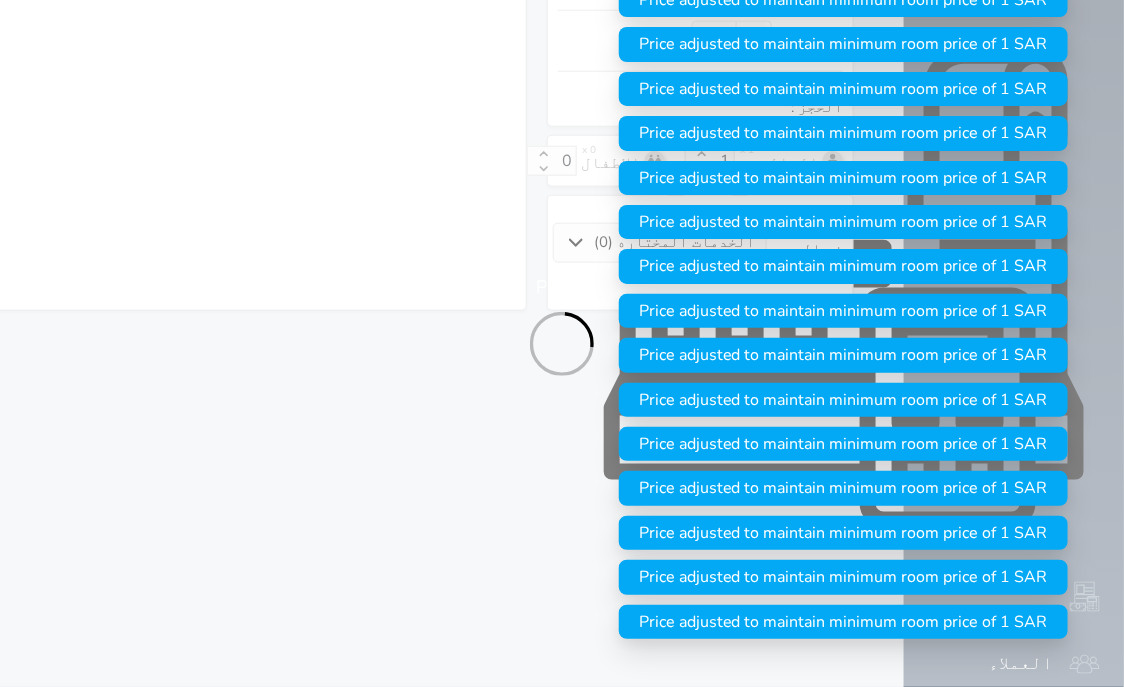select on "113" 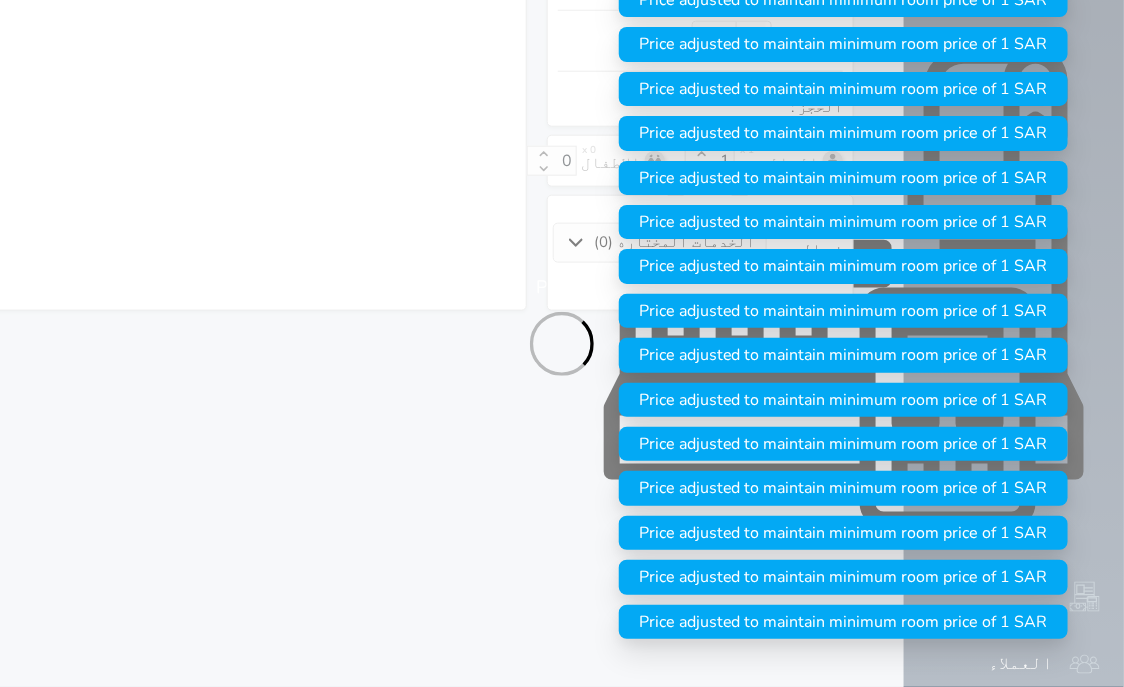 select on "1" 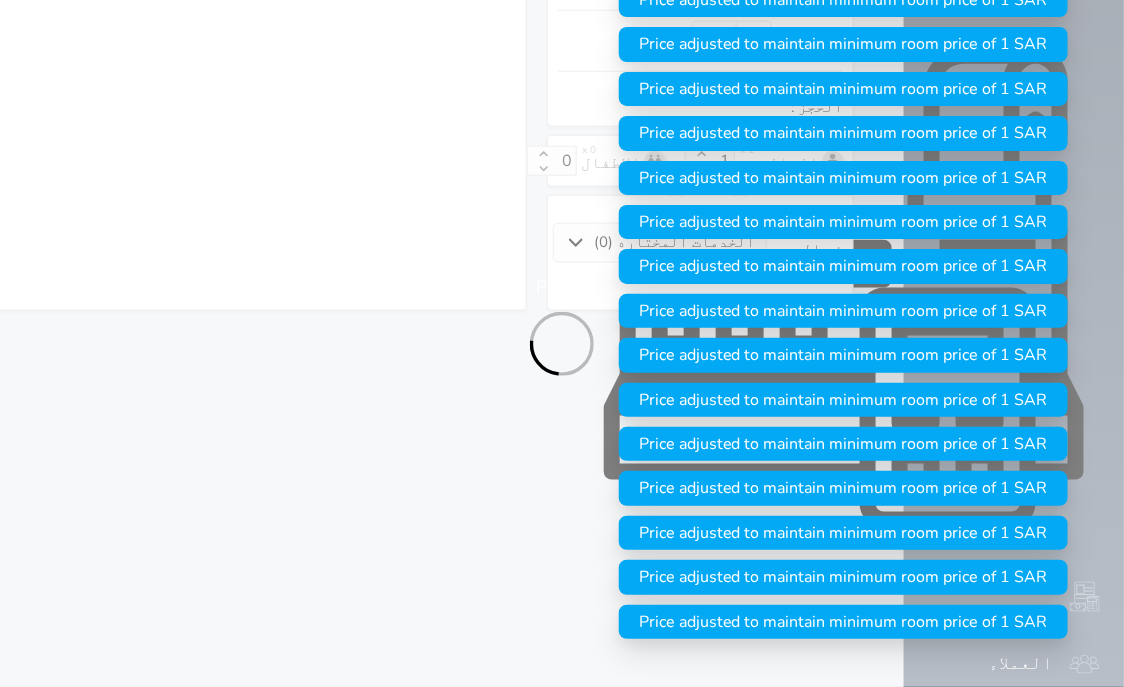 select on "7" 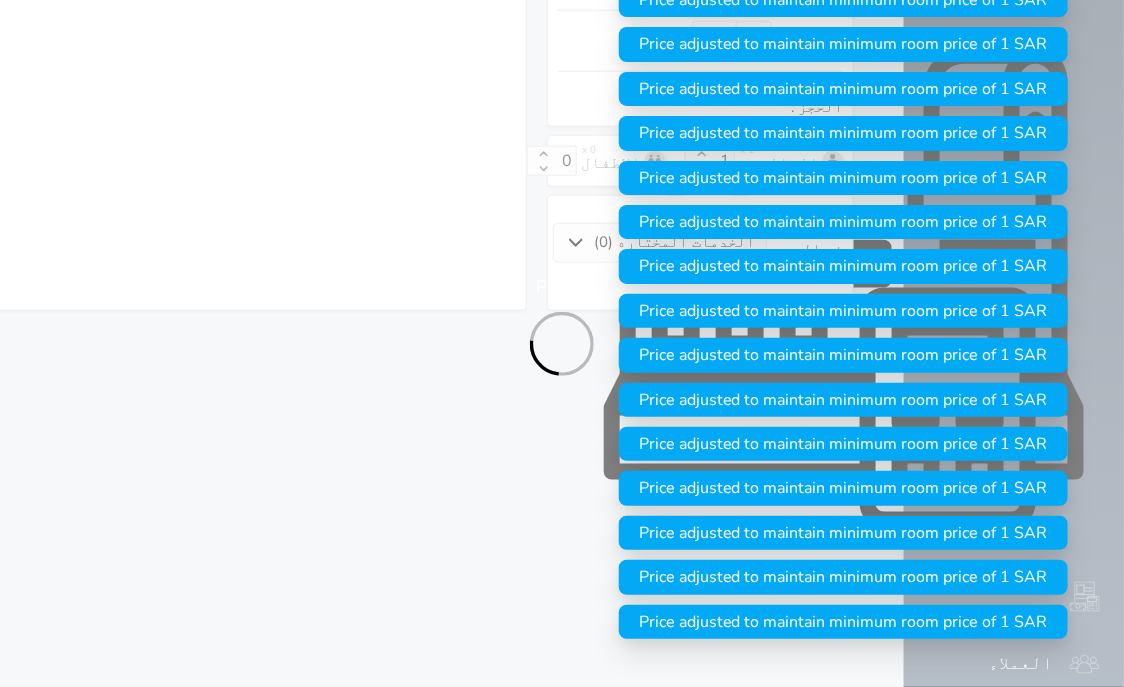 select 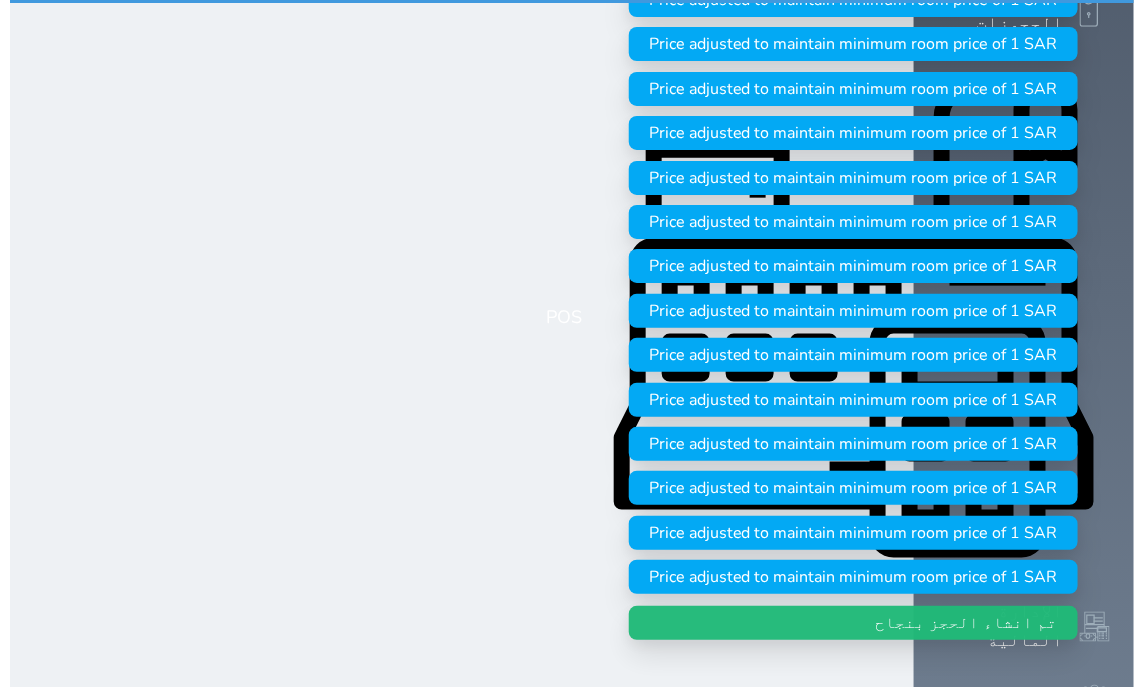 scroll, scrollTop: 0, scrollLeft: 0, axis: both 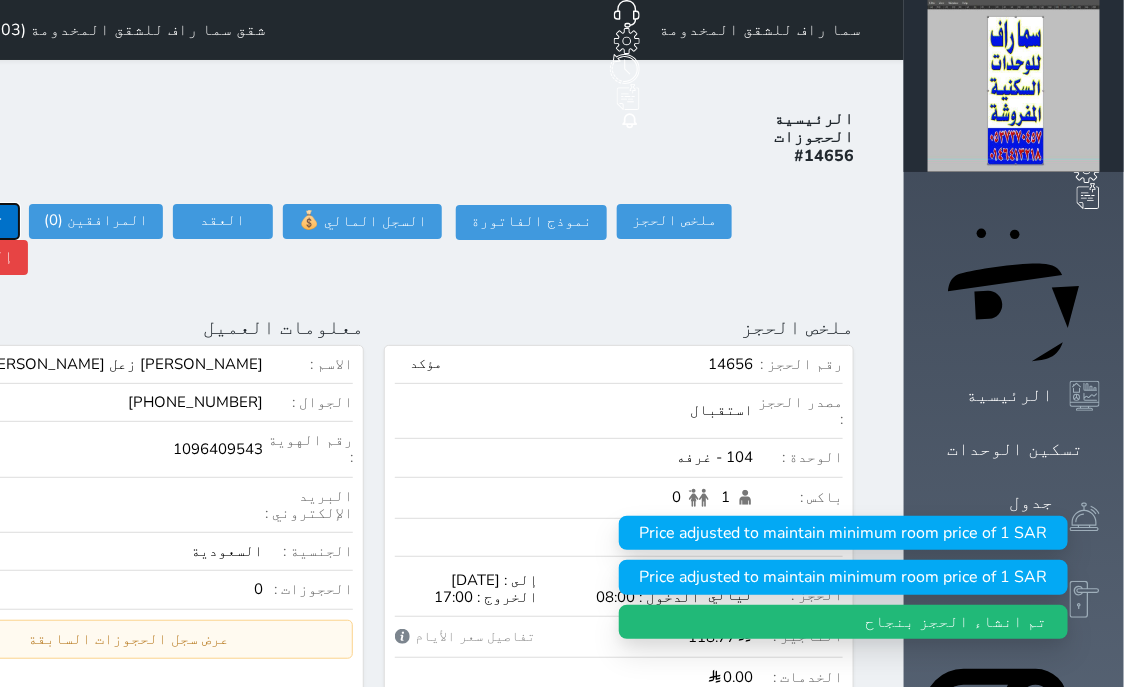 click on "تسجيل دخول" at bounding box center (-39, 221) 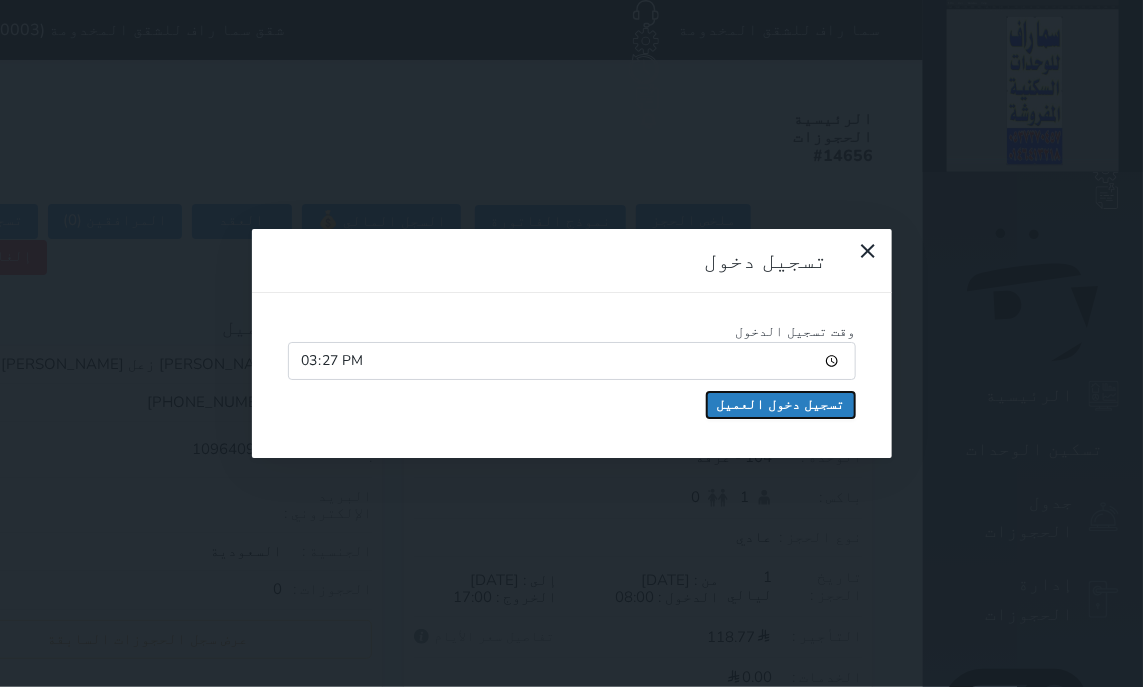 click on "تسجيل دخول العميل" at bounding box center (781, 405) 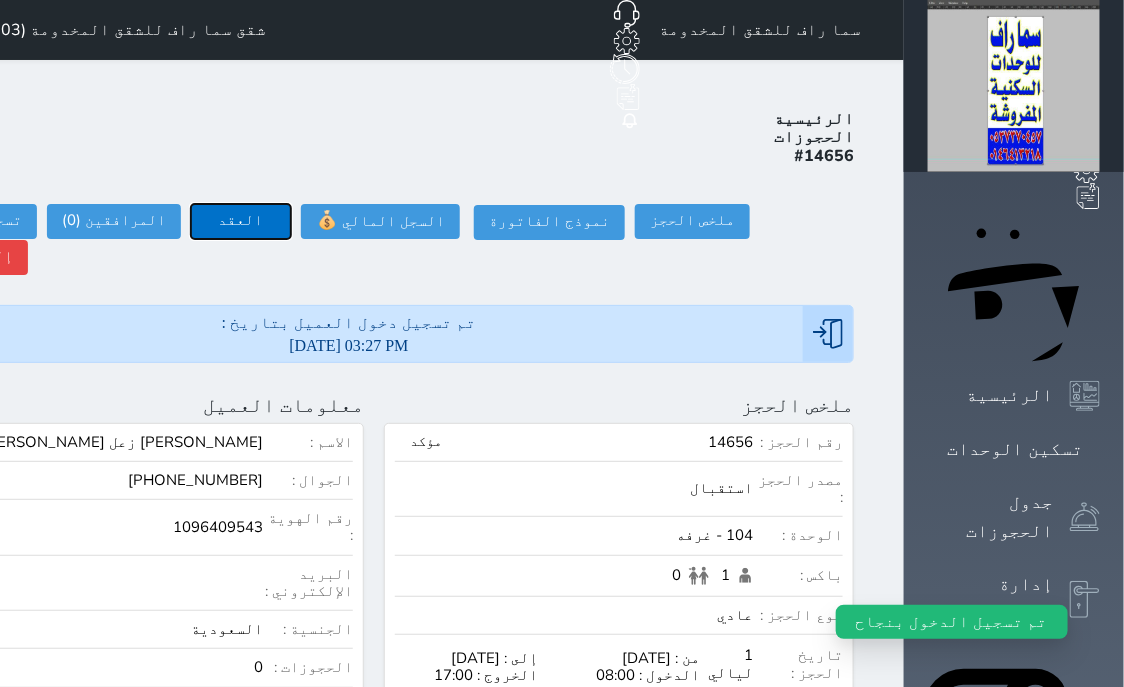 click on "العقد" at bounding box center [241, 221] 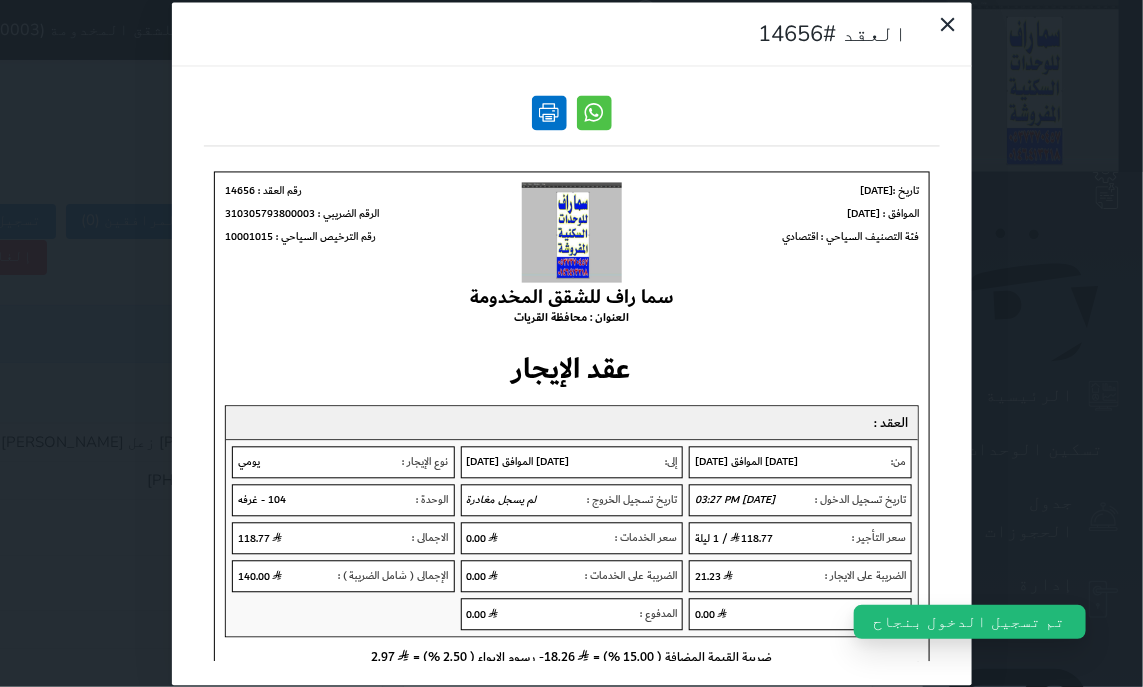 click at bounding box center (549, 112) 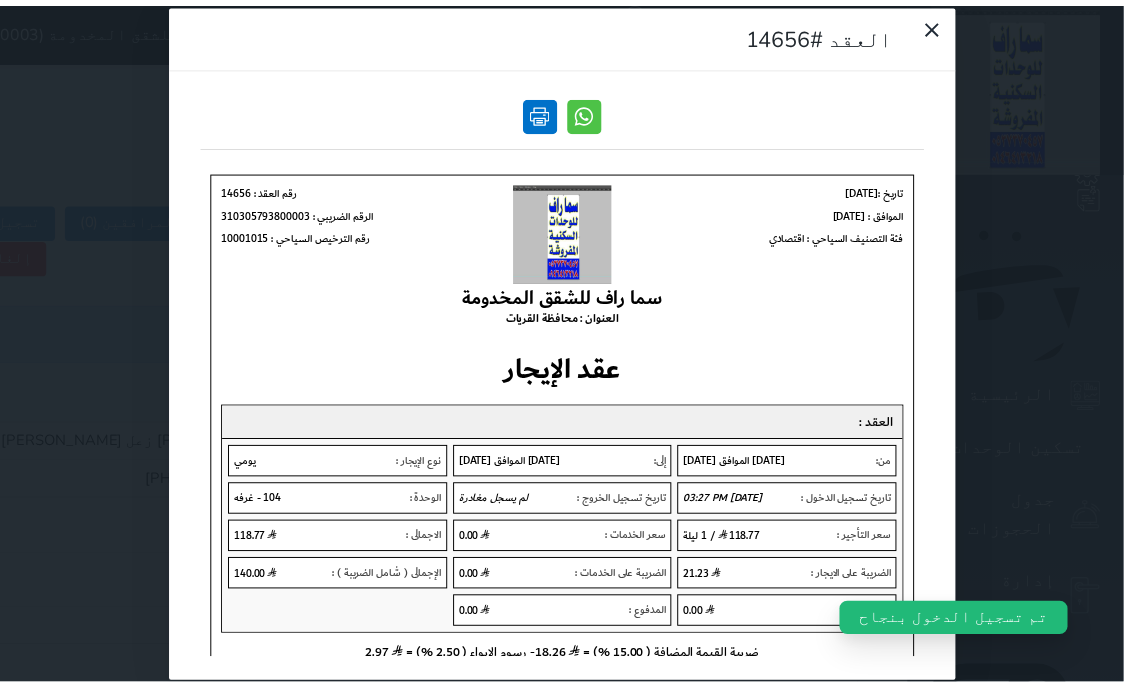 scroll, scrollTop: 0, scrollLeft: 0, axis: both 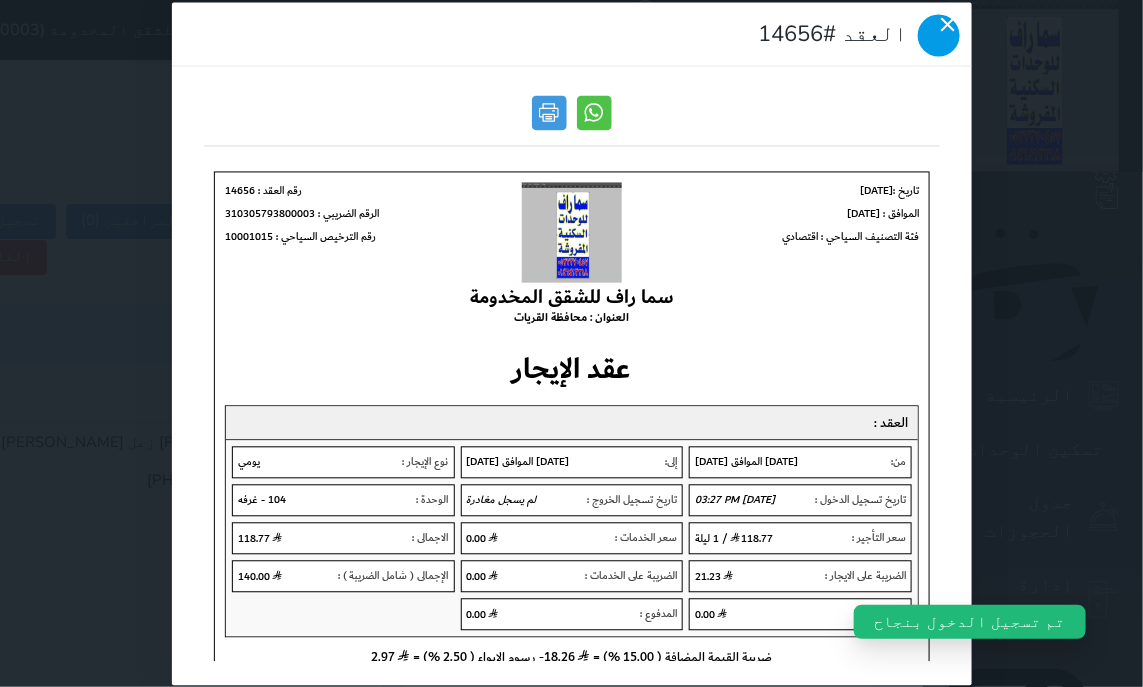 click 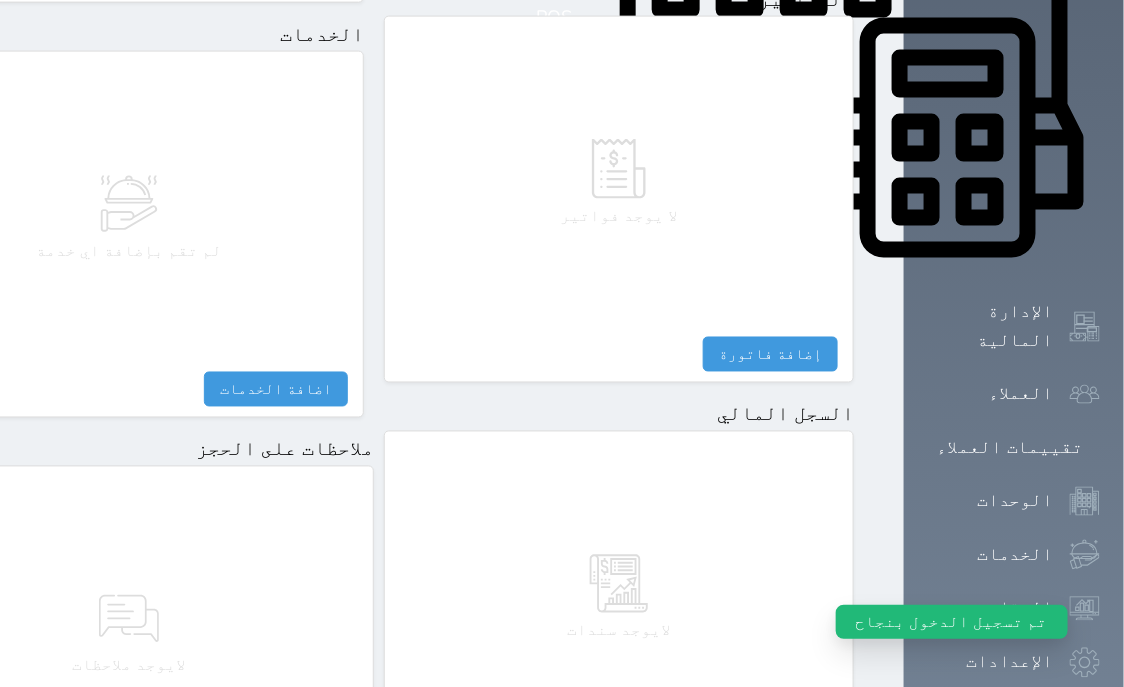 scroll, scrollTop: 1095, scrollLeft: 0, axis: vertical 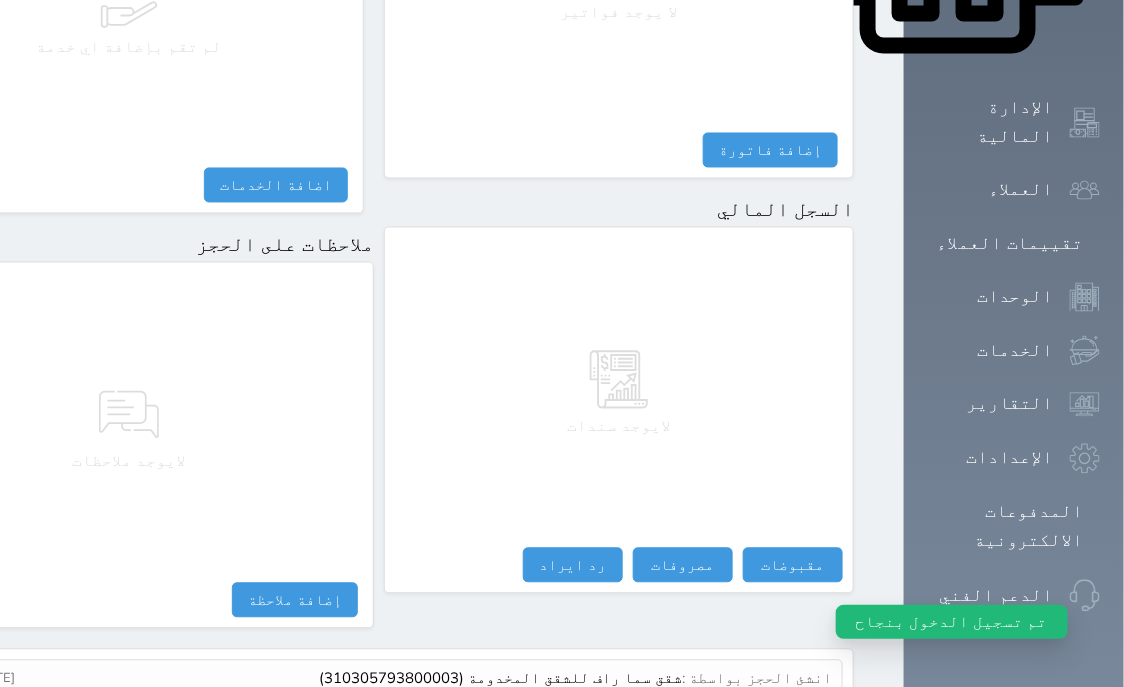 click on "عرض سجل شموس" at bounding box center [778, 726] 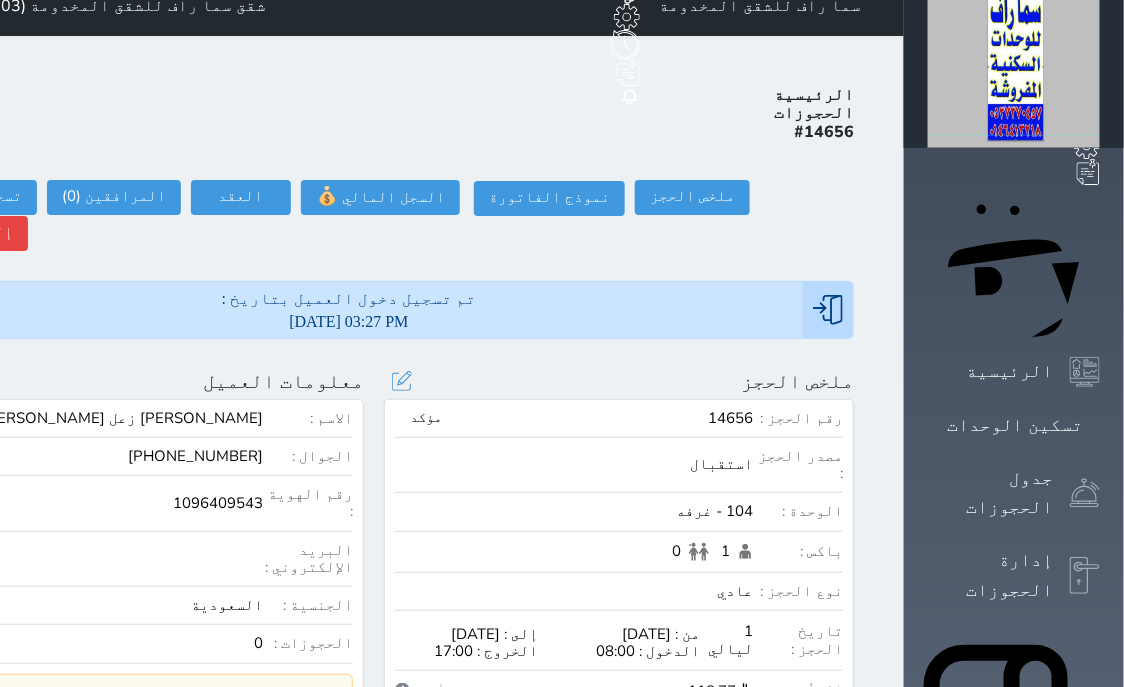 scroll, scrollTop: 0, scrollLeft: 0, axis: both 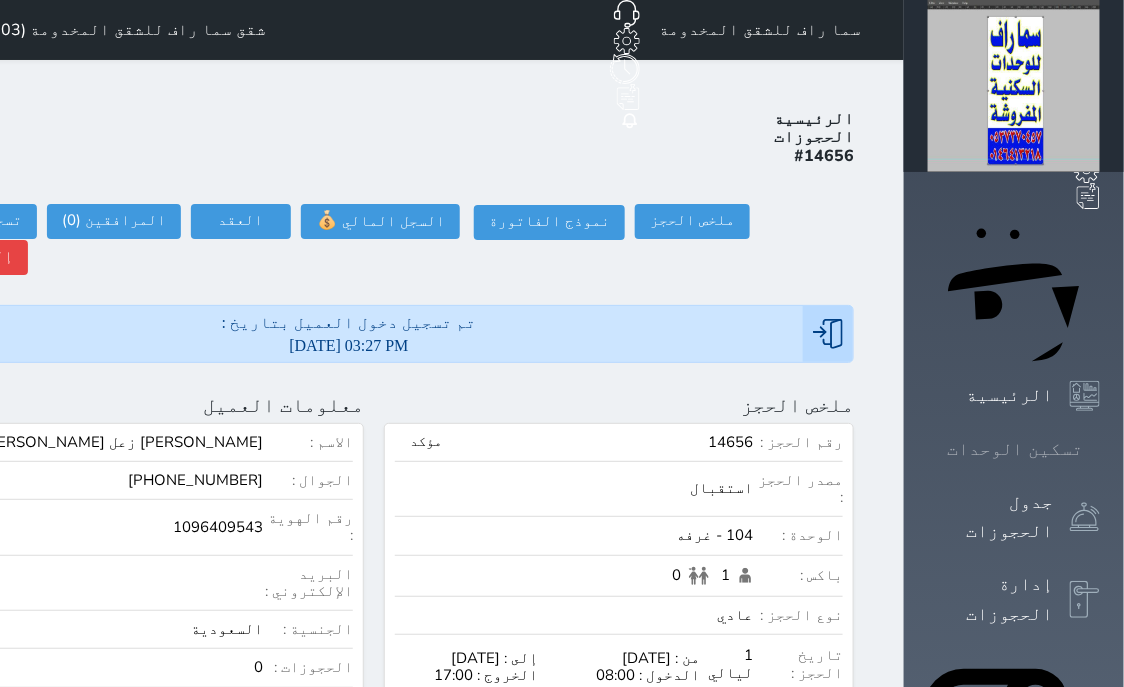 click 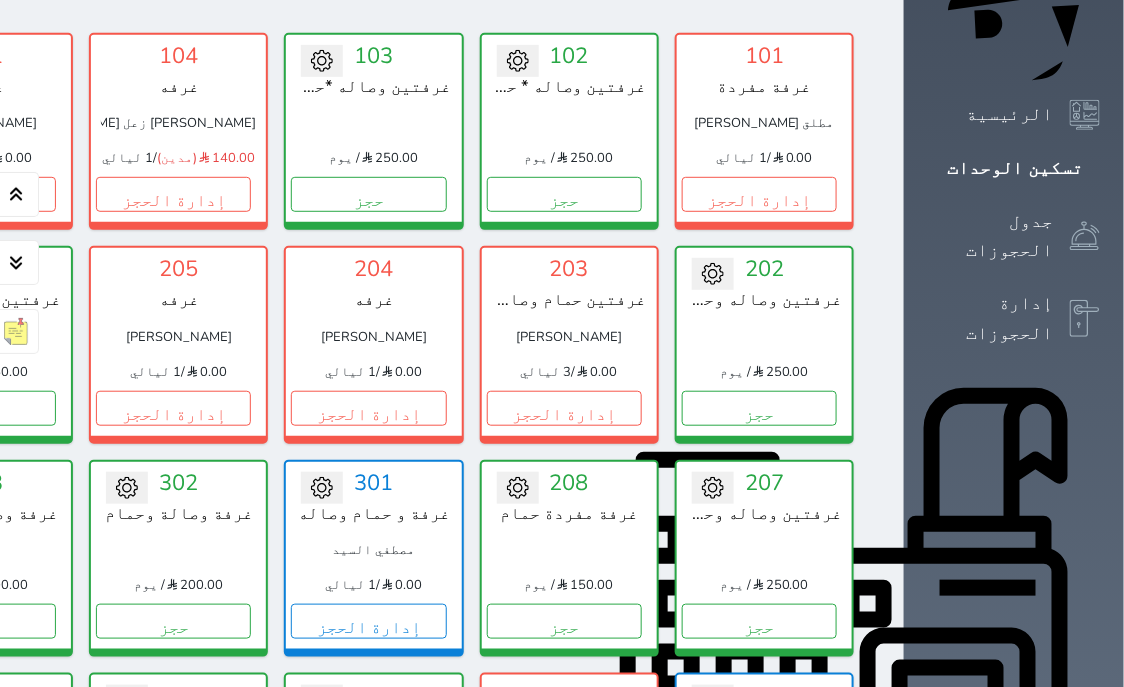 scroll, scrollTop: 154, scrollLeft: 0, axis: vertical 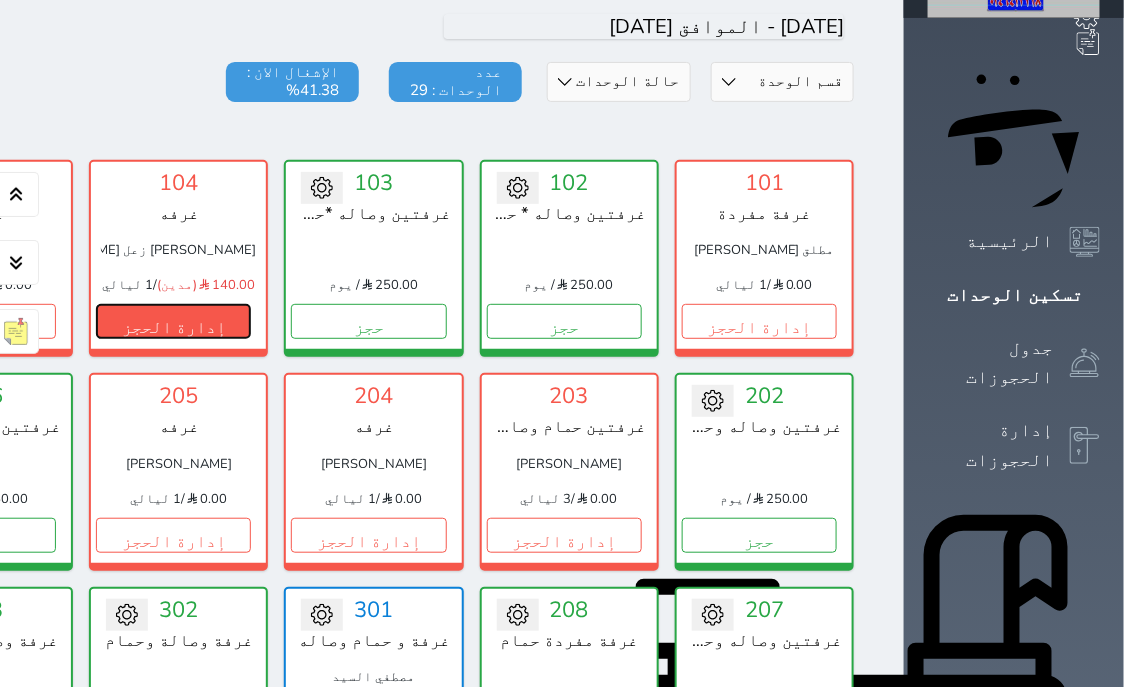 click on "إدارة الحجز" at bounding box center [173, 321] 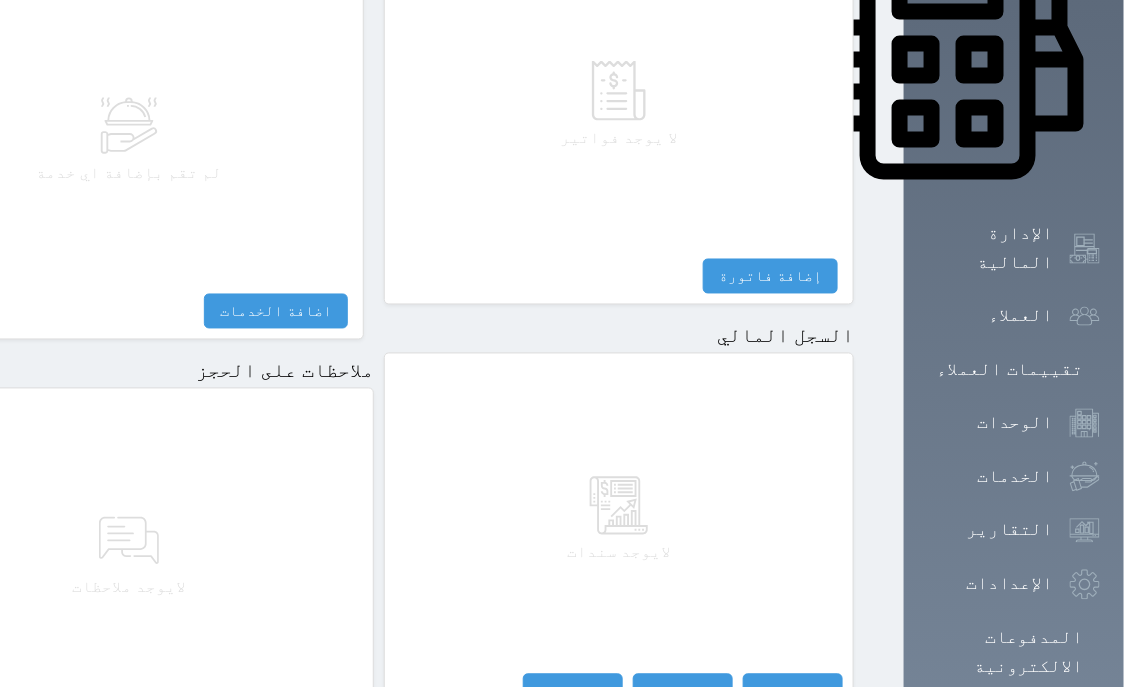 scroll, scrollTop: 1095, scrollLeft: 0, axis: vertical 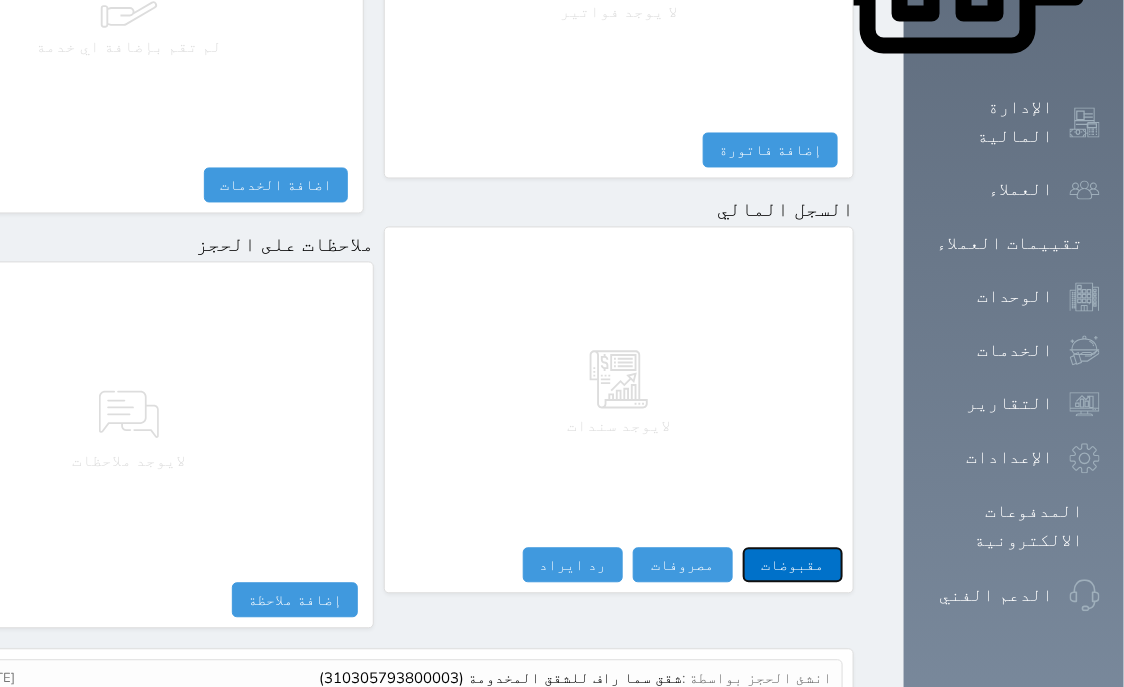 click on "مقبوضات" at bounding box center [793, 565] 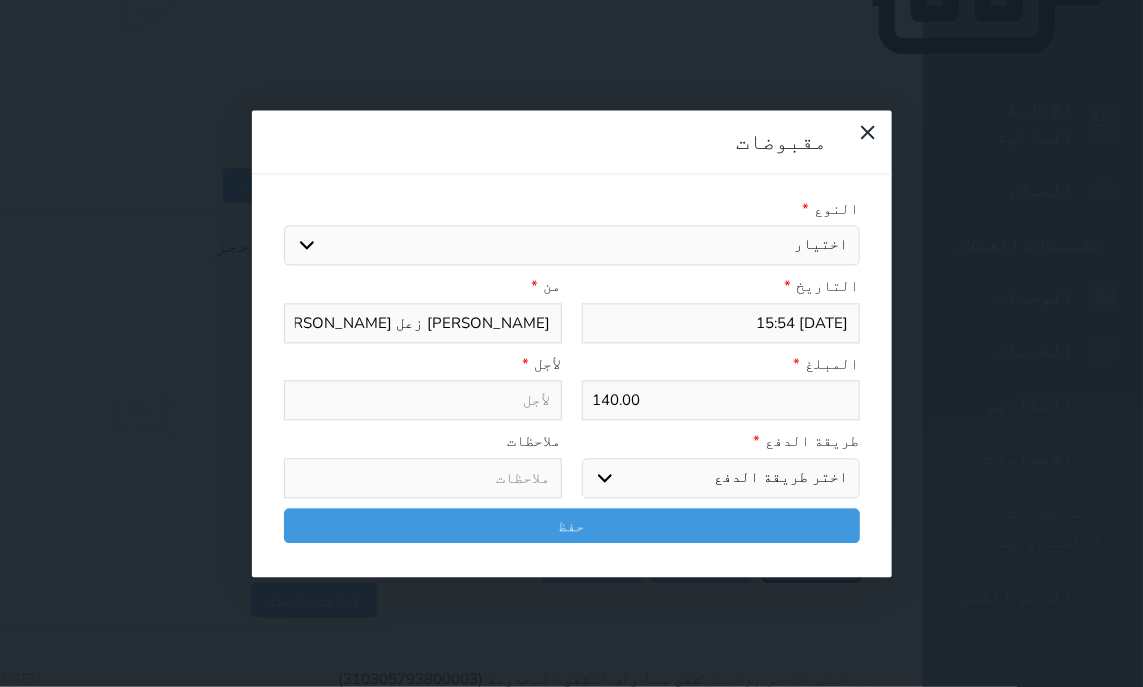 select 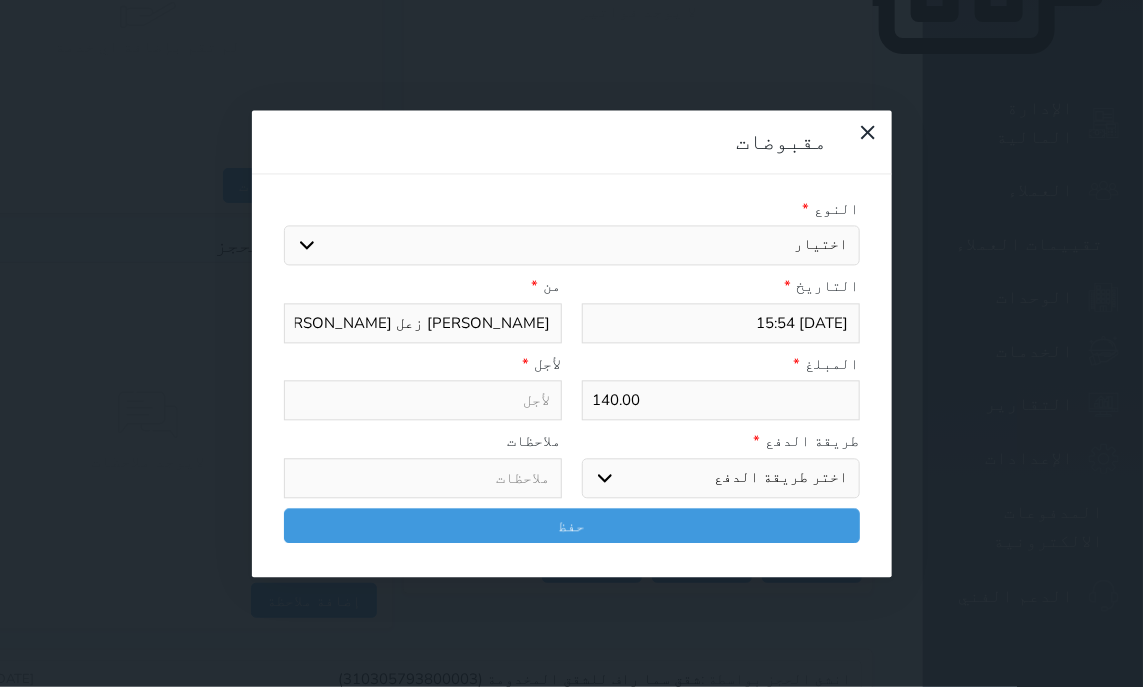 click on "اختيار   مقبوضات عامة قيمة إيجار فواتير تامين عربون لا ينطبق آخر مغسلة واي فاي - الإنترنت مواقف السيارات طعام الأغذية والمشروبات مشروبات المشروبات الباردة المشروبات الساخنة الإفطار غداء عشاء مخبز و كعك حمام سباحة الصالة الرياضية سبا و خدمات الجمال اختيار وإسقاط (خدمات النقل) ميني بار كابل - تلفزيون سرير إضافي تصفيف الشعر التسوق خدمات الجولات السياحية المنظمة خدمات الدليل السياحي" at bounding box center [572, 246] 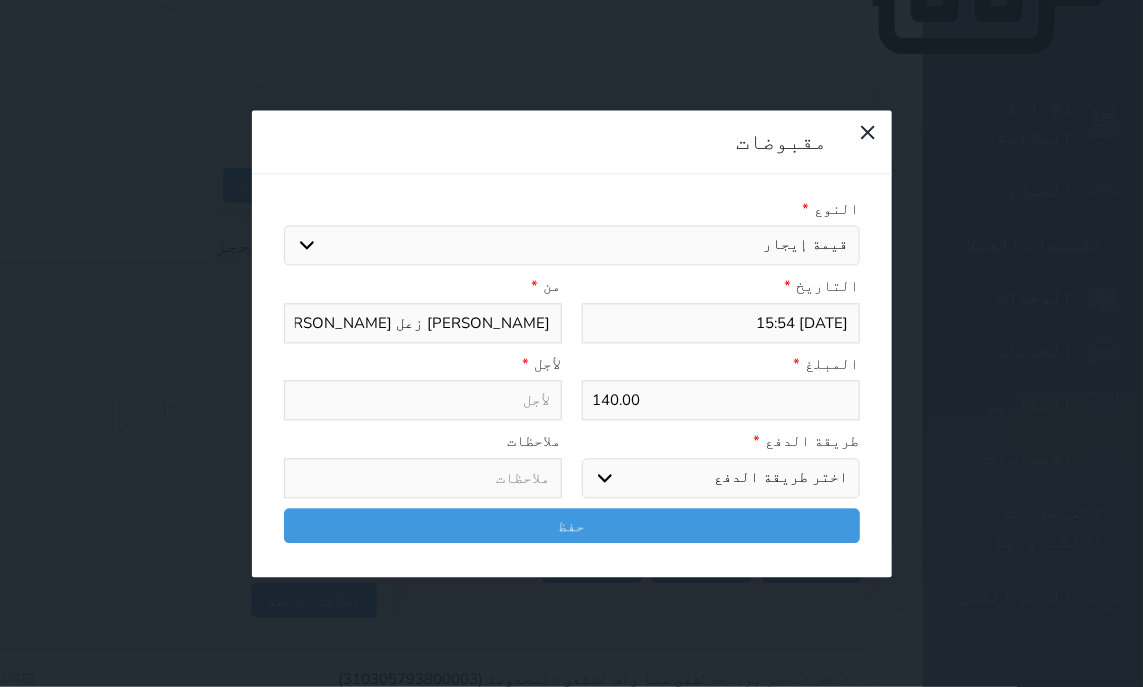 click on "قيمة إيجار" at bounding box center [0, 0] 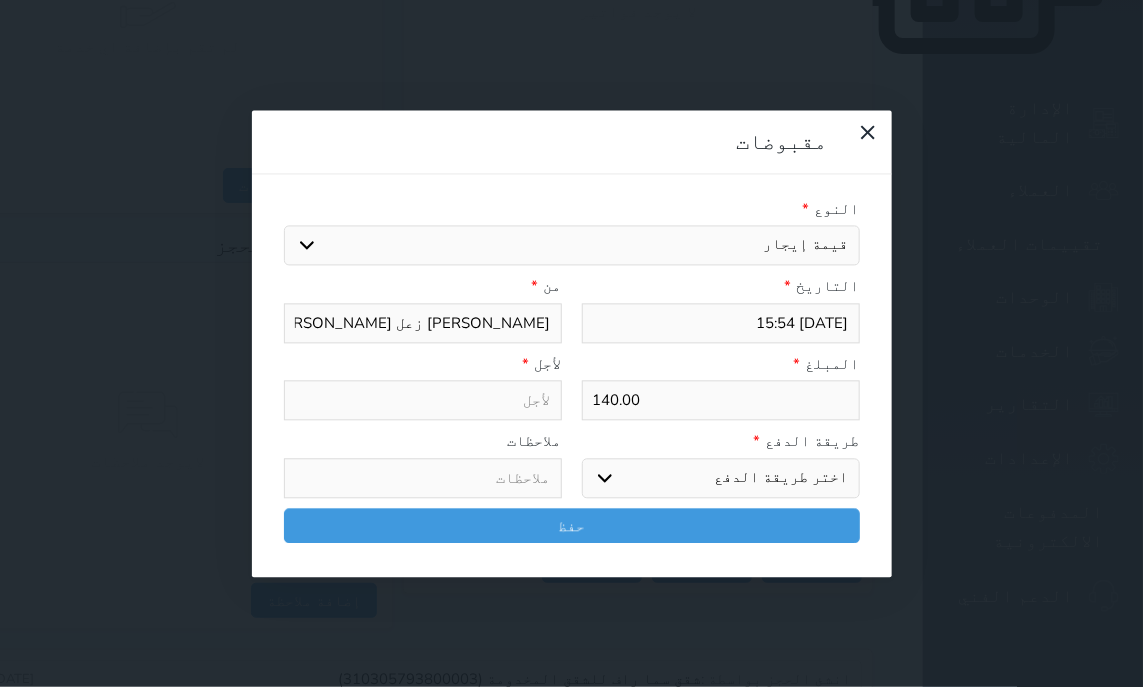 select 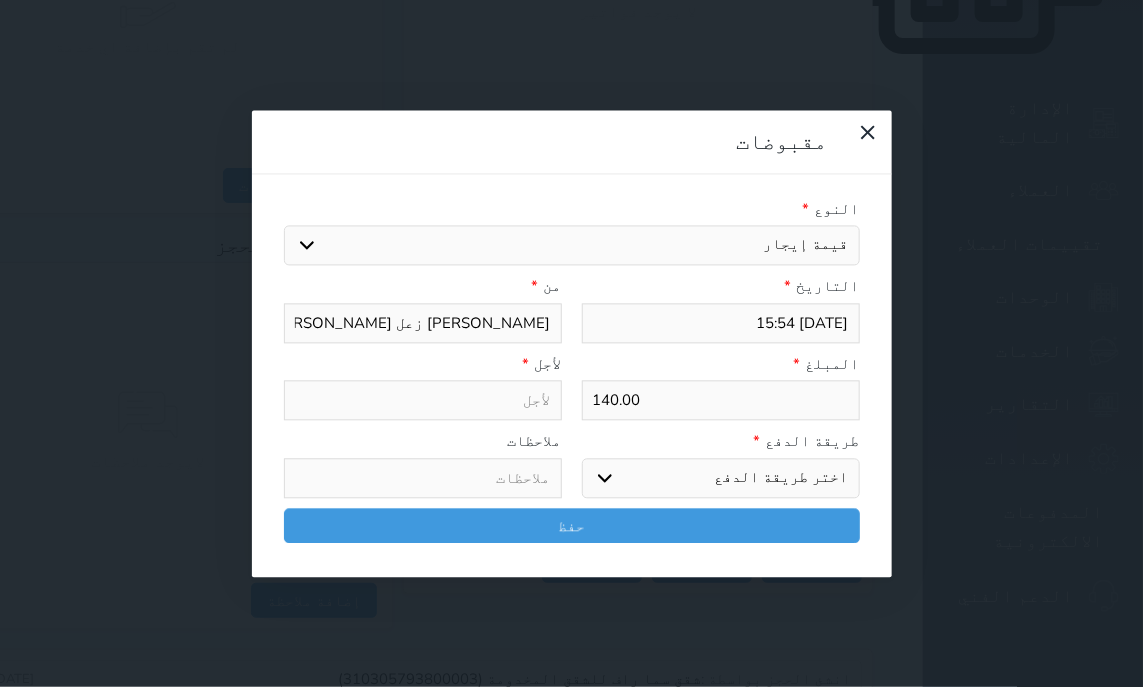 type on "قيمة إيجار - الوحدة - 104" 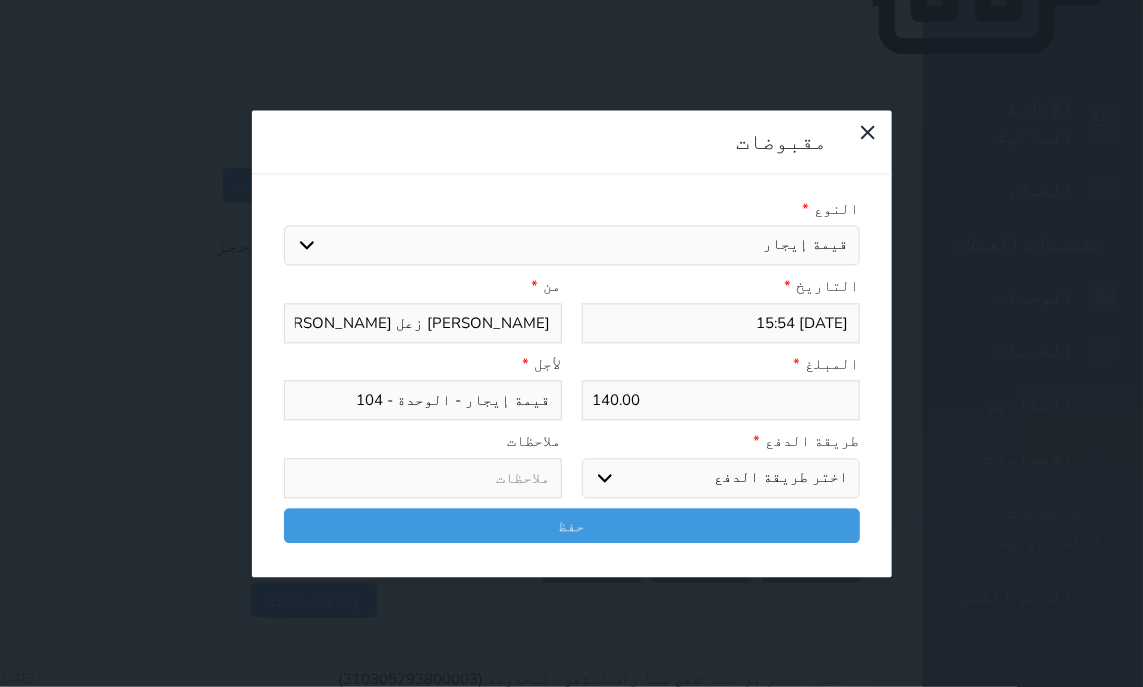 click on "اختر طريقة الدفع   دفع نقدى   تحويل بنكى   مدى   بطاقة ائتمان   آجل" at bounding box center [721, 478] 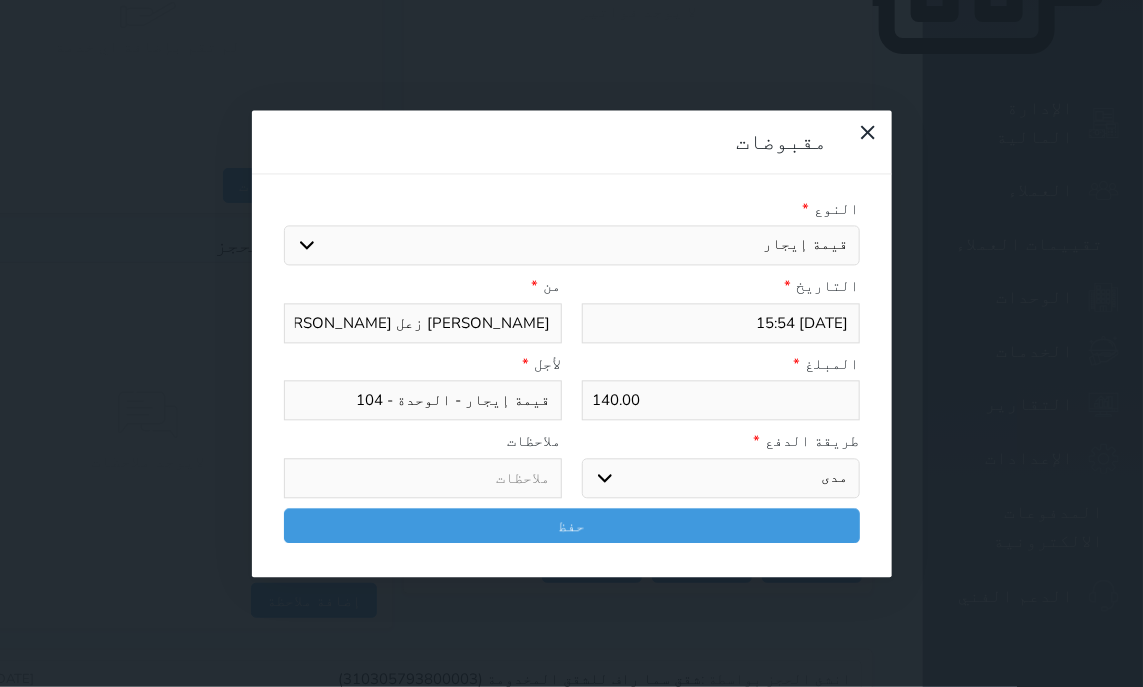 click on "مدى" at bounding box center [0, 0] 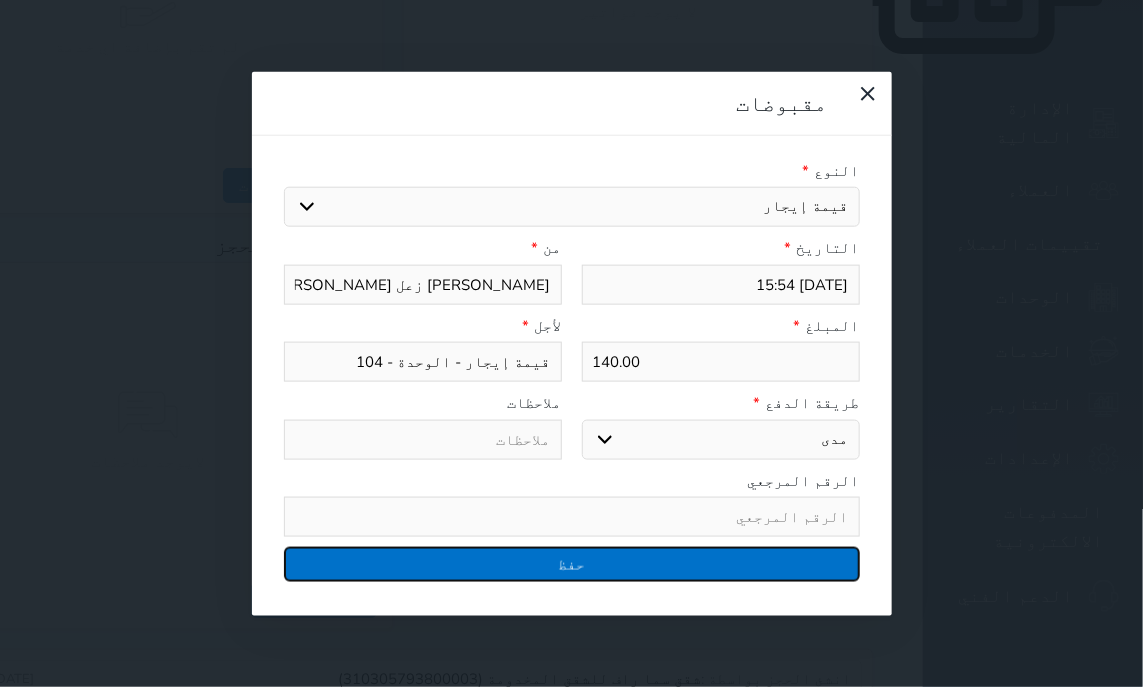 click on "حفظ" at bounding box center [572, 564] 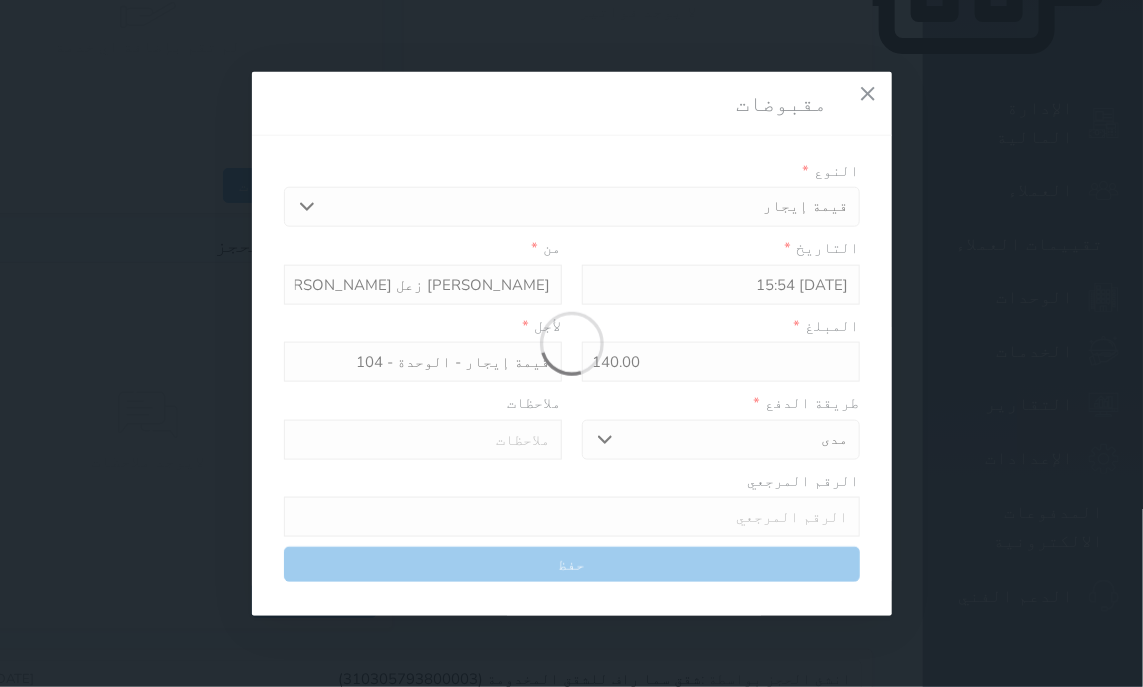 select 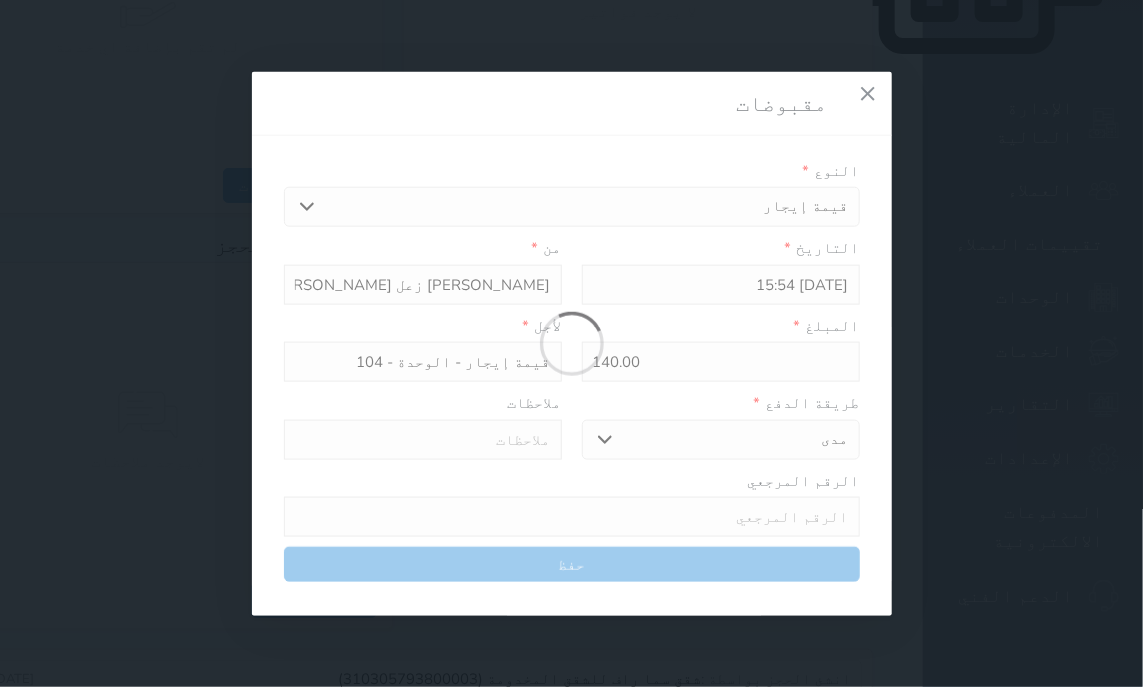 type 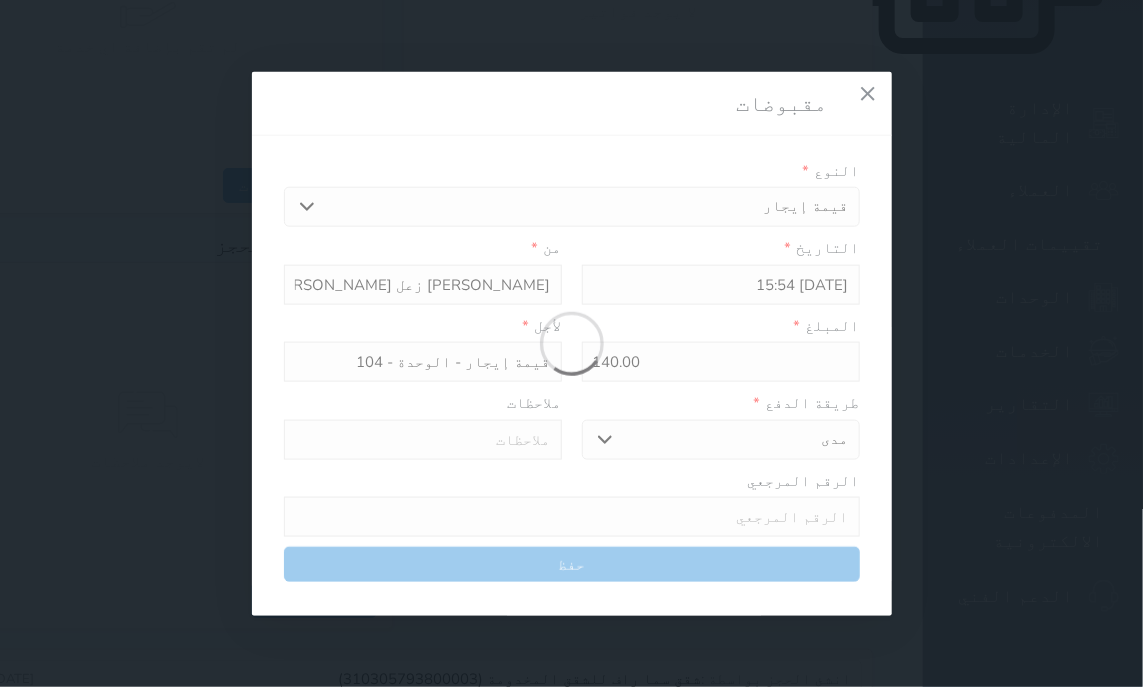 type on "0" 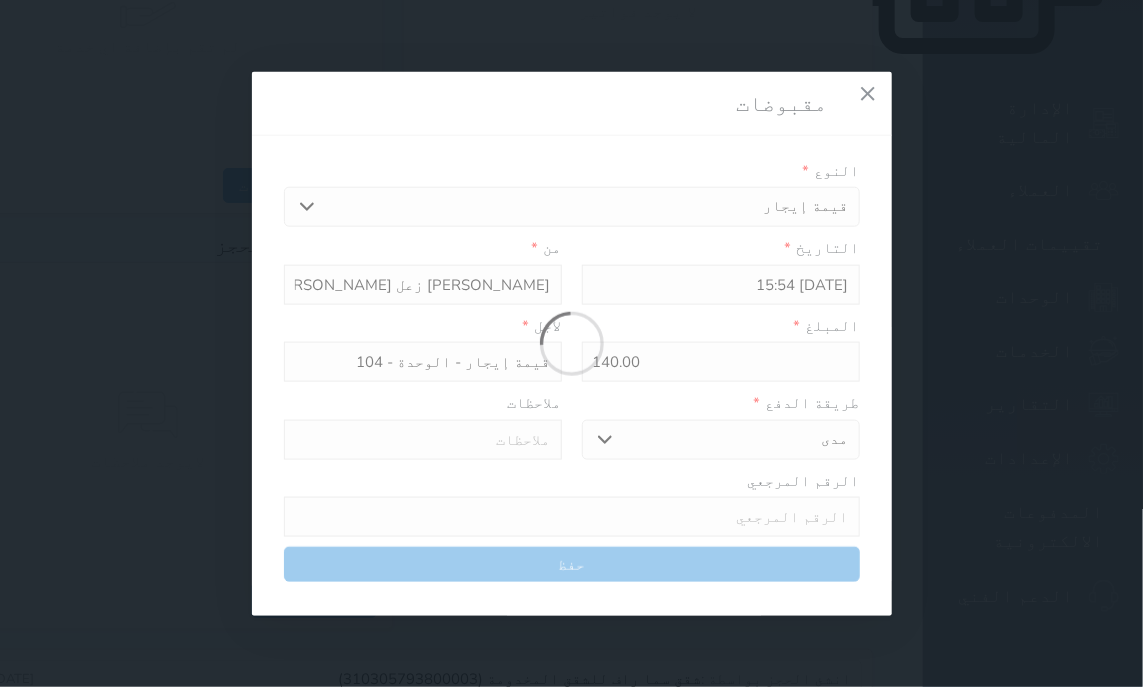 select 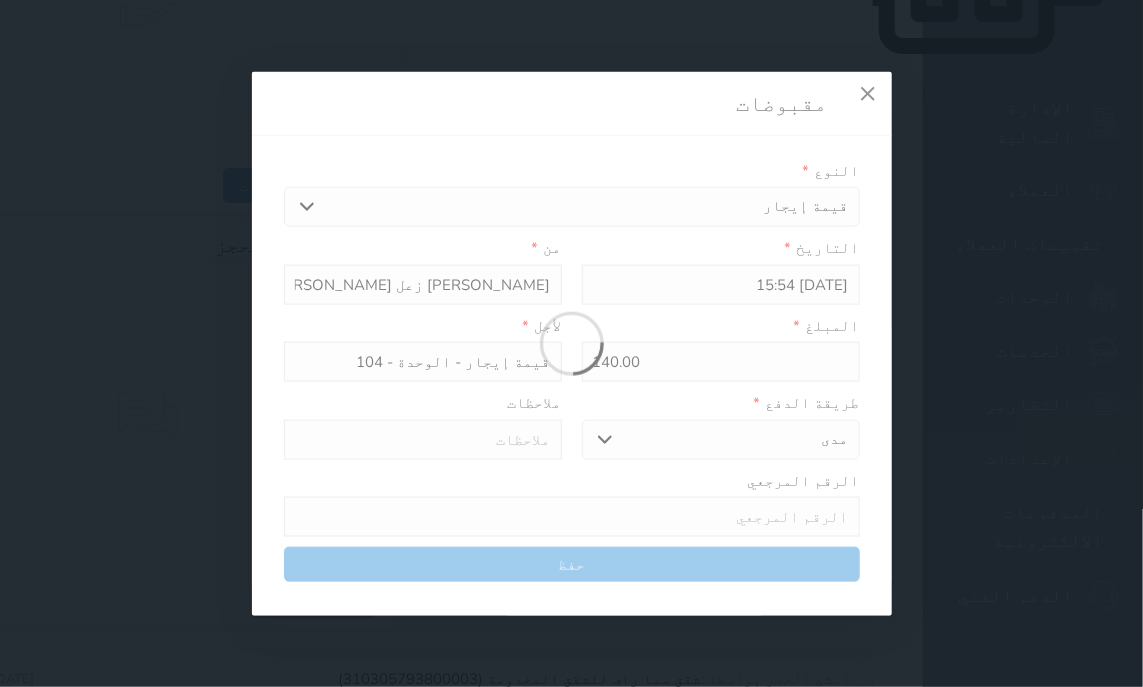 type on "0" 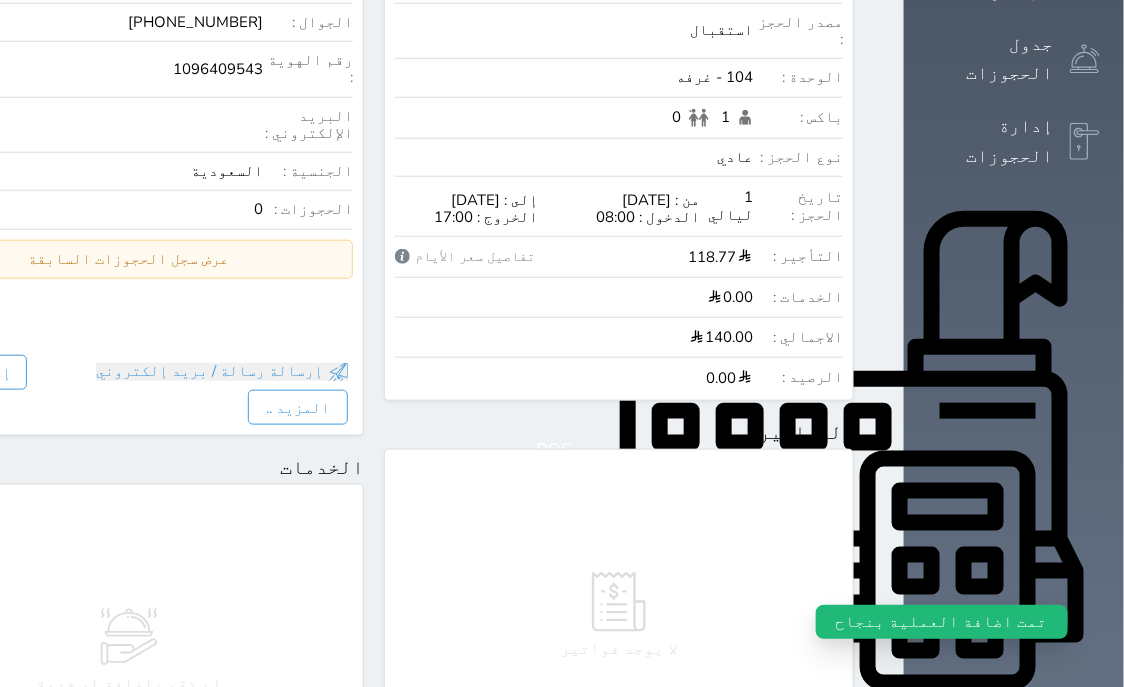 scroll, scrollTop: 0, scrollLeft: 0, axis: both 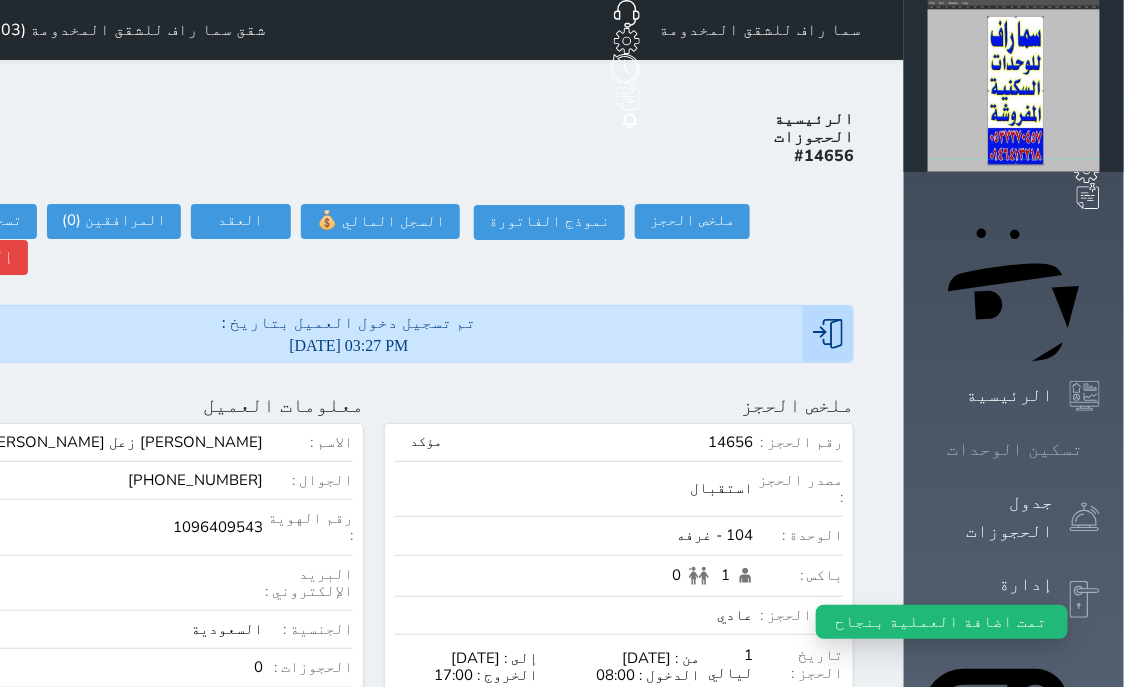 click 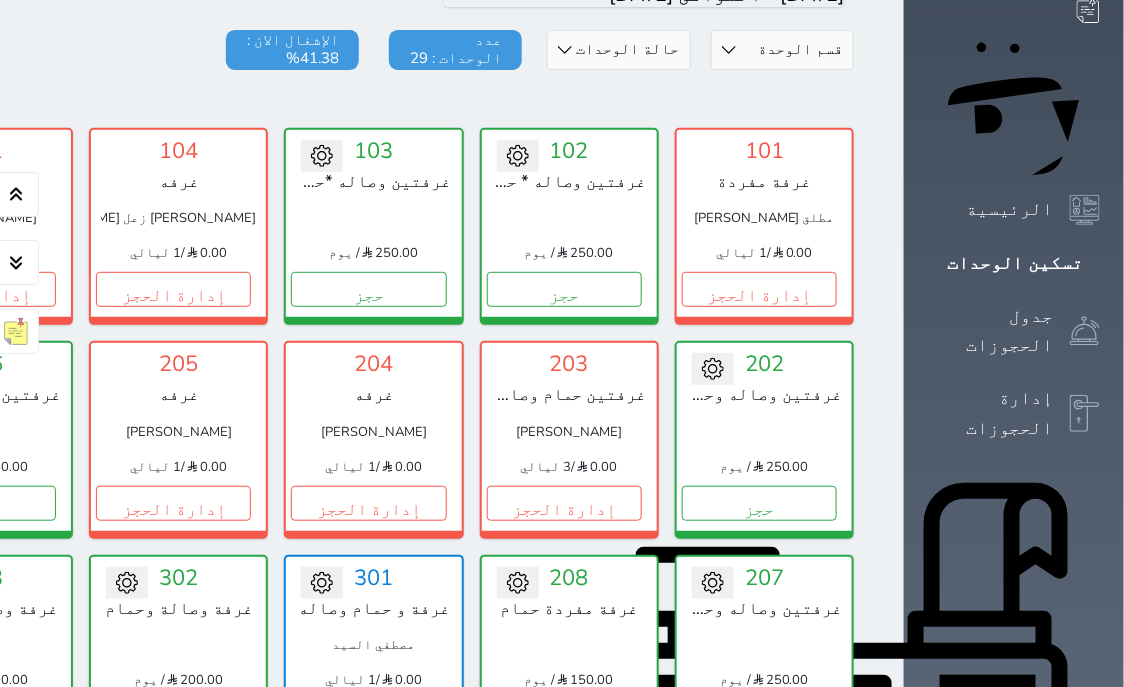 scroll, scrollTop: 26, scrollLeft: 0, axis: vertical 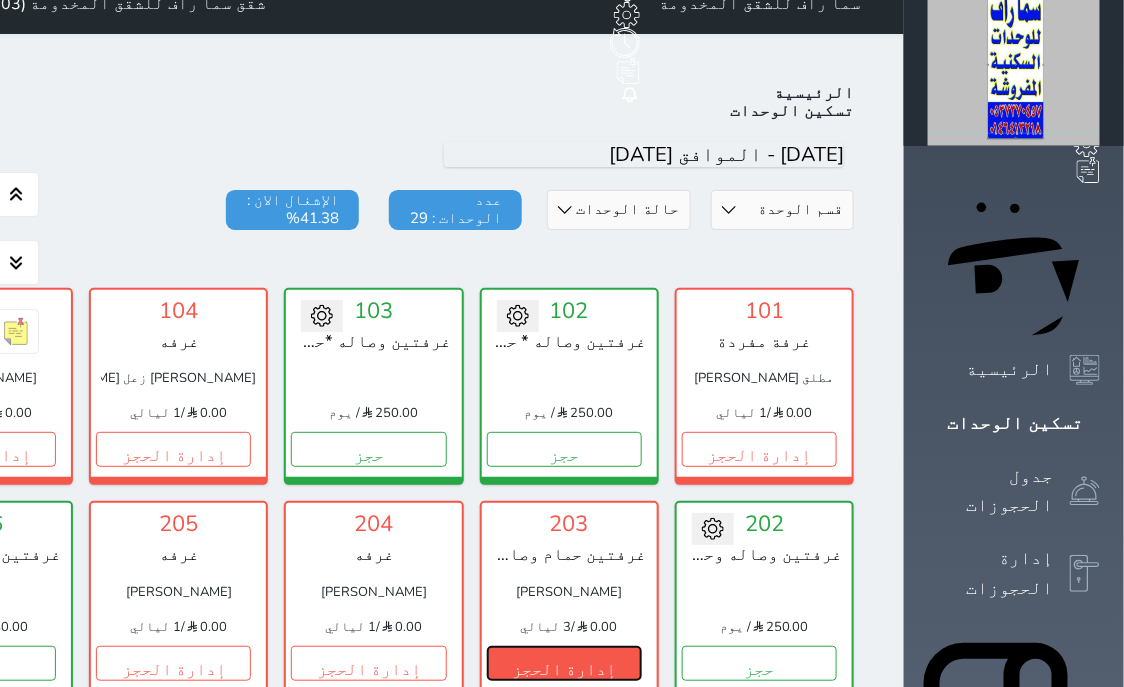 click on "إدارة الحجز" at bounding box center [564, 663] 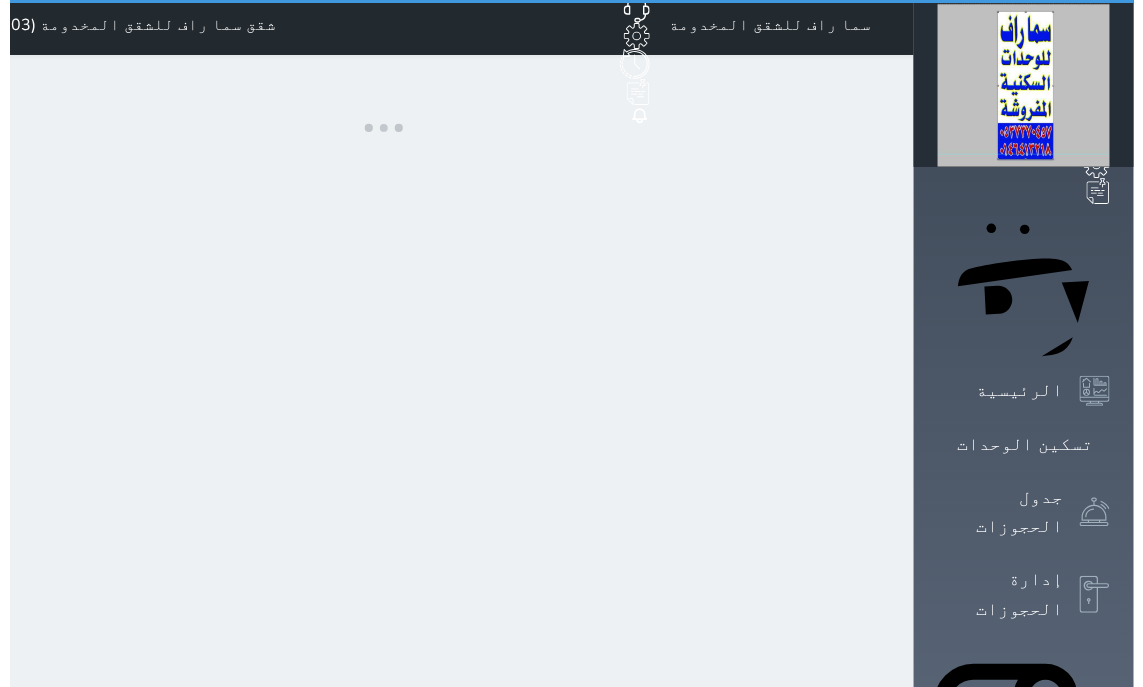 scroll, scrollTop: 0, scrollLeft: 0, axis: both 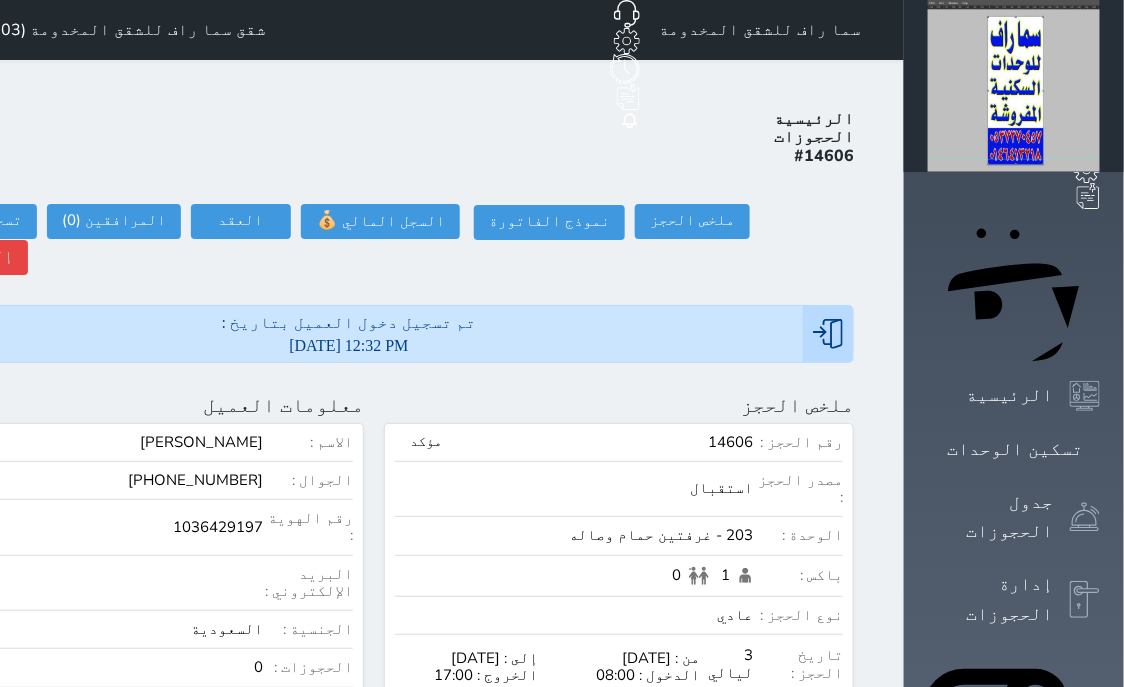 select 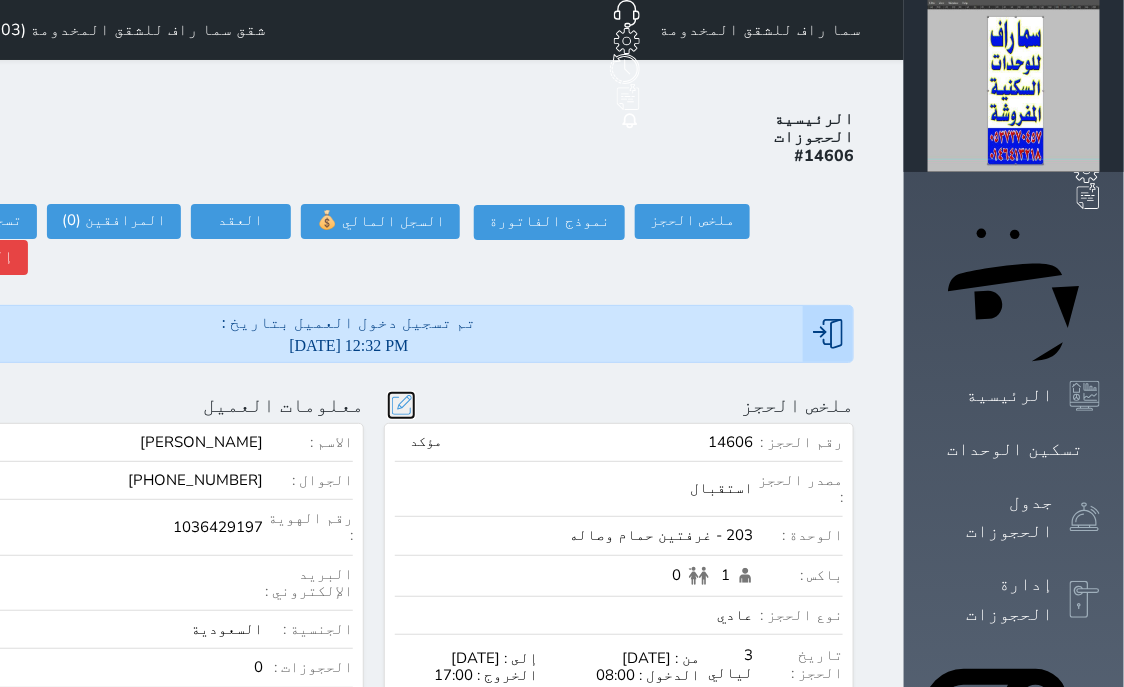 click at bounding box center [401, 405] 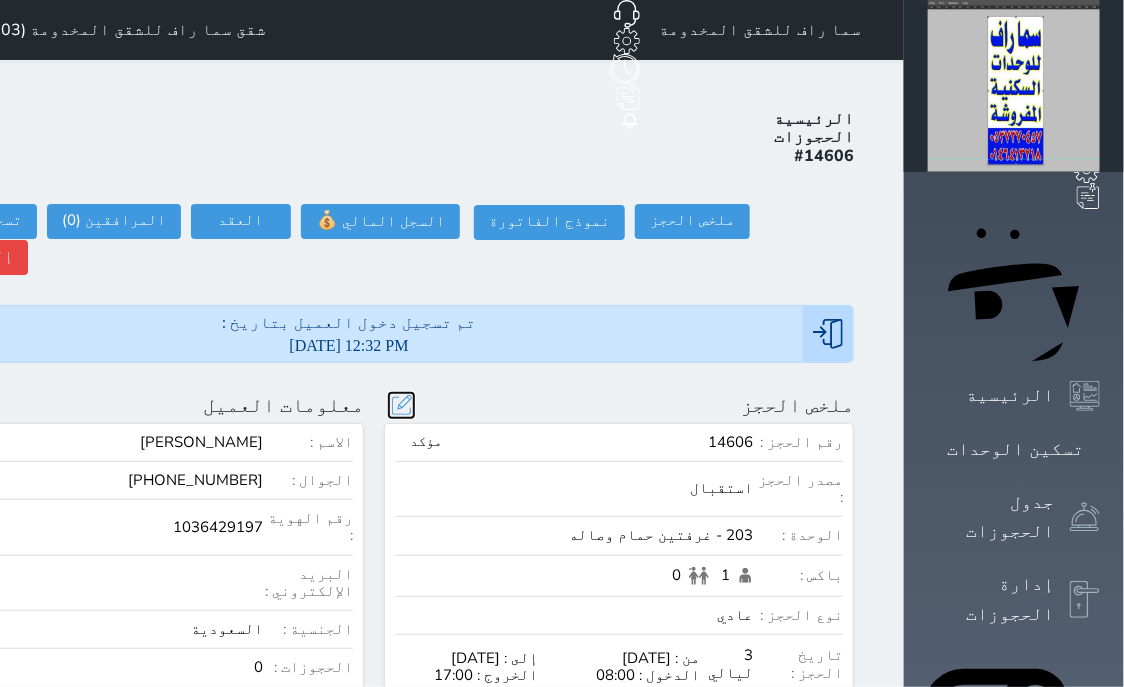 select on "6683" 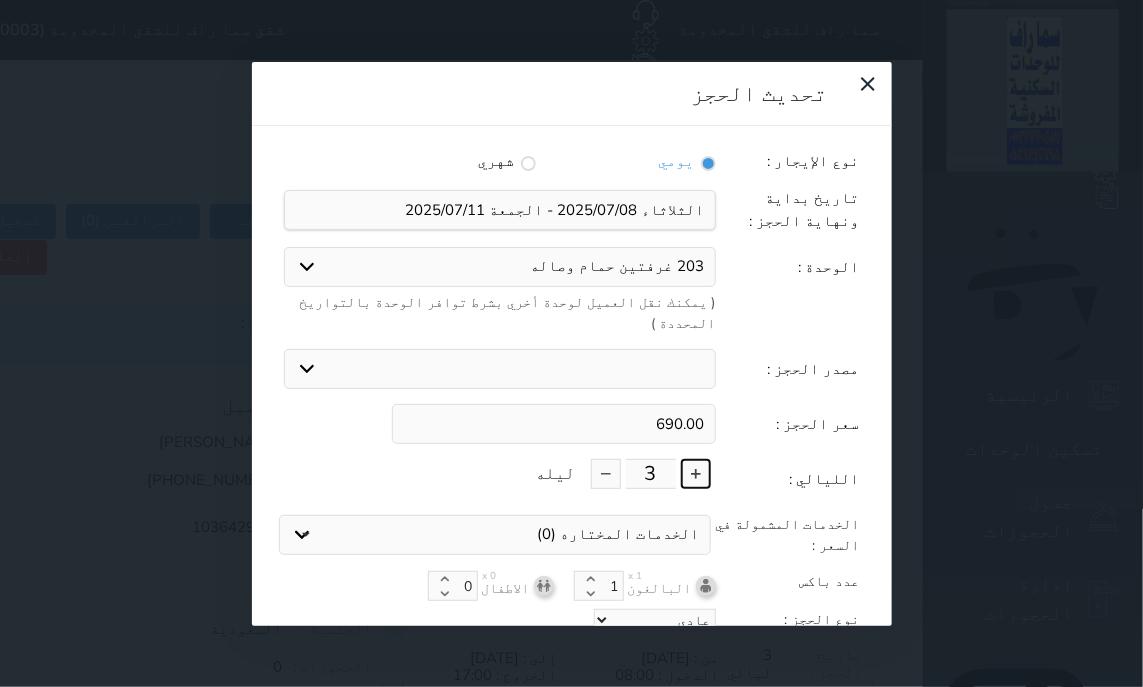 click at bounding box center [696, 474] 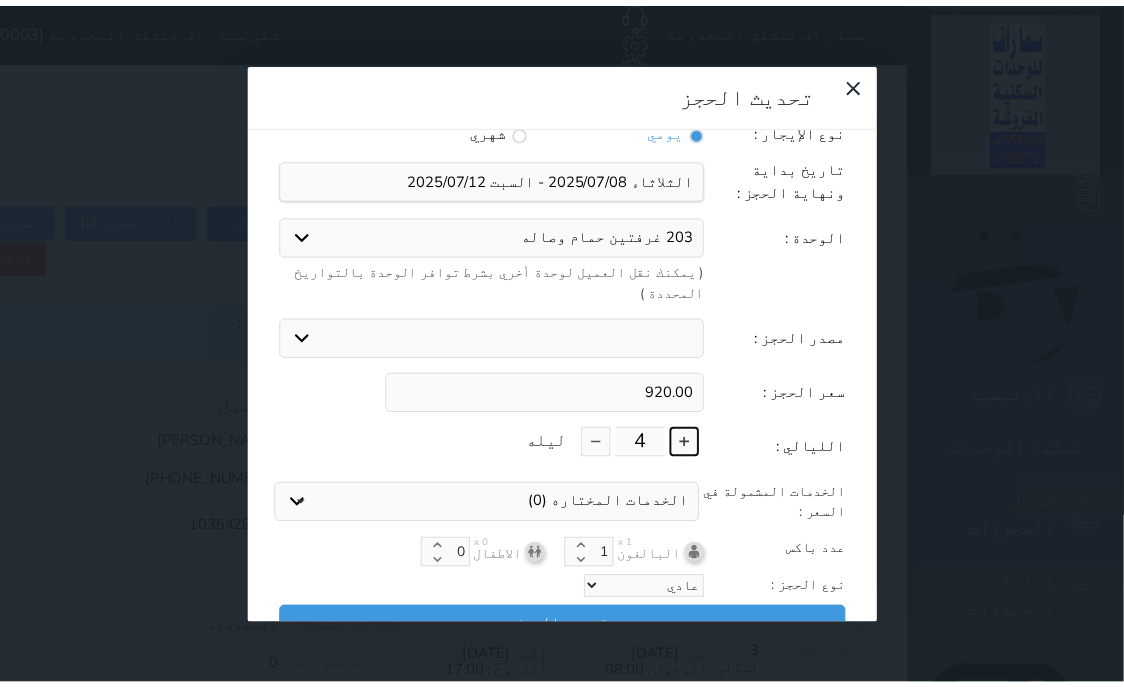 scroll, scrollTop: 45, scrollLeft: 0, axis: vertical 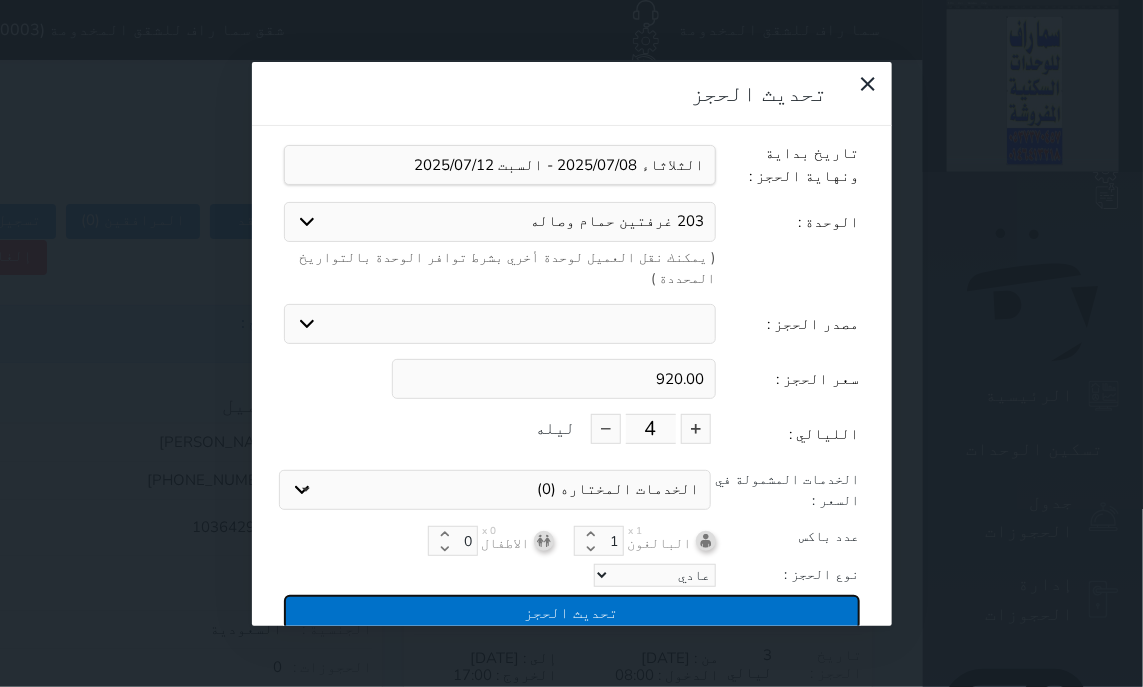 click on "تحديث الحجز" at bounding box center (572, 612) 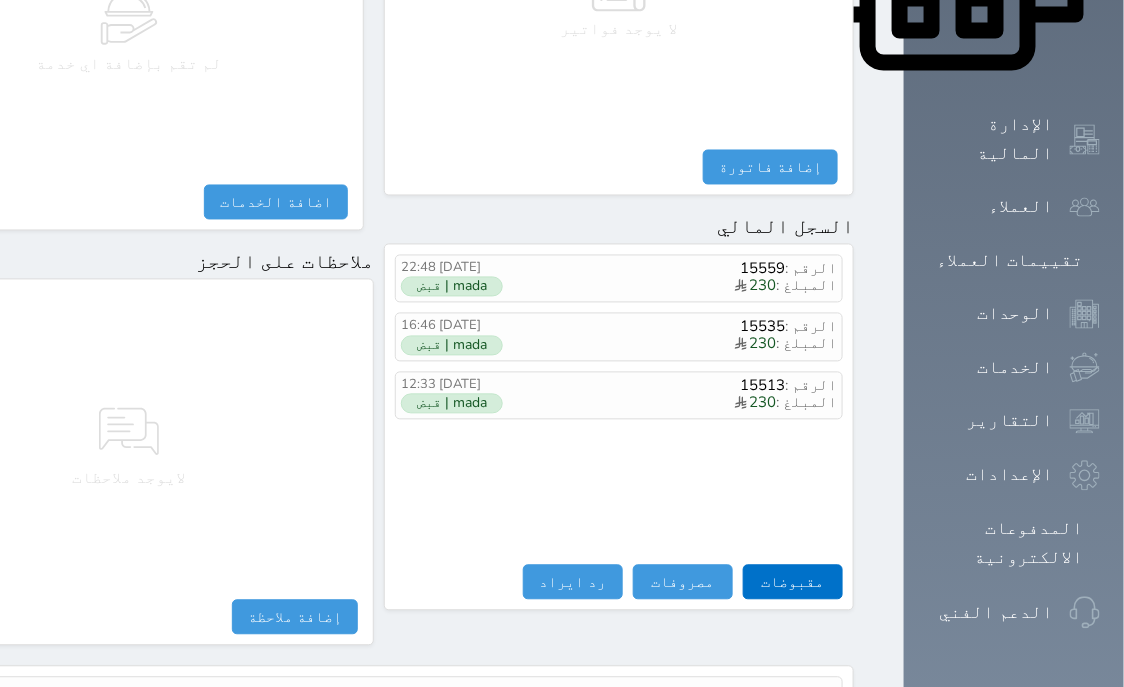 scroll, scrollTop: 1095, scrollLeft: 0, axis: vertical 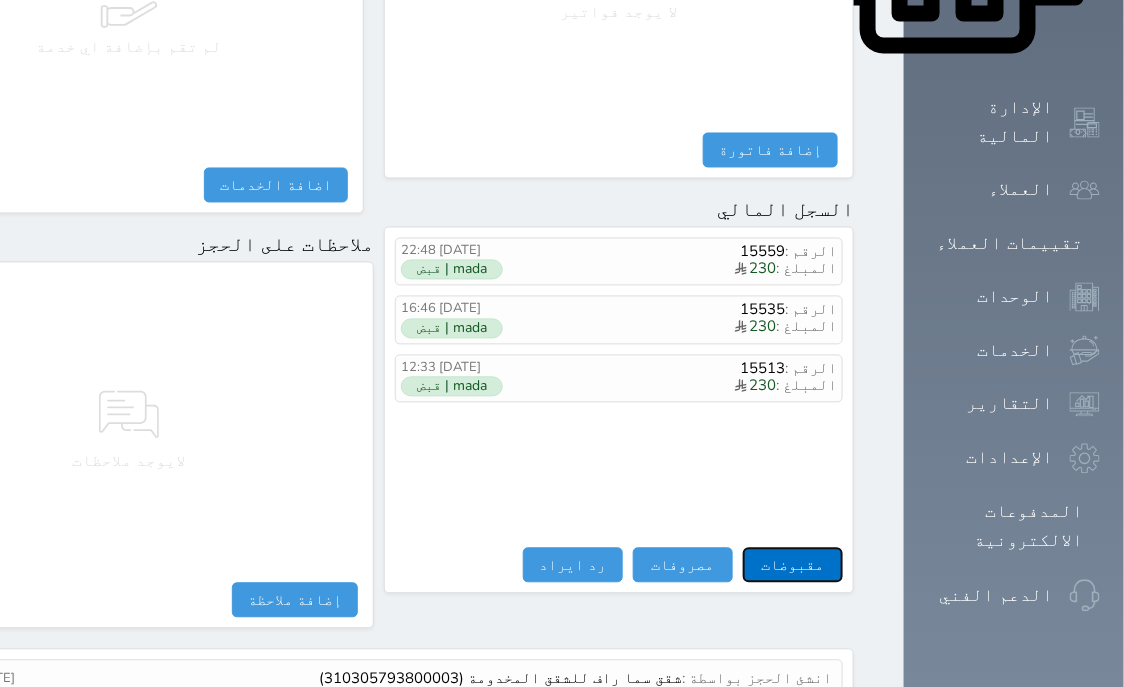 click on "مقبوضات" at bounding box center (793, 565) 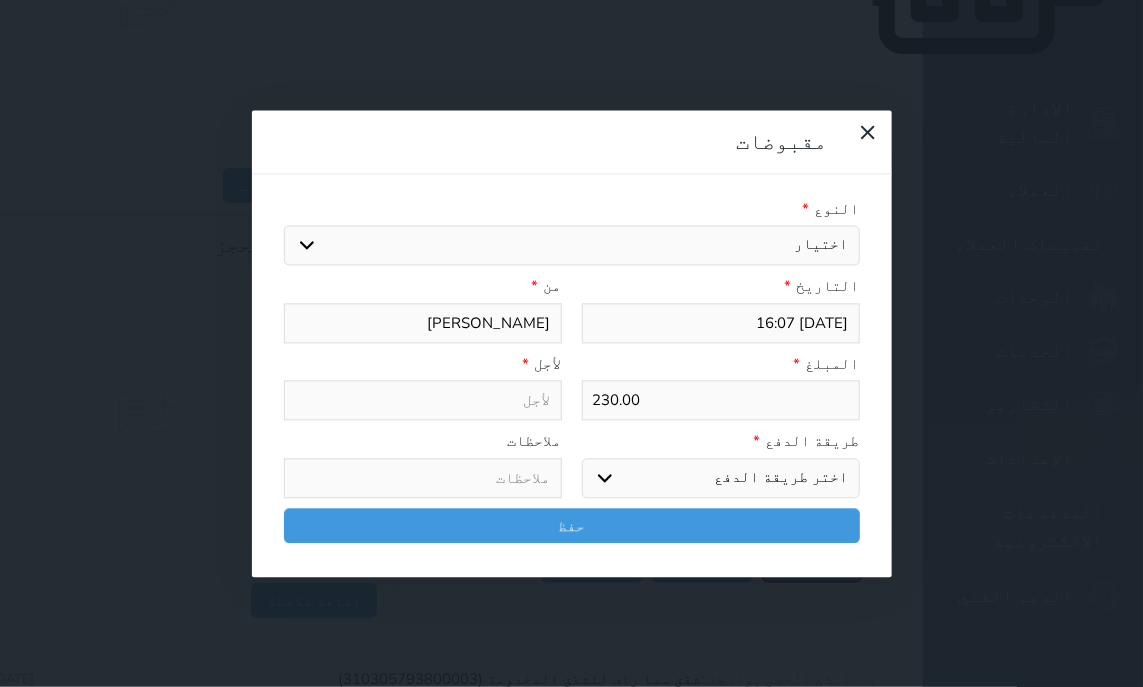 select 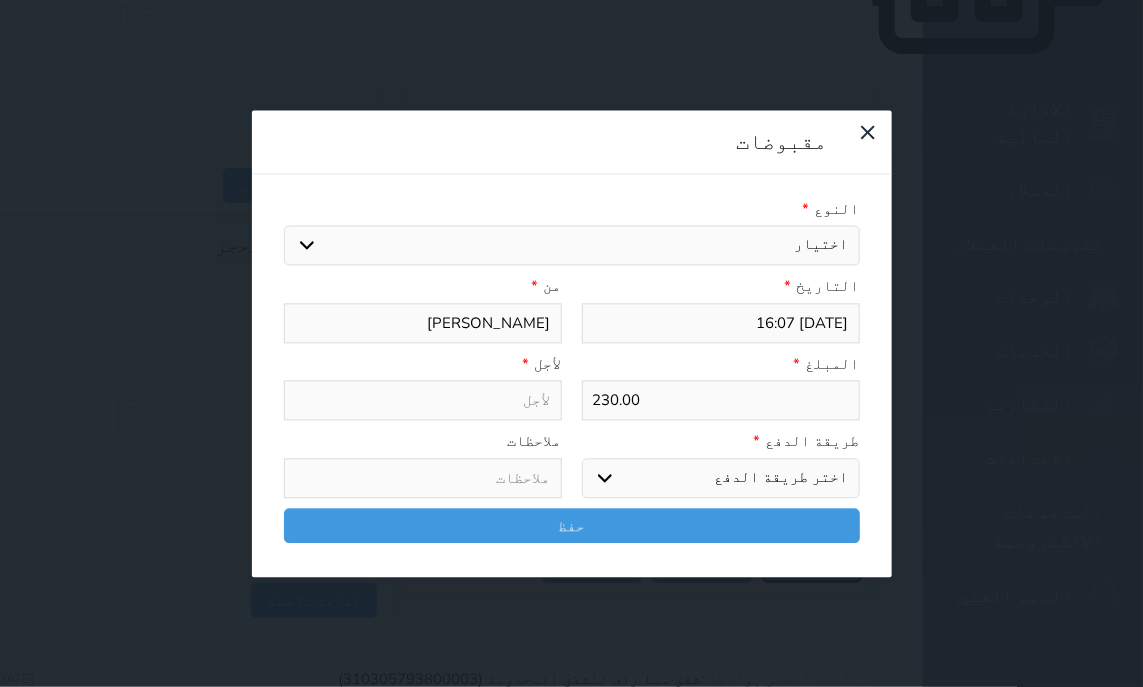 select 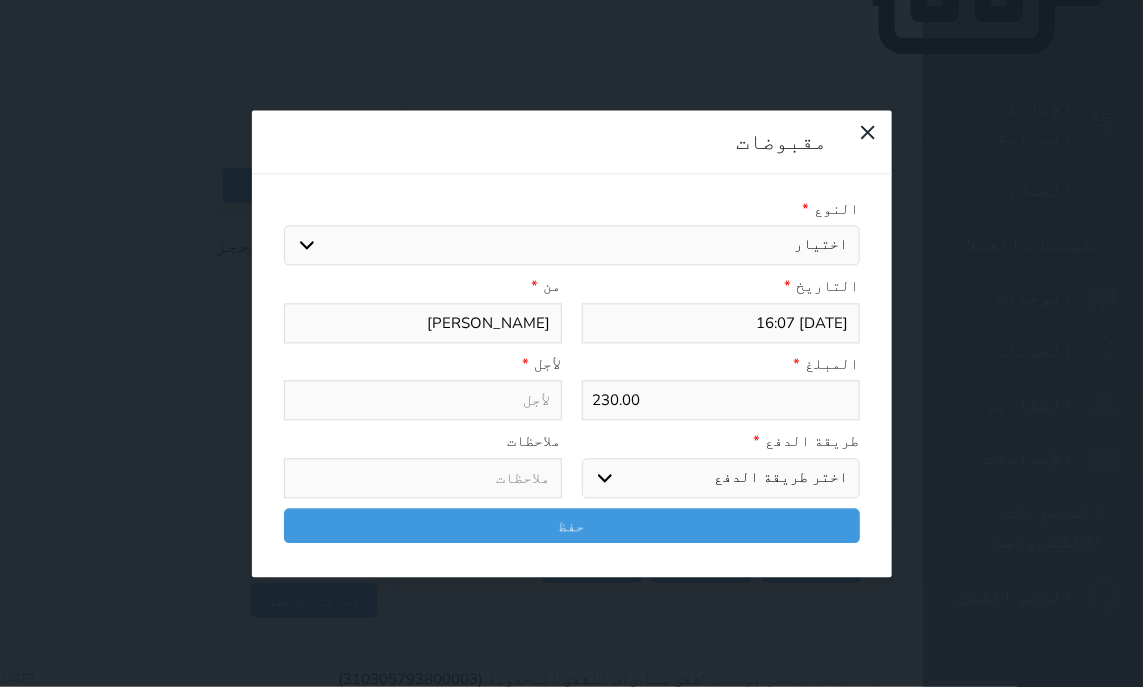 click on "اختيار   مقبوضات عامة قيمة إيجار فواتير تامين عربون لا ينطبق آخر مغسلة واي فاي - الإنترنت مواقف السيارات طعام الأغذية والمشروبات مشروبات المشروبات الباردة المشروبات الساخنة الإفطار غداء عشاء مخبز و كعك حمام سباحة الصالة الرياضية سبا و خدمات الجمال اختيار وإسقاط (خدمات النقل) ميني بار كابل - تلفزيون سرير إضافي تصفيف الشعر التسوق خدمات الجولات السياحية المنظمة خدمات الدليل السياحي" at bounding box center [572, 246] 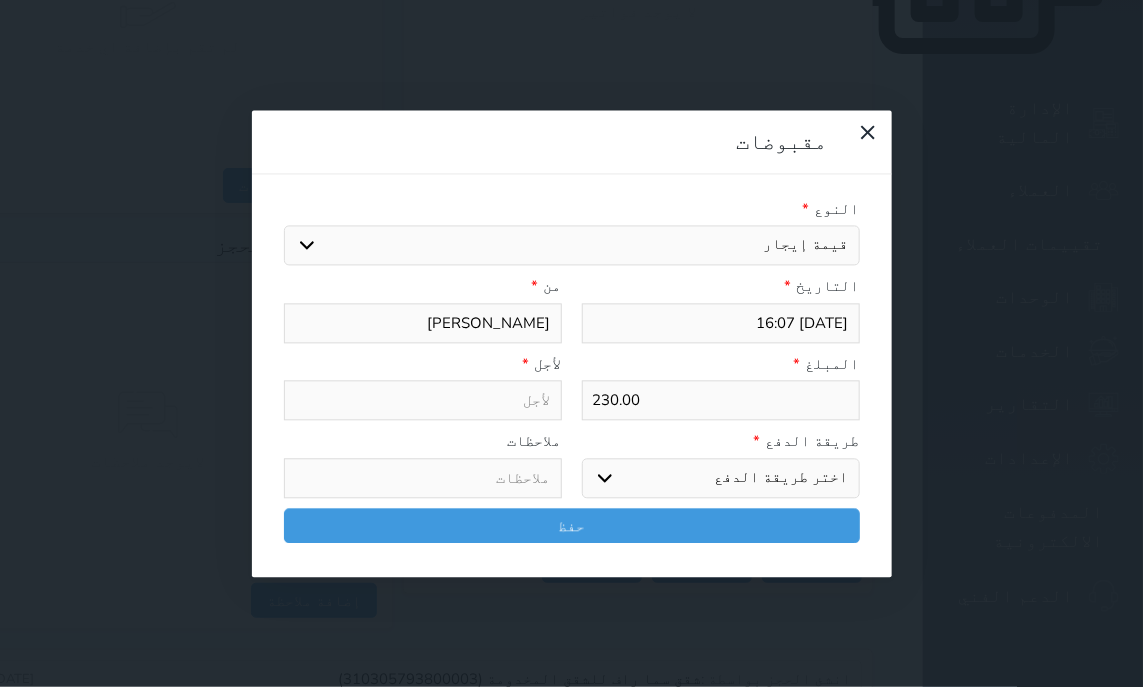 select 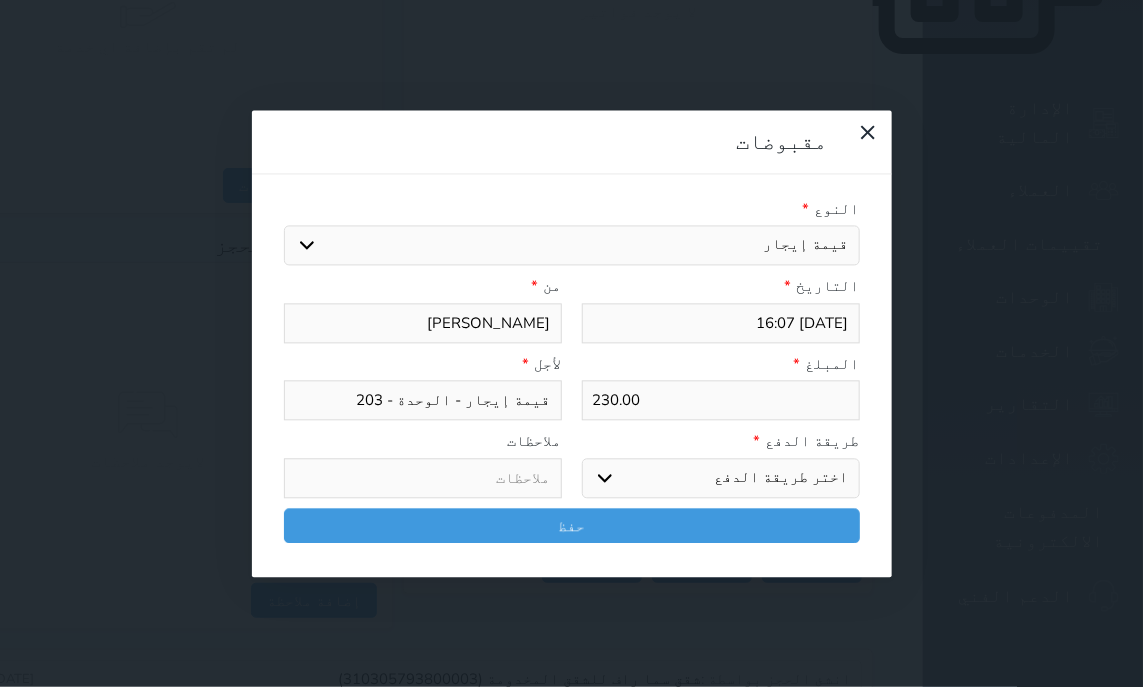 click on "اختر طريقة الدفع   دفع نقدى   تحويل بنكى   مدى   بطاقة ائتمان   آجل" at bounding box center [721, 478] 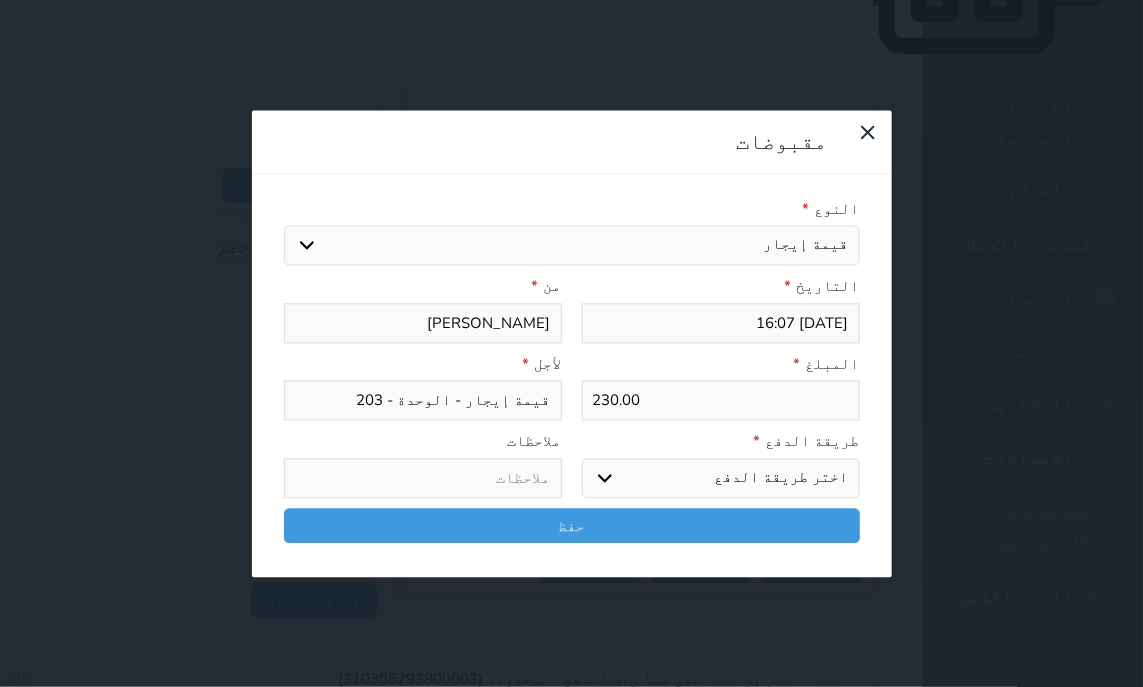 select on "mada" 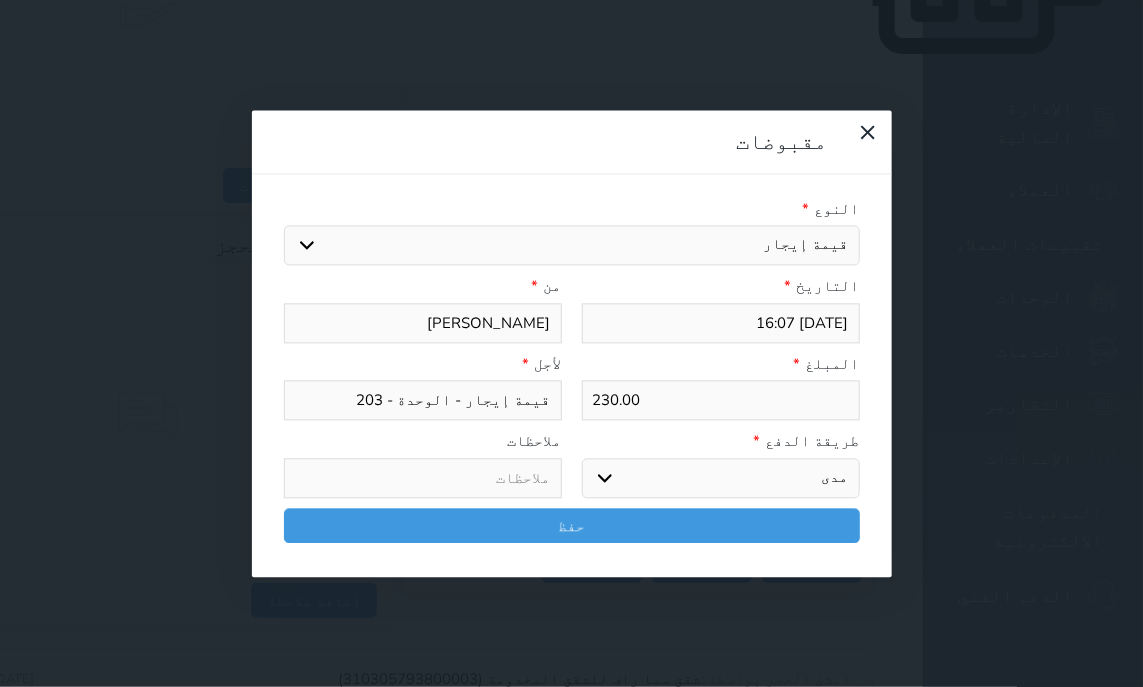 click on "مدى" at bounding box center (0, 0) 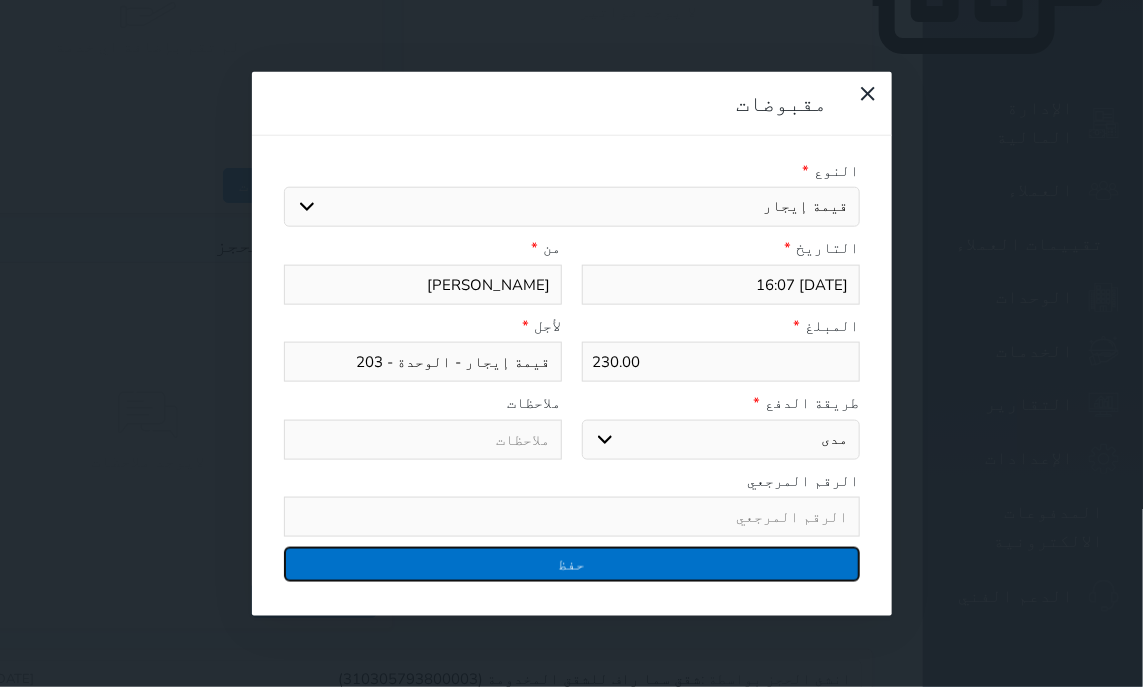 click on "حفظ" at bounding box center (572, 564) 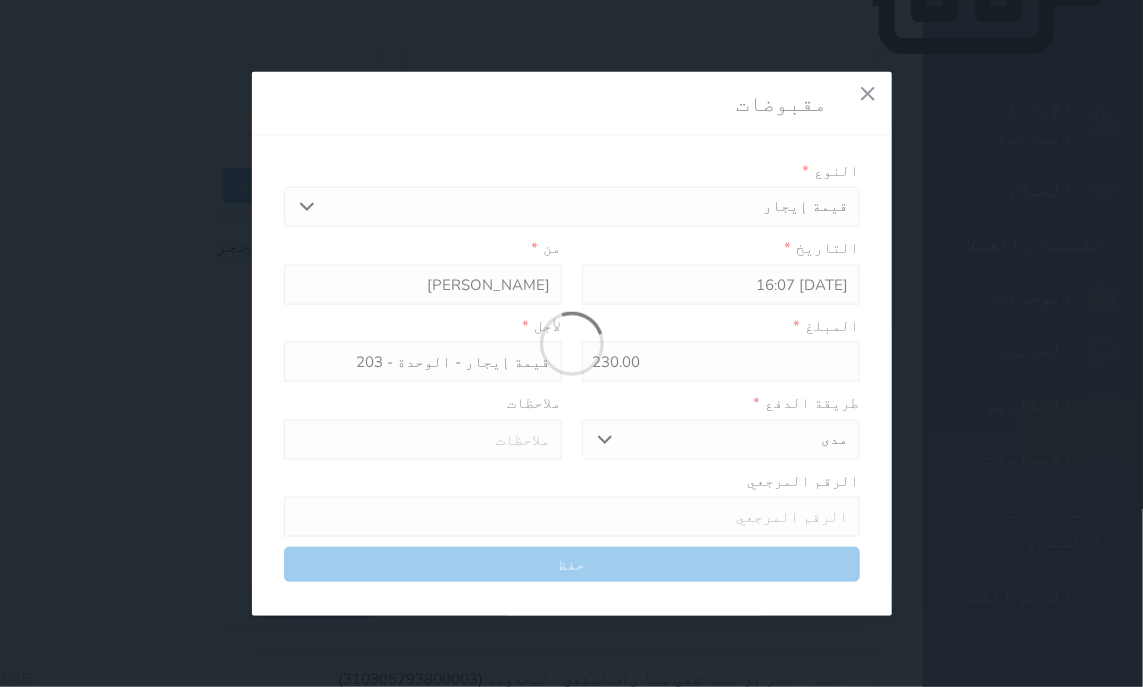 select 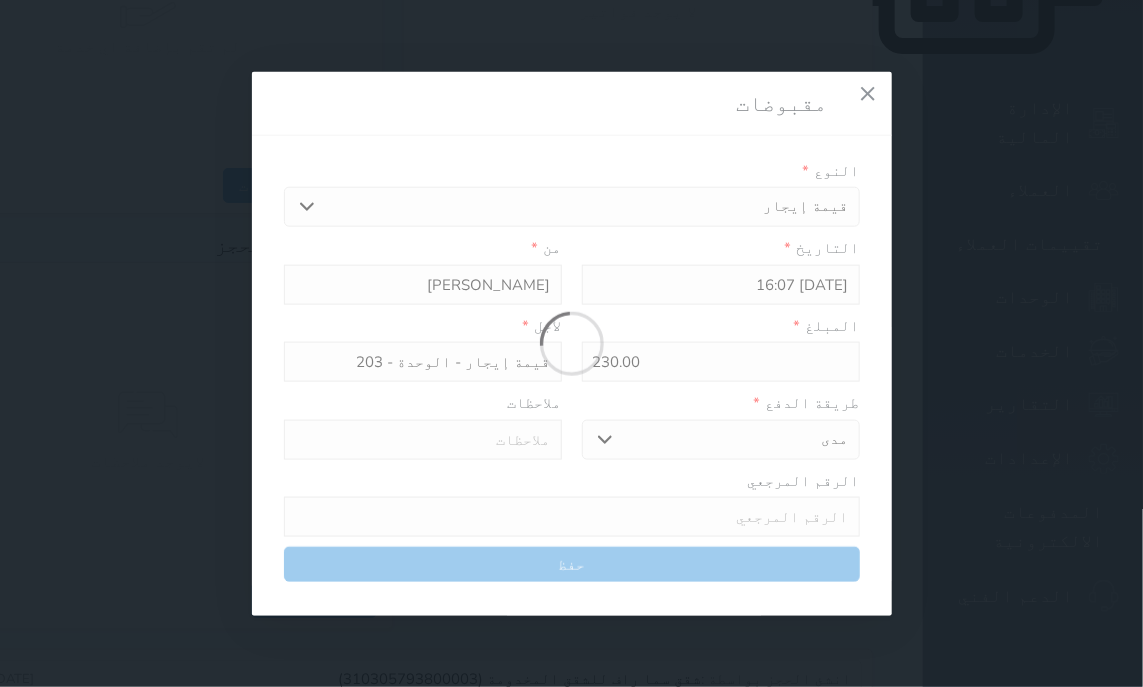 type 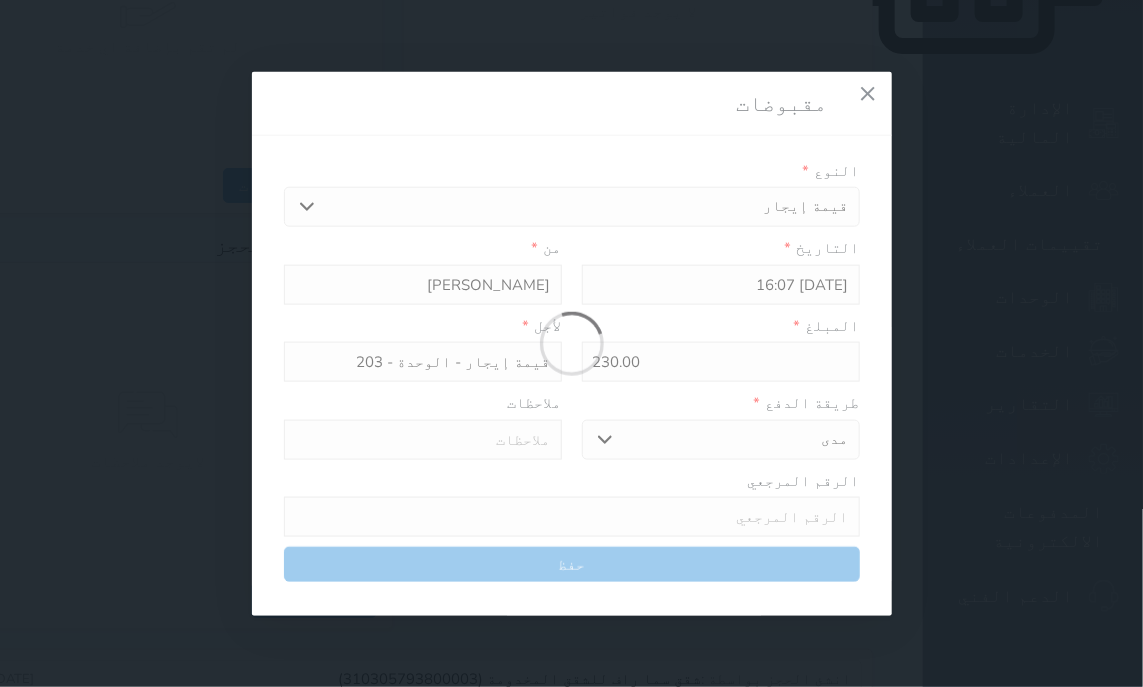 type on "0" 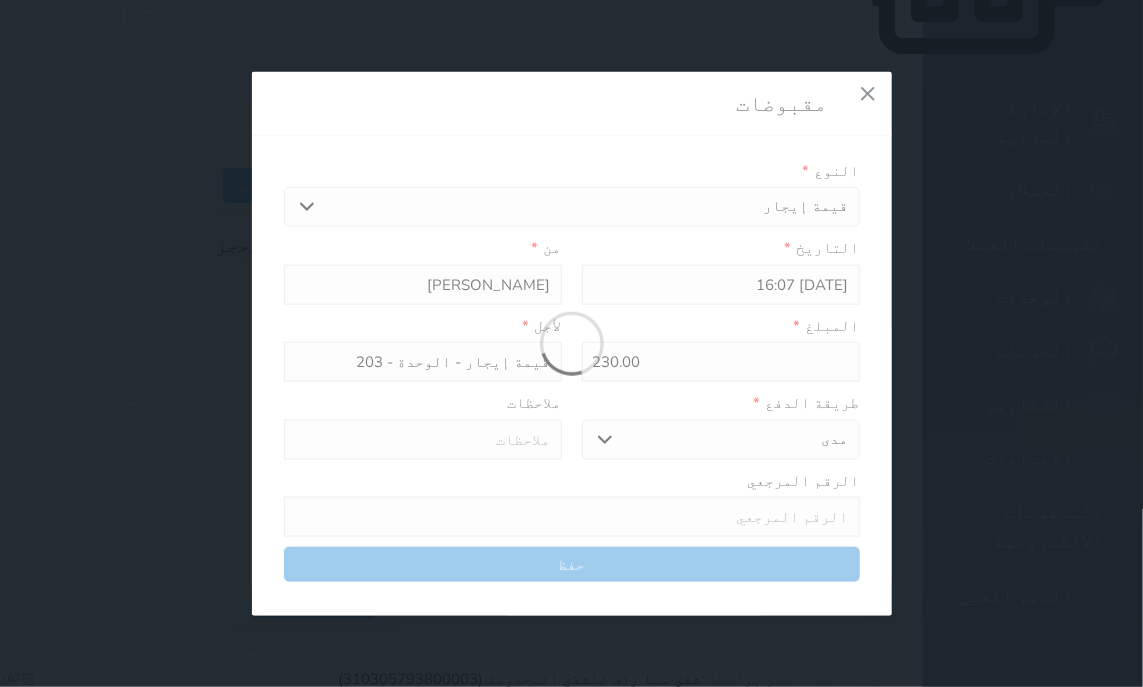 select 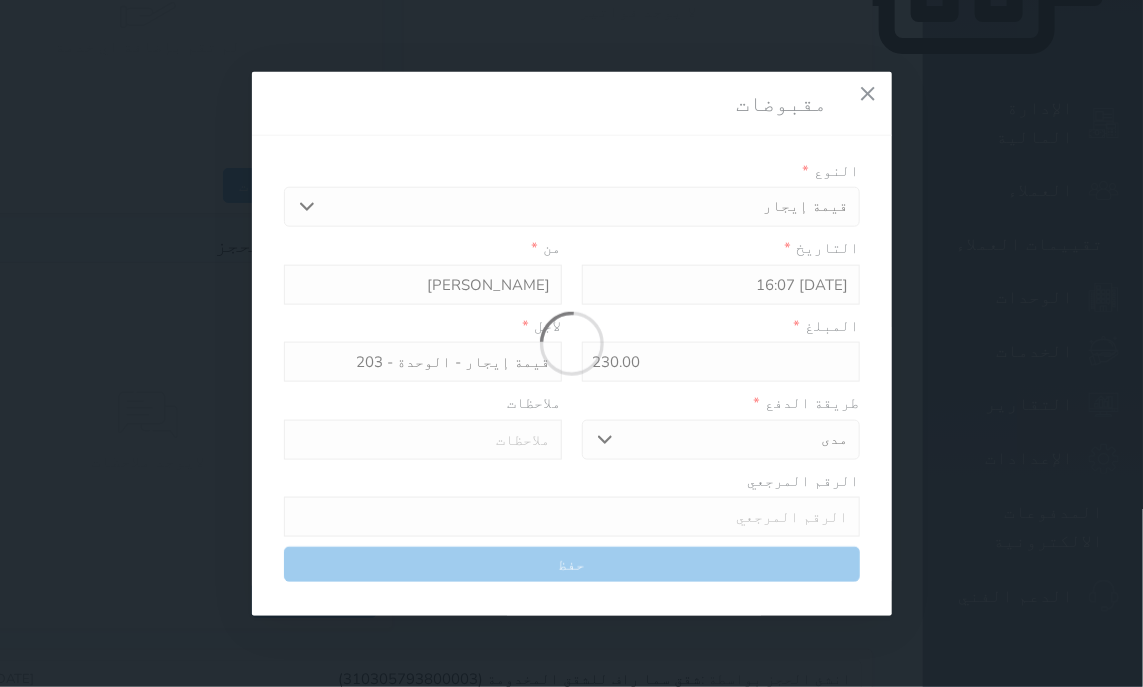 type on "0" 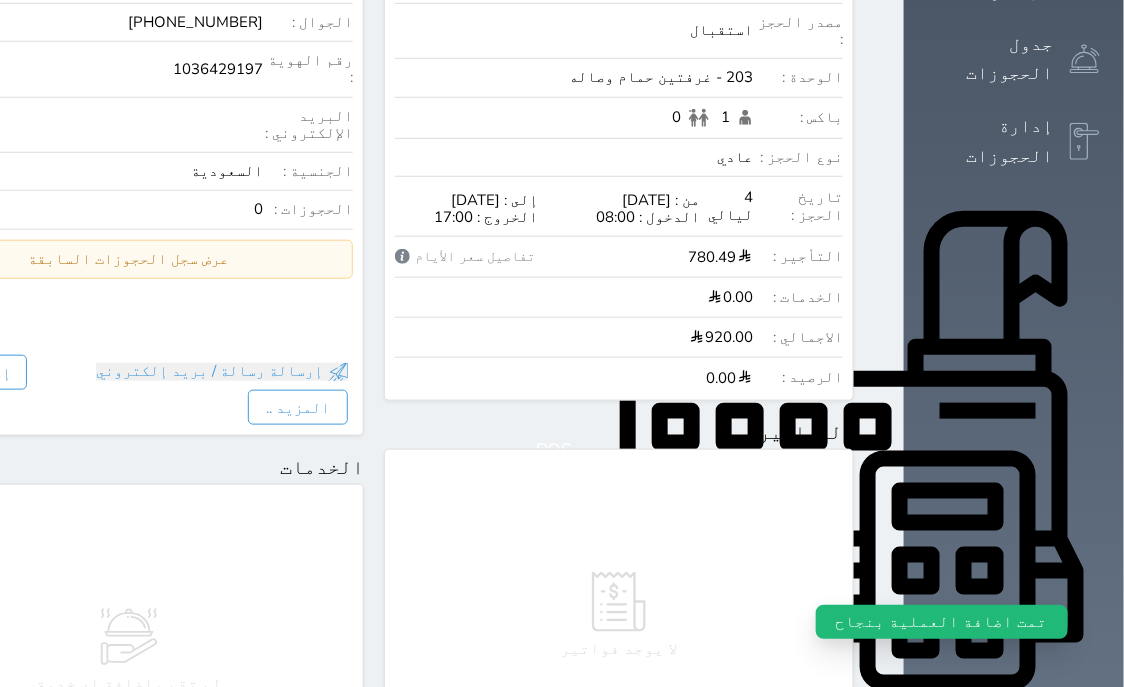 scroll, scrollTop: 0, scrollLeft: 0, axis: both 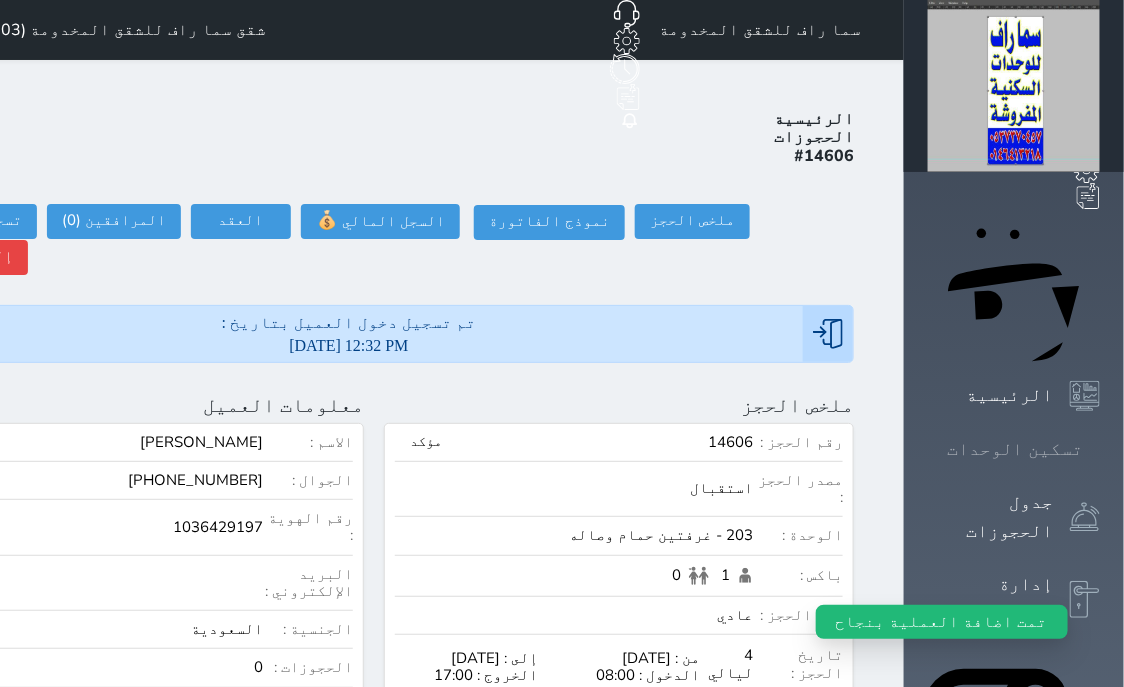 click 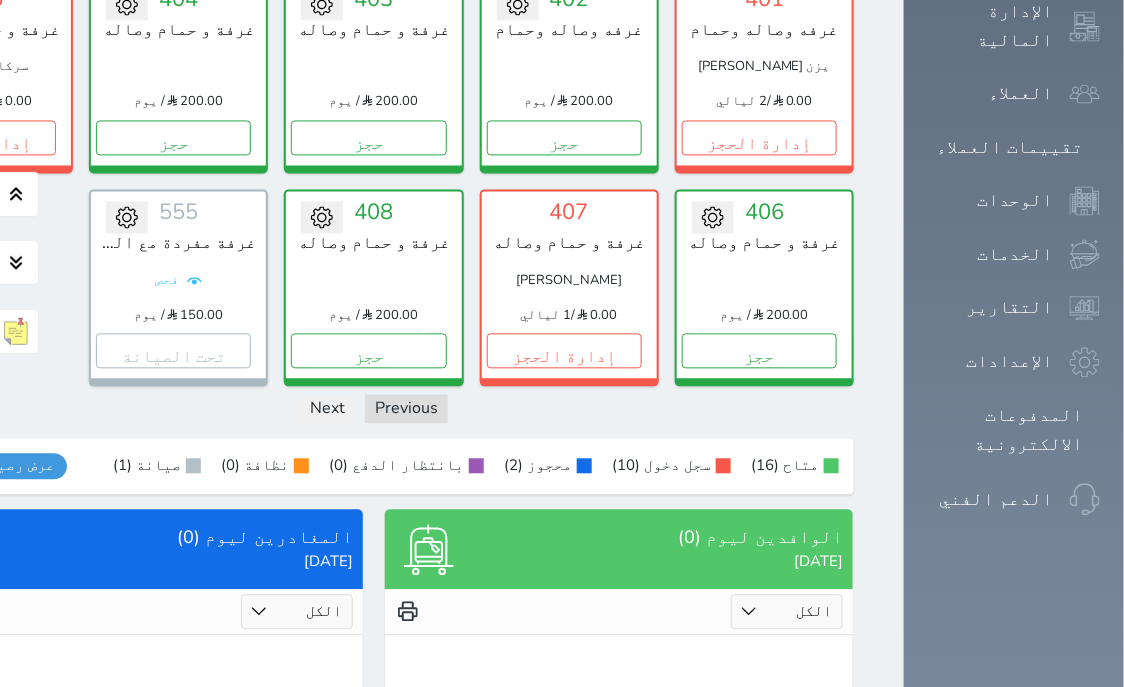 scroll, scrollTop: 1223, scrollLeft: 0, axis: vertical 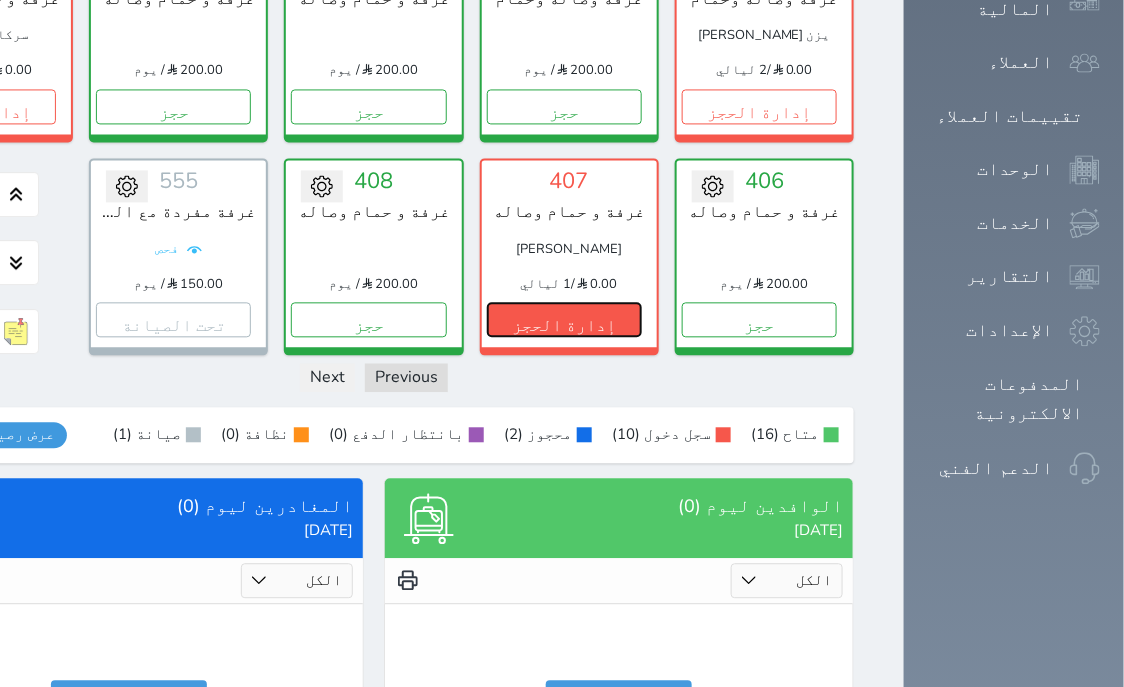 click on "إدارة الحجز" at bounding box center [564, 319] 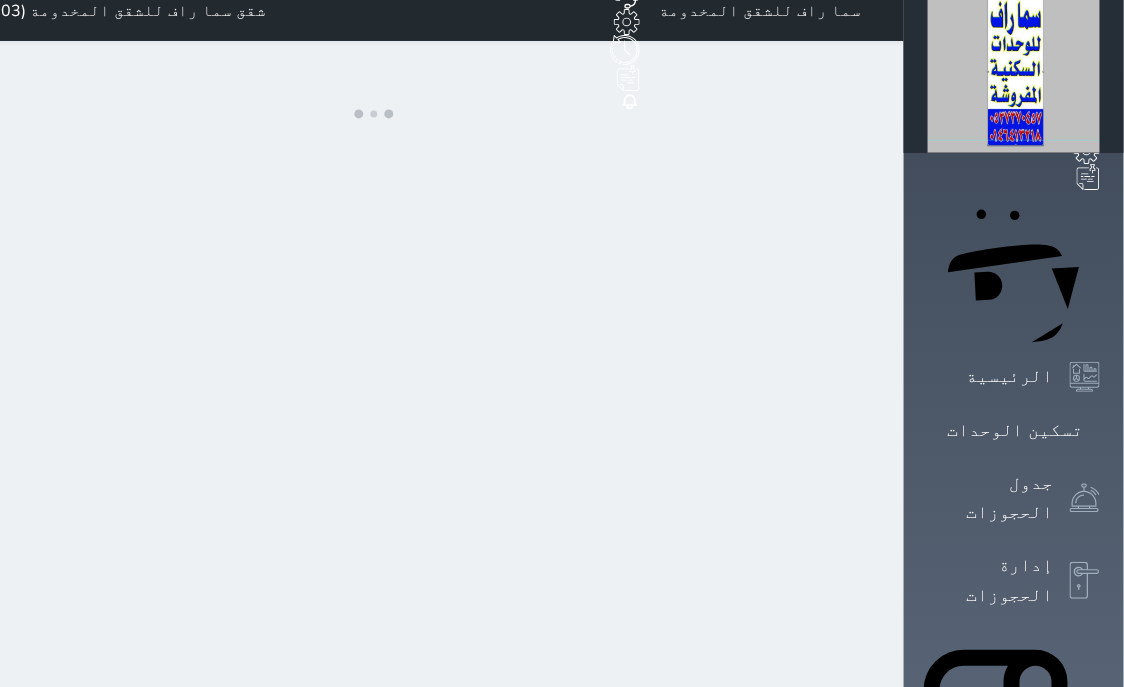 scroll, scrollTop: 0, scrollLeft: 0, axis: both 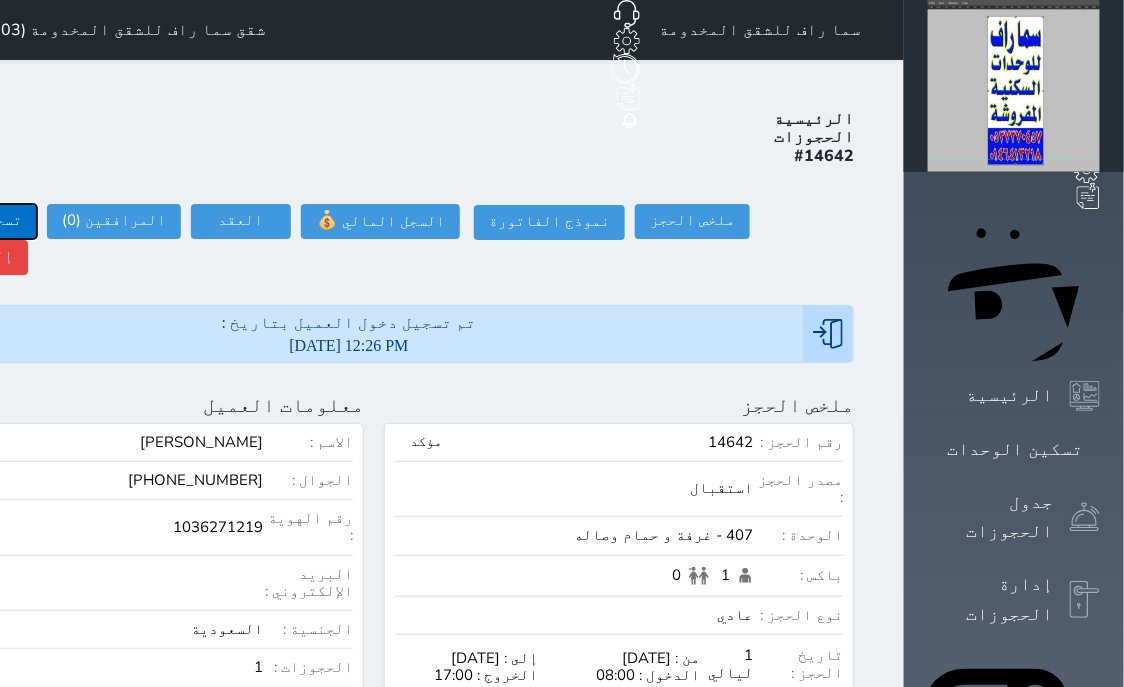 click on "تسجيل مغادرة" at bounding box center (-30, 221) 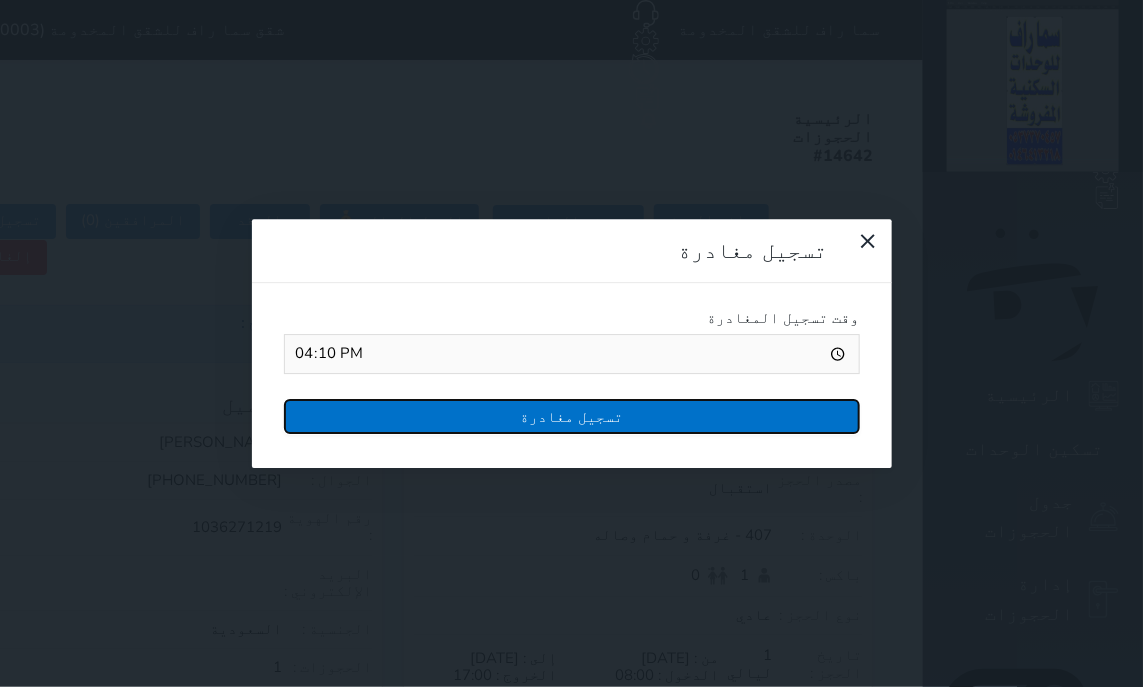 click on "تسجيل مغادرة" at bounding box center (572, 416) 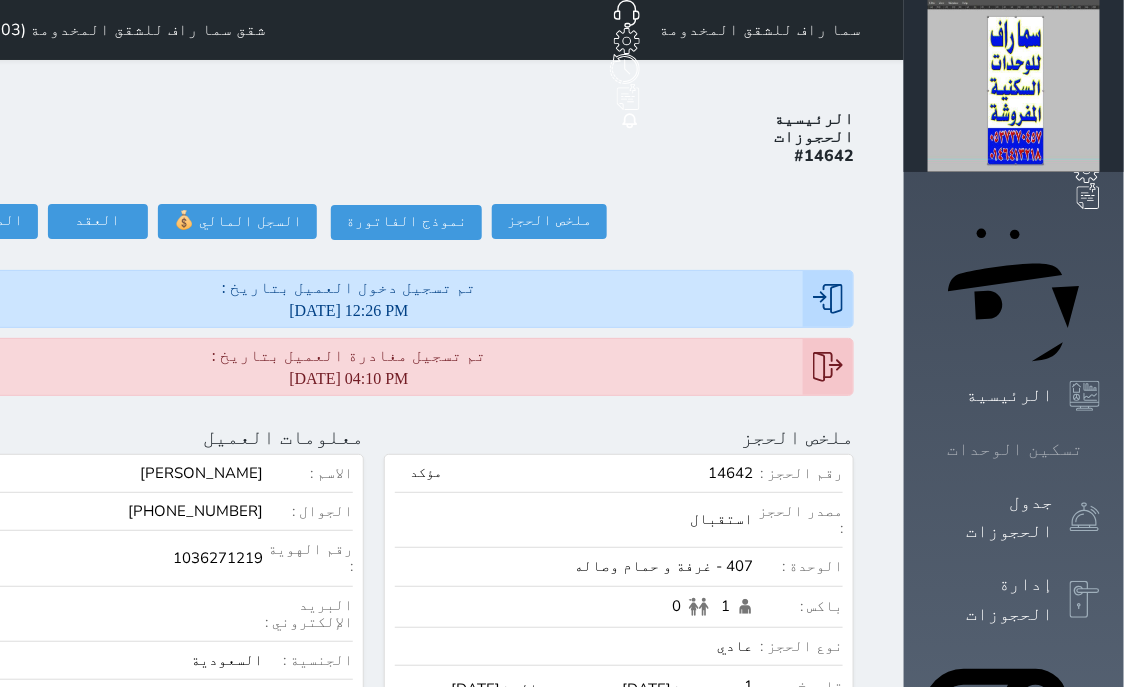 click 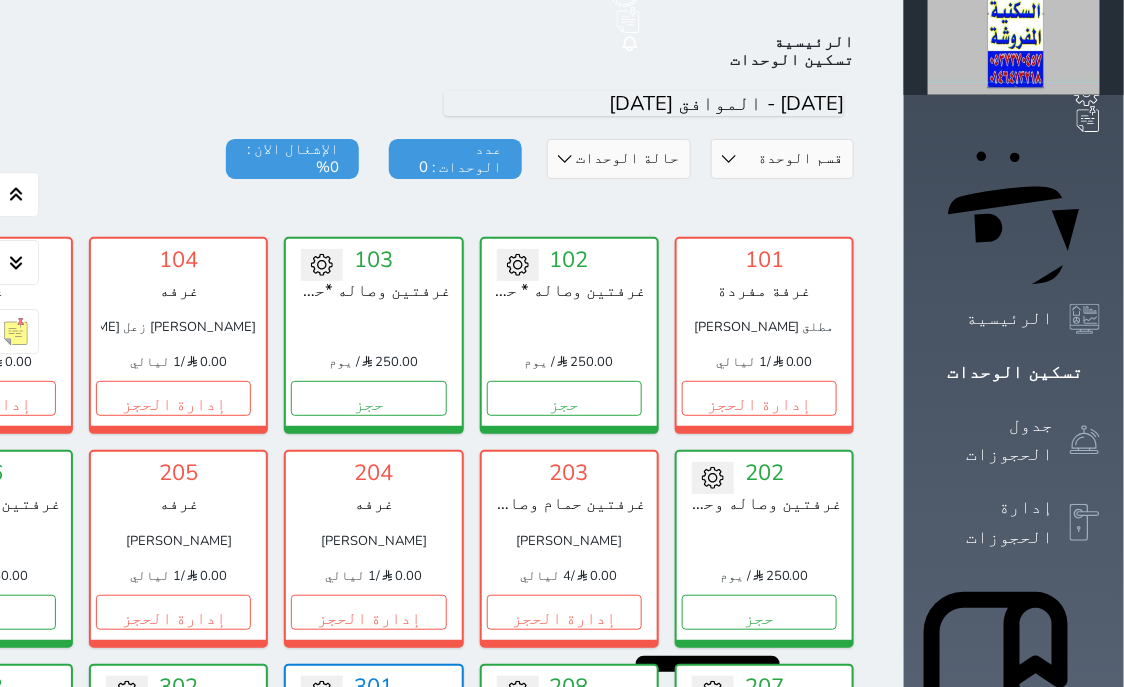 scroll, scrollTop: 78, scrollLeft: 0, axis: vertical 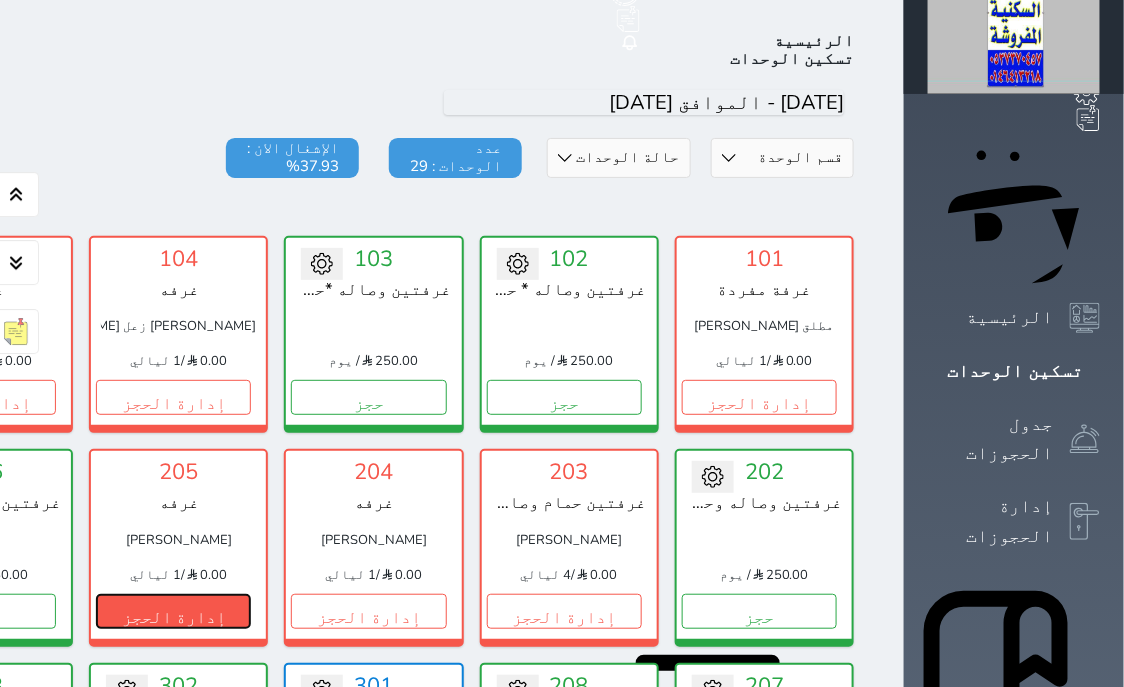 click on "إدارة الحجز" at bounding box center (173, 611) 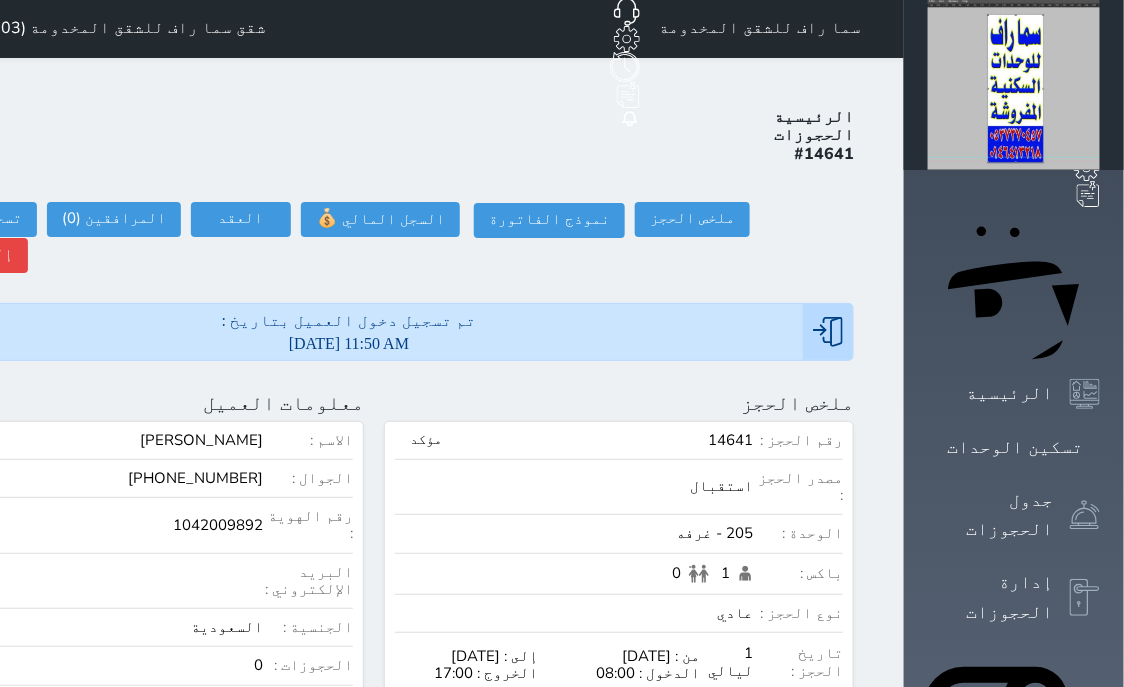 scroll, scrollTop: 0, scrollLeft: 0, axis: both 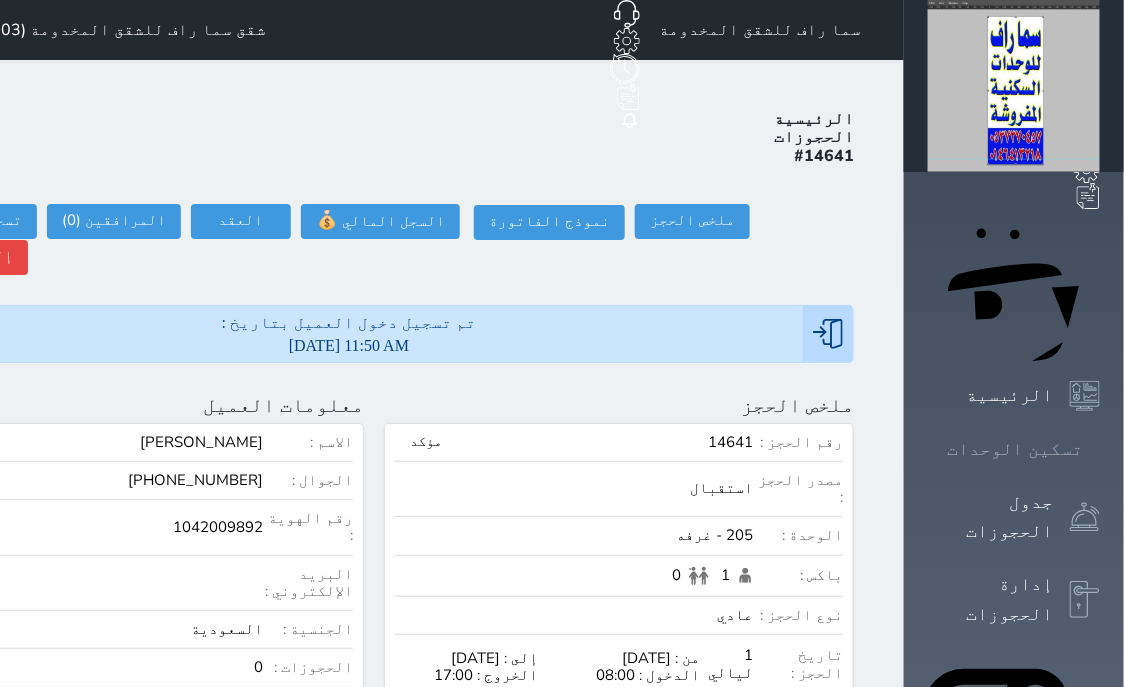 click 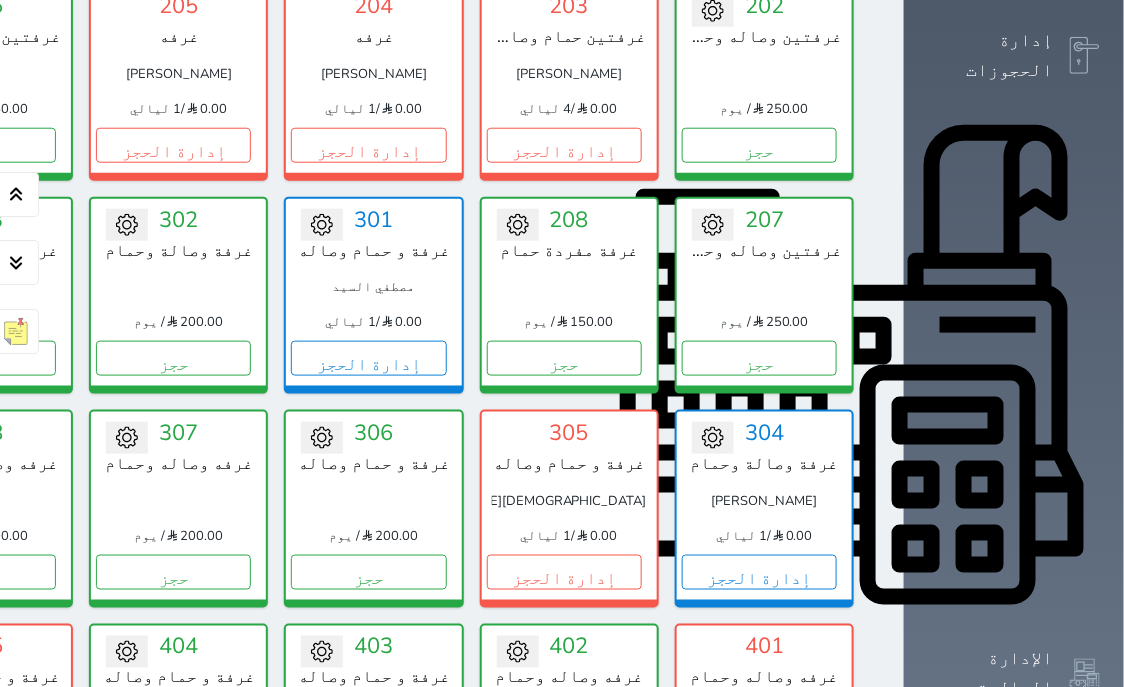 scroll, scrollTop: 587, scrollLeft: 0, axis: vertical 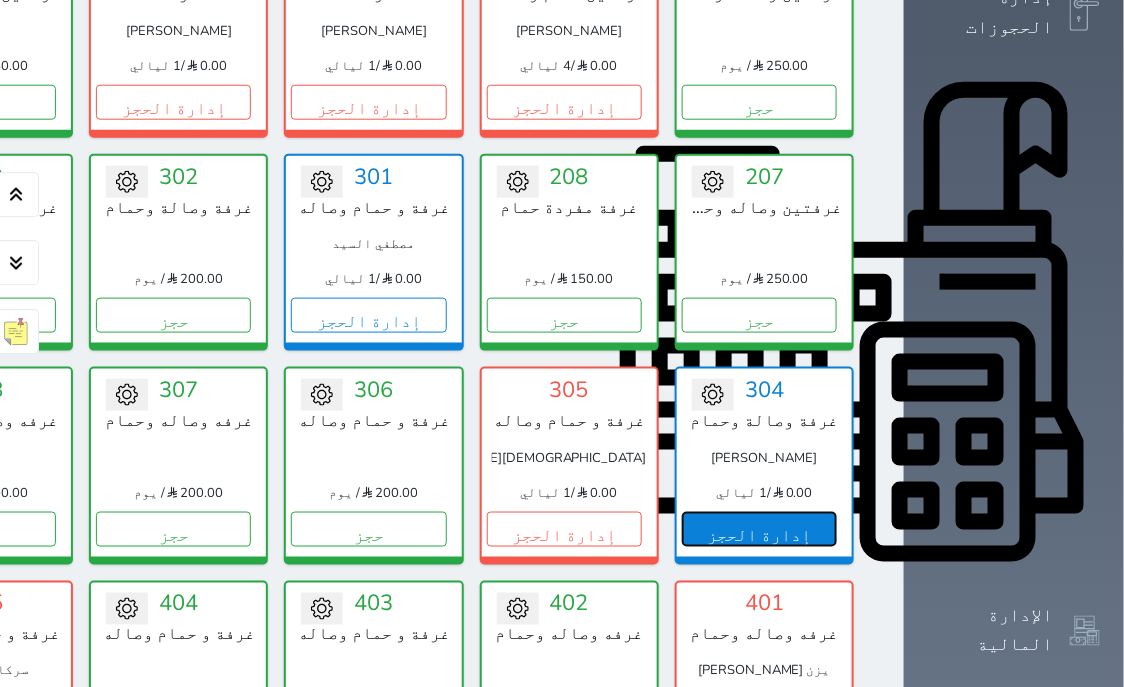 click on "إدارة الحجز" at bounding box center [759, 529] 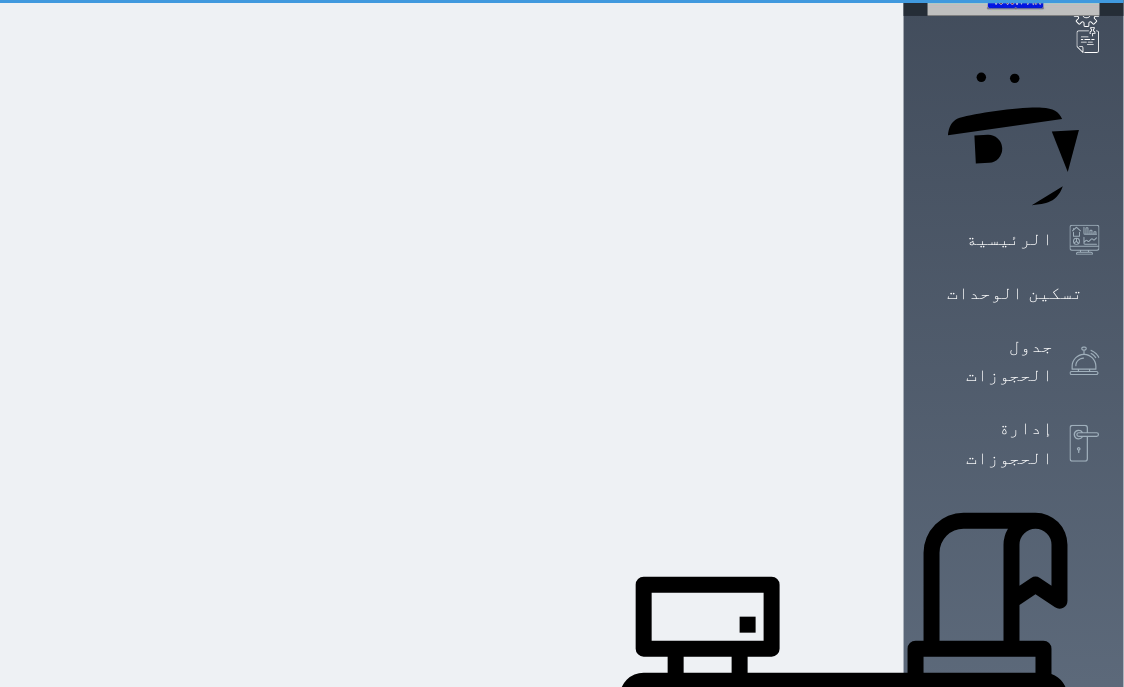 scroll, scrollTop: 0, scrollLeft: 0, axis: both 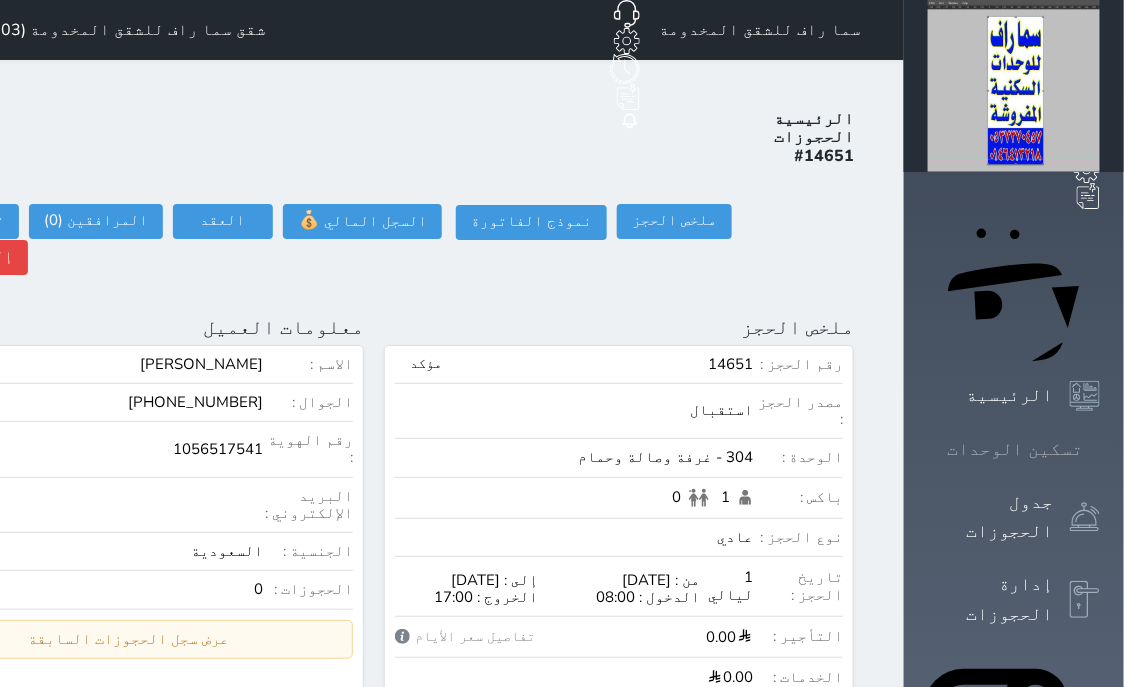 click 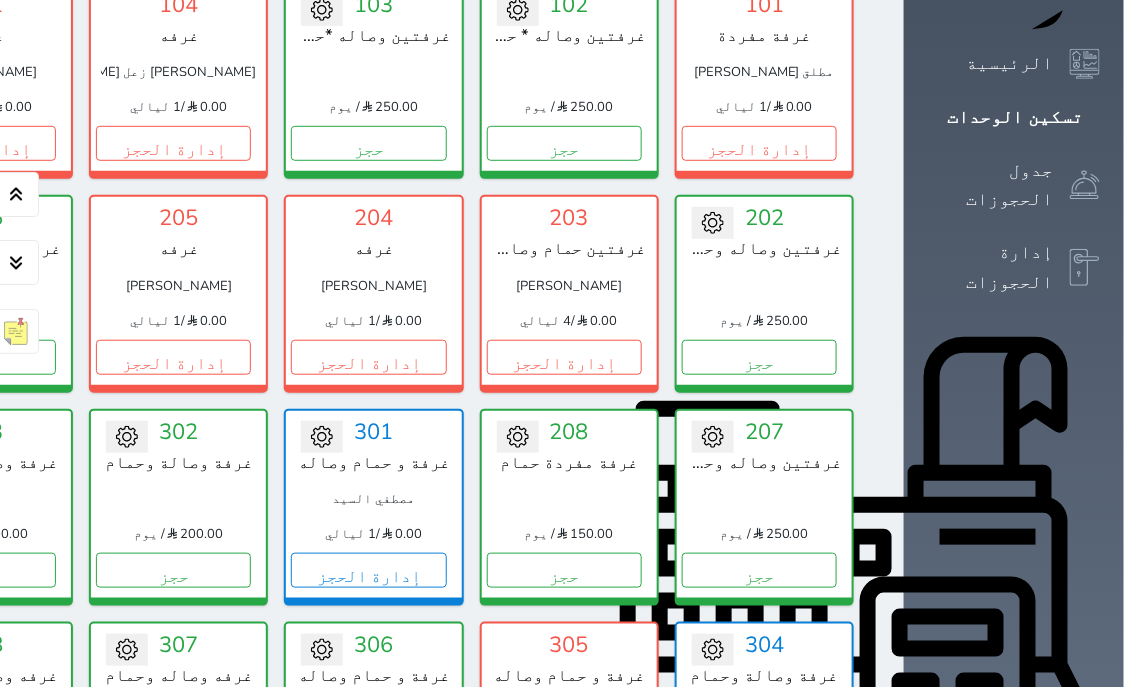 scroll, scrollTop: 205, scrollLeft: 0, axis: vertical 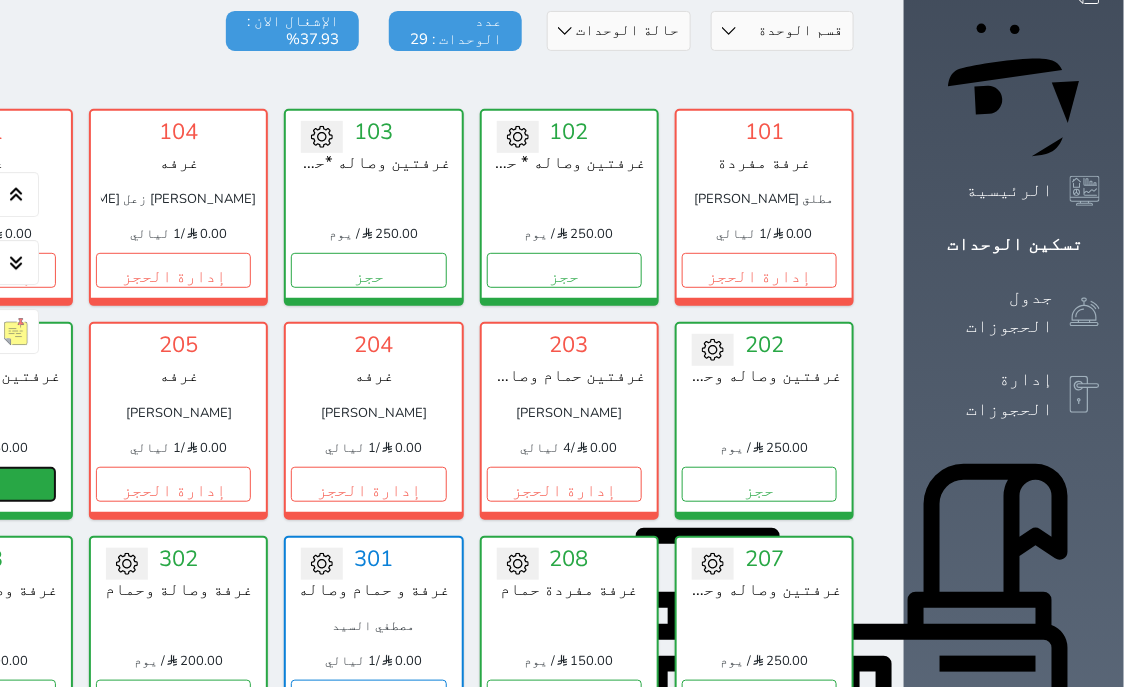 click on "حجز" at bounding box center [-22, 484] 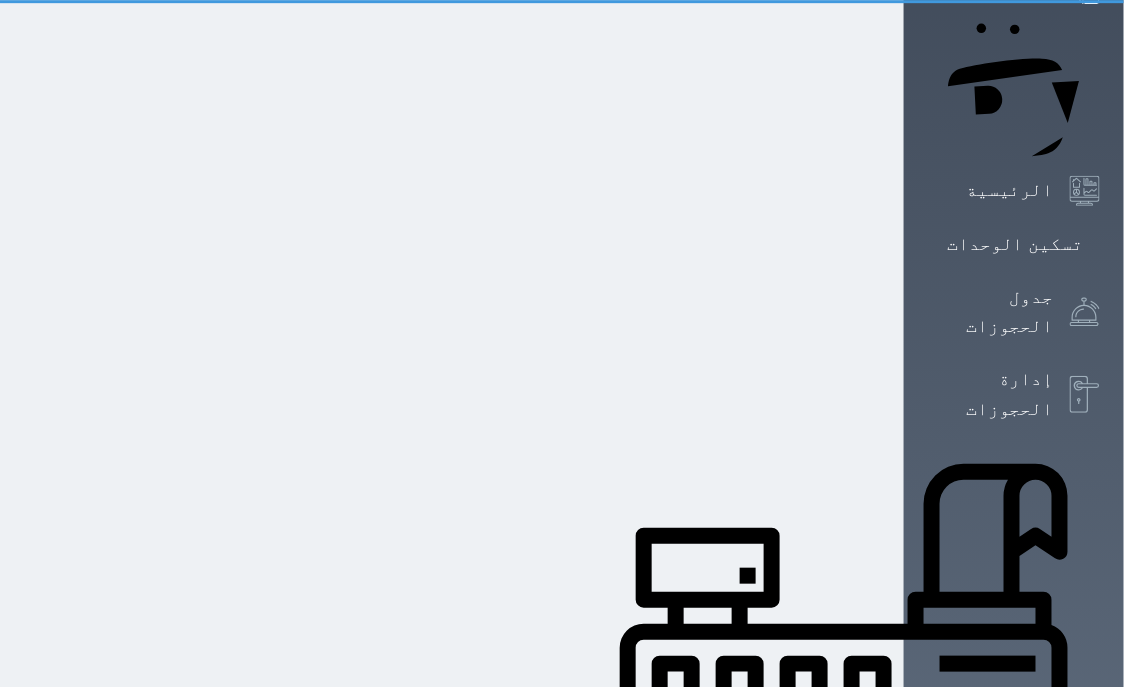 scroll, scrollTop: 29, scrollLeft: 0, axis: vertical 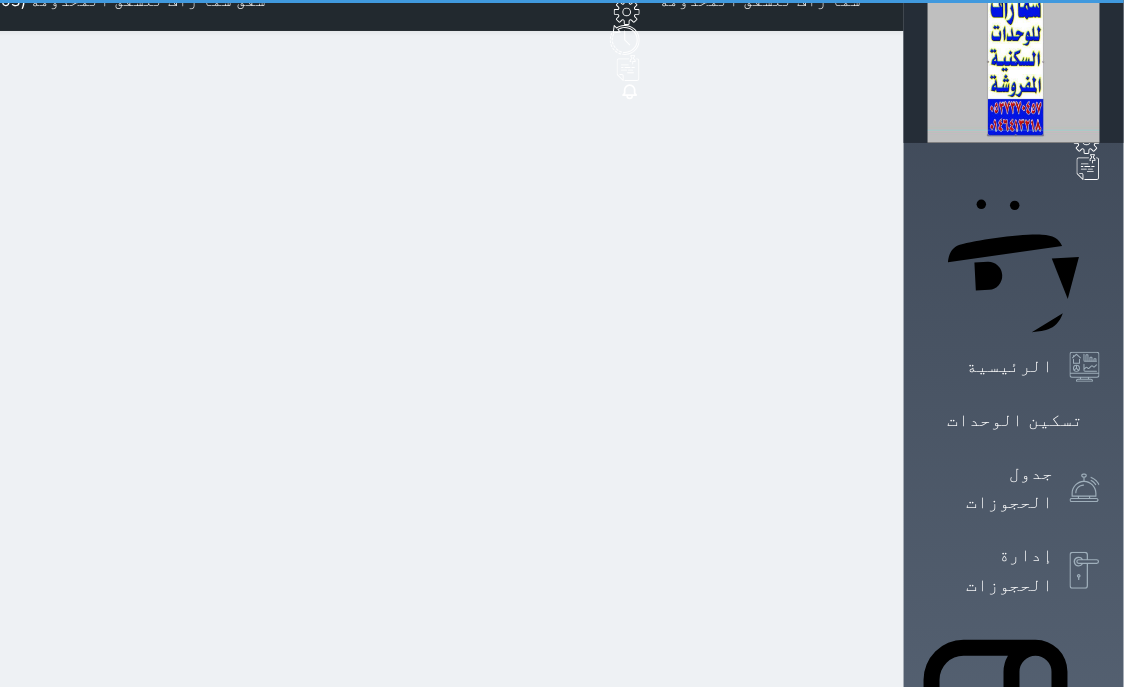 select on "1" 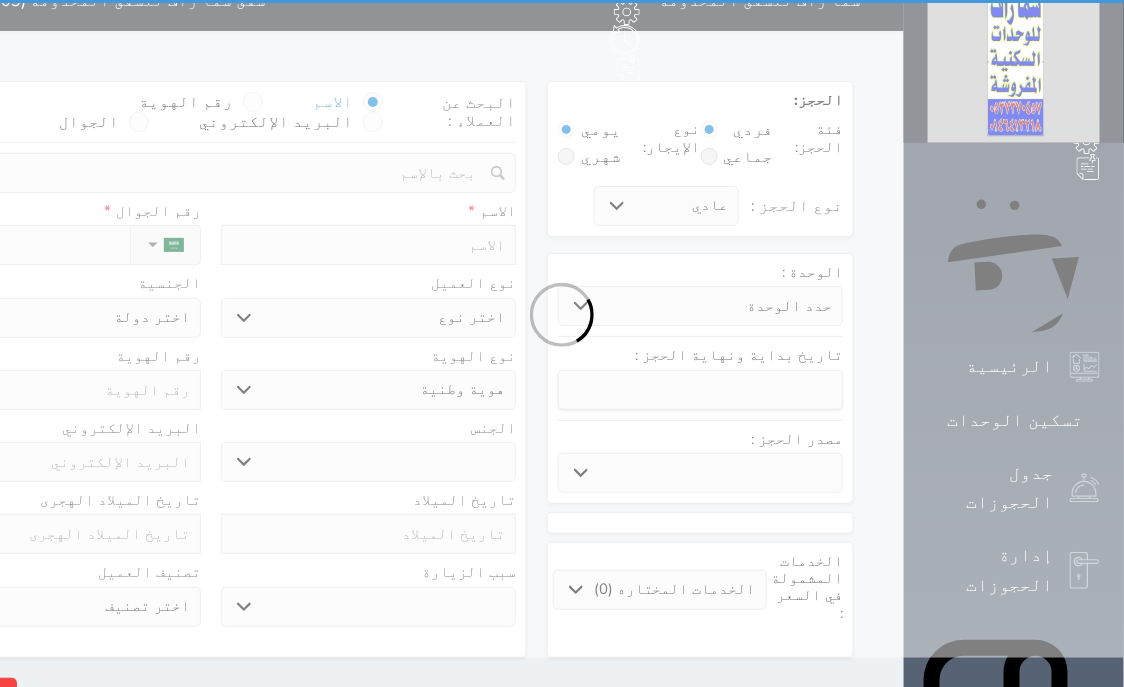 scroll, scrollTop: 0, scrollLeft: 0, axis: both 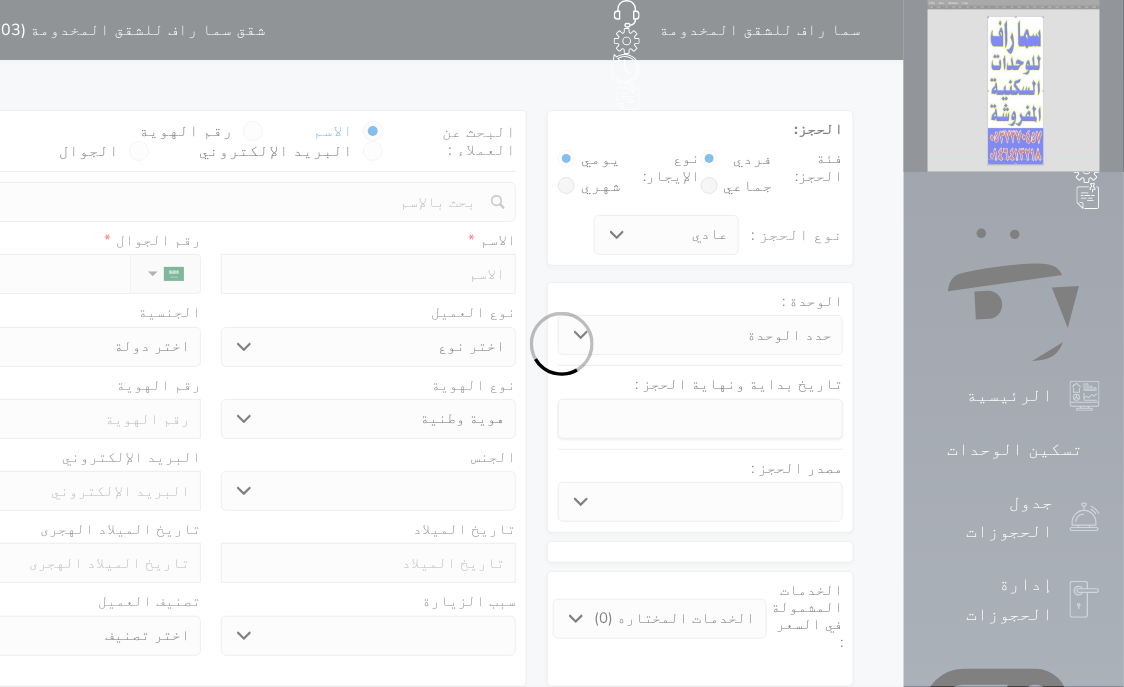 select 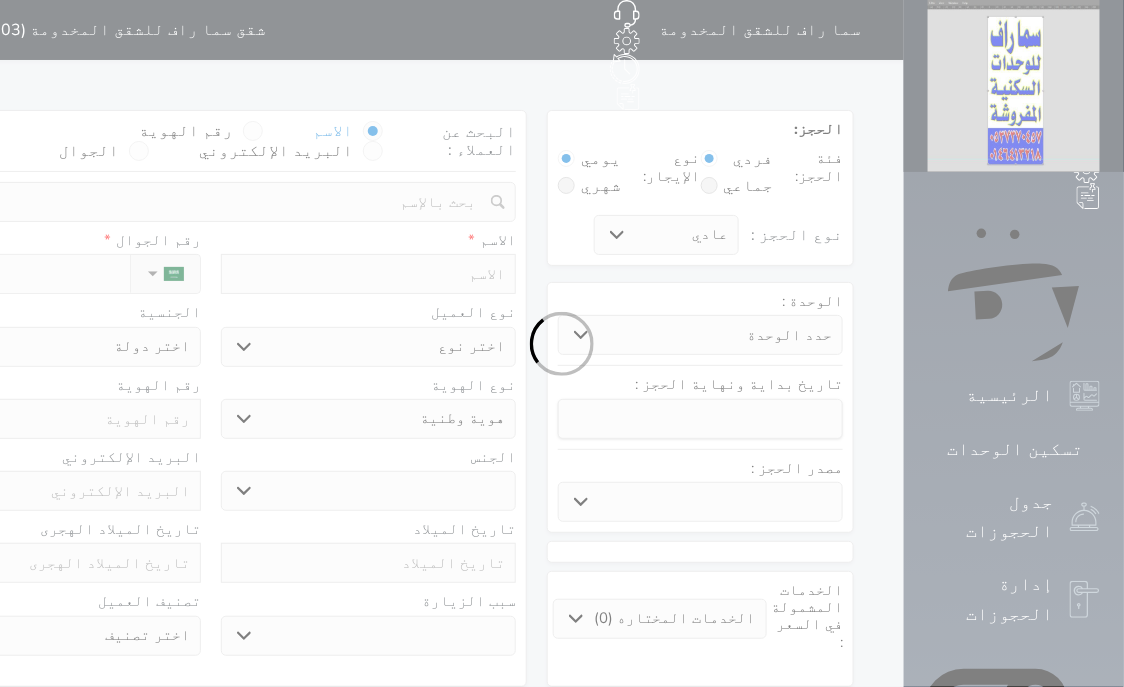 select 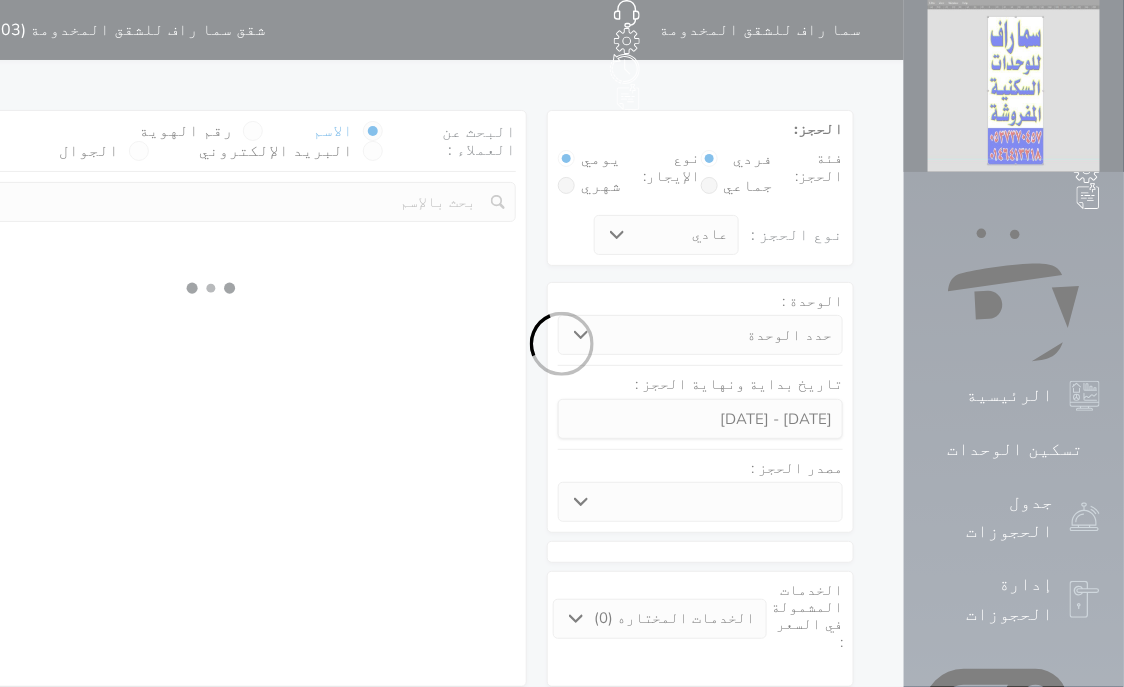 select 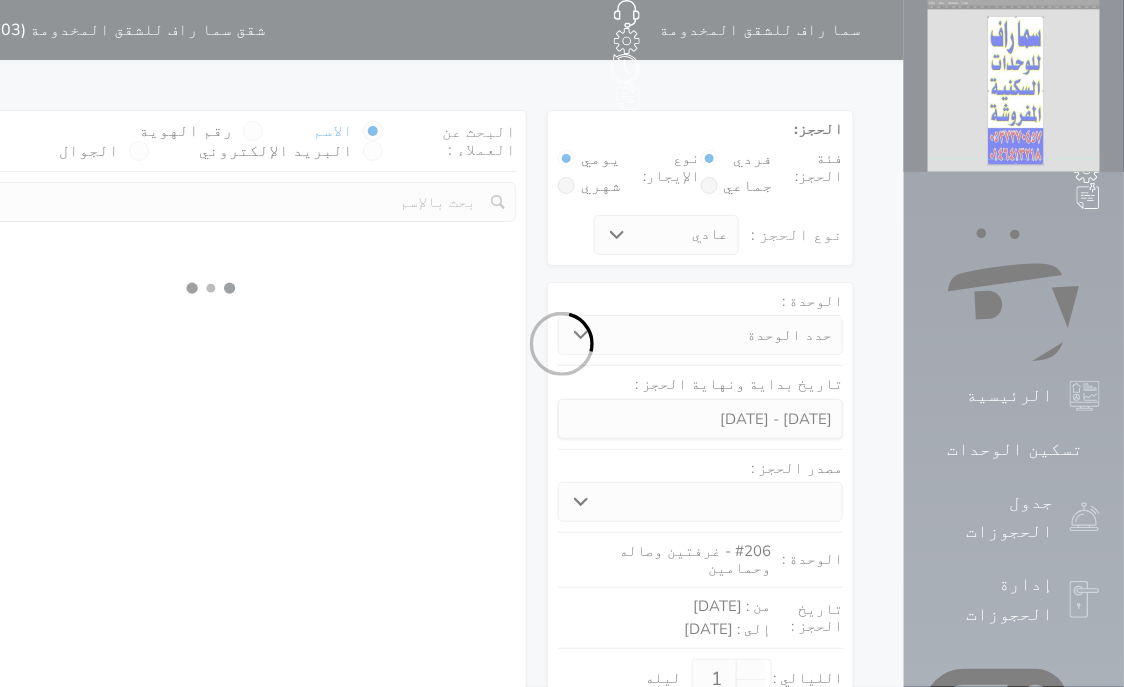 click at bounding box center [562, 343] 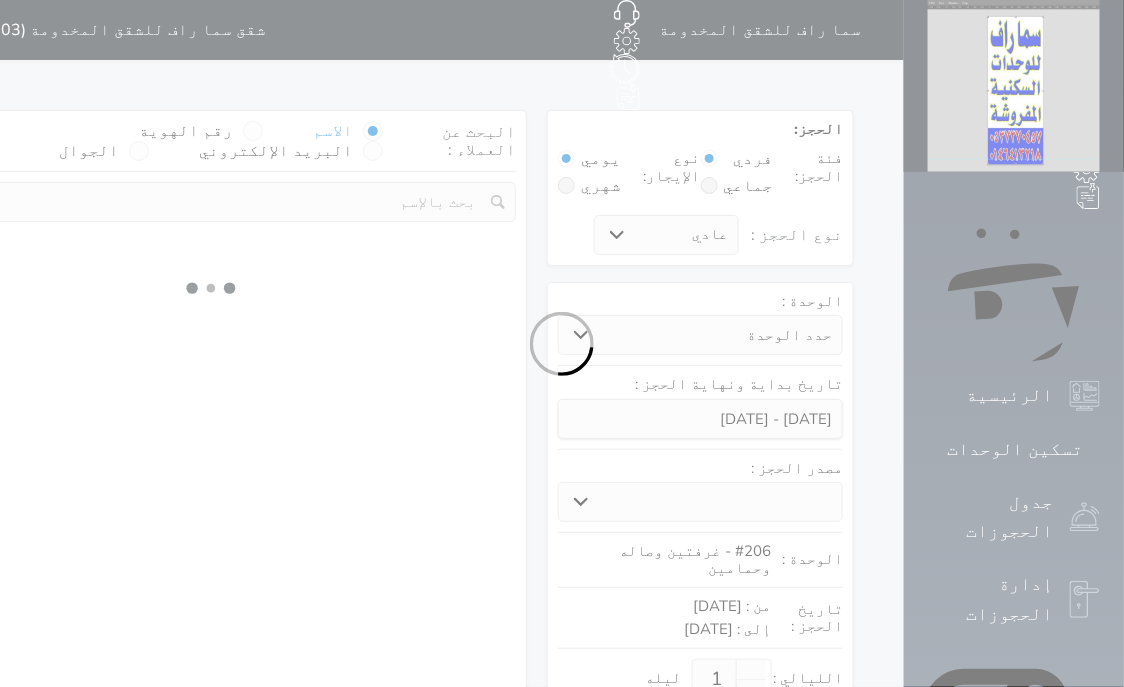 select on "1" 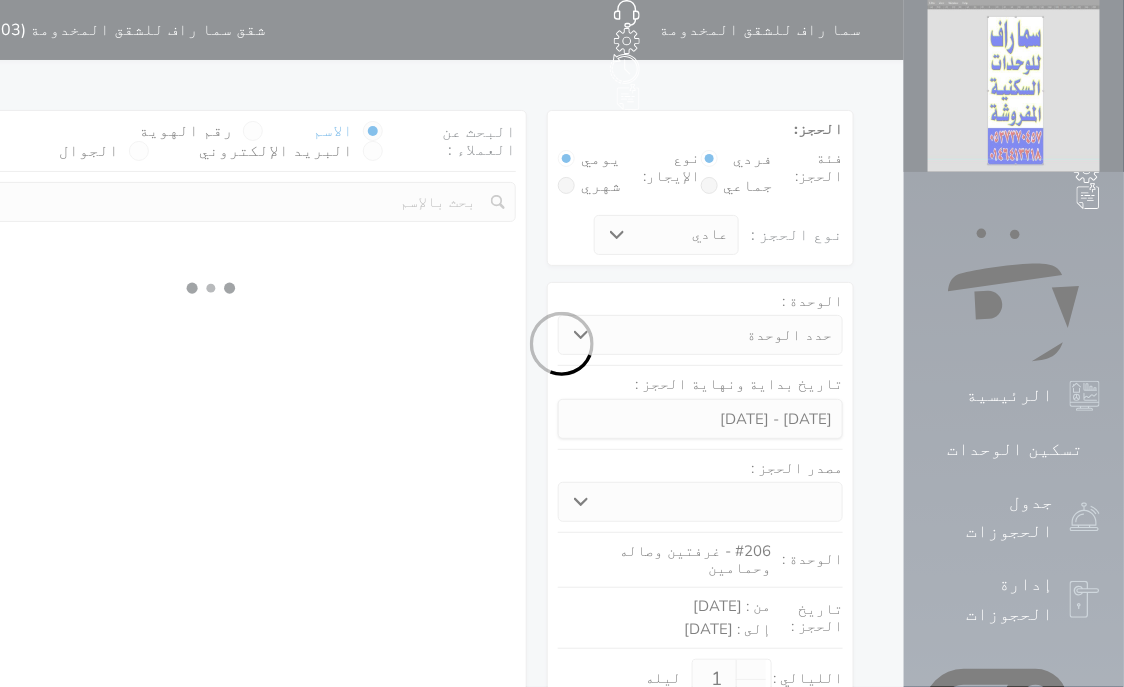 select on "113" 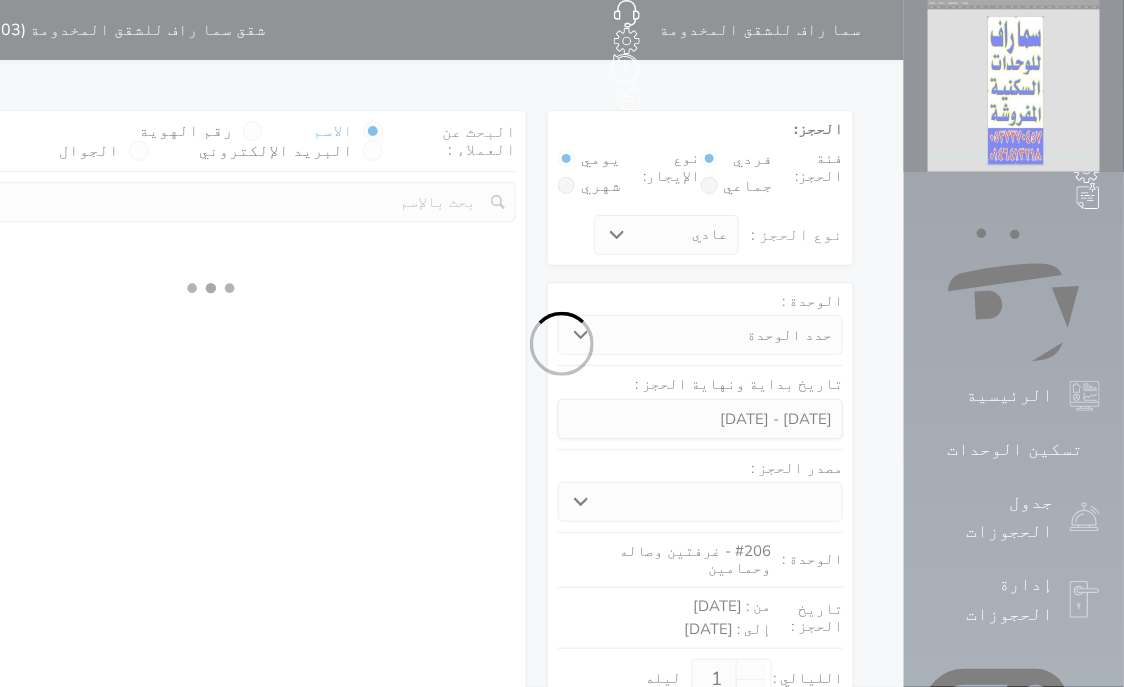 select on "1" 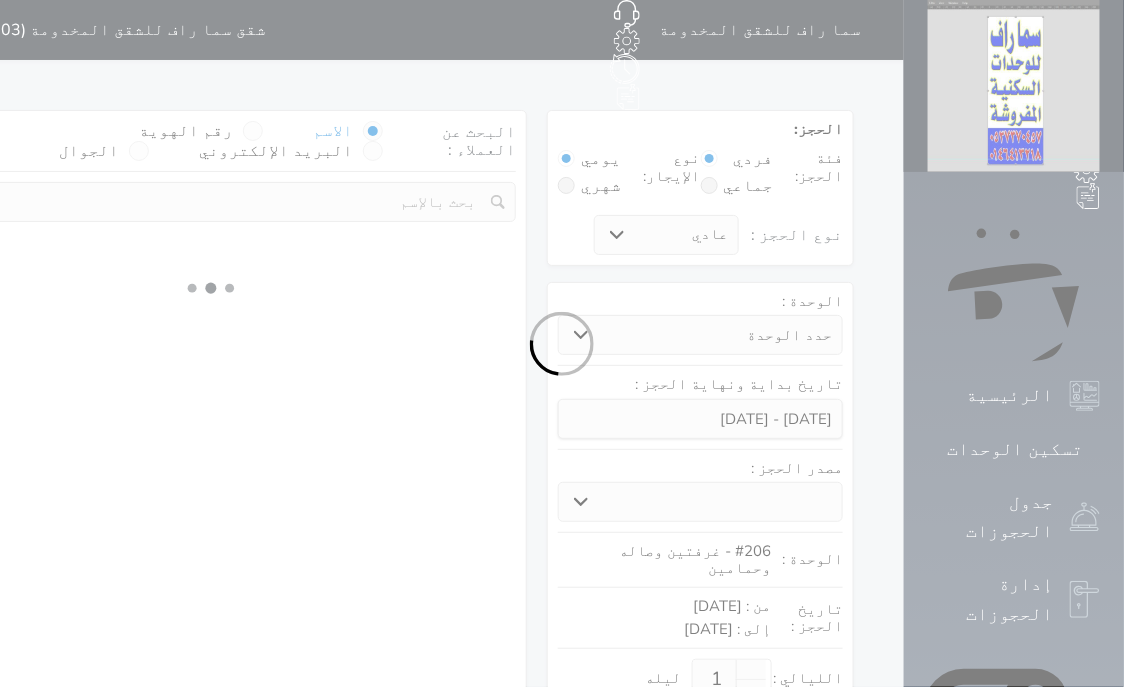select 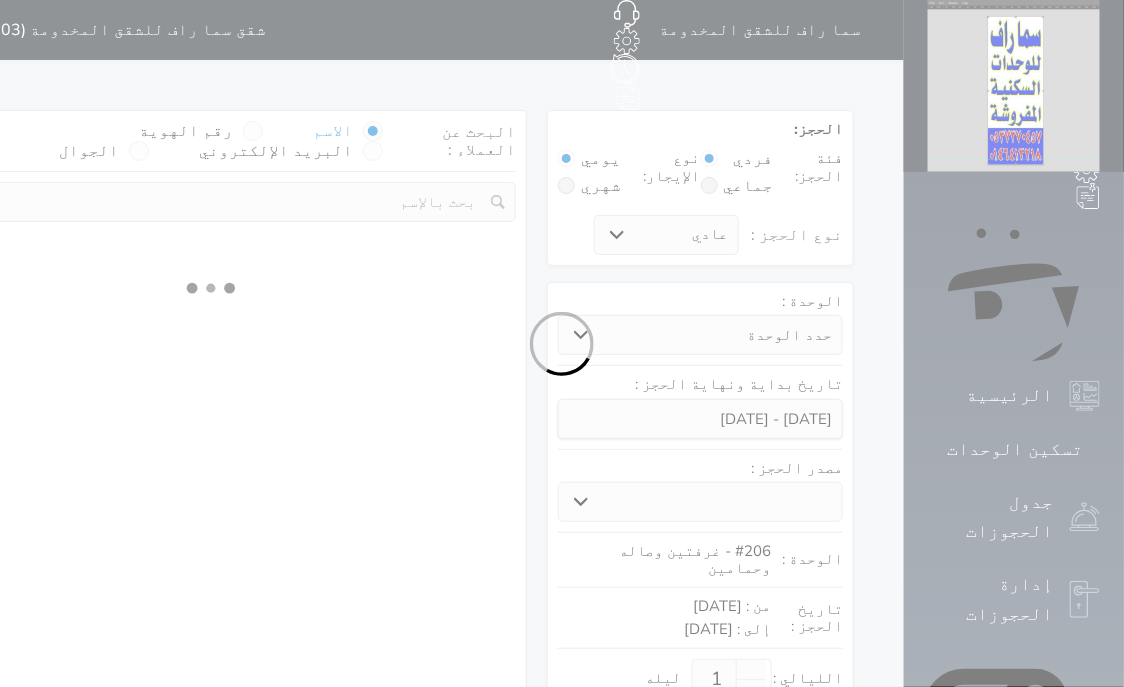 select on "7" 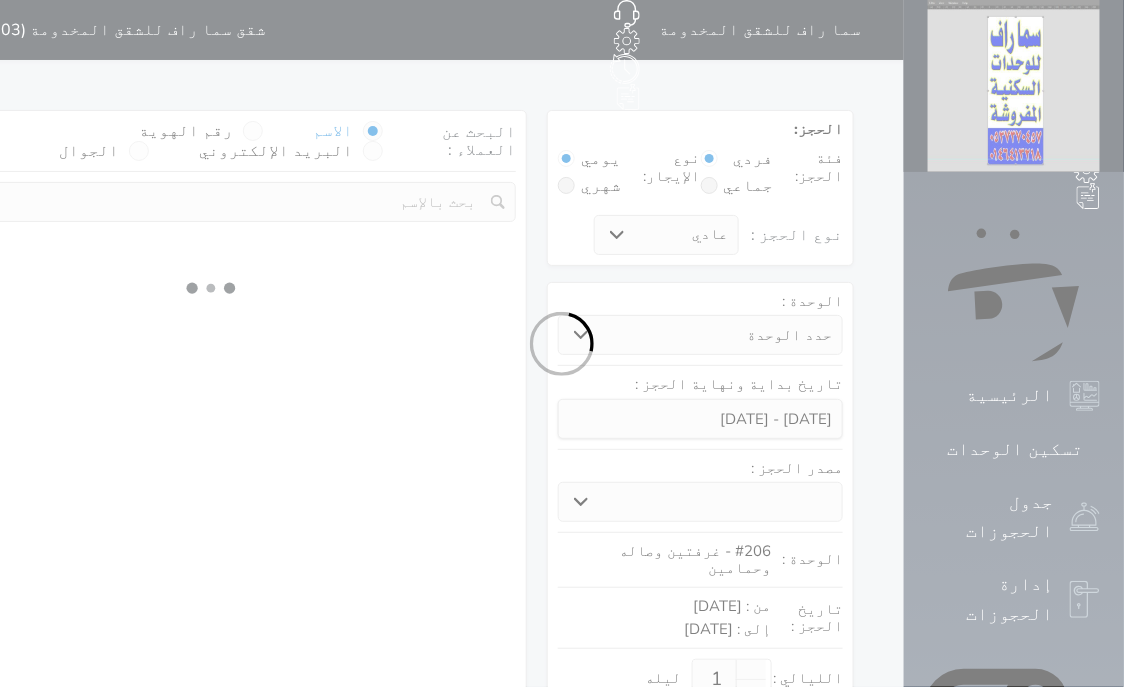 select 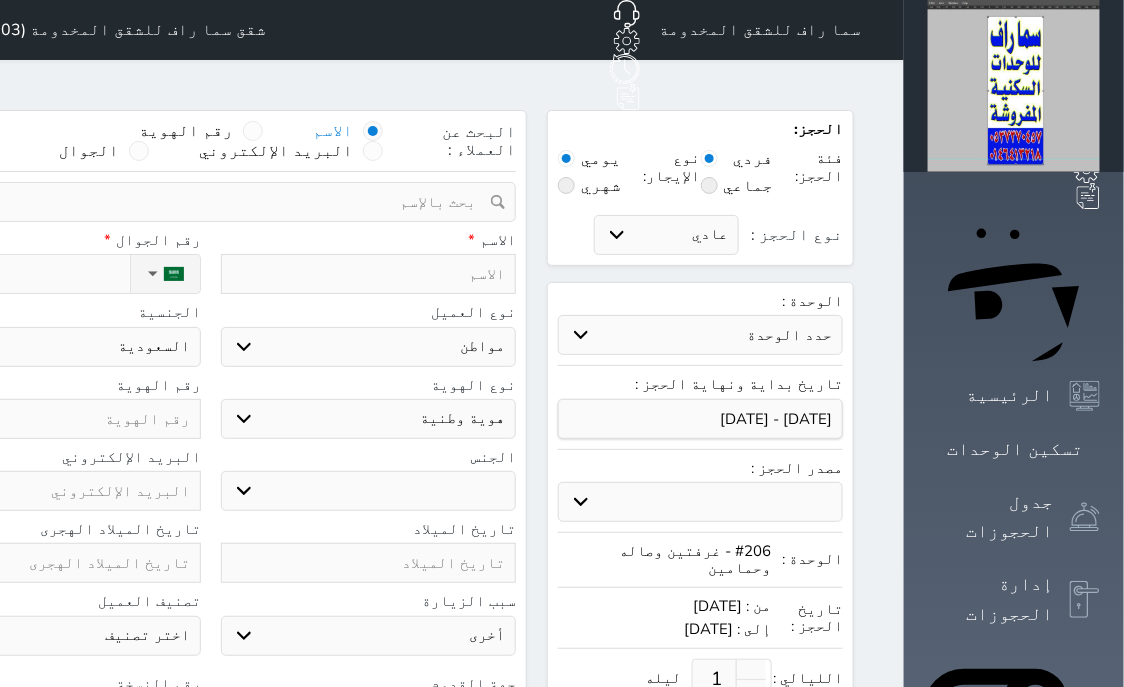 select 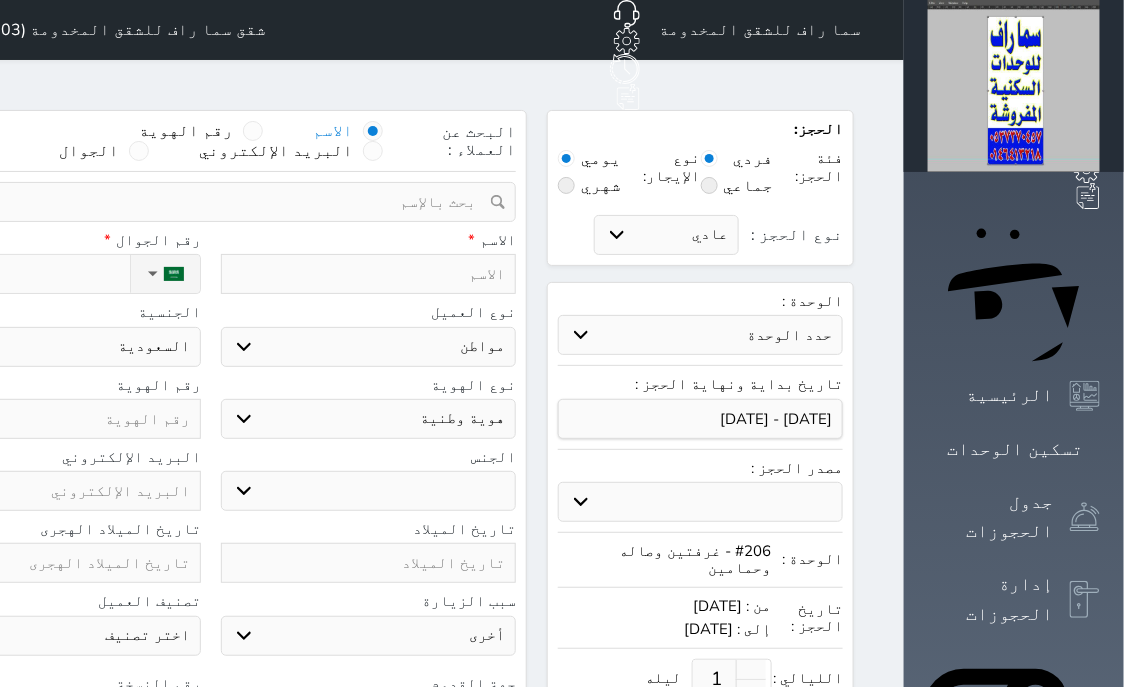 select 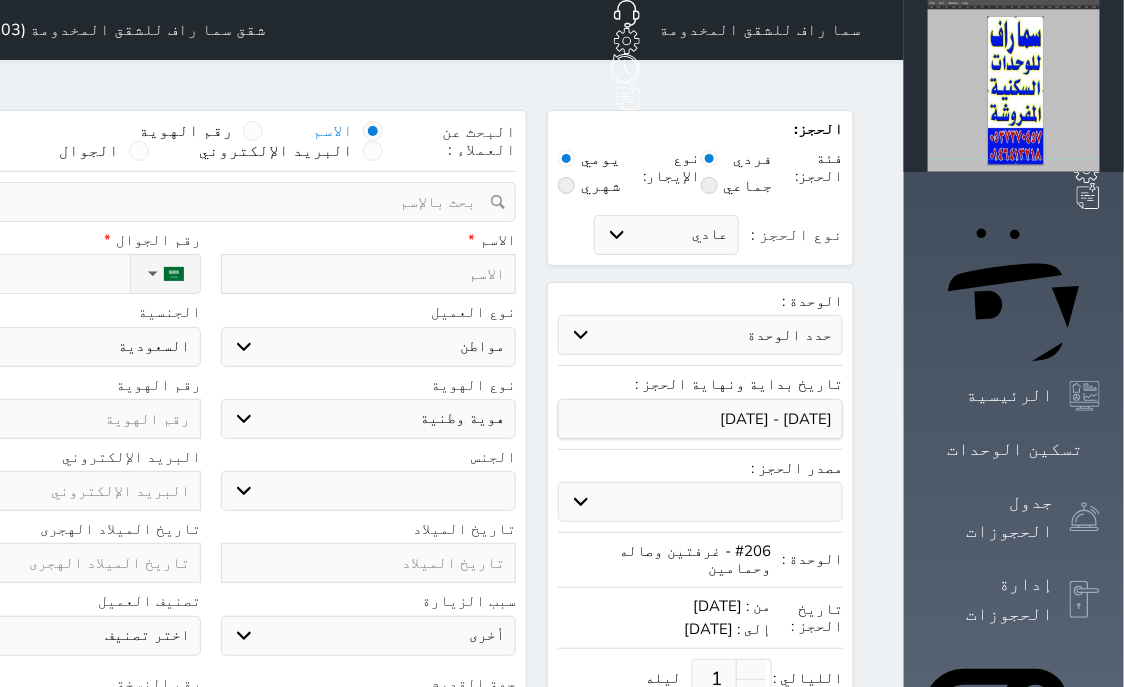 select 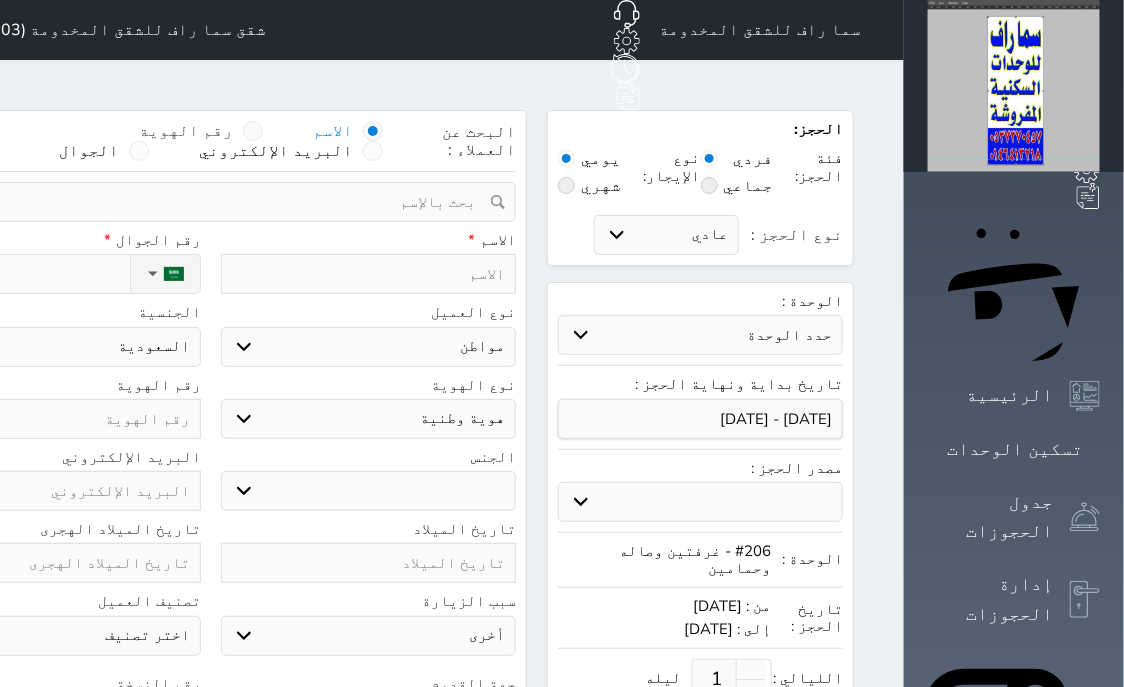 select 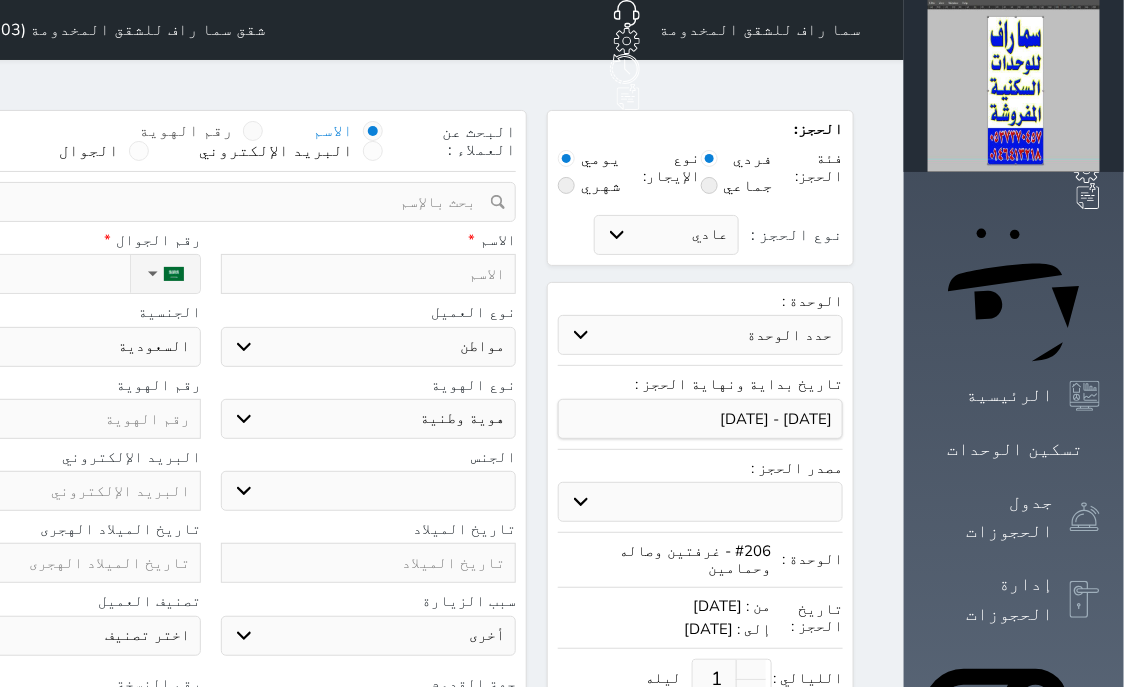 select 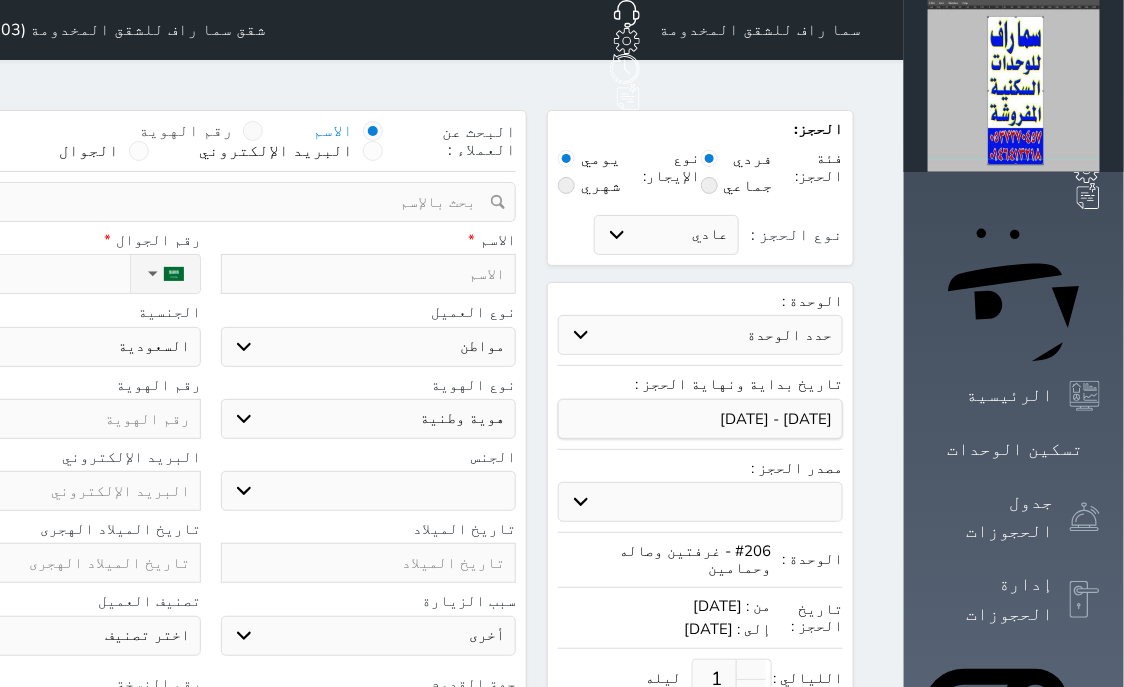 click at bounding box center (253, 131) 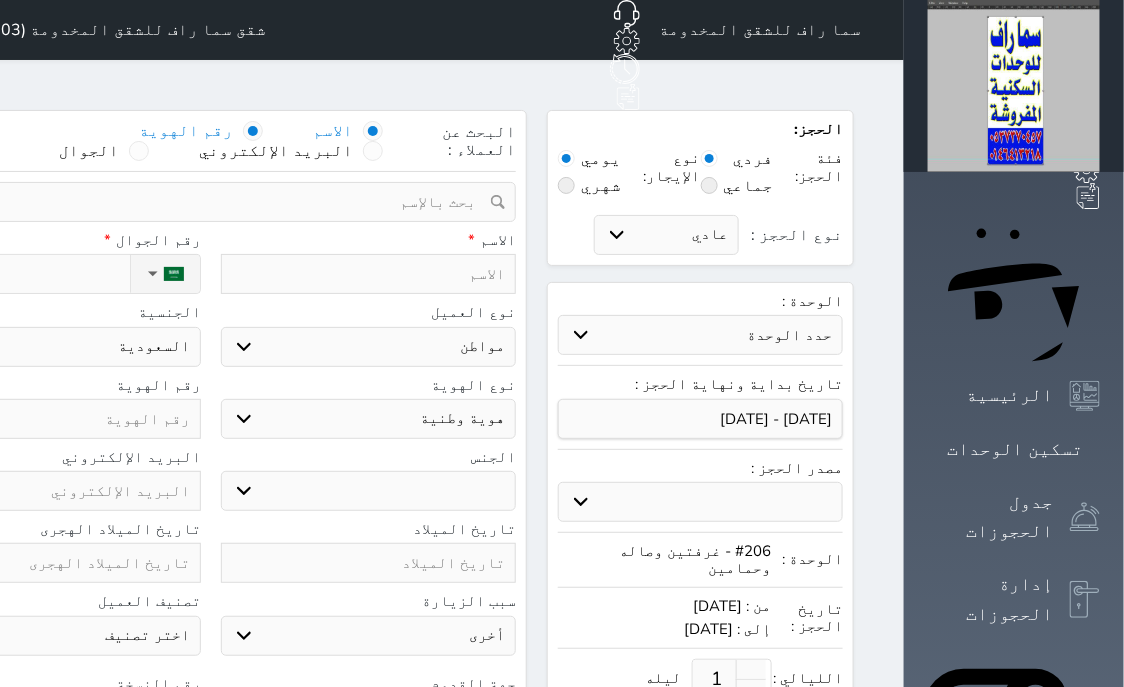 select 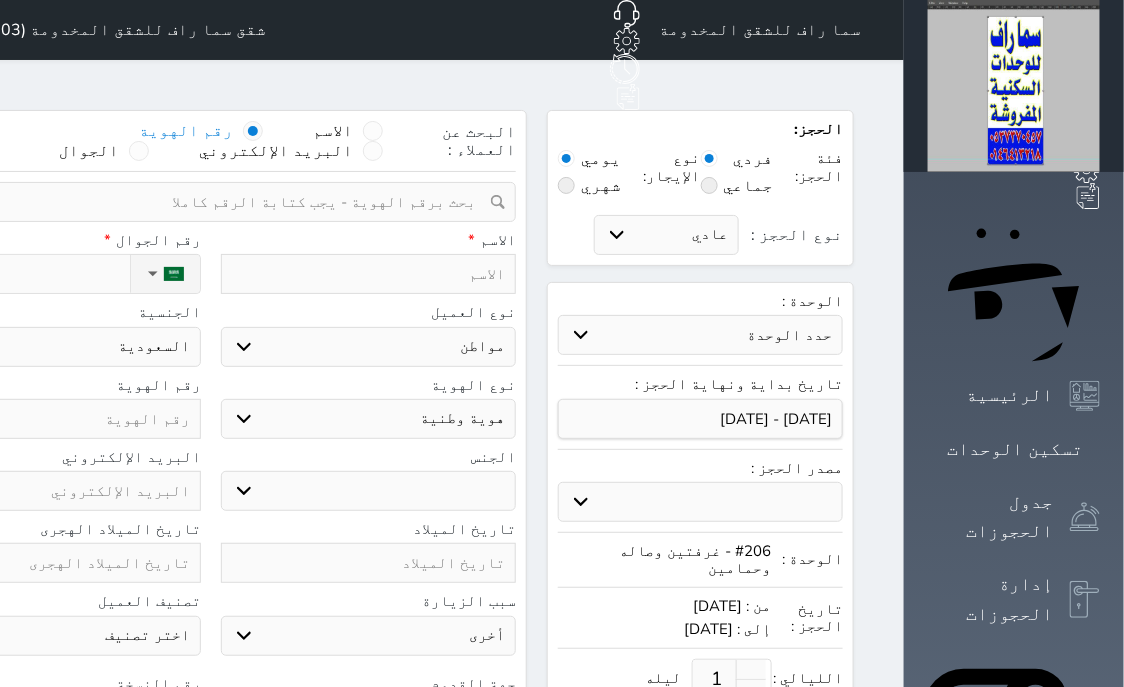 click at bounding box center (203, 202) 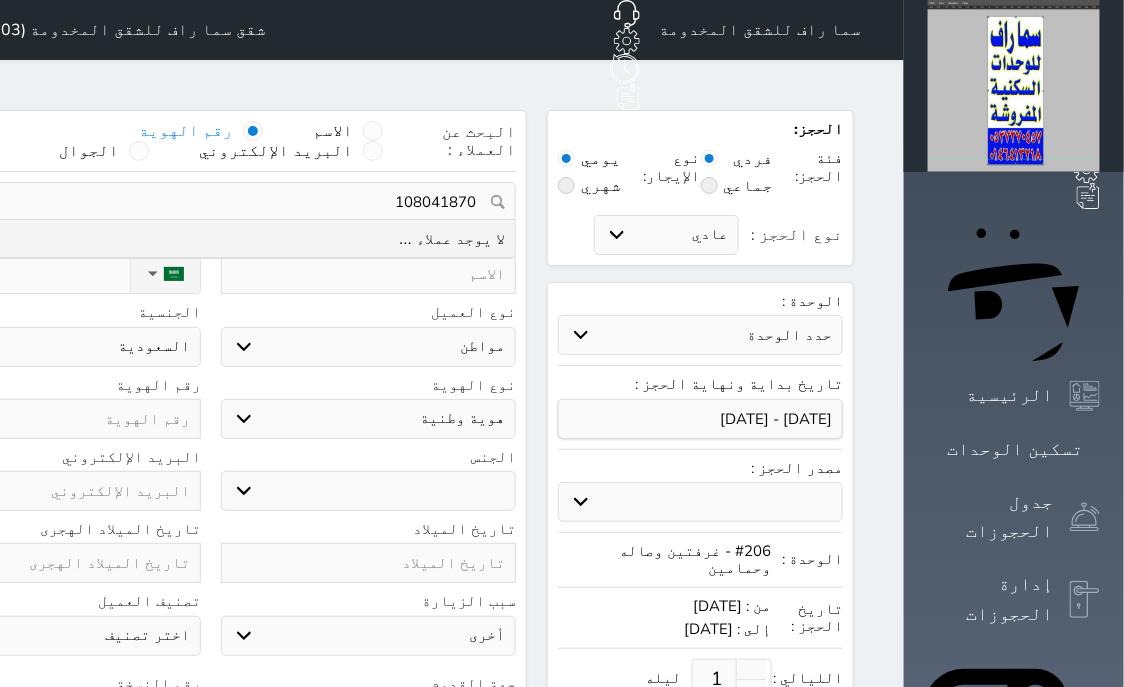 click on "108041870" at bounding box center (210, 202) 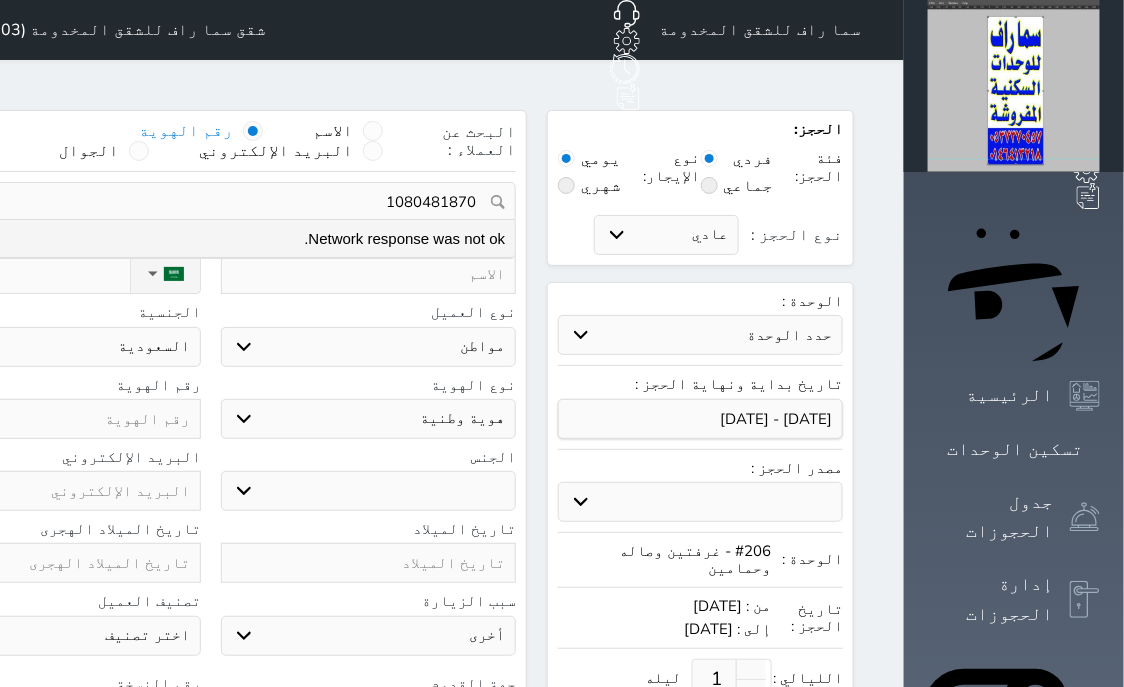 click on "1080481870" at bounding box center (203, 202) 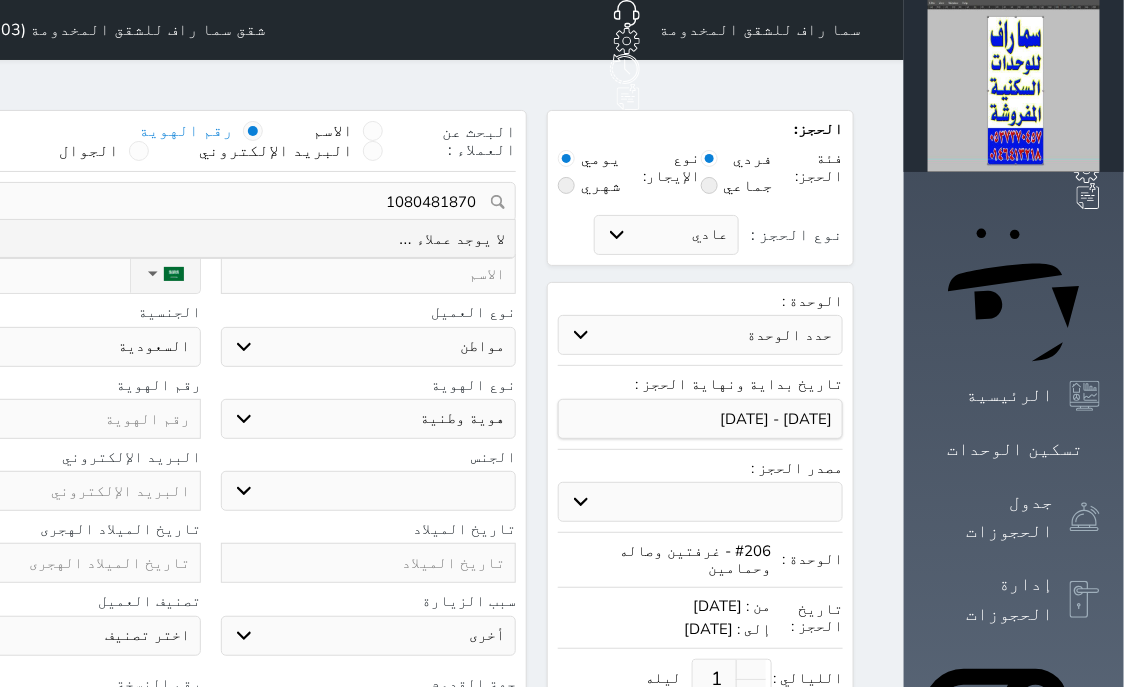 click on "1080481870" at bounding box center [210, 202] 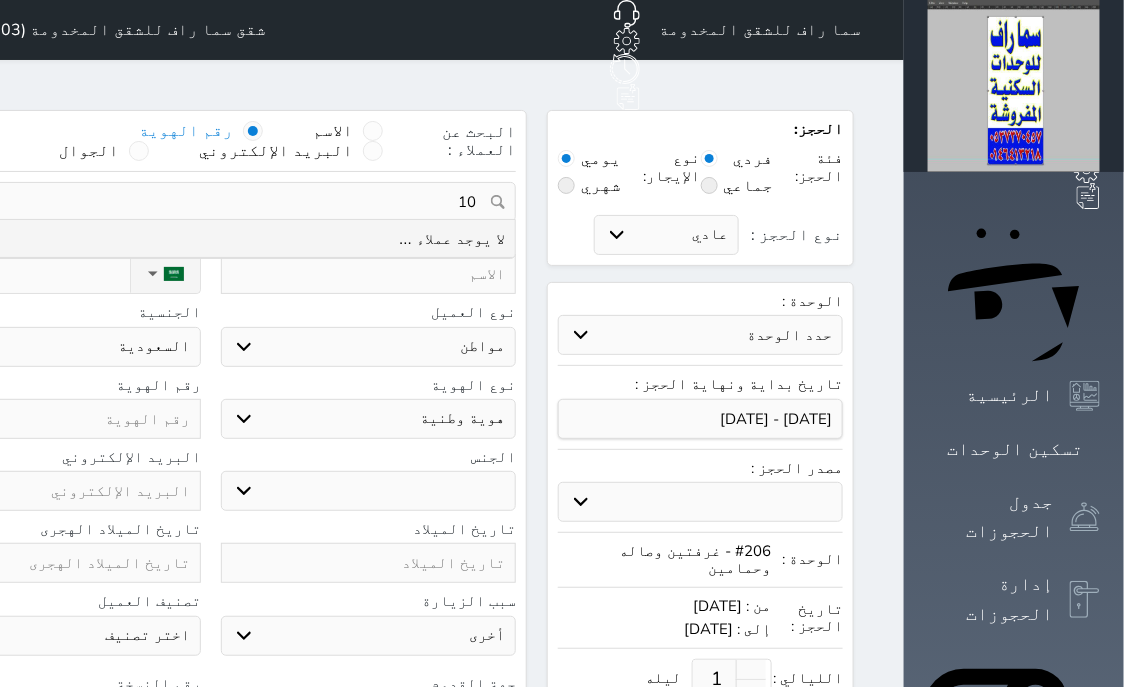 type on "1" 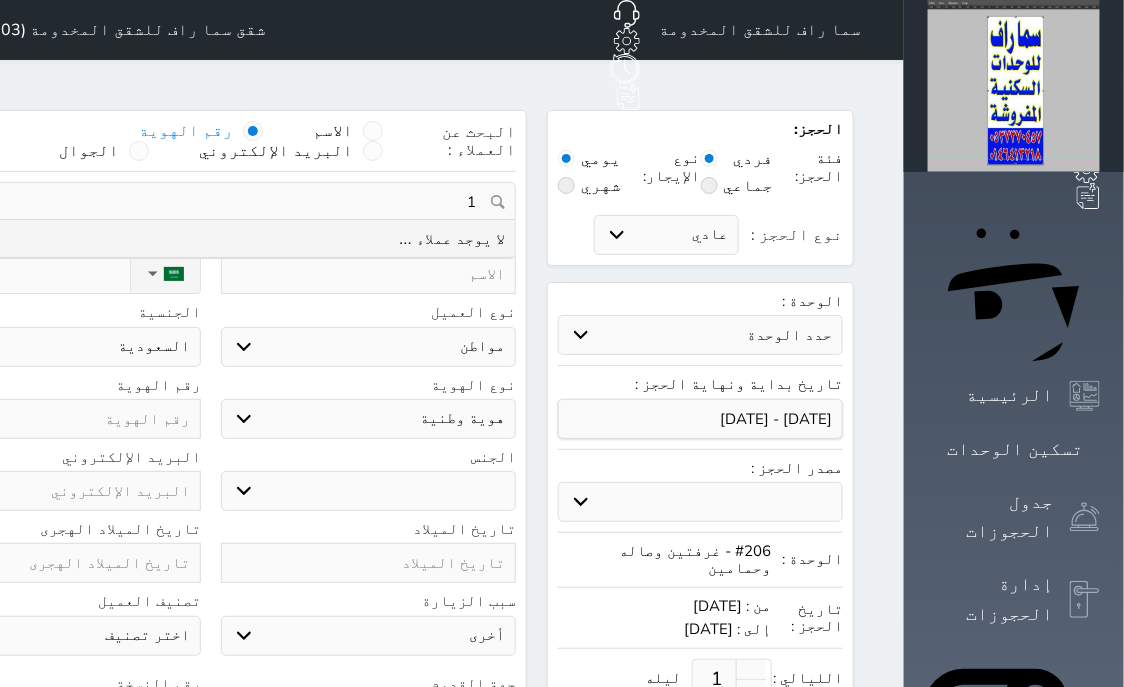 type 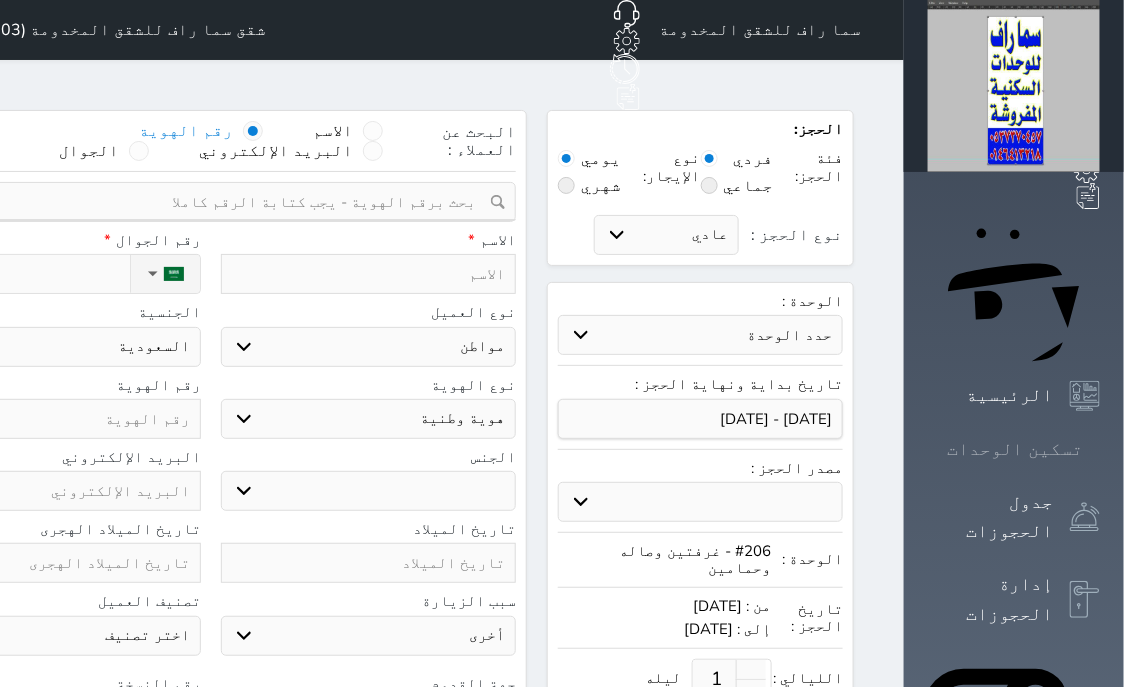 click 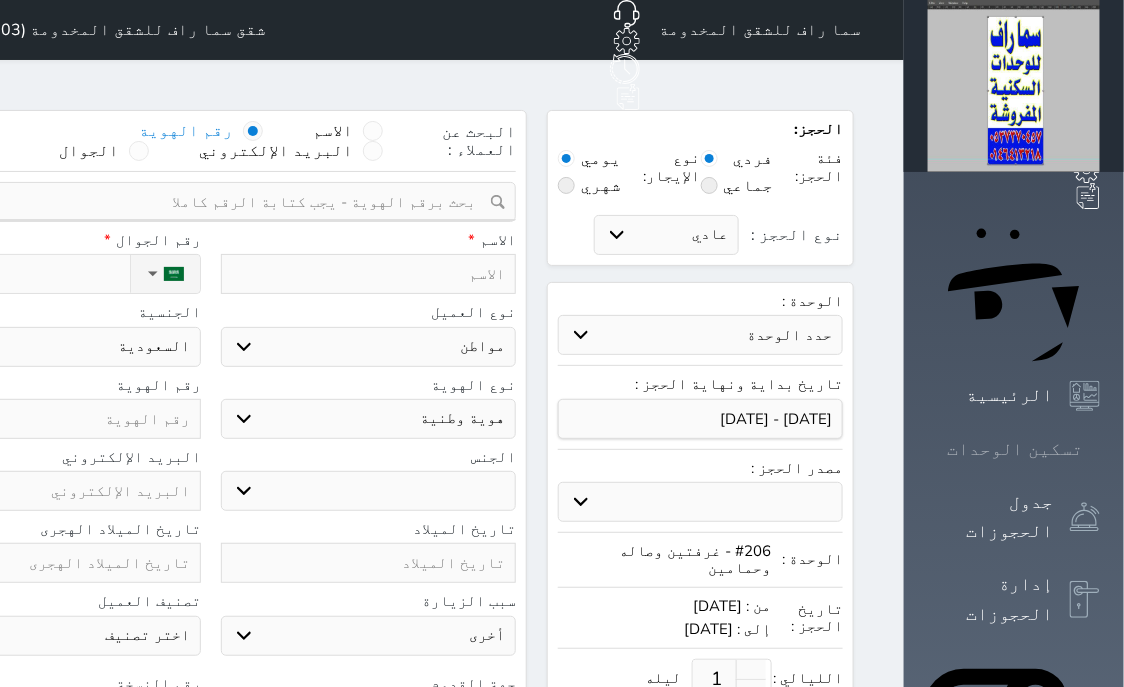 select 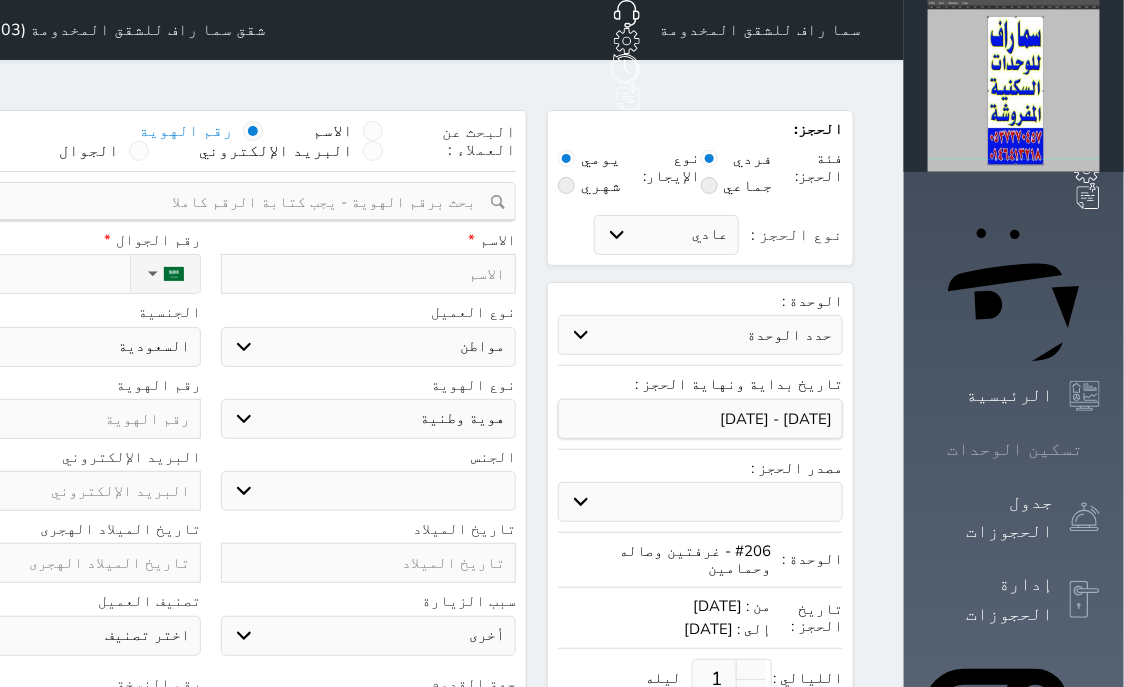 select 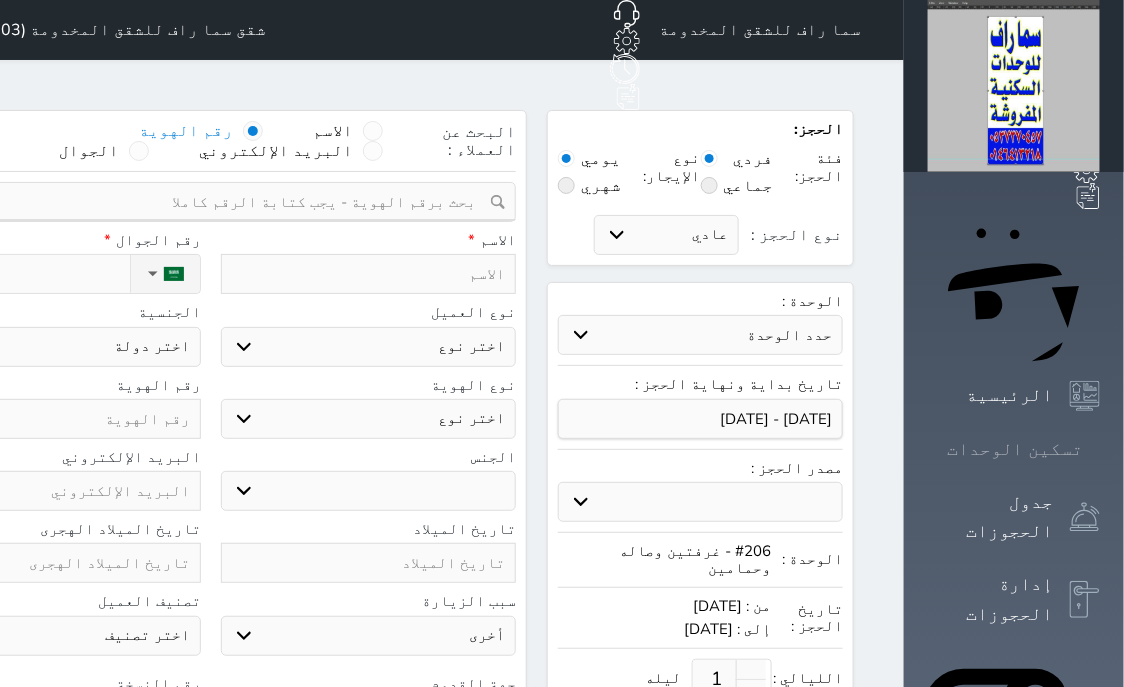 select 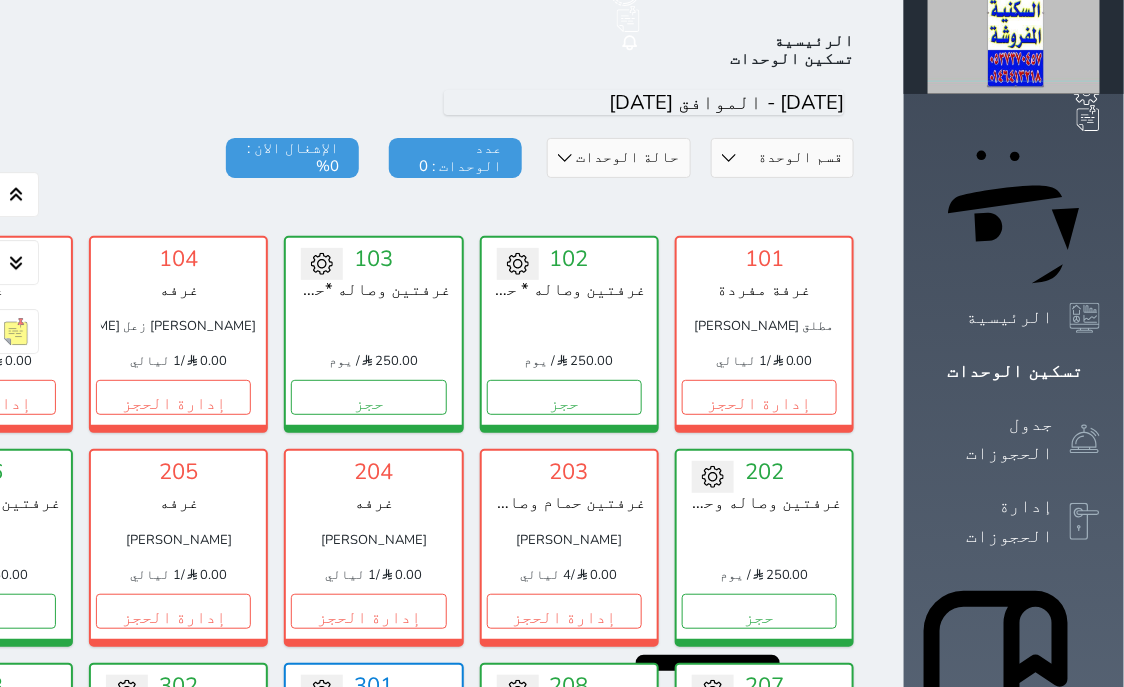 scroll, scrollTop: 722, scrollLeft: 0, axis: vertical 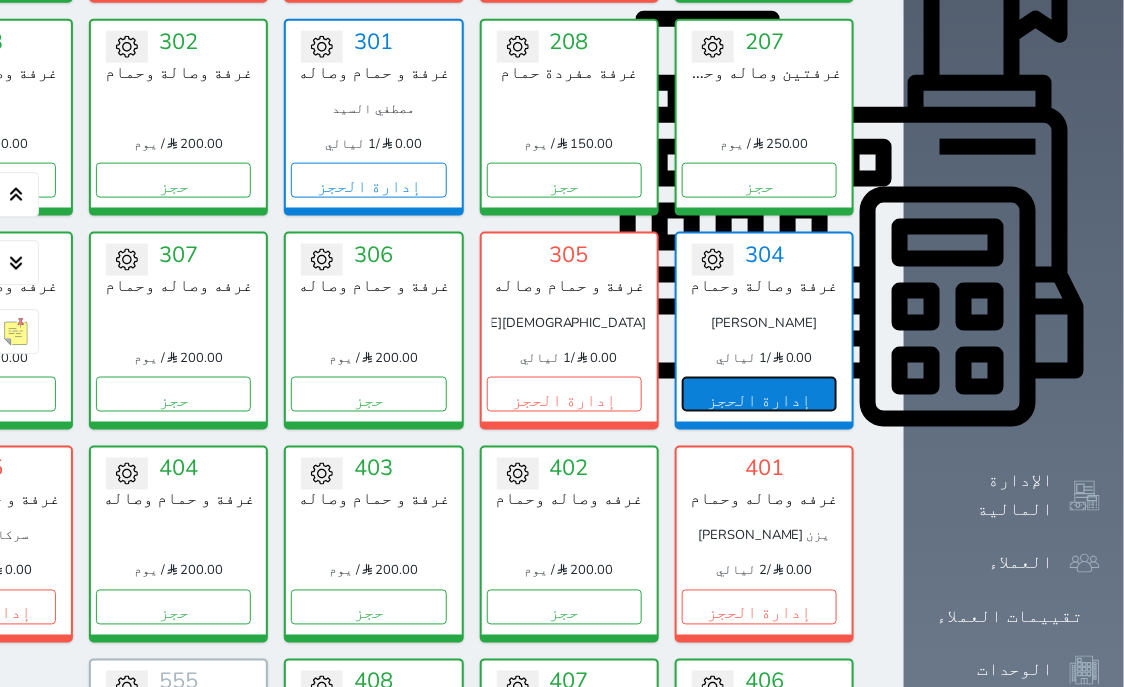 click on "إدارة الحجز" at bounding box center (759, 394) 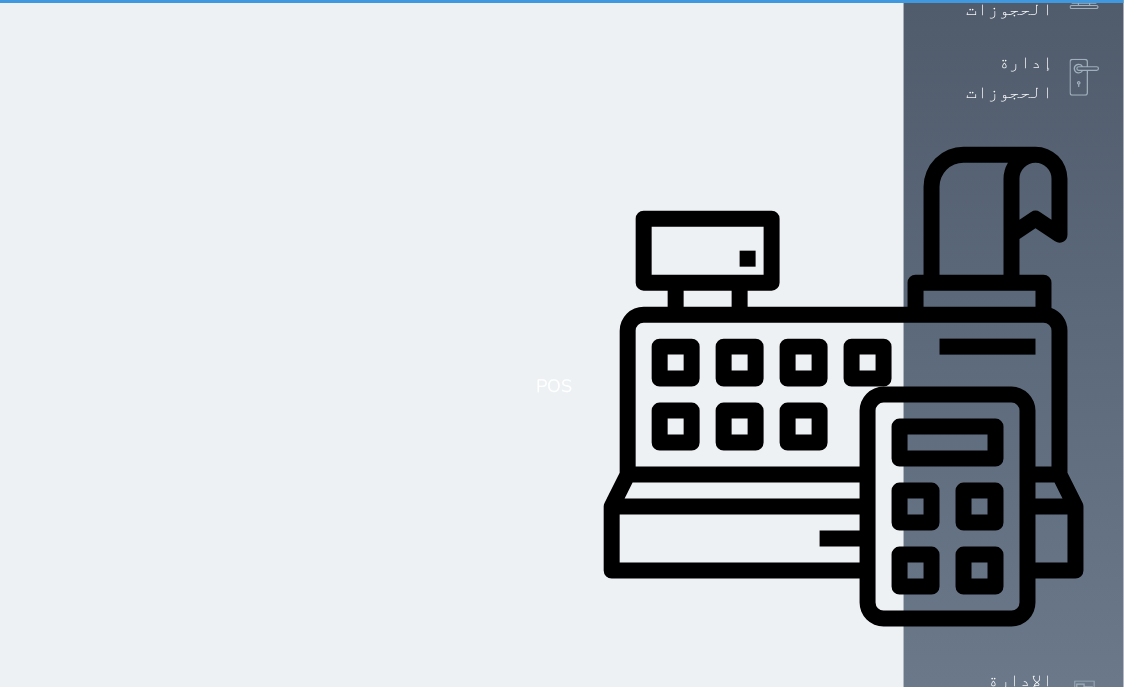 scroll, scrollTop: 0, scrollLeft: 0, axis: both 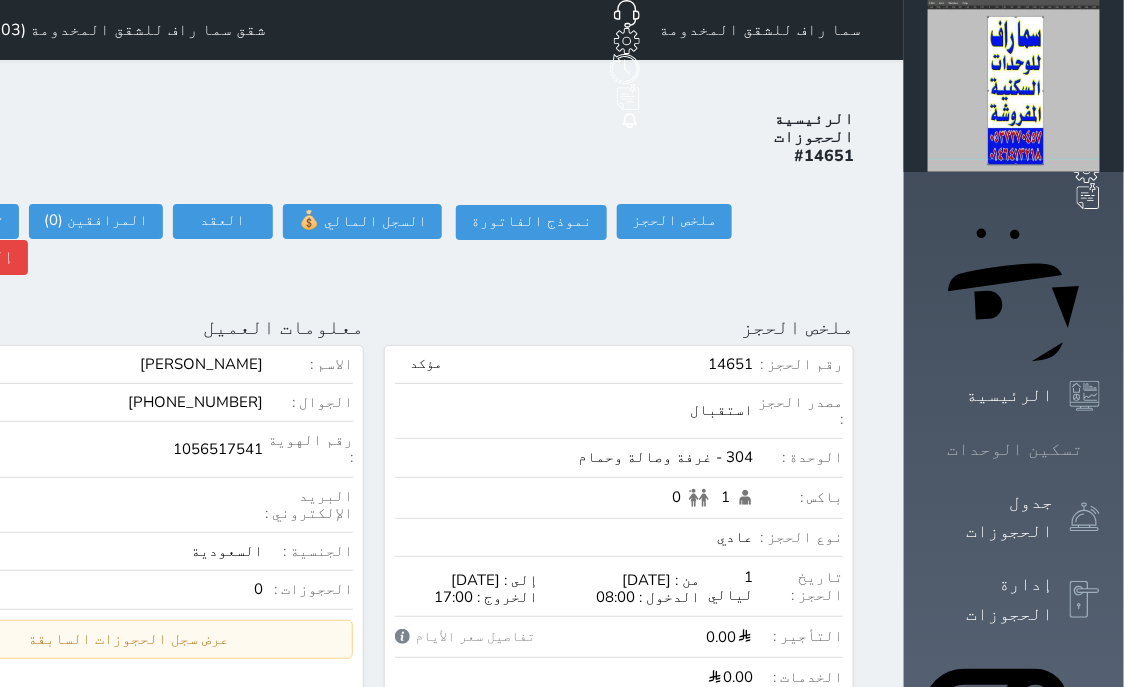 click 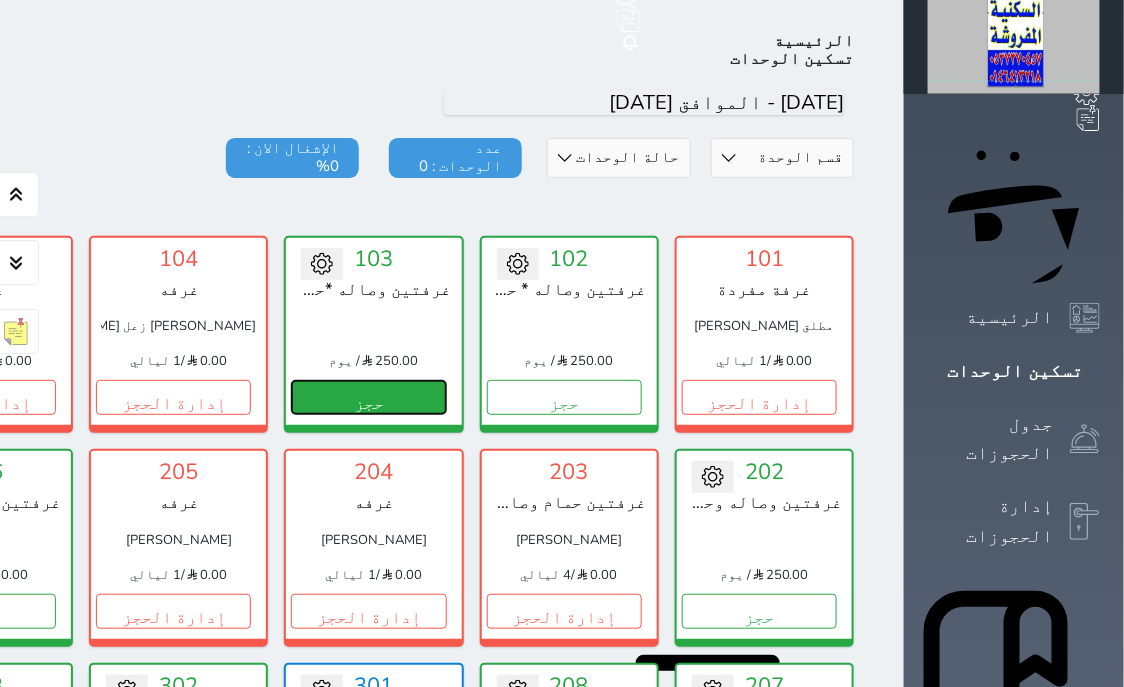 click on "حجز" at bounding box center (368, 397) 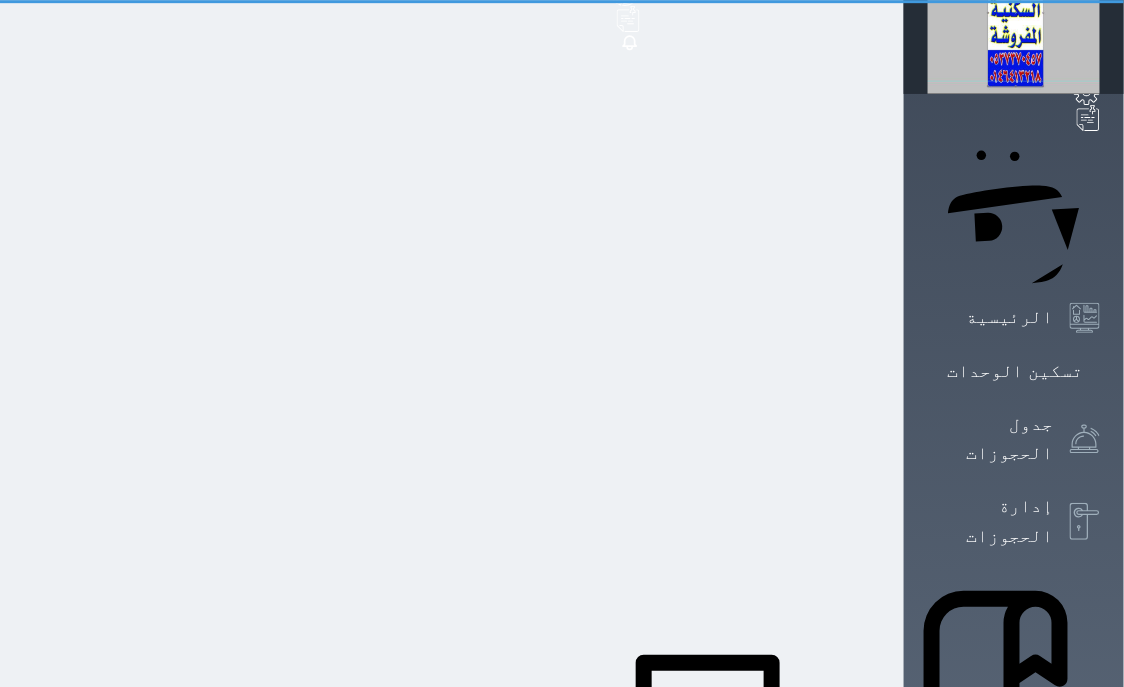scroll, scrollTop: 11, scrollLeft: 0, axis: vertical 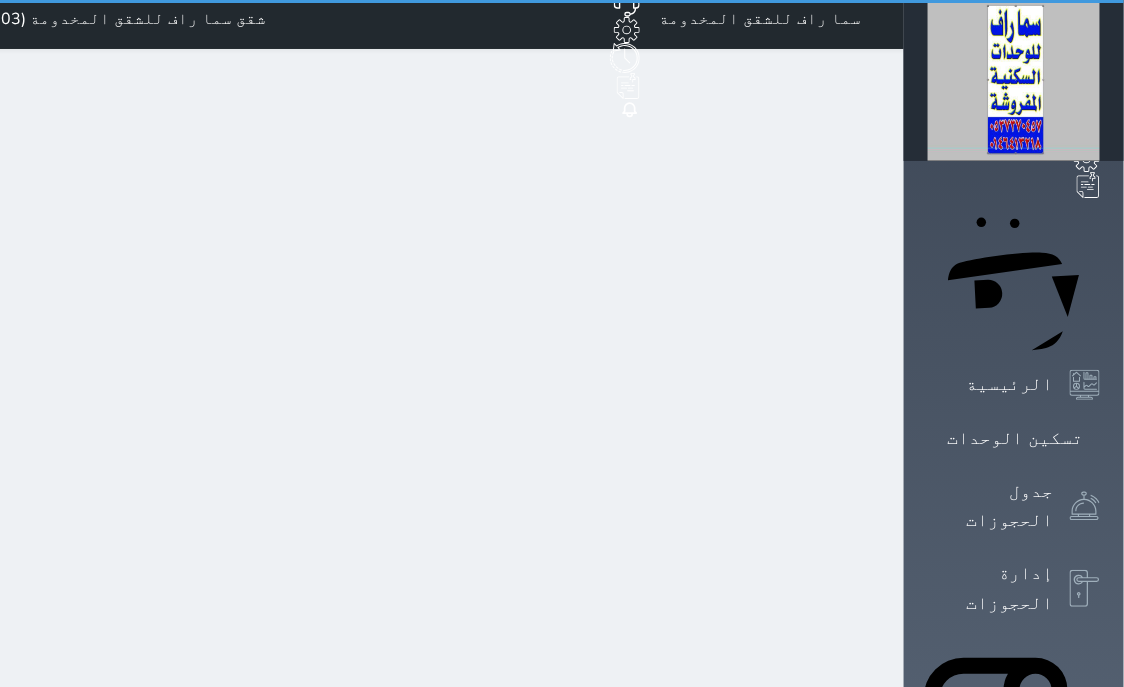 select on "1" 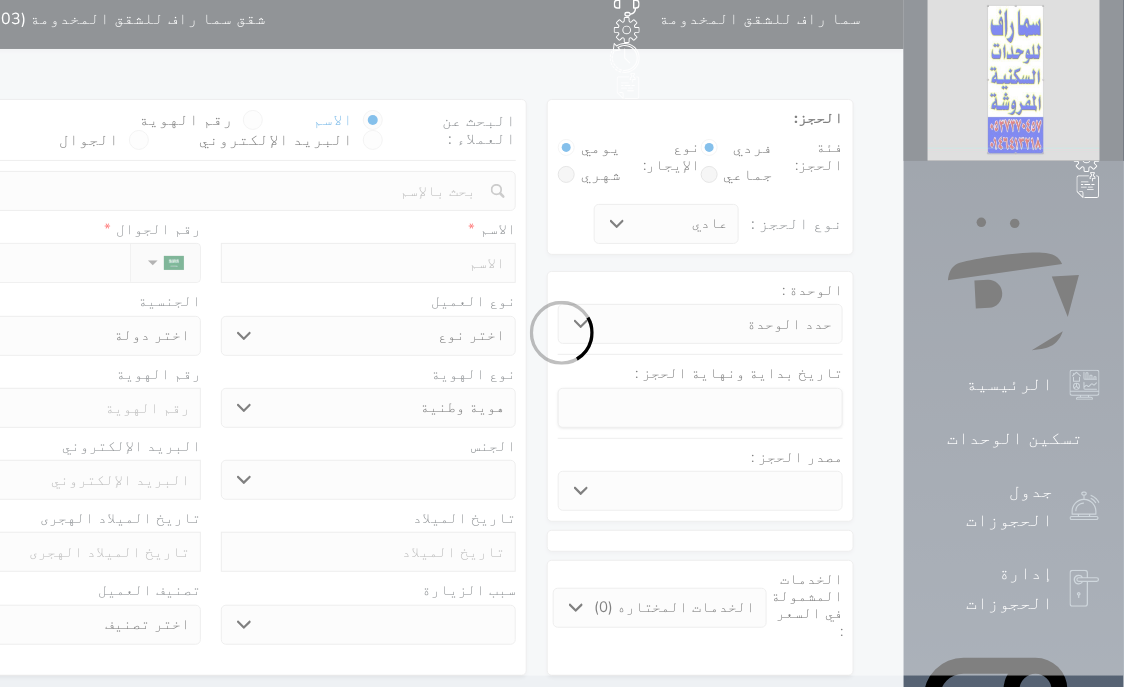 scroll, scrollTop: 0, scrollLeft: 0, axis: both 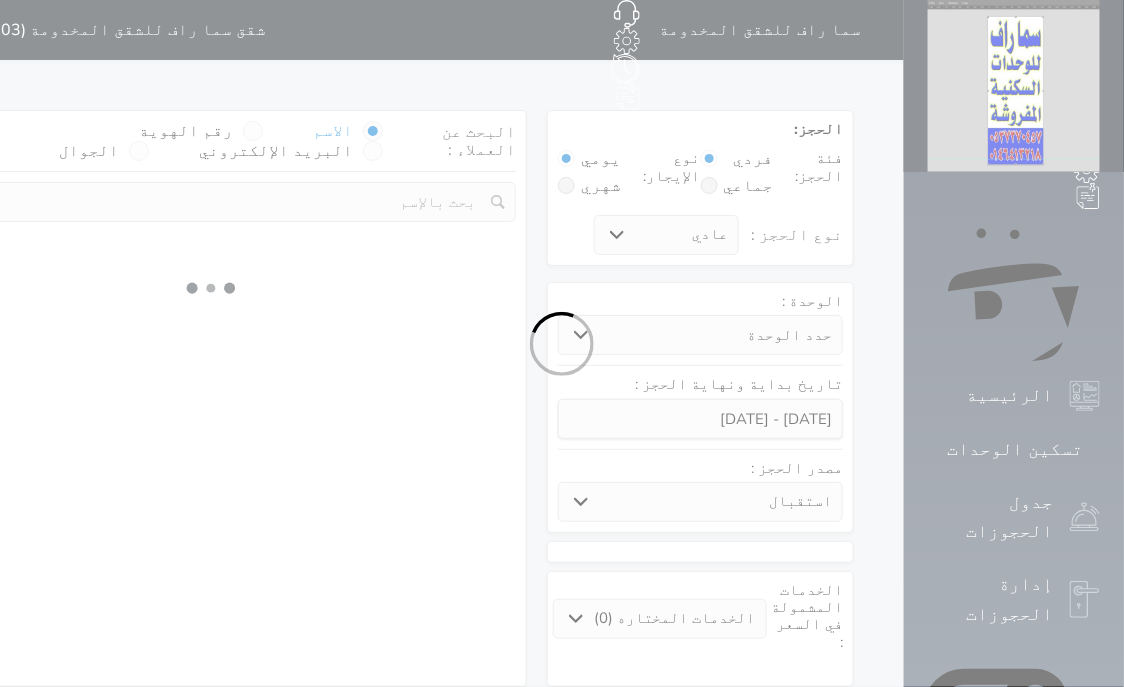 select 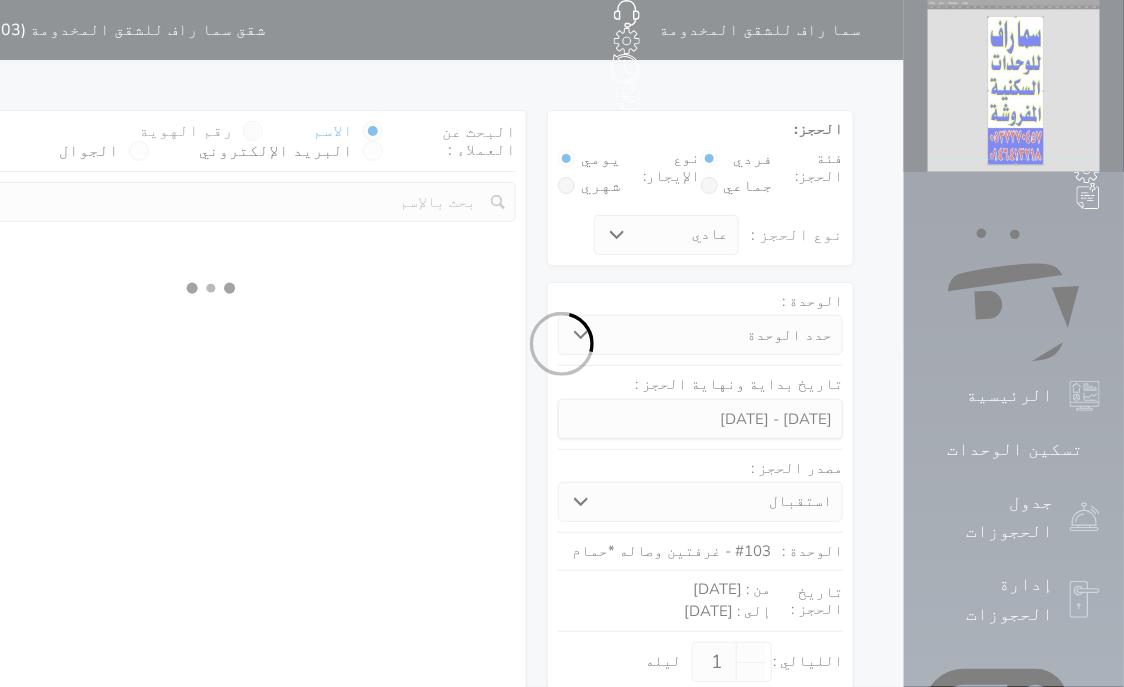 select on "1" 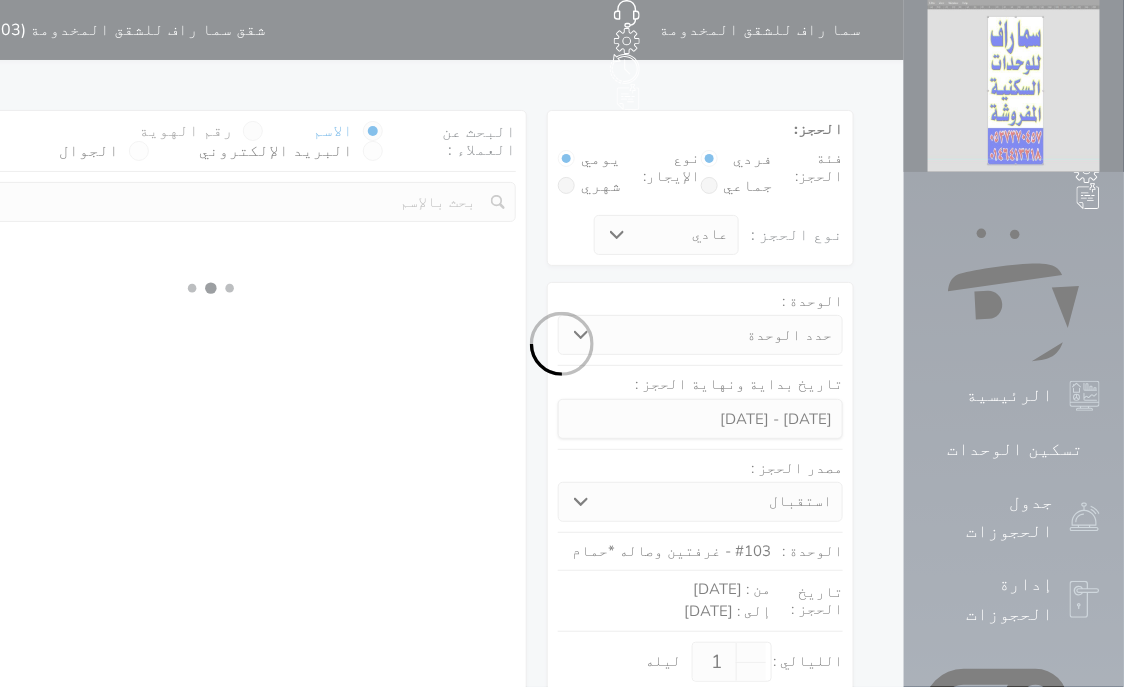 select on "113" 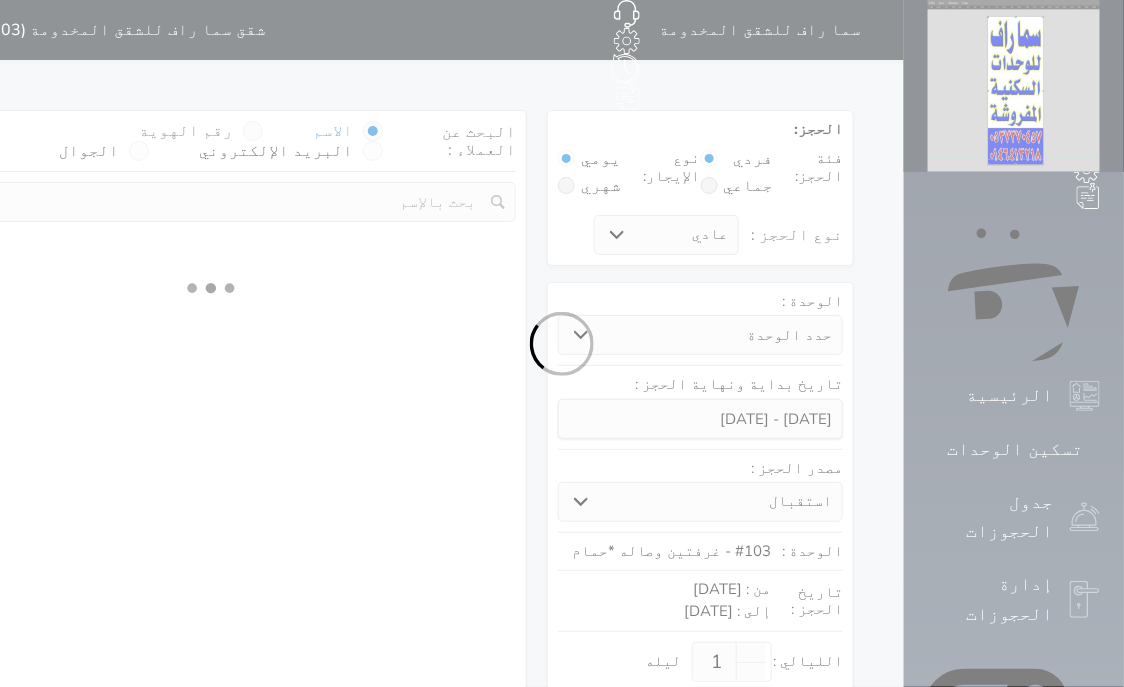 select on "1" 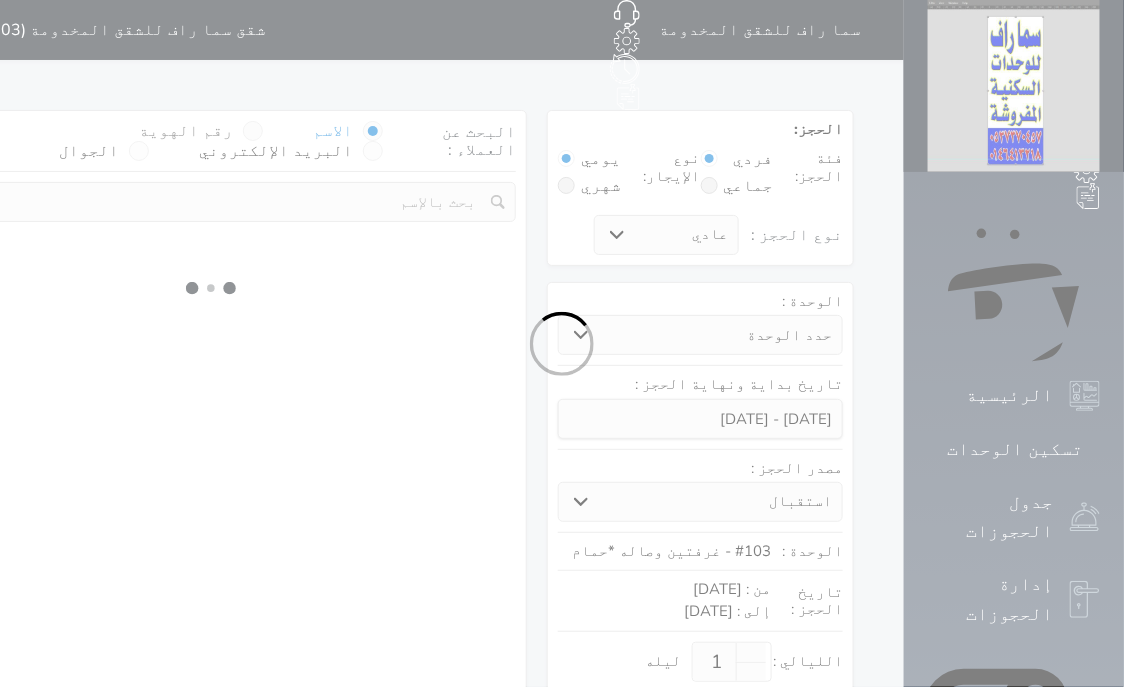 select 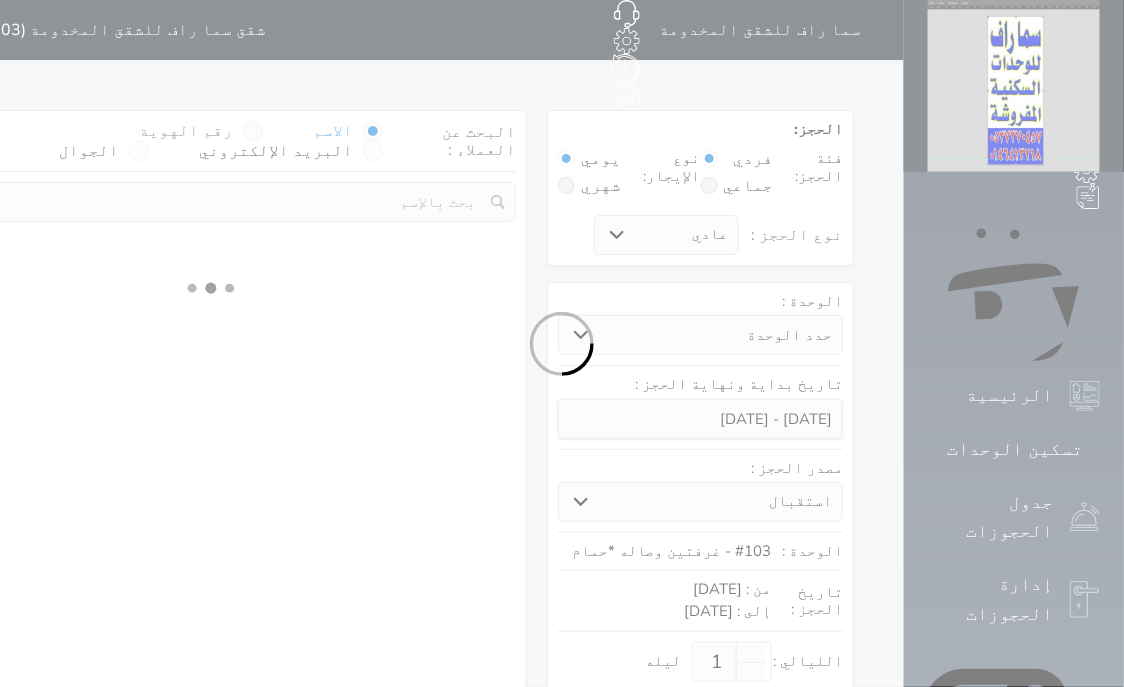 select on "7" 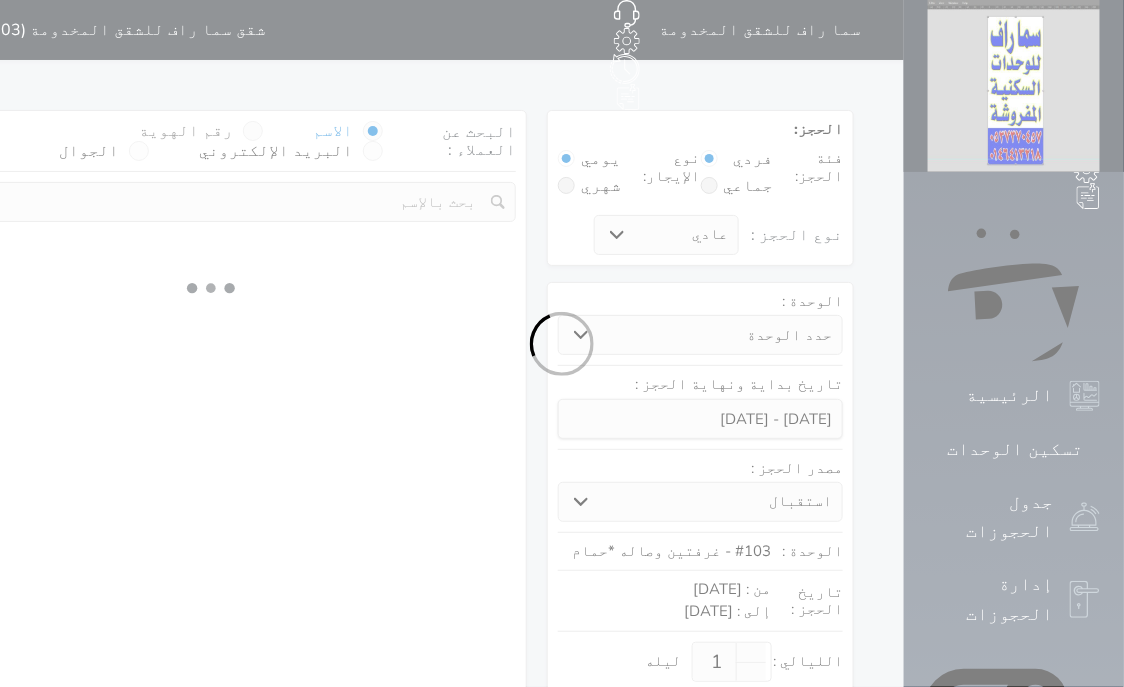 select 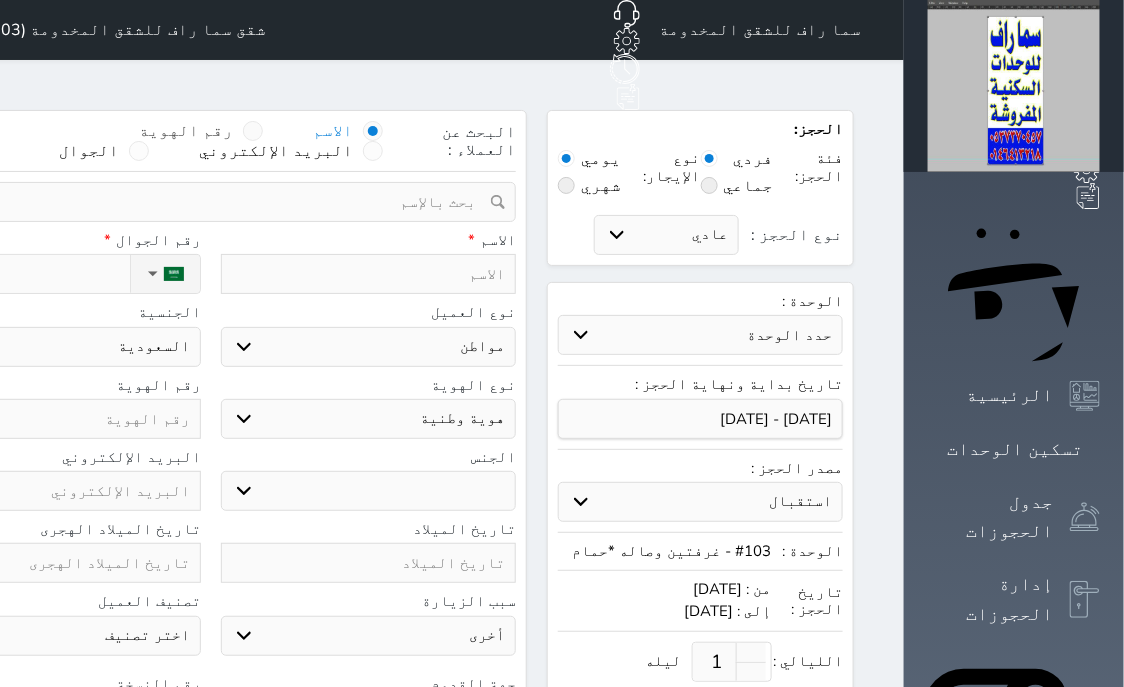 select 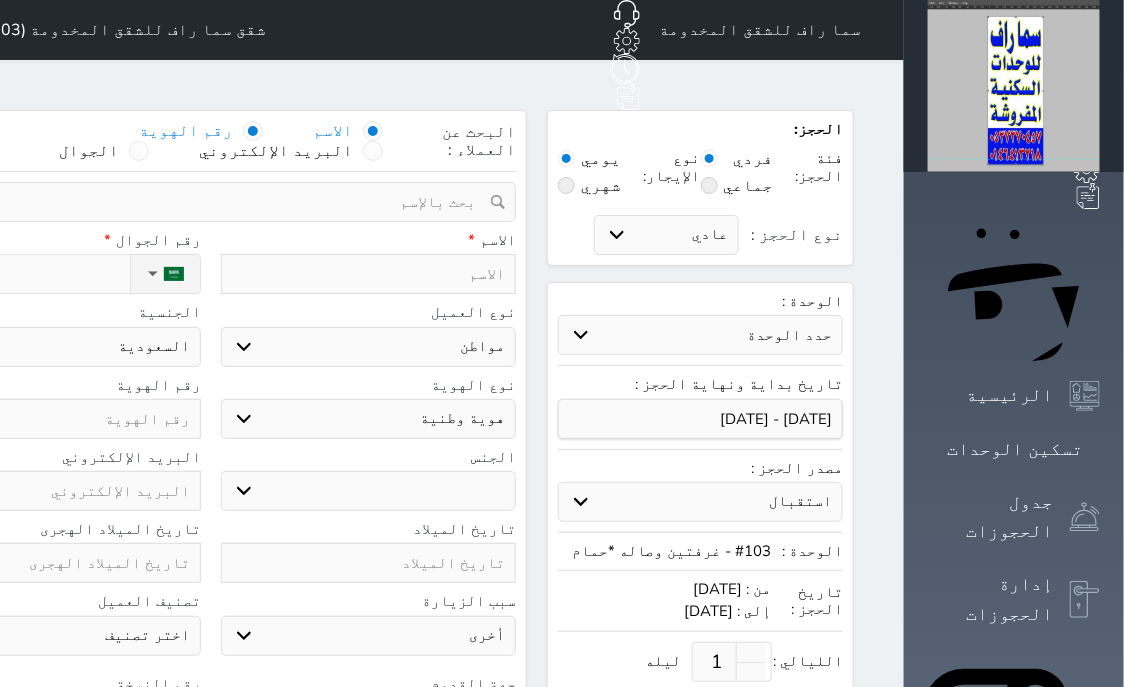 select 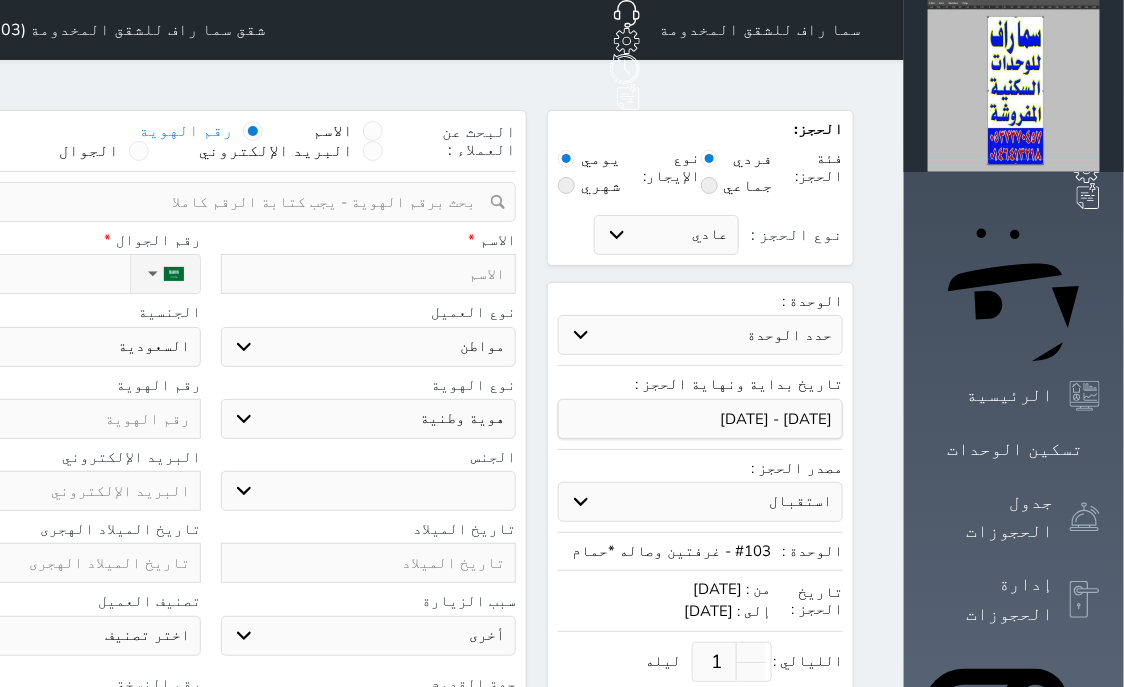 click at bounding box center [203, 202] 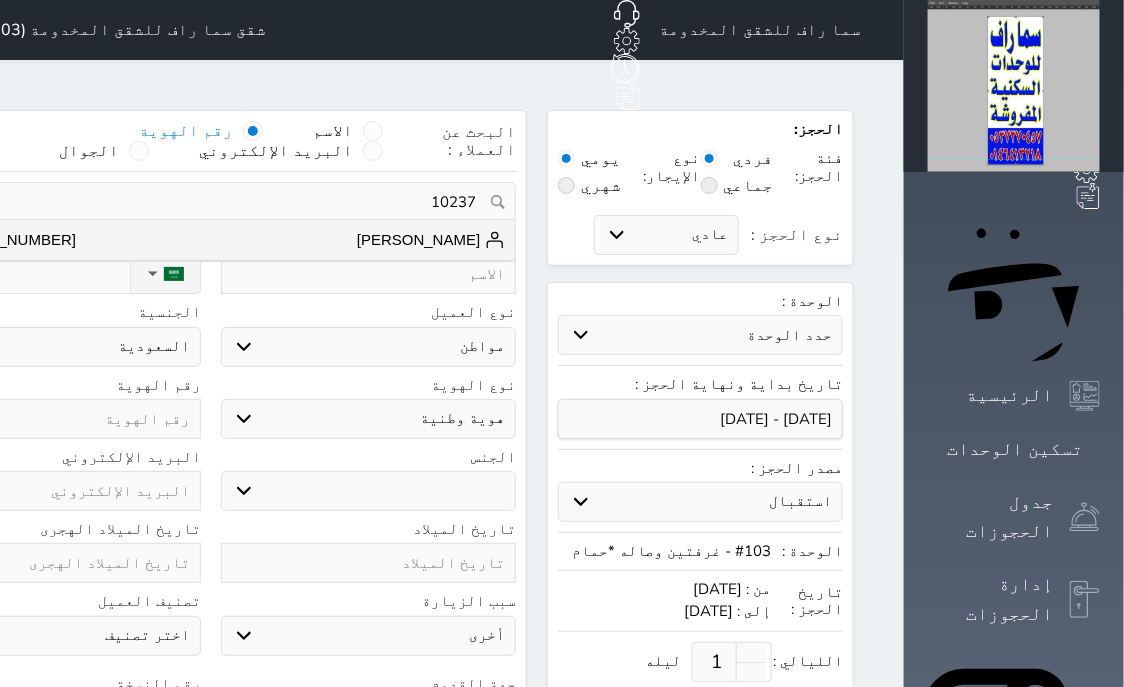 type on "102371" 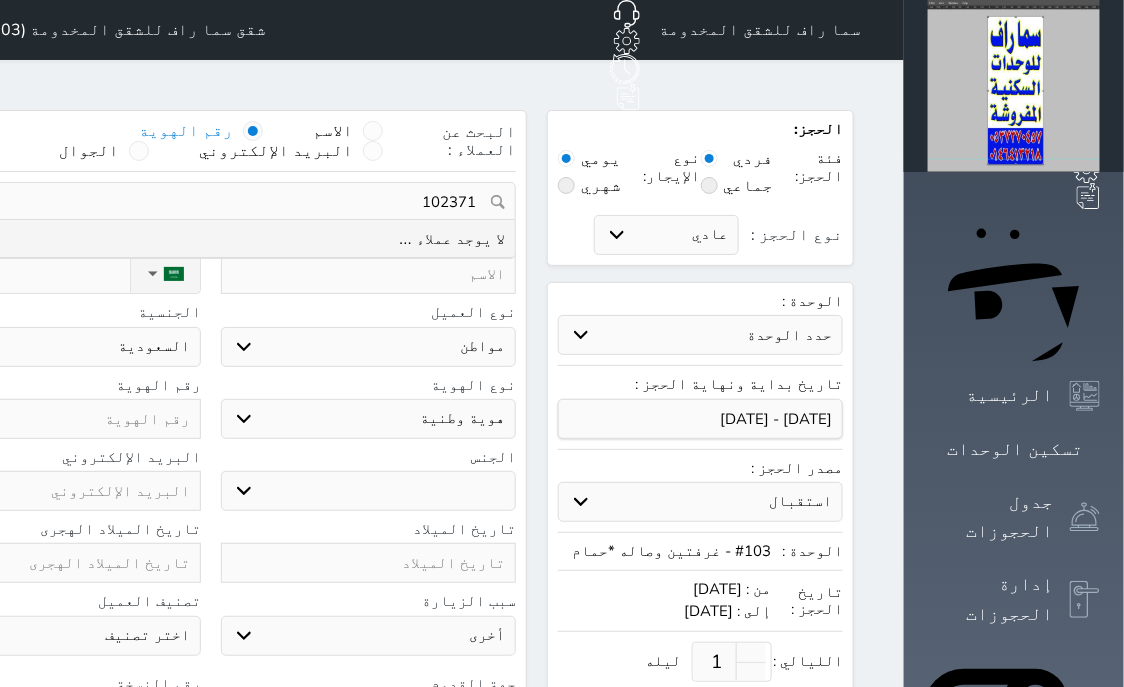 select 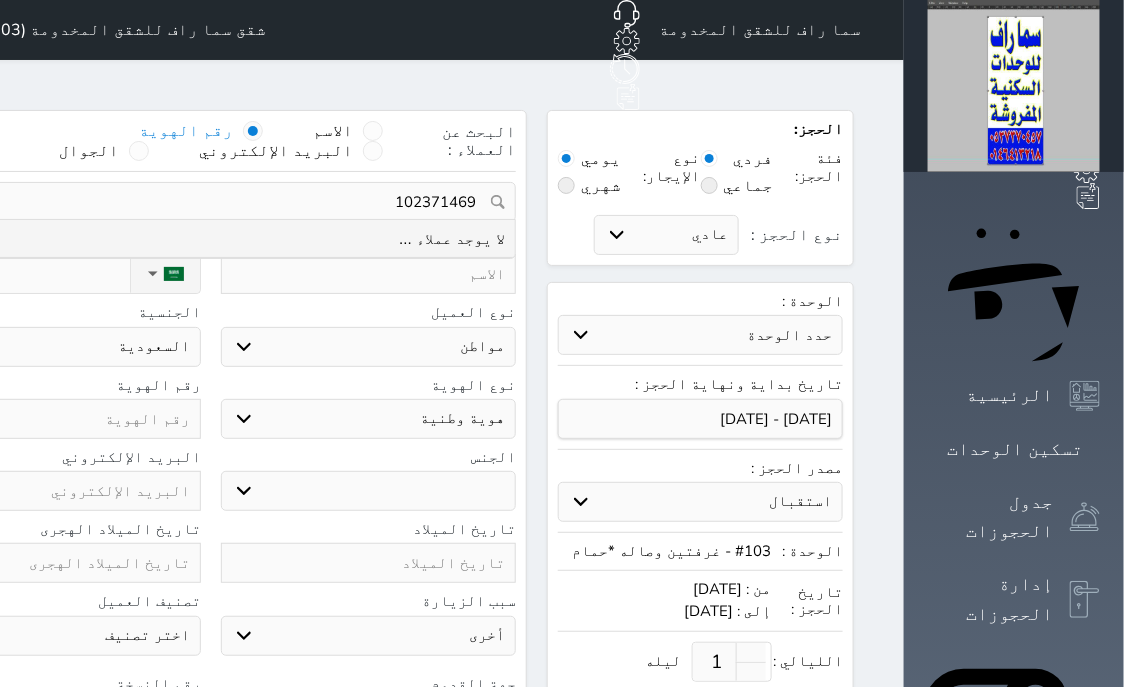 type on "1023714692" 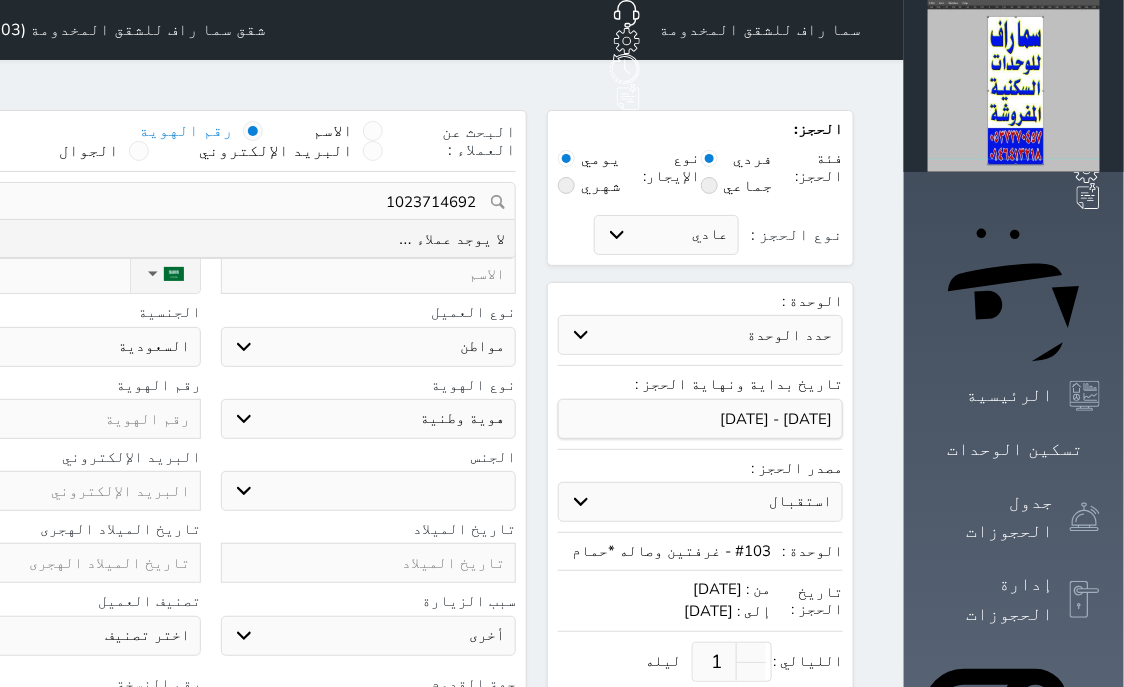 click on "1023714692" at bounding box center (210, 202) 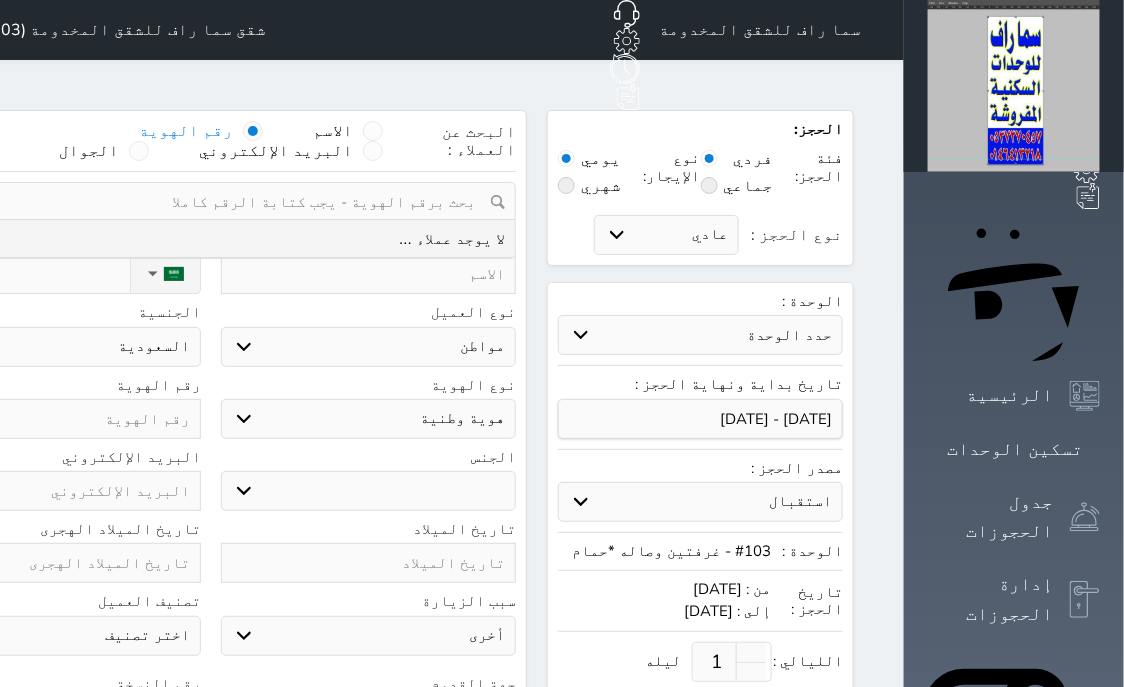 drag, startPoint x: 290, startPoint y: 367, endPoint x: 328, endPoint y: 362, distance: 38.327538 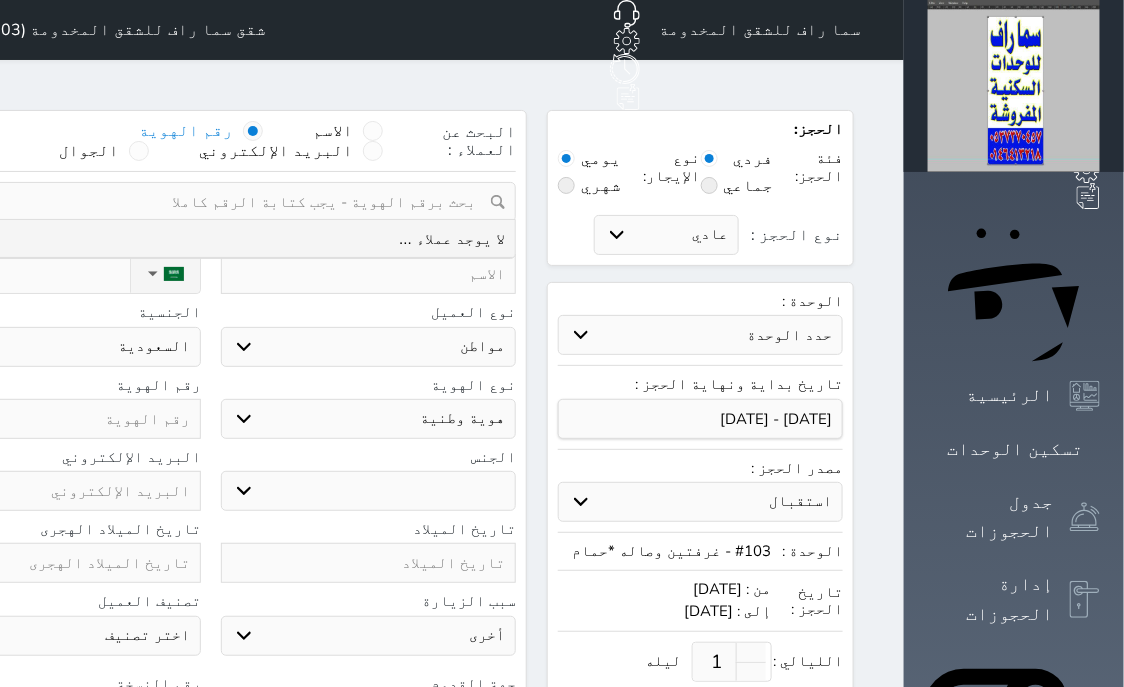 click at bounding box center (53, 419) 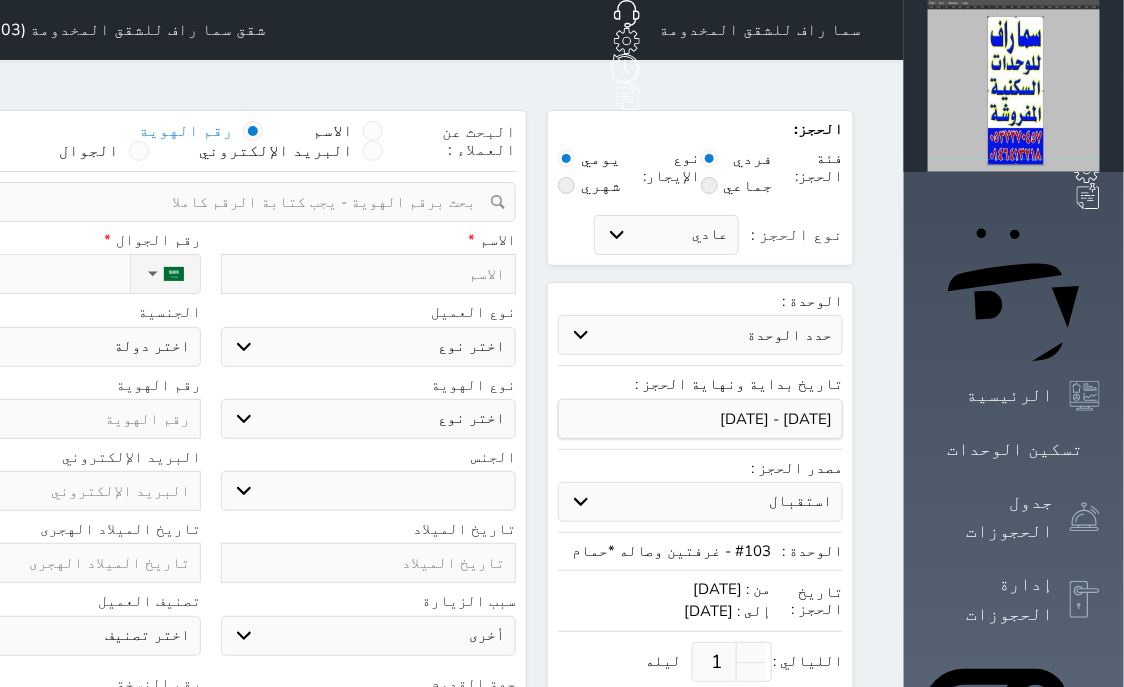 paste on "1023714692" 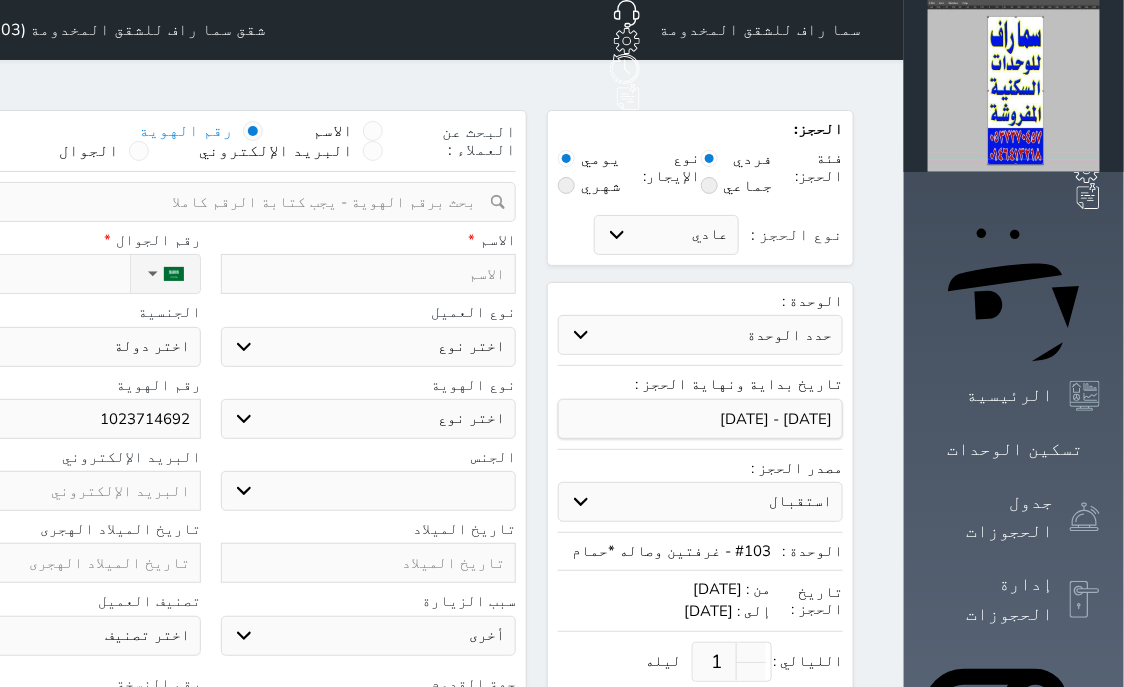 type on "1023714692" 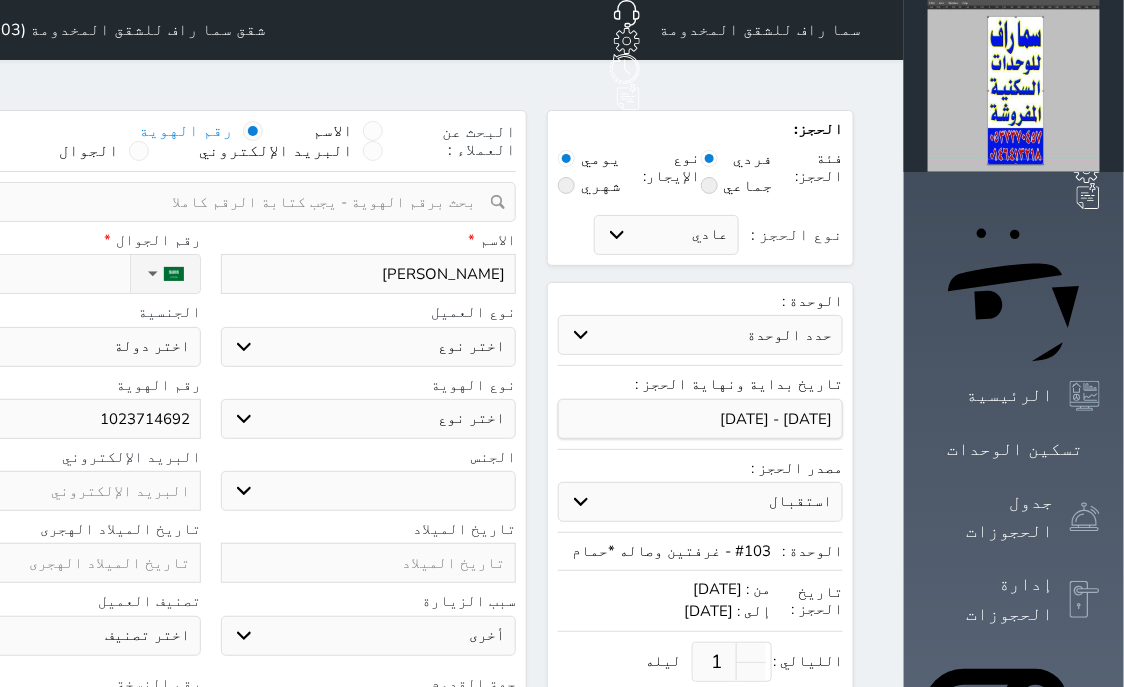 click on "نوع الحجز :" at bounding box center (17, 274) 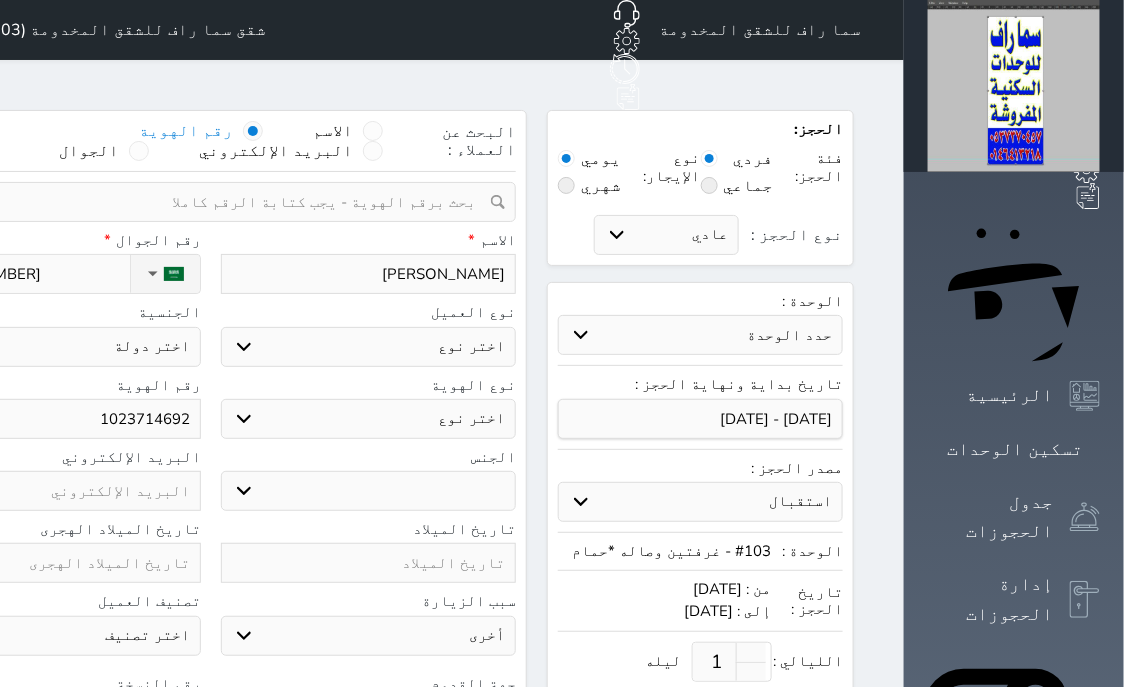 click on "عبدالله هليل فنطول" at bounding box center (369, 274) 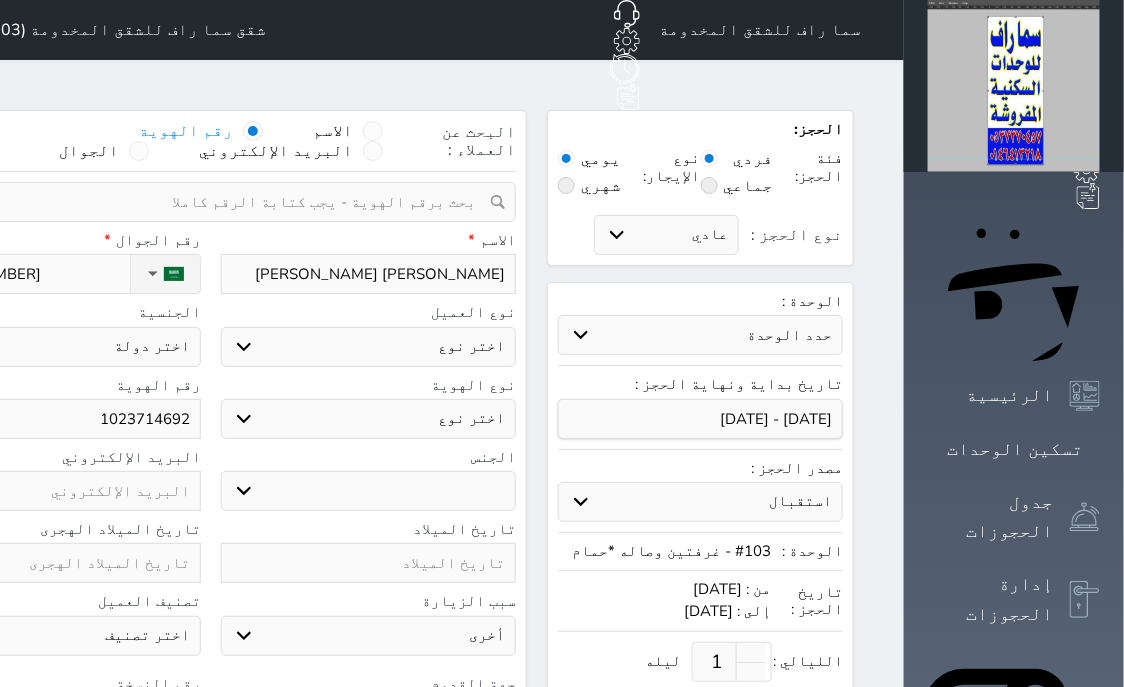 click on "اختر نوع   مواطن مواطن خليجي زائر مقيم" at bounding box center (369, 347) 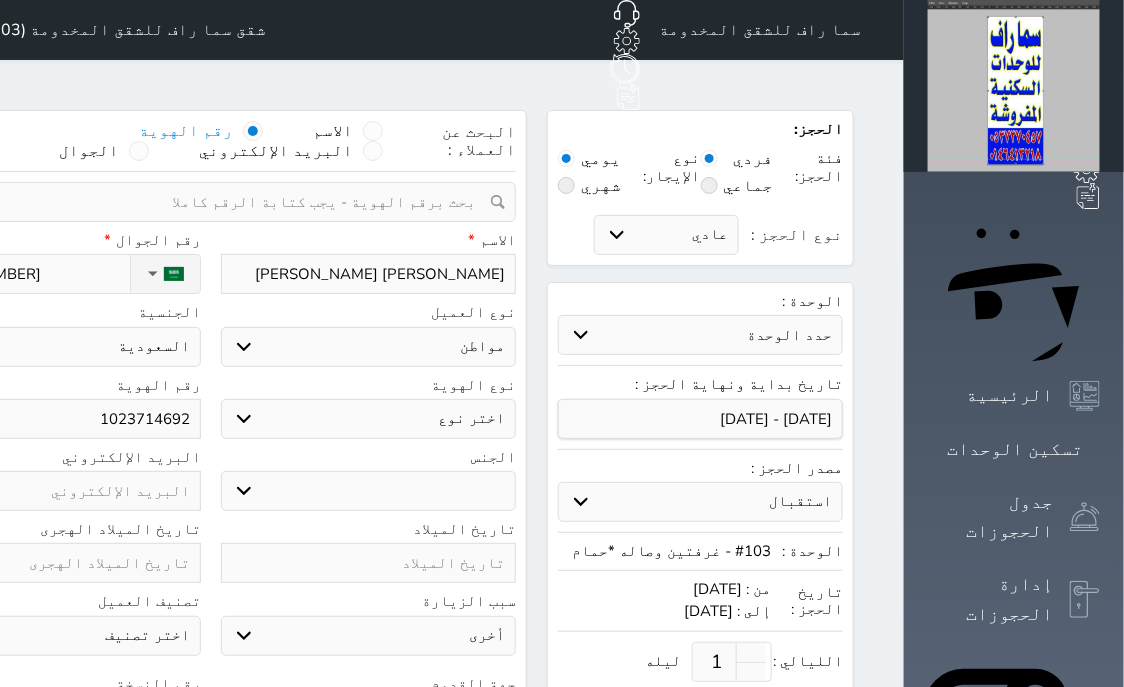 click on "اختر نوع   هوية وطنية هوية عائلية جواز السفر" at bounding box center (369, 419) 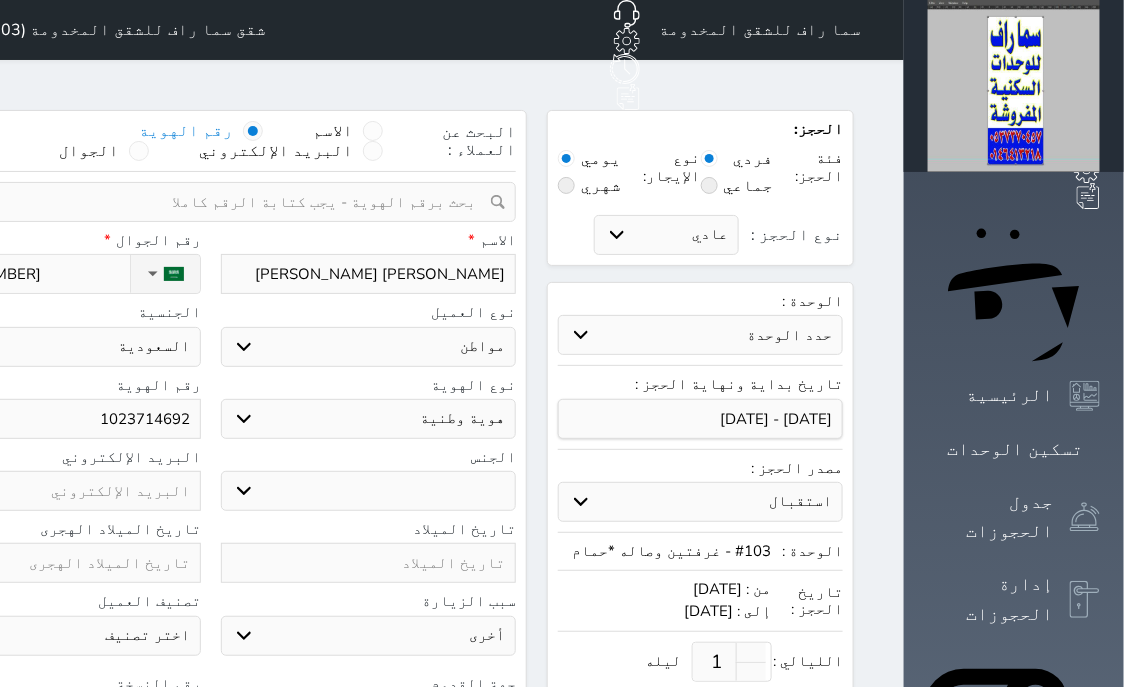 click on "هوية وطنية" at bounding box center (0, 0) 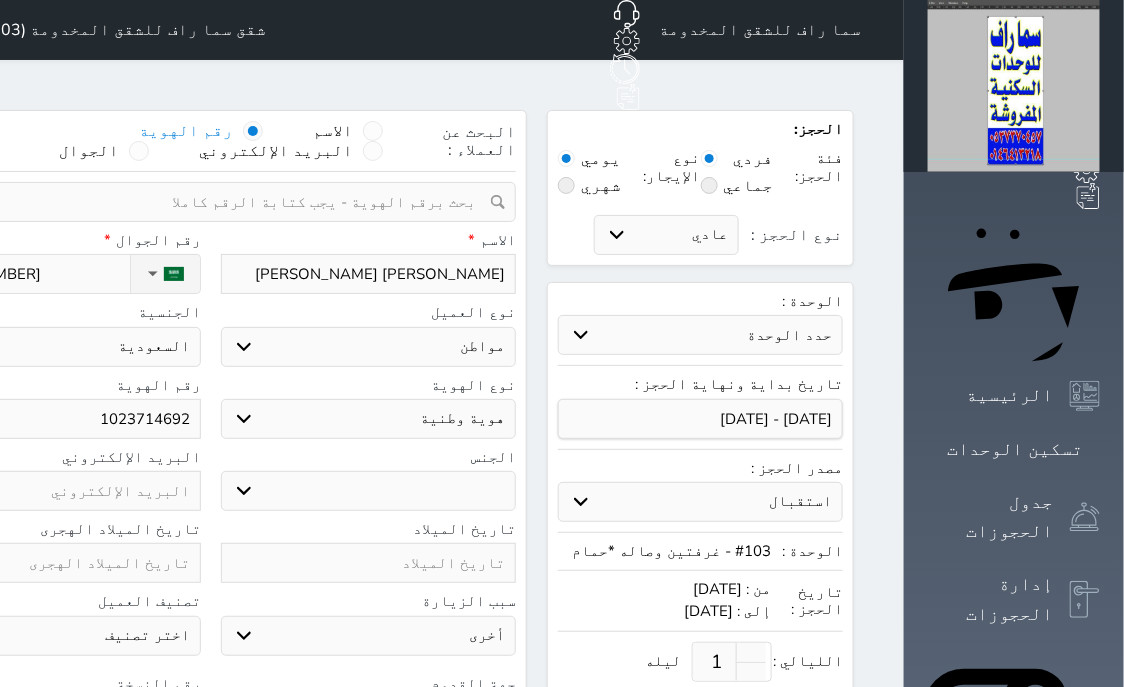 click on "ذكر   انثى" at bounding box center (369, 491) 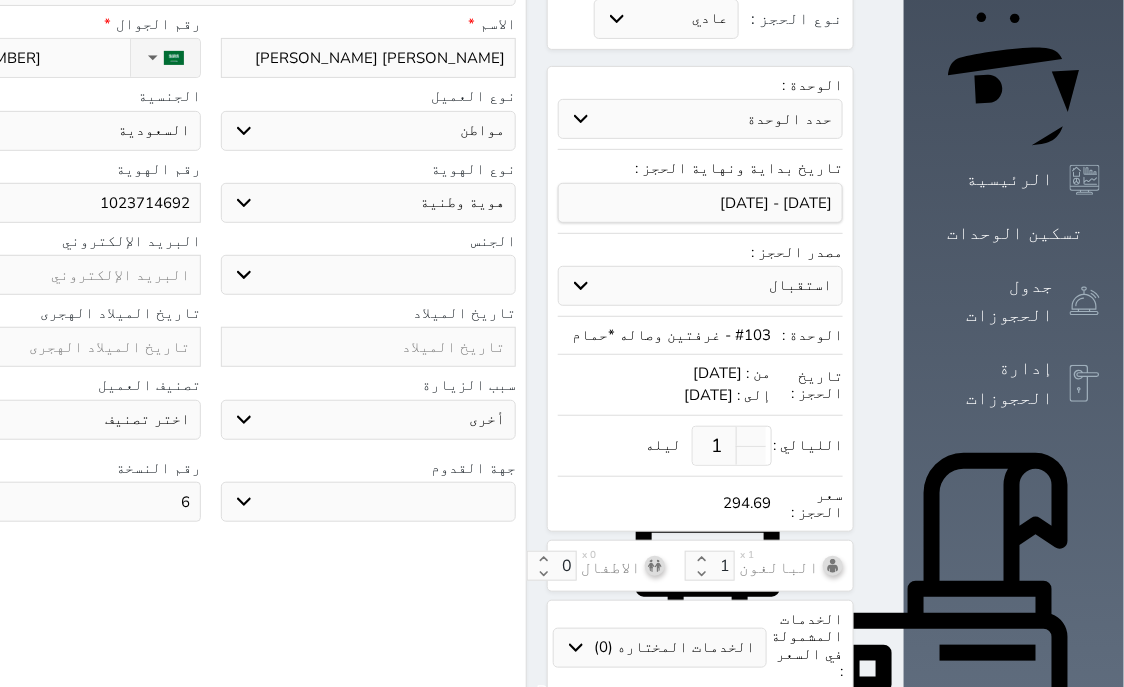 scroll, scrollTop: 112, scrollLeft: 0, axis: vertical 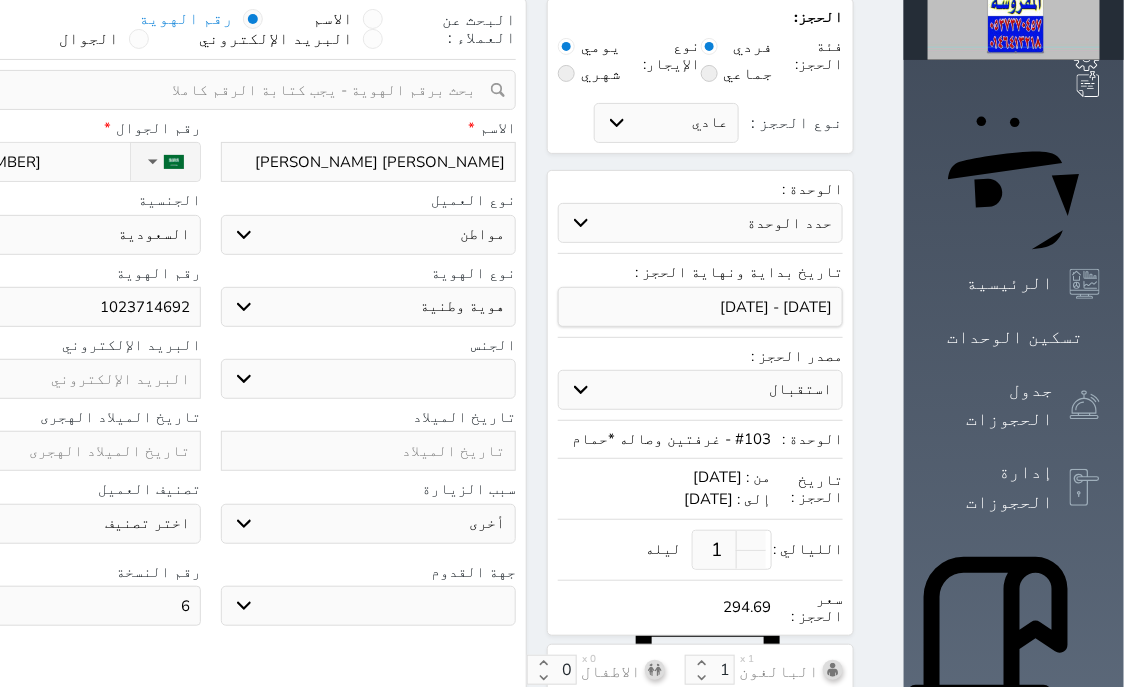 click at bounding box center (53, 451) 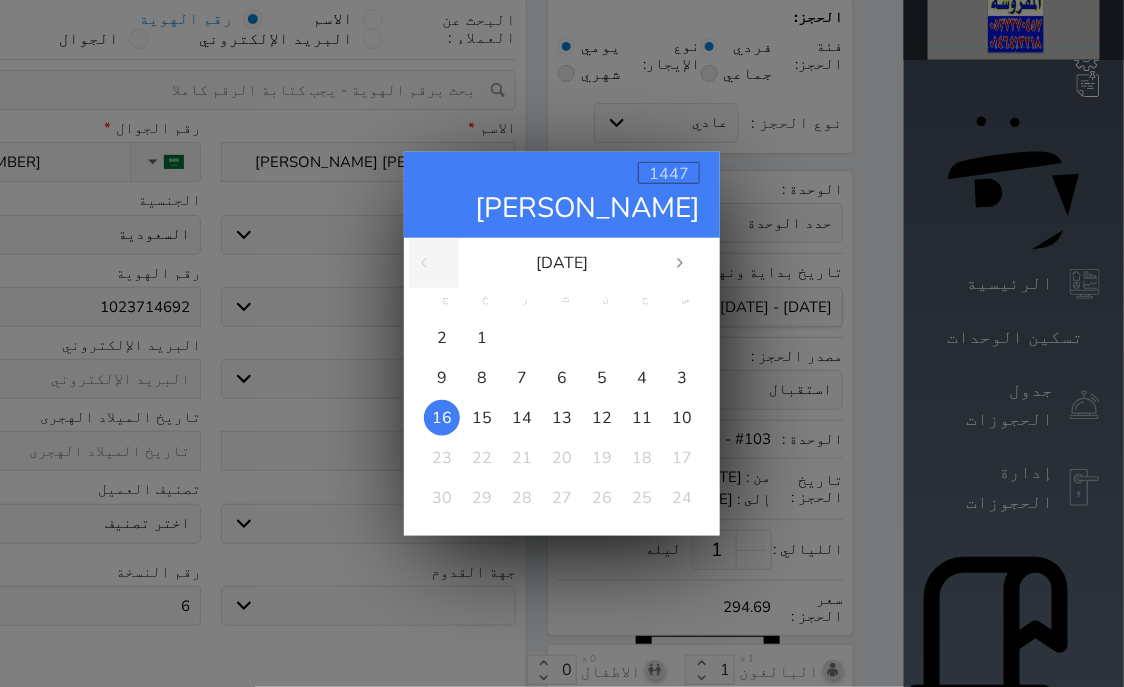 click on "1447" at bounding box center (669, 172) 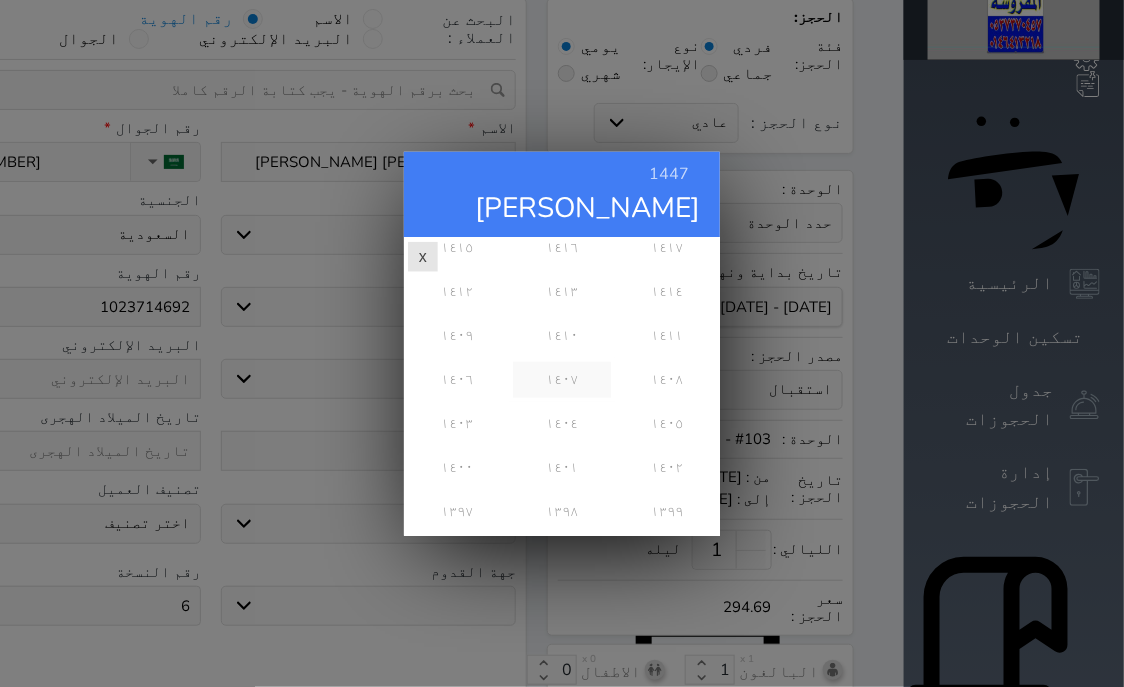 scroll, scrollTop: 804, scrollLeft: 0, axis: vertical 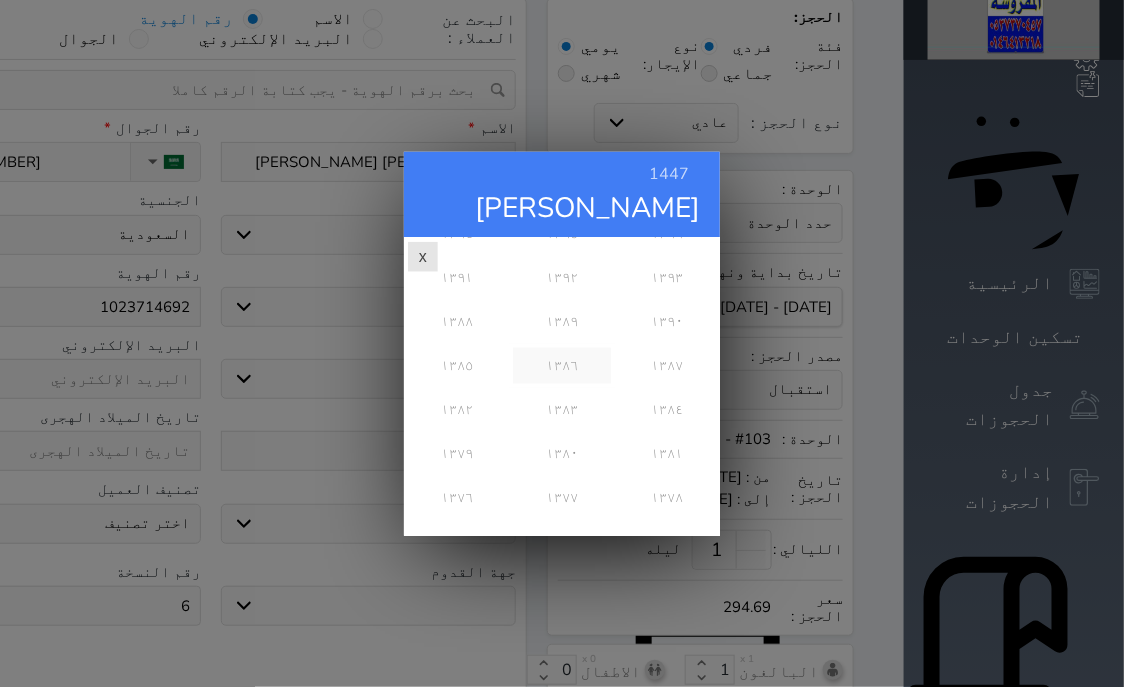 click on "١٣٨٦" at bounding box center (561, 365) 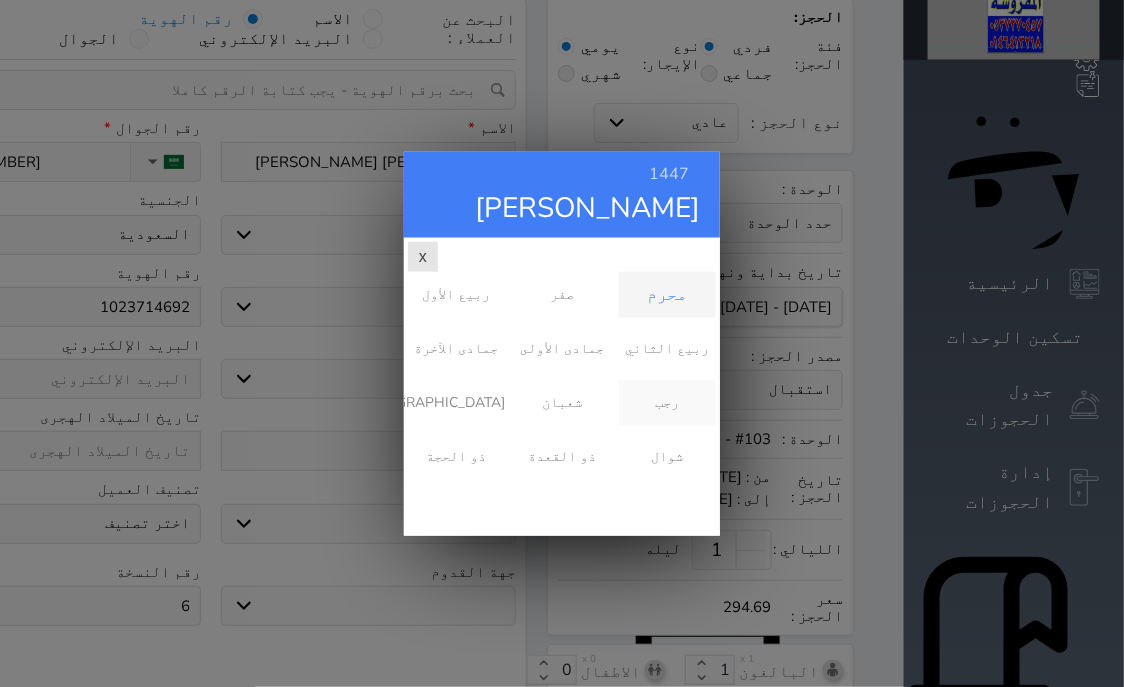 click on "رجب" at bounding box center [667, 402] 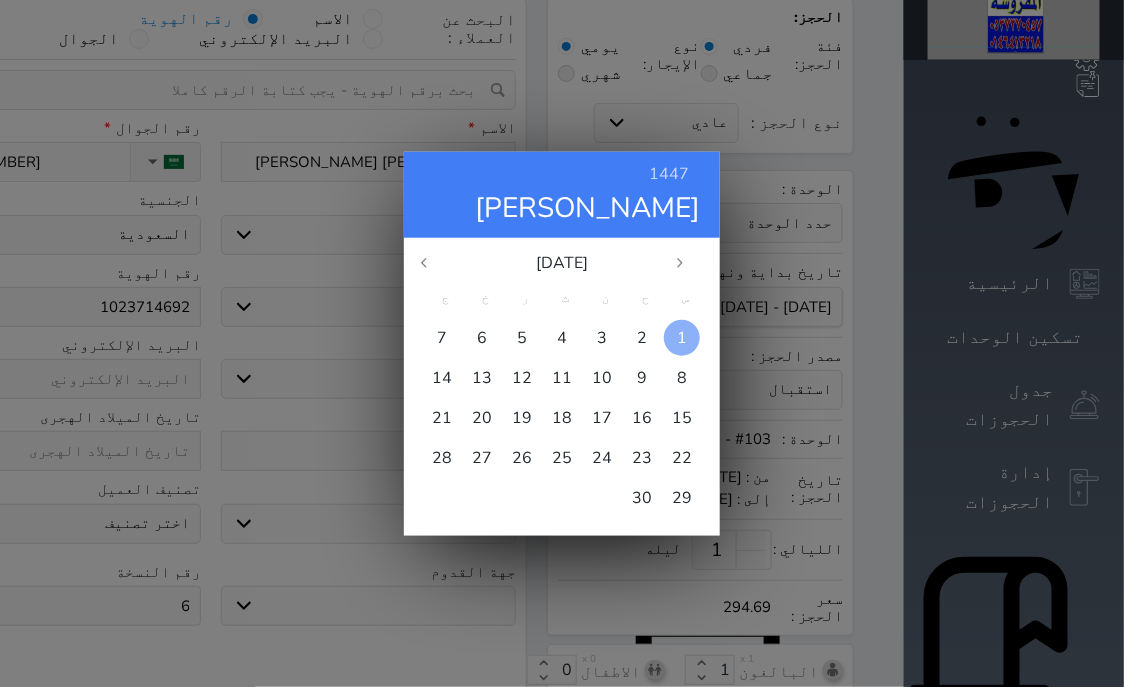 click at bounding box center (682, 337) 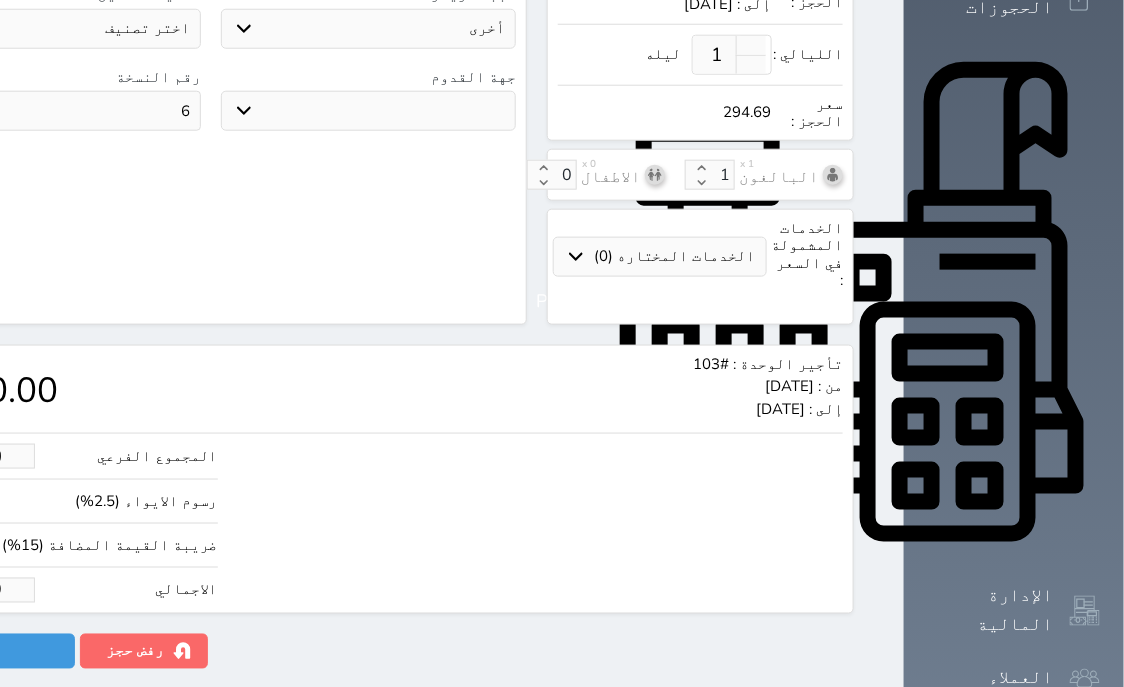 scroll, scrollTop: 621, scrollLeft: 0, axis: vertical 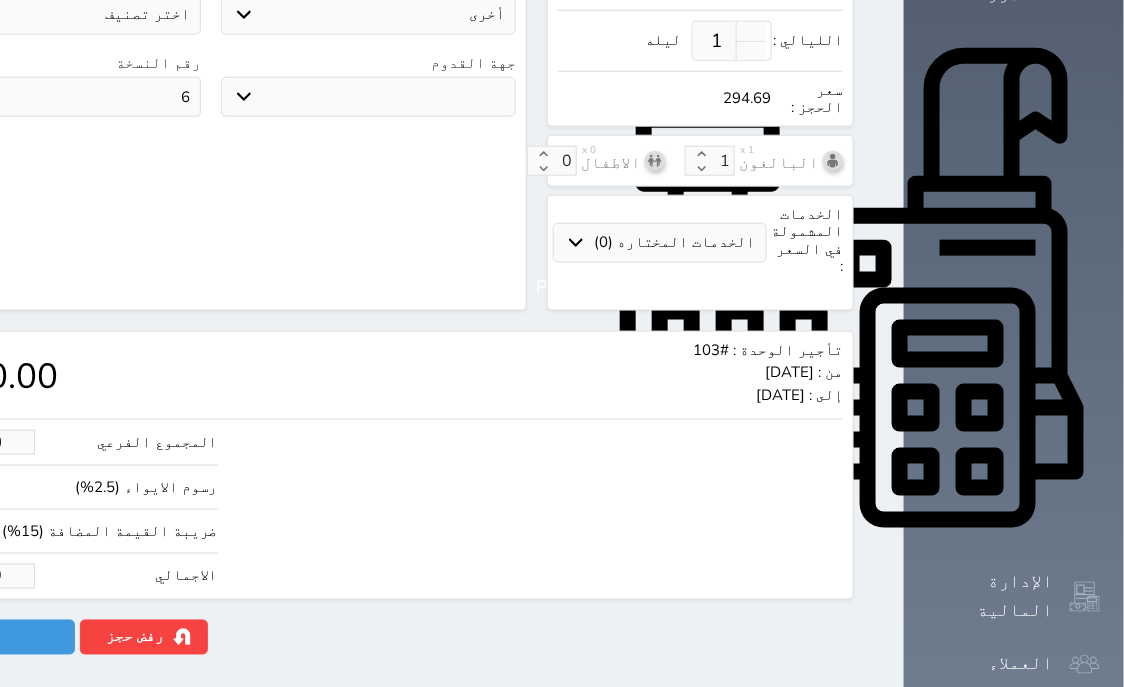 drag, startPoint x: 149, startPoint y: 527, endPoint x: 48, endPoint y: 543, distance: 102.259476 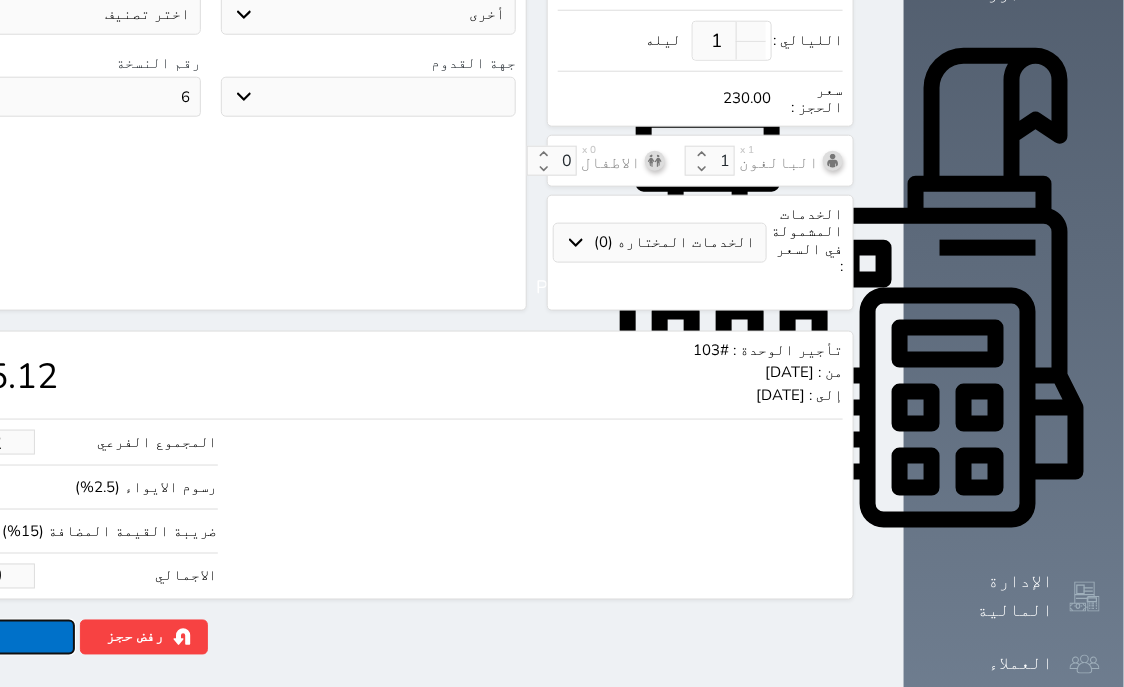 click on "حجز" at bounding box center (-13, 637) 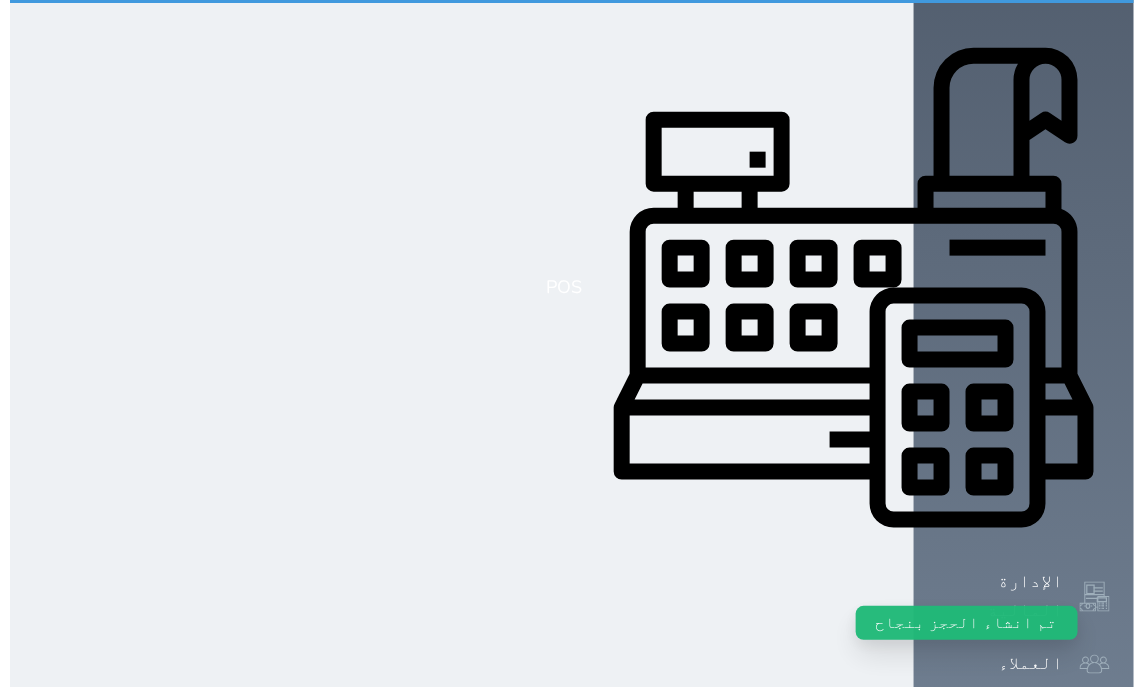 scroll, scrollTop: 0, scrollLeft: 0, axis: both 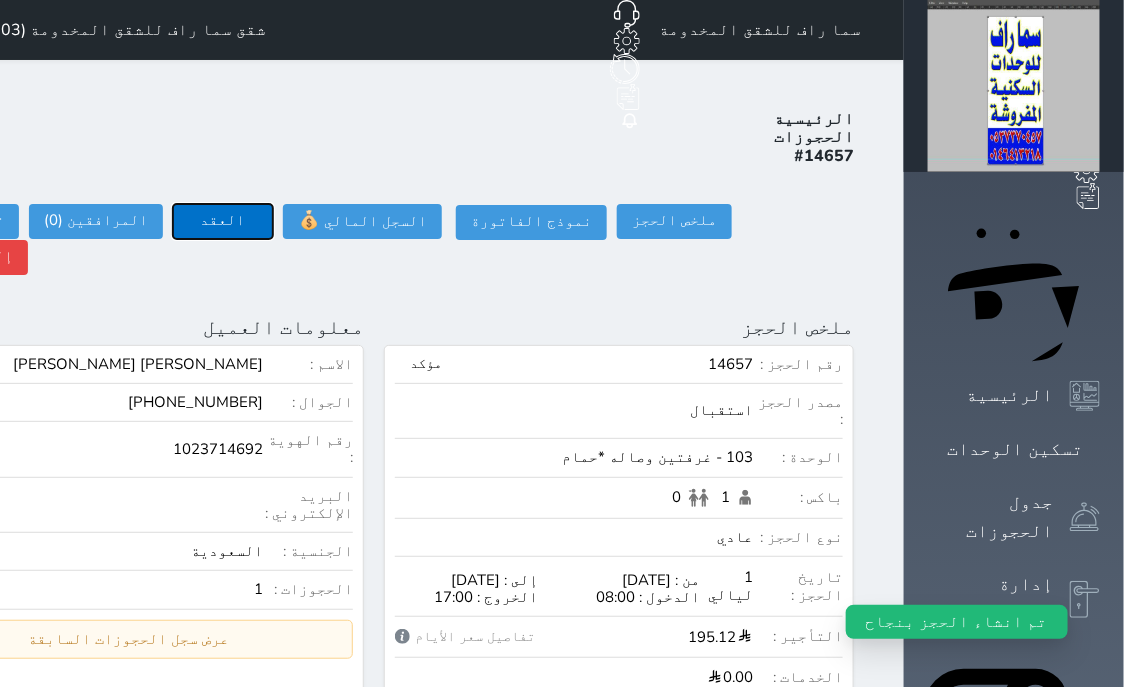 click on "العقد" at bounding box center [223, 221] 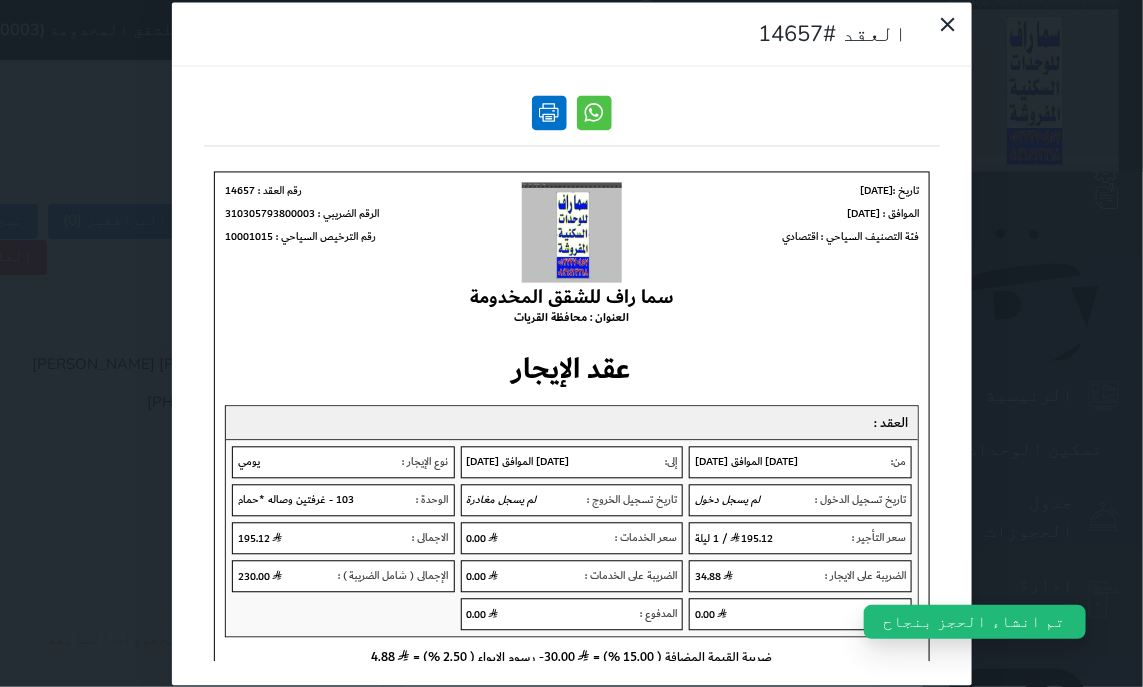 click at bounding box center [549, 112] 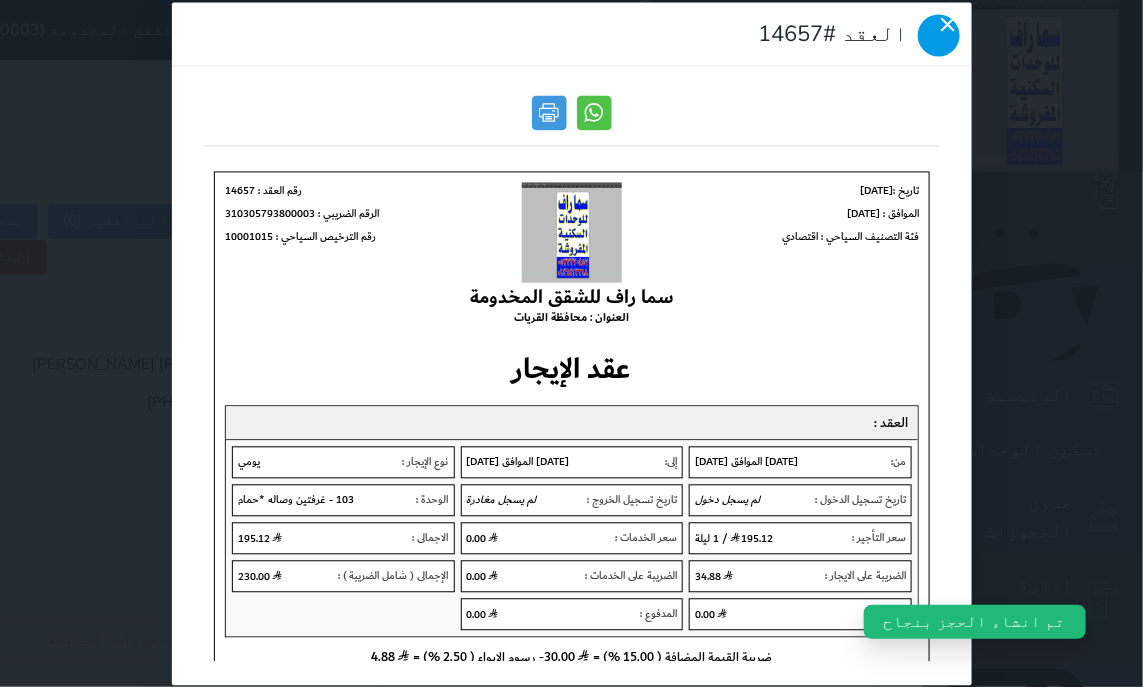 click 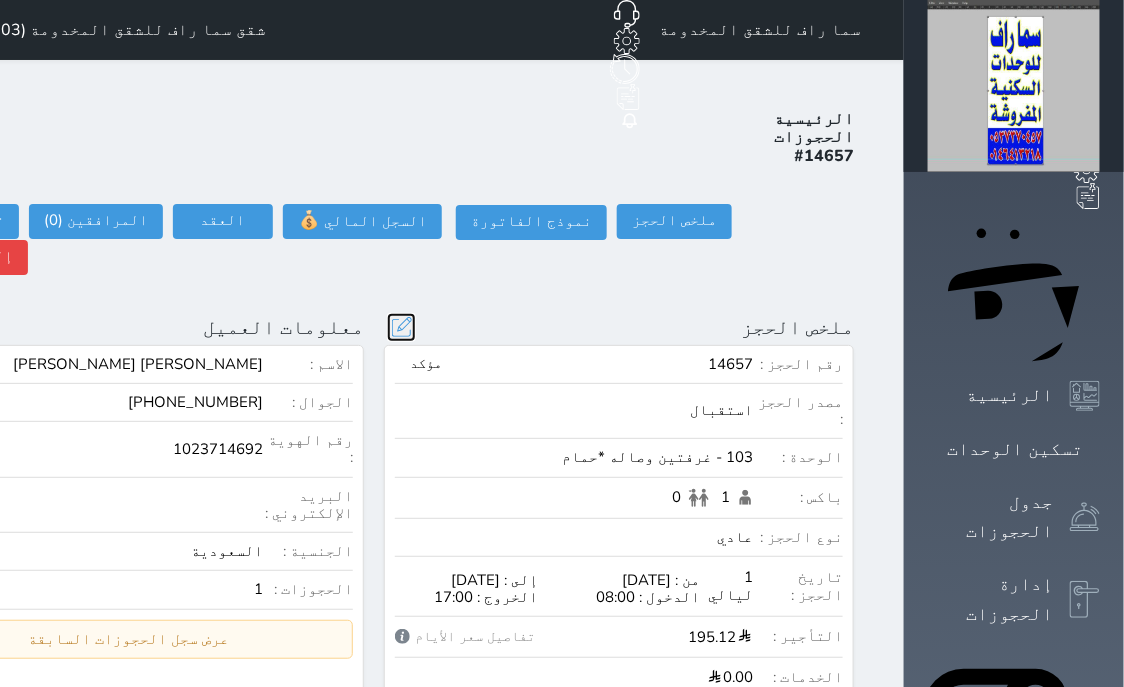 click at bounding box center [401, 327] 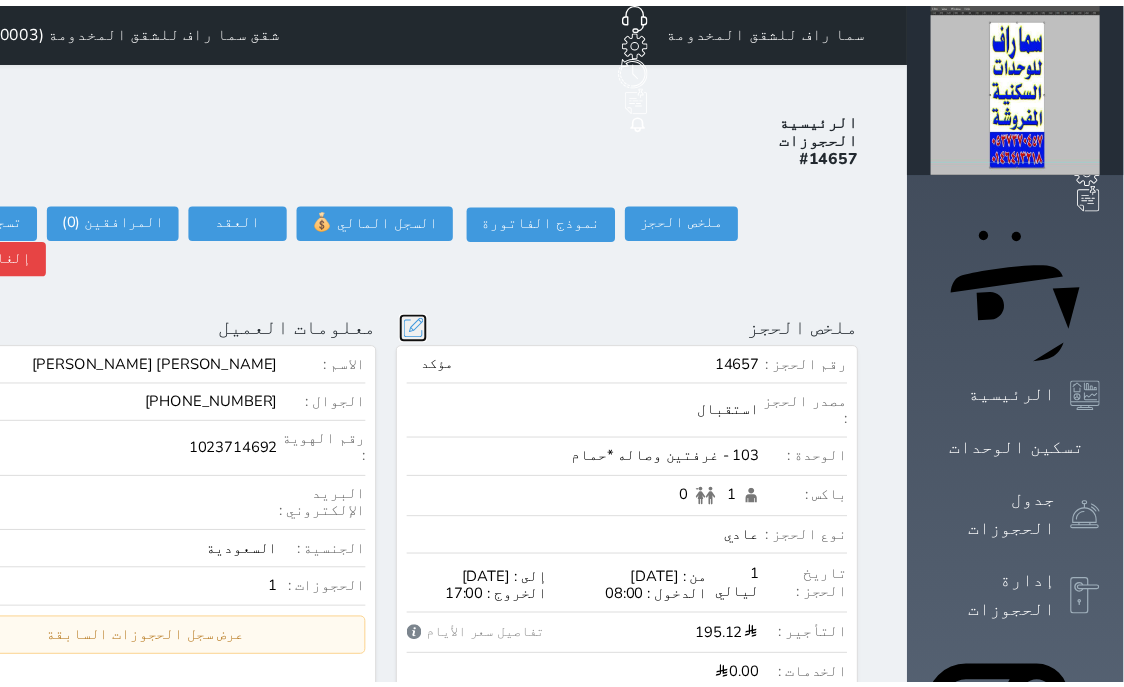 scroll, scrollTop: 45, scrollLeft: 0, axis: vertical 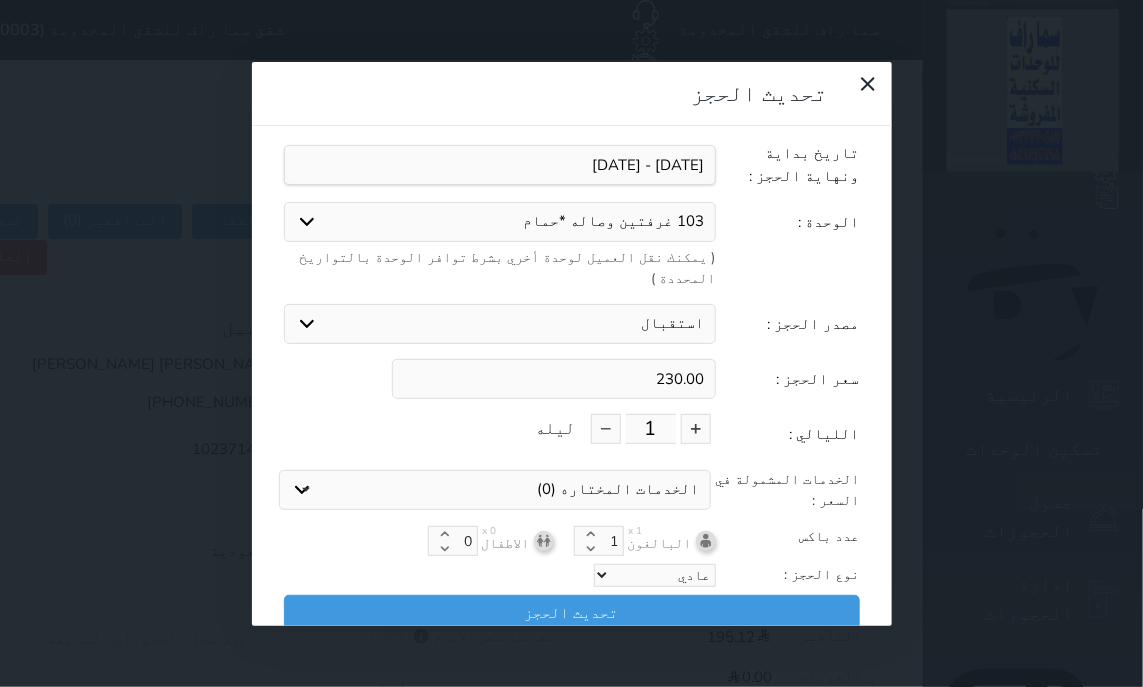 drag, startPoint x: 645, startPoint y: 303, endPoint x: 926, endPoint y: 380, distance: 291.3589 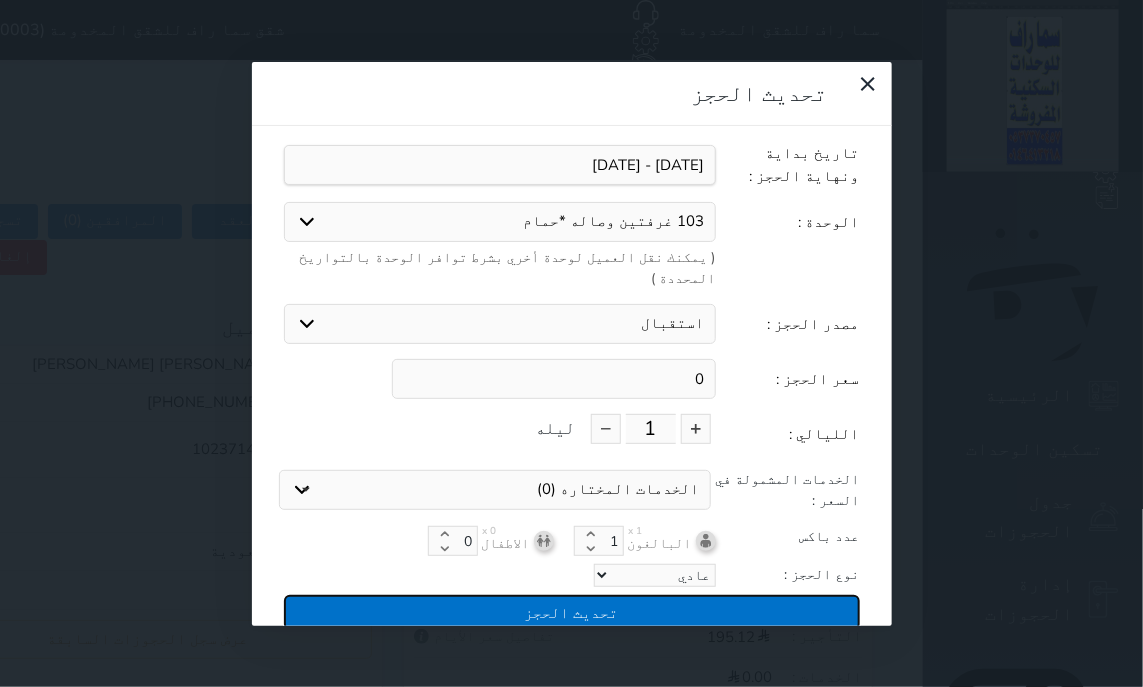click on "تحديث الحجز" at bounding box center (572, 612) 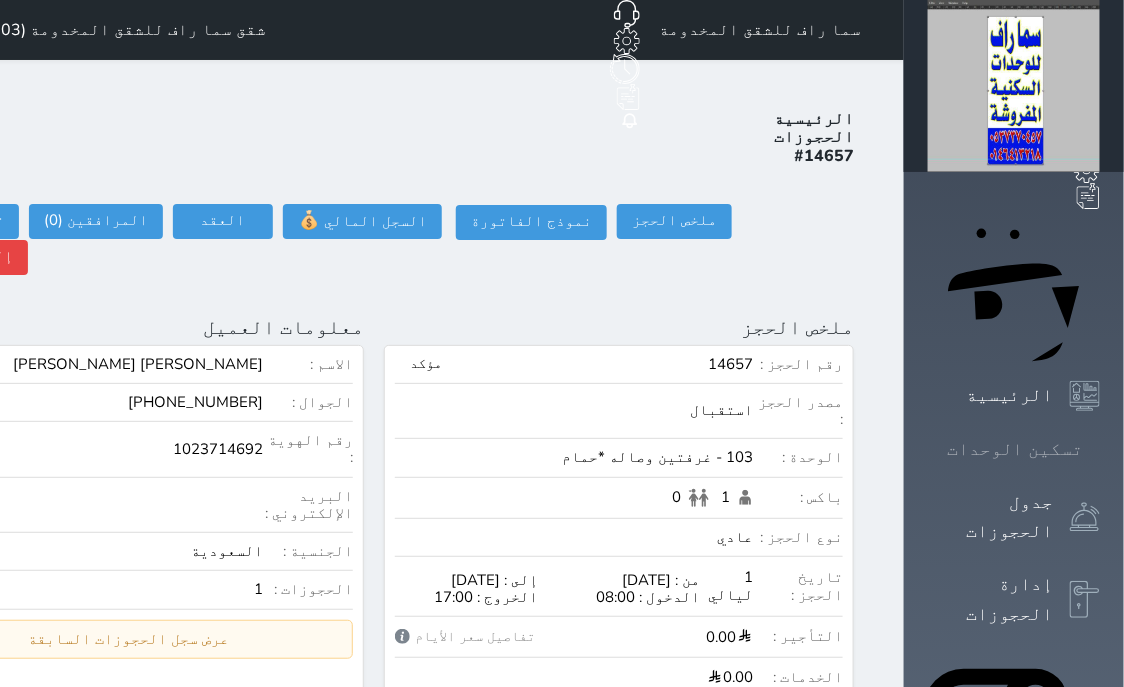 click 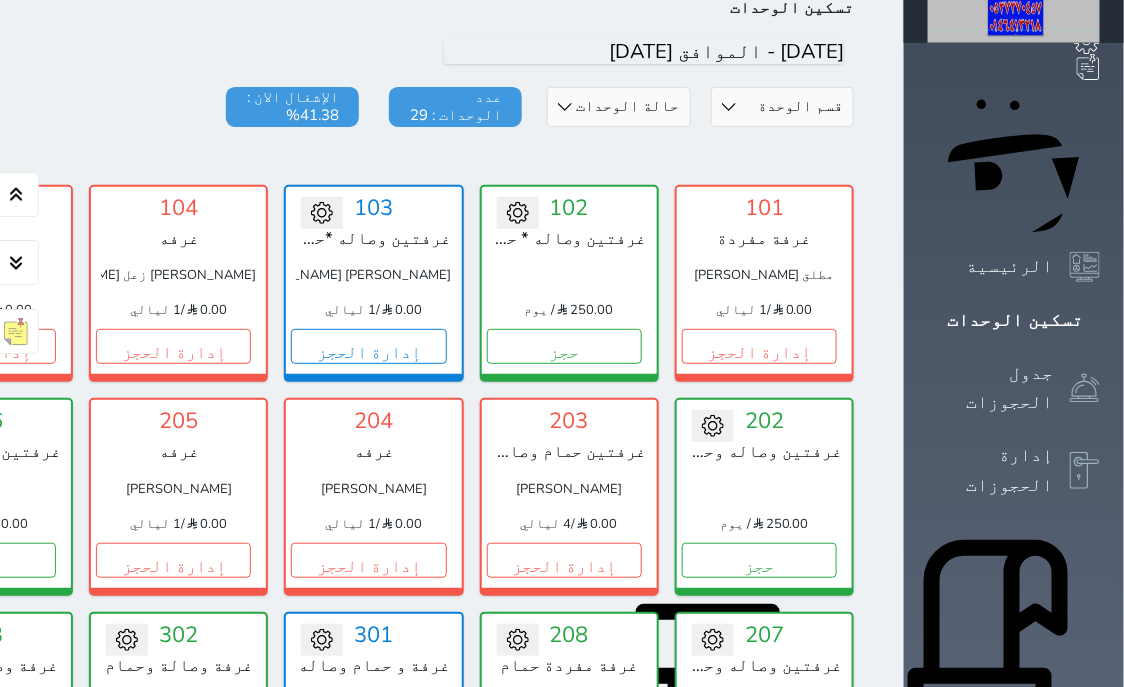 scroll, scrollTop: 127, scrollLeft: 0, axis: vertical 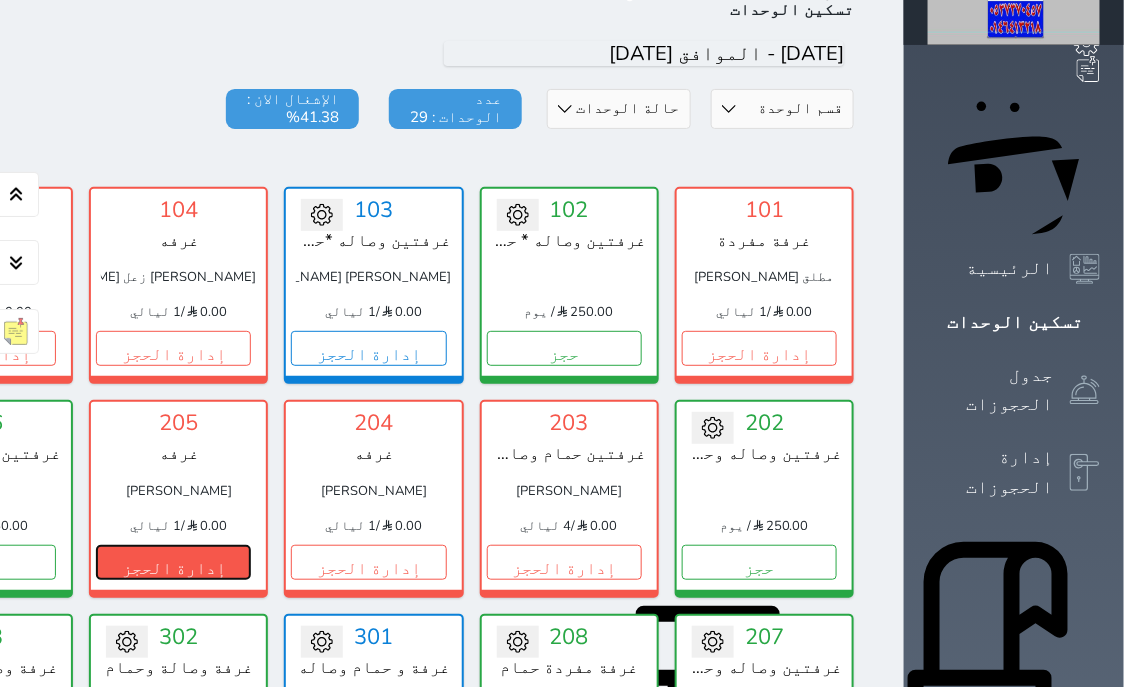 click on "إدارة الحجز" at bounding box center (173, 562) 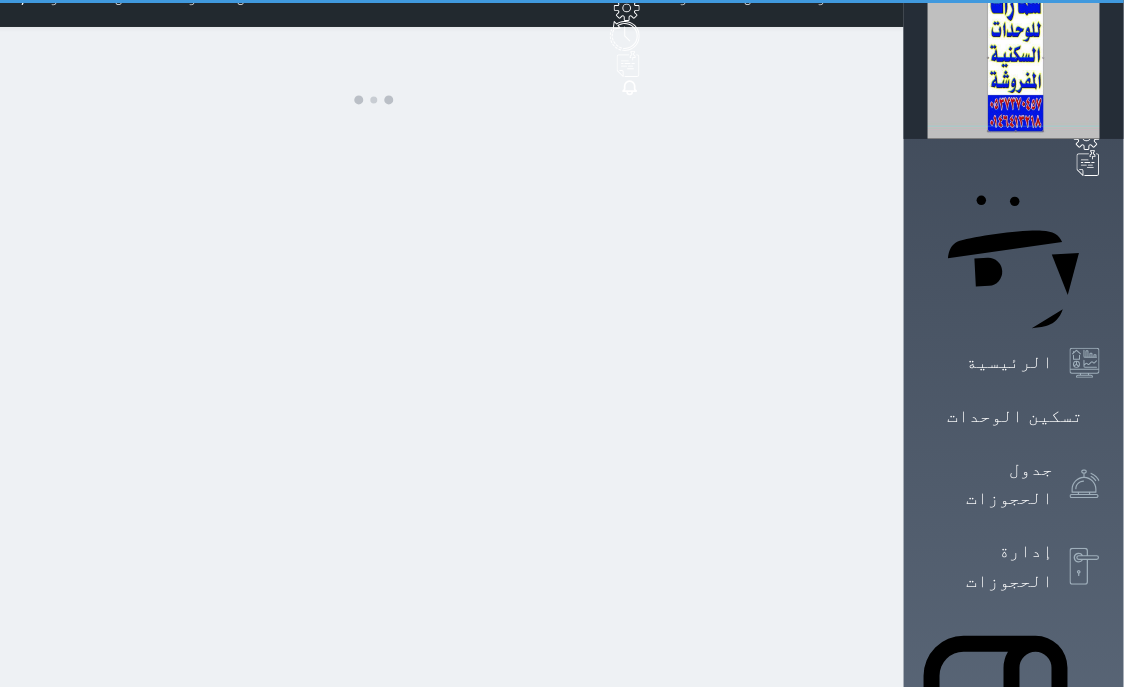 scroll, scrollTop: 0, scrollLeft: 0, axis: both 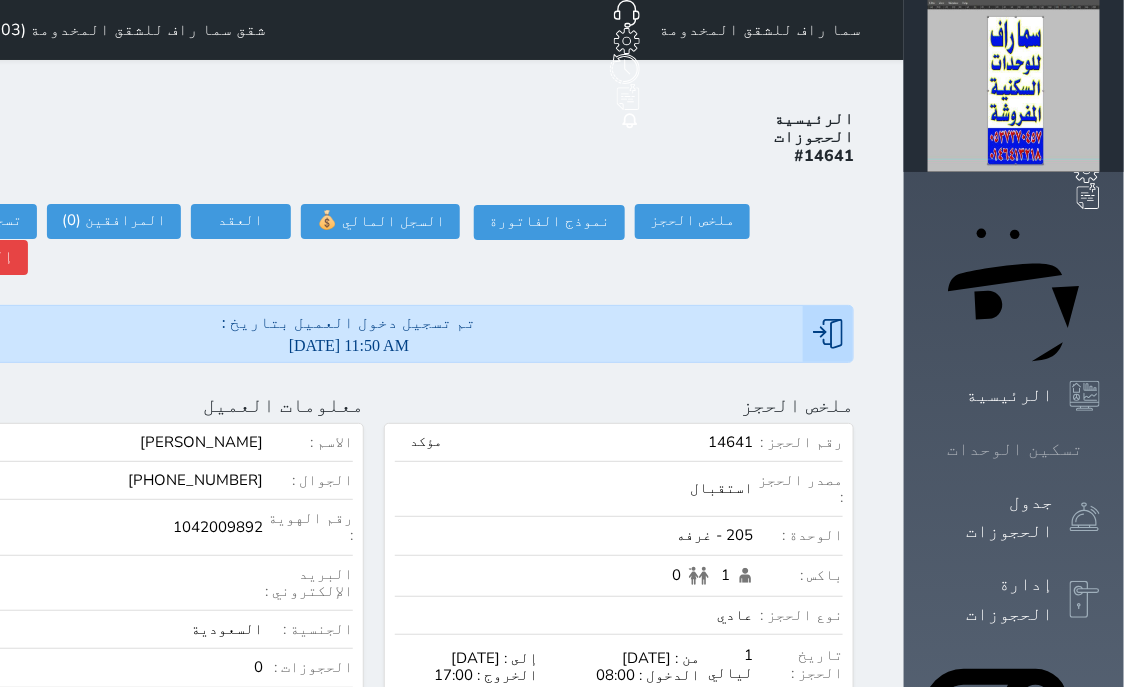 click 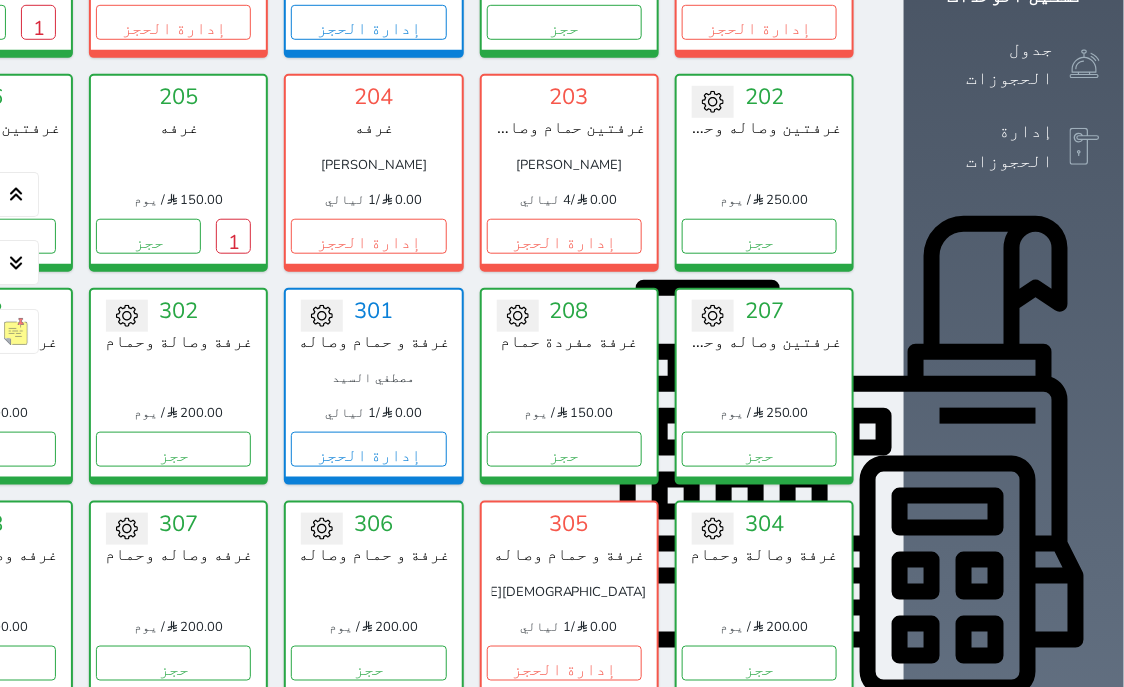scroll, scrollTop: 408, scrollLeft: 0, axis: vertical 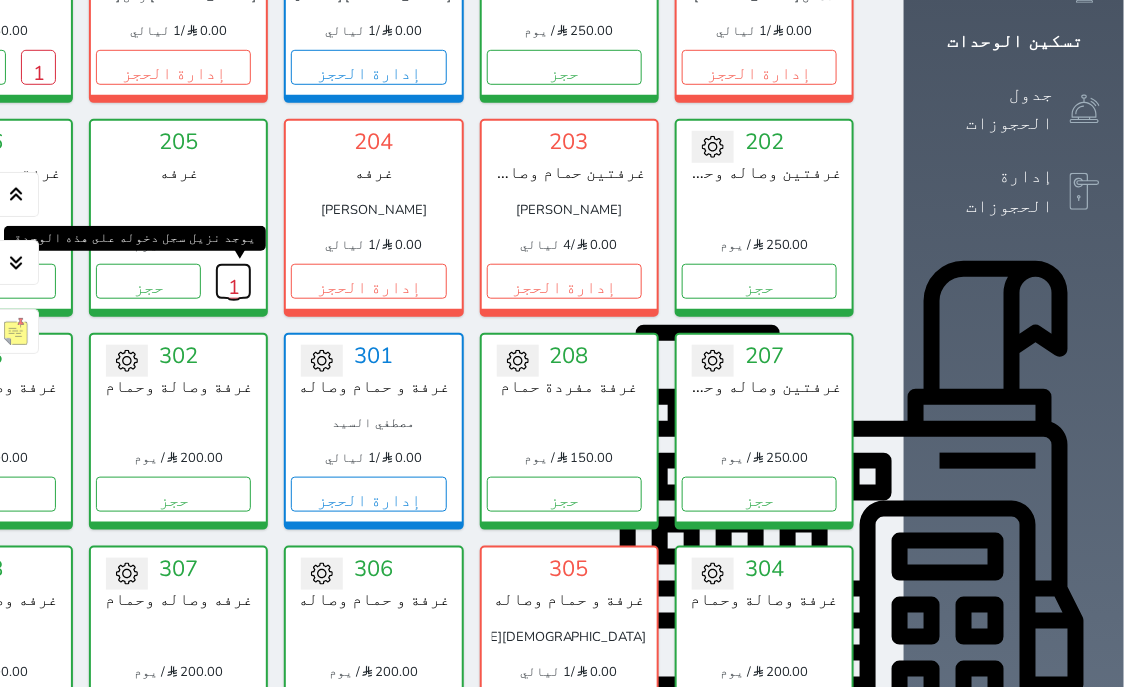 click on "1" at bounding box center [233, 281] 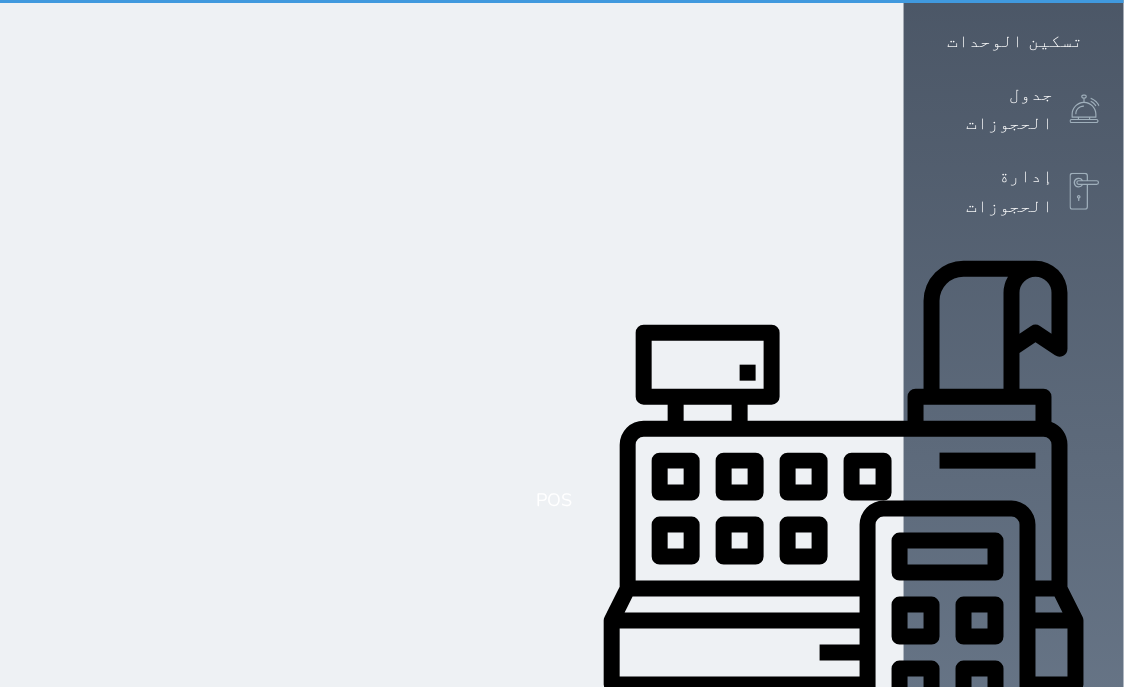 scroll, scrollTop: 0, scrollLeft: 0, axis: both 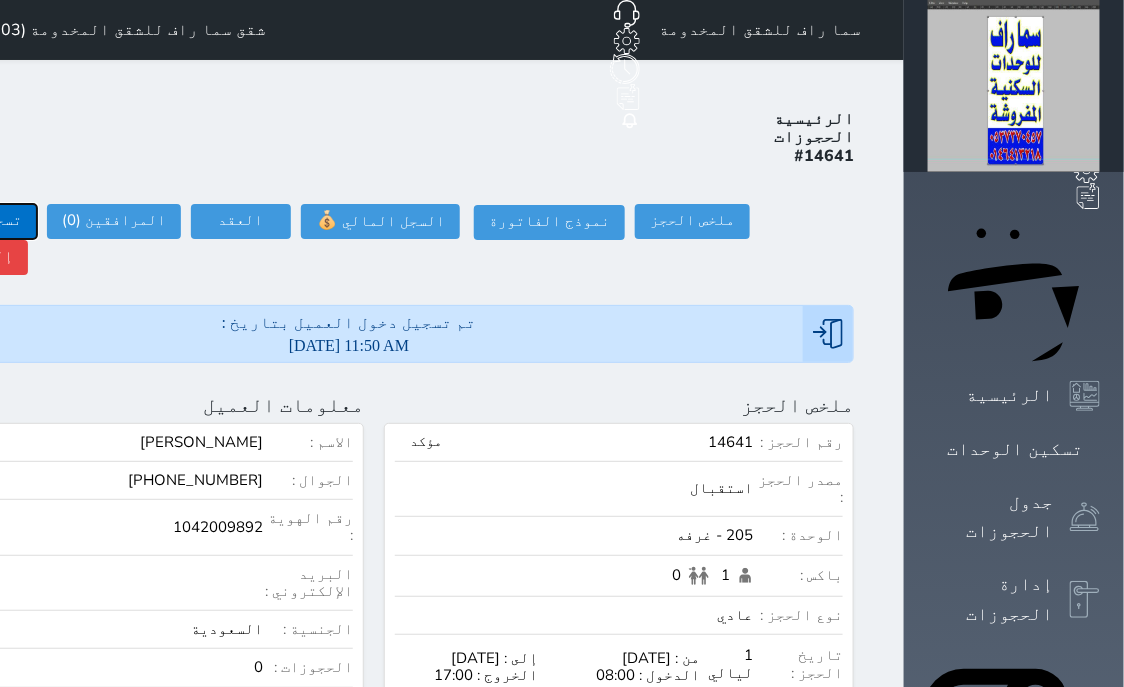 click on "تسجيل مغادرة" at bounding box center [-30, 221] 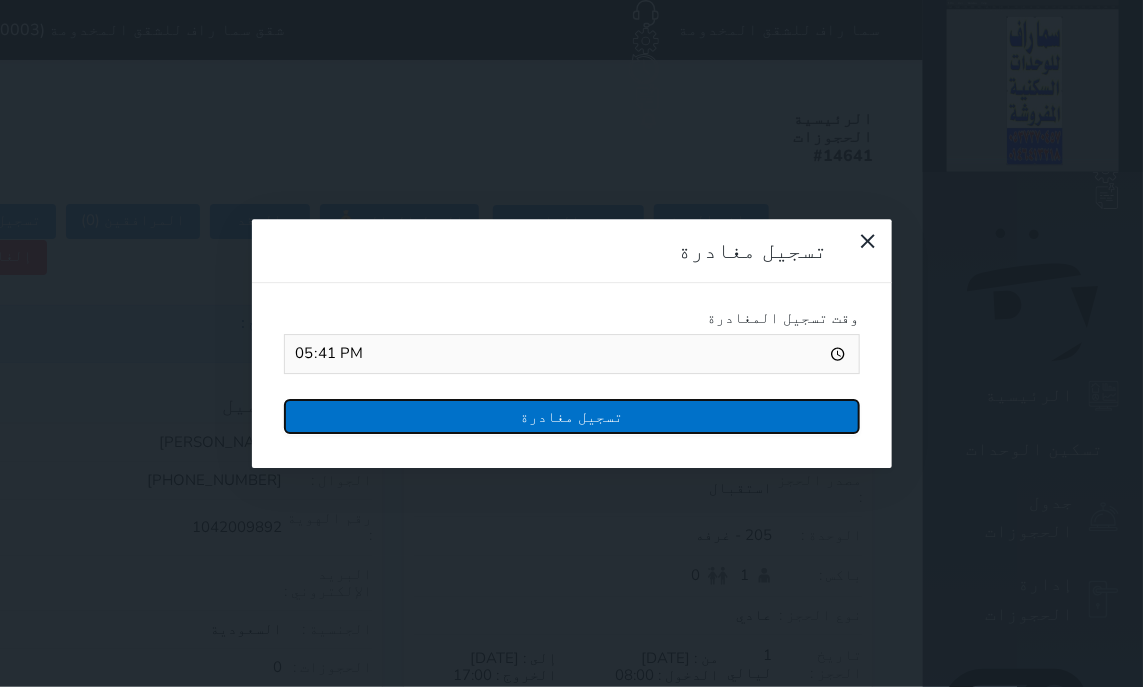 click on "تسجيل مغادرة" at bounding box center (572, 416) 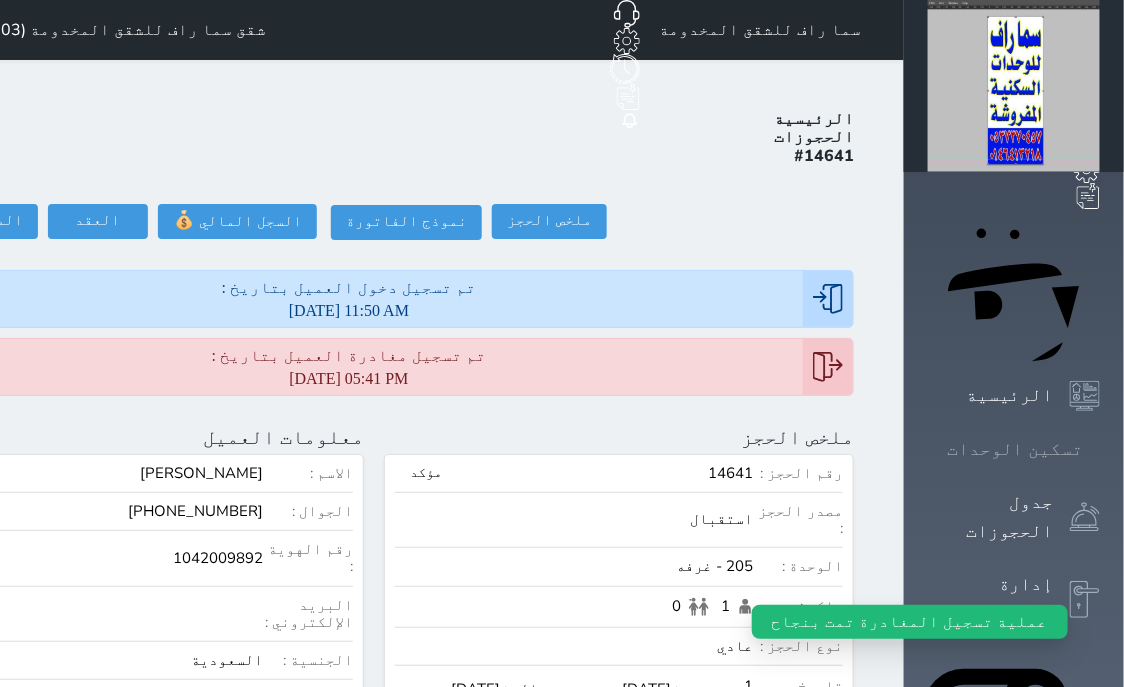 click 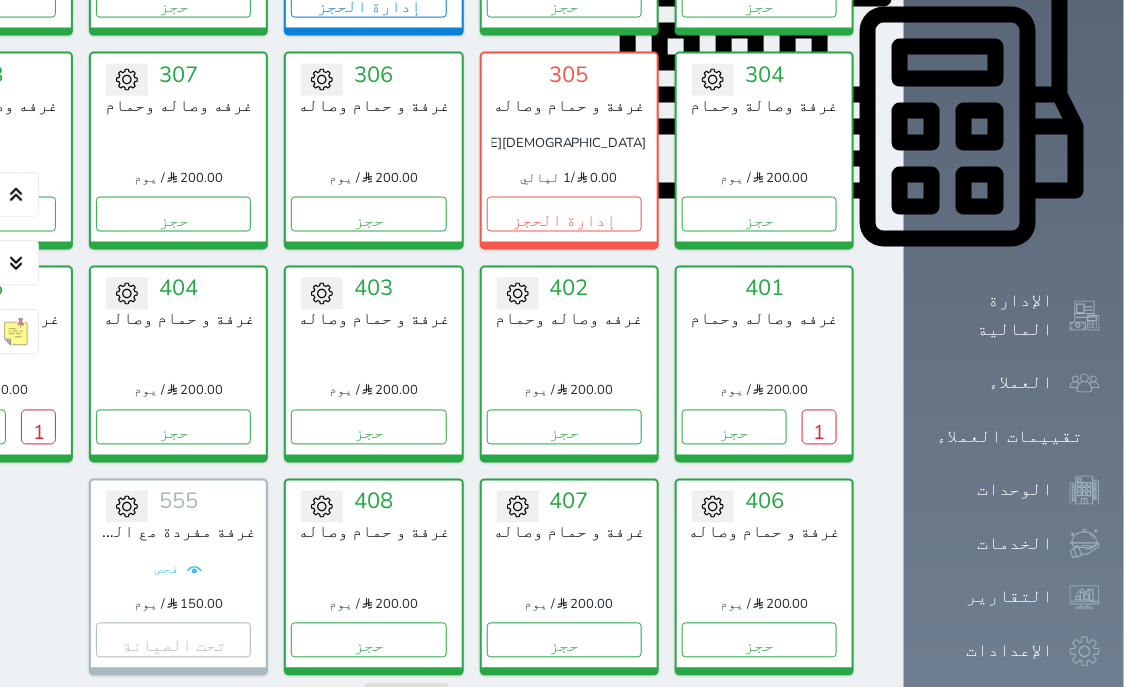 scroll, scrollTop: 969, scrollLeft: 0, axis: vertical 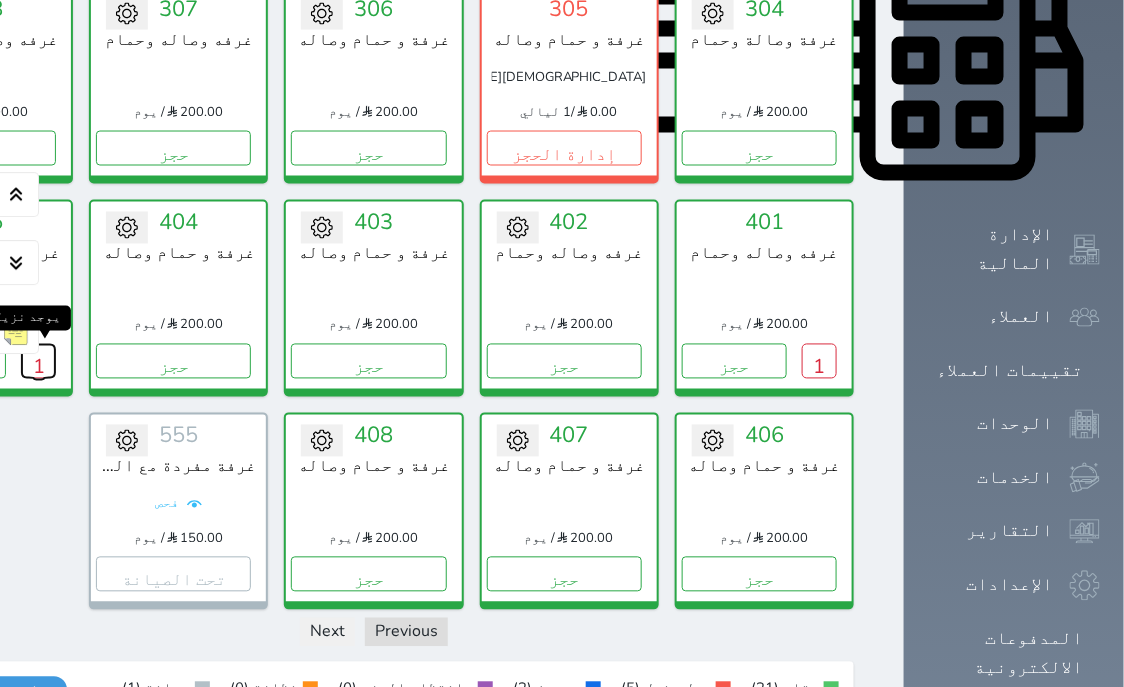 click on "1" at bounding box center [38, 360] 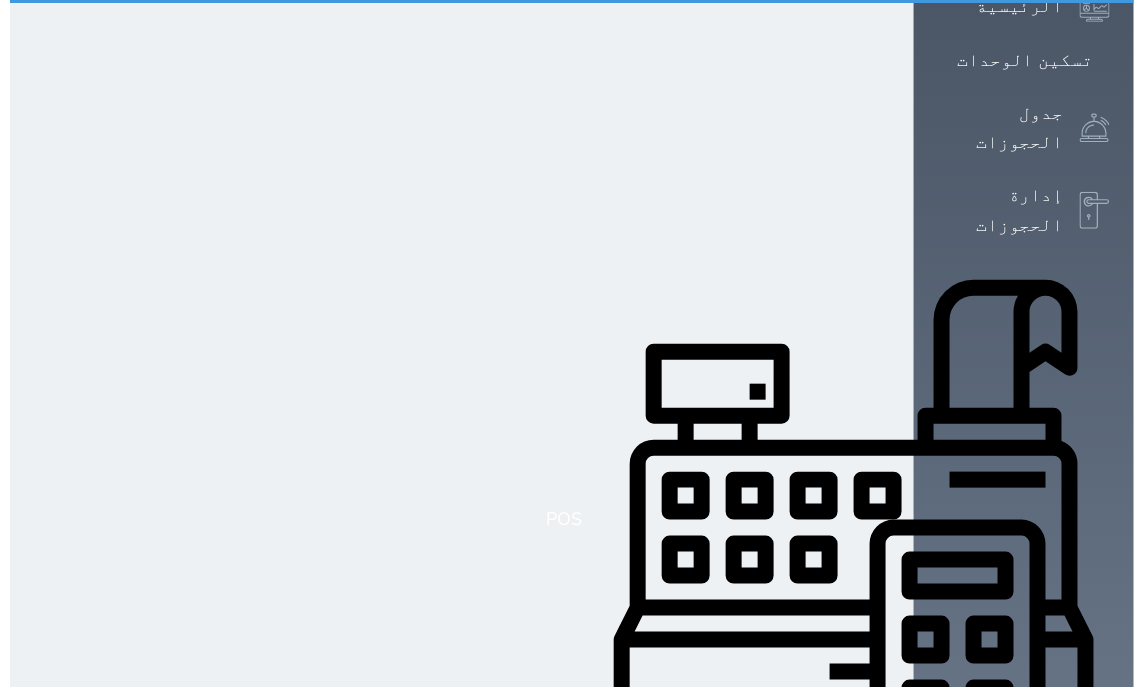 scroll, scrollTop: 0, scrollLeft: 0, axis: both 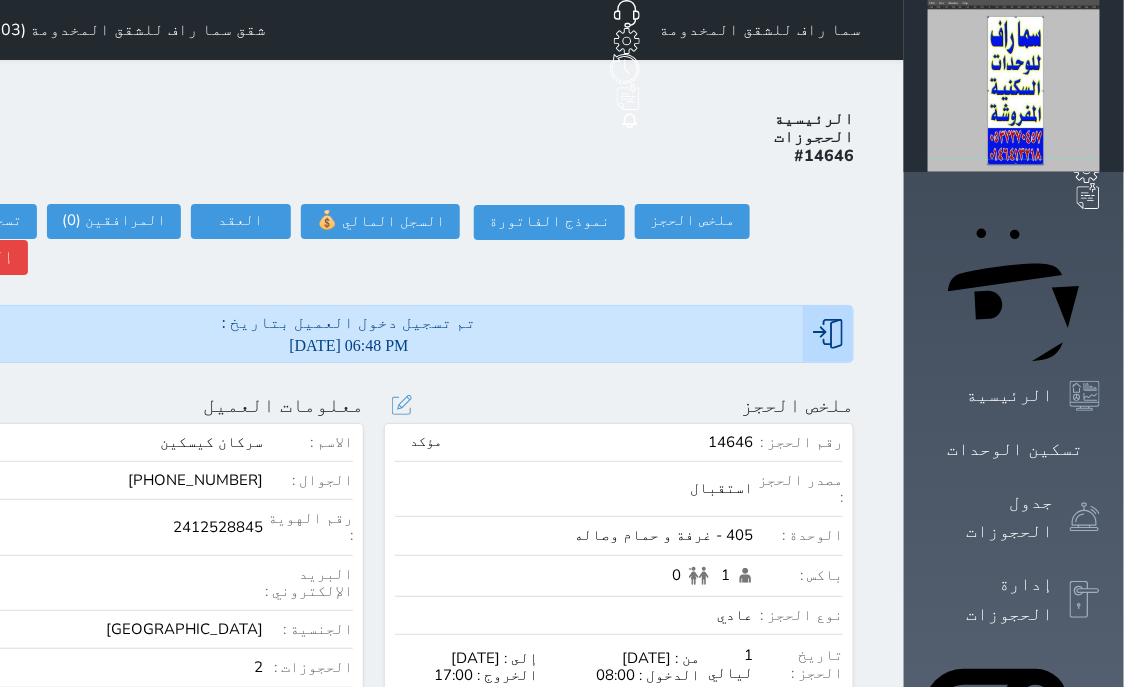 click on "تحديث الحجز                       نوع الإيجار :     يومي     تاريخ بداية ونهاية الحجز :     الوحدة :   405 غرفة و حمام وصاله     ( يمكنك نقل العميل لوحدة أخري بشرط توافر الوحدة بالتواريخ المحددة )   مصدر الحجز :       سعر الحجز :           الليالي :     1     ليله    الخدمات المشمولة في السعر :   الخدمات المختاره (0)  تحديد الكل  ×  فطار   عدد باكس           البالغون     1                             الاطفال     0               نوع الحجز :
عادي
إقامة مجانية
إستخدام داخلي
إستخدام يومي
تحديث الحجز" at bounding box center [401, 405] 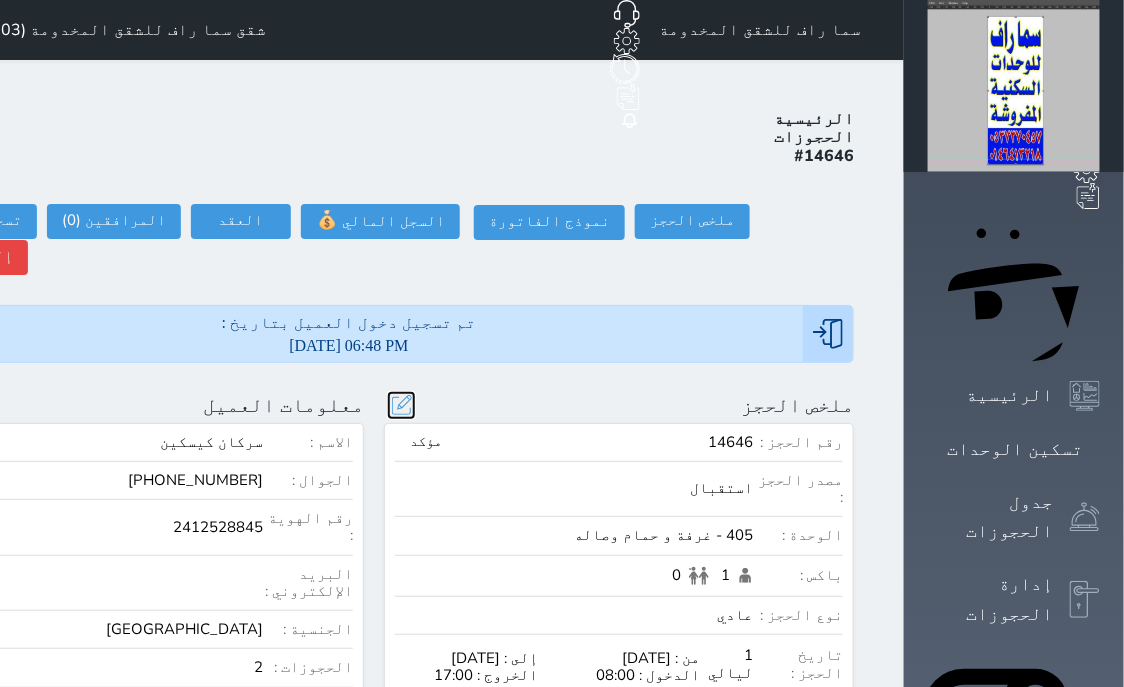 click at bounding box center [401, 405] 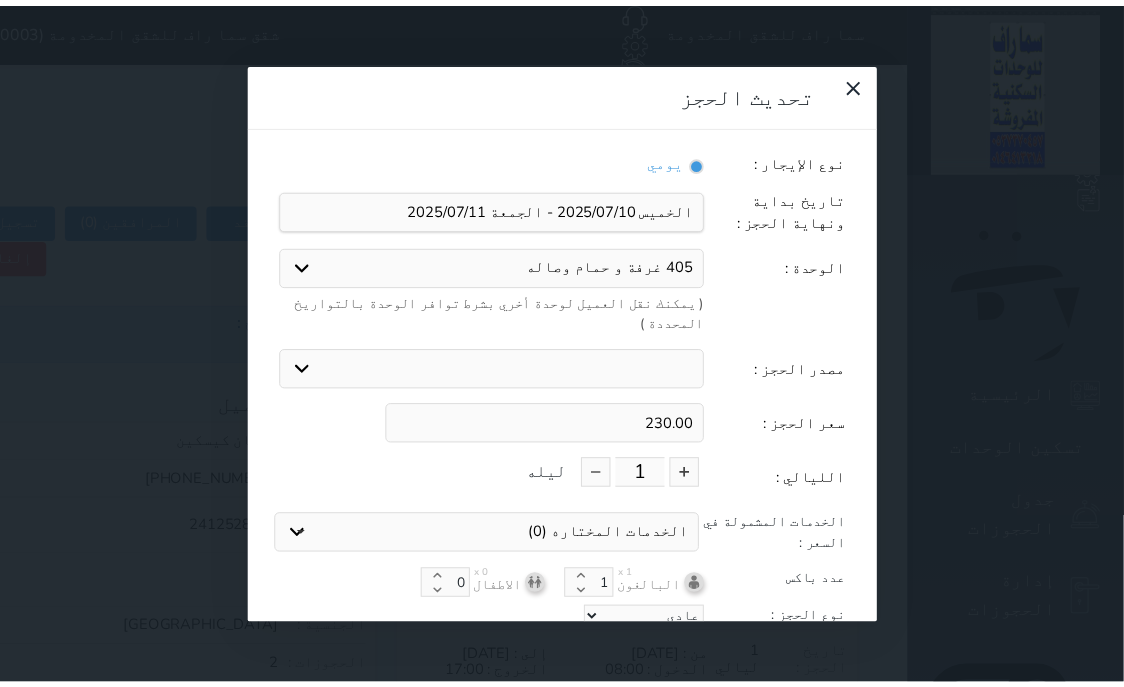 scroll, scrollTop: 45, scrollLeft: 0, axis: vertical 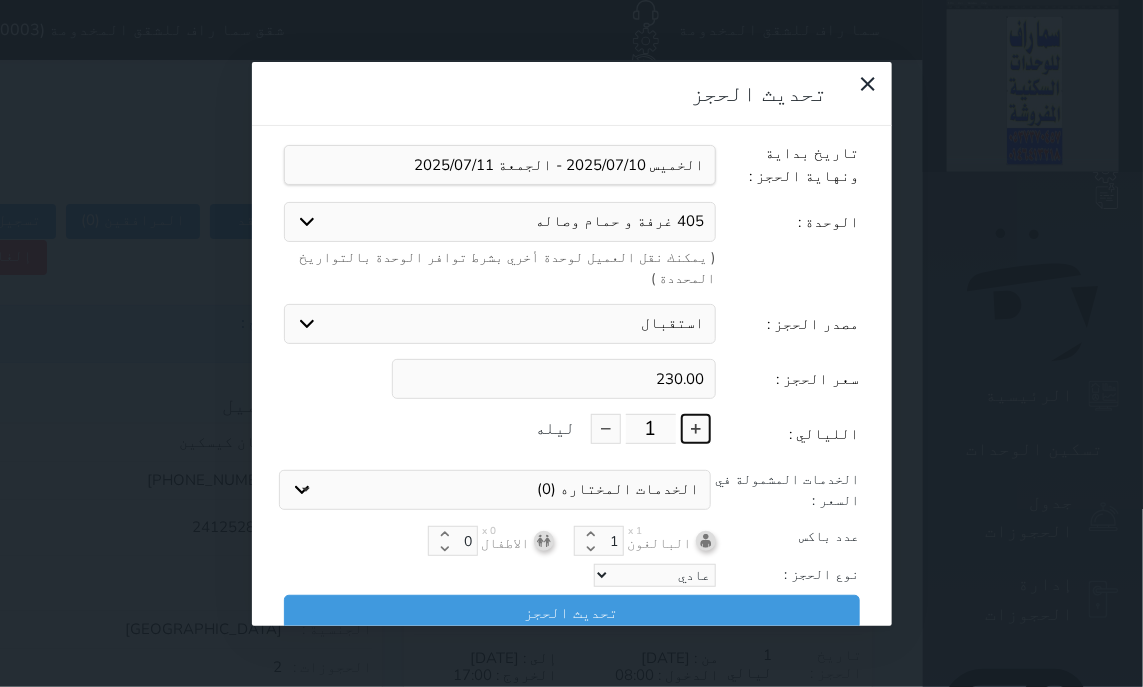 click at bounding box center [696, 429] 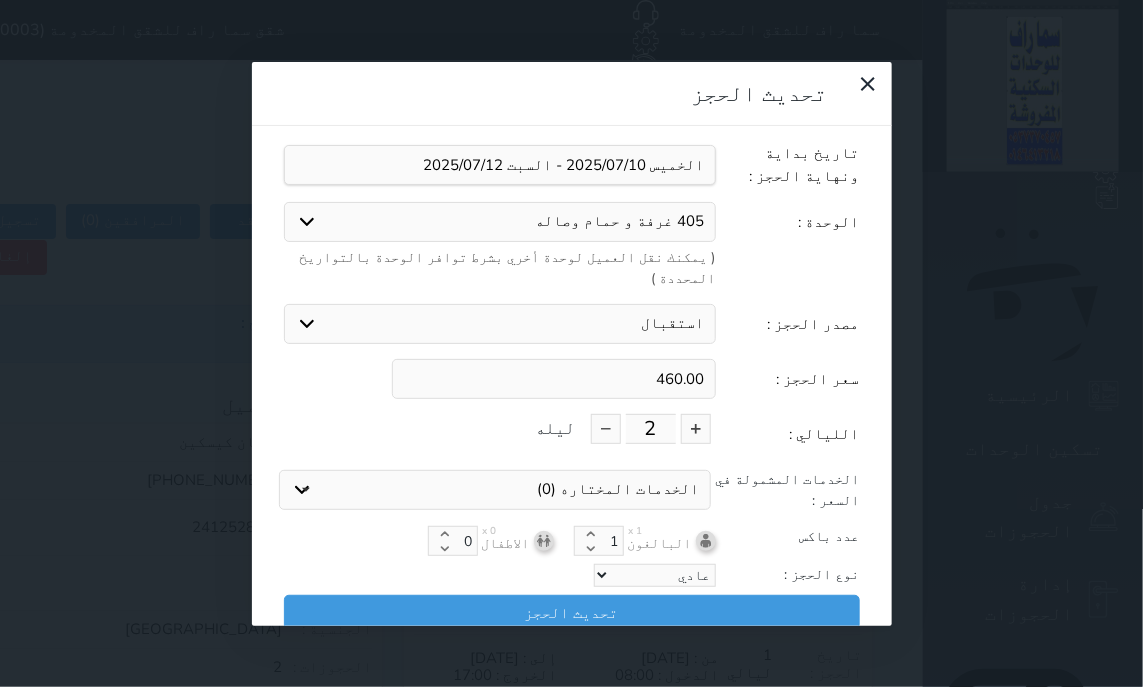drag, startPoint x: 666, startPoint y: 294, endPoint x: 812, endPoint y: 284, distance: 146.34207 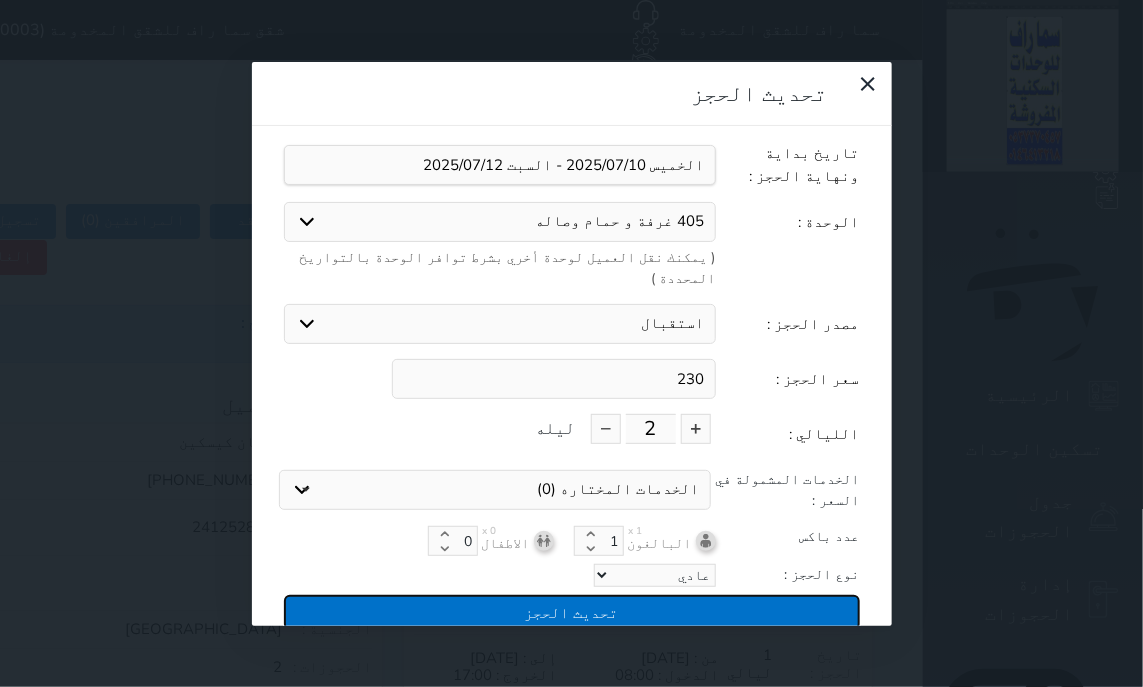 click on "تحديث الحجز" at bounding box center (572, 612) 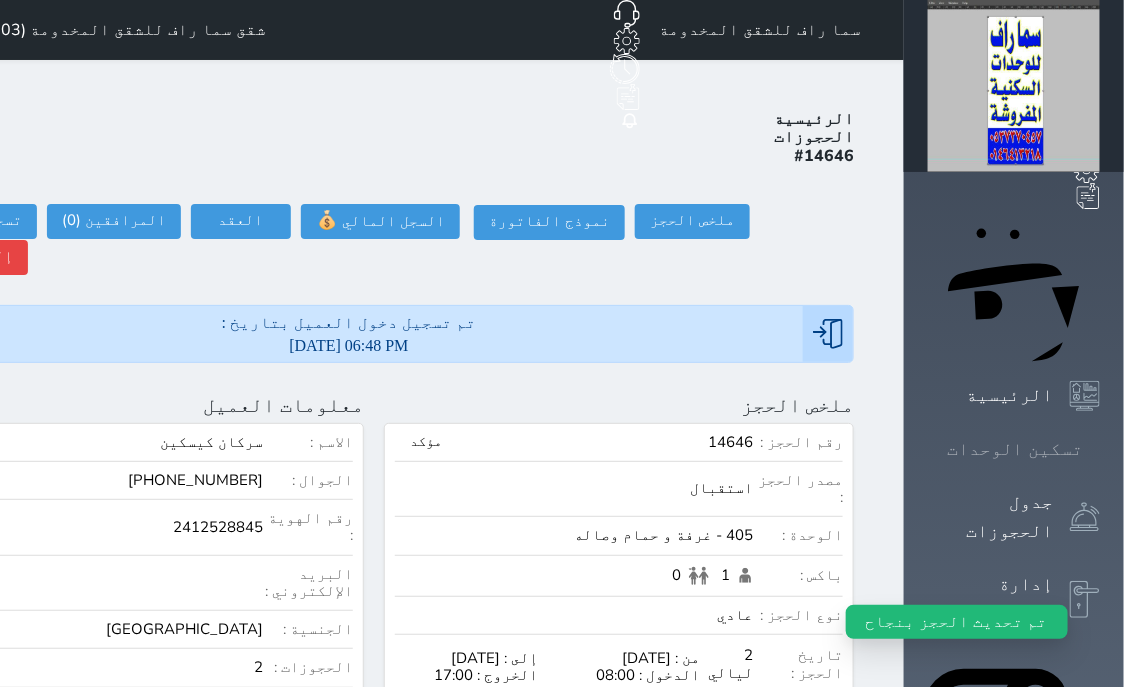click 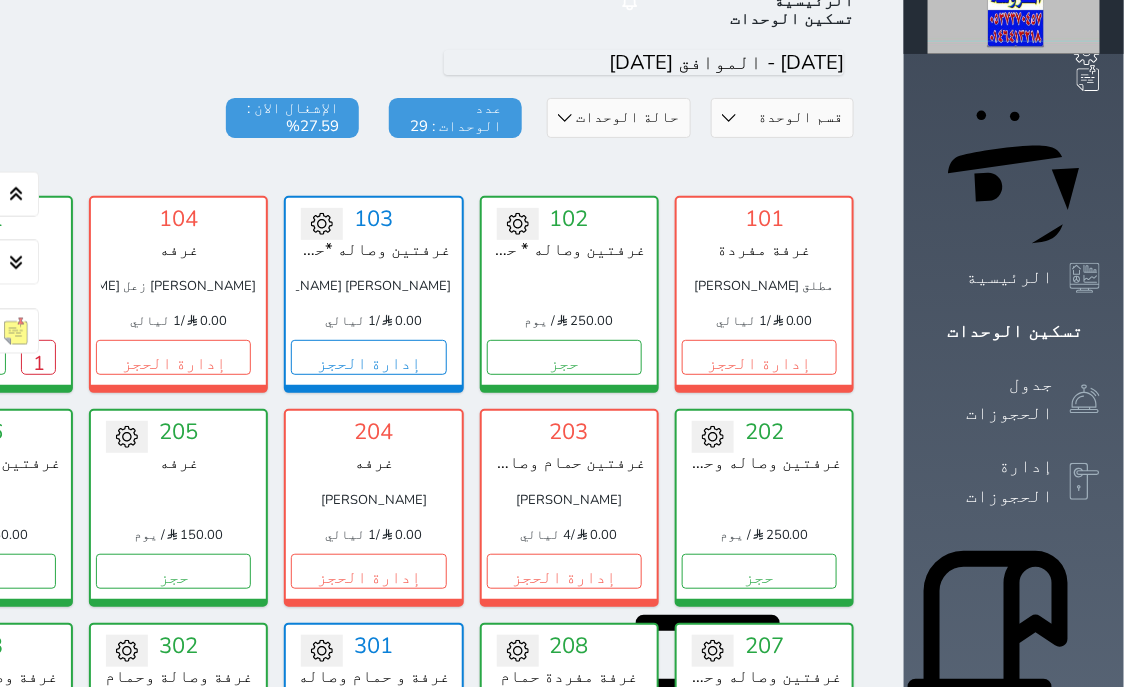 scroll, scrollTop: 0, scrollLeft: 0, axis: both 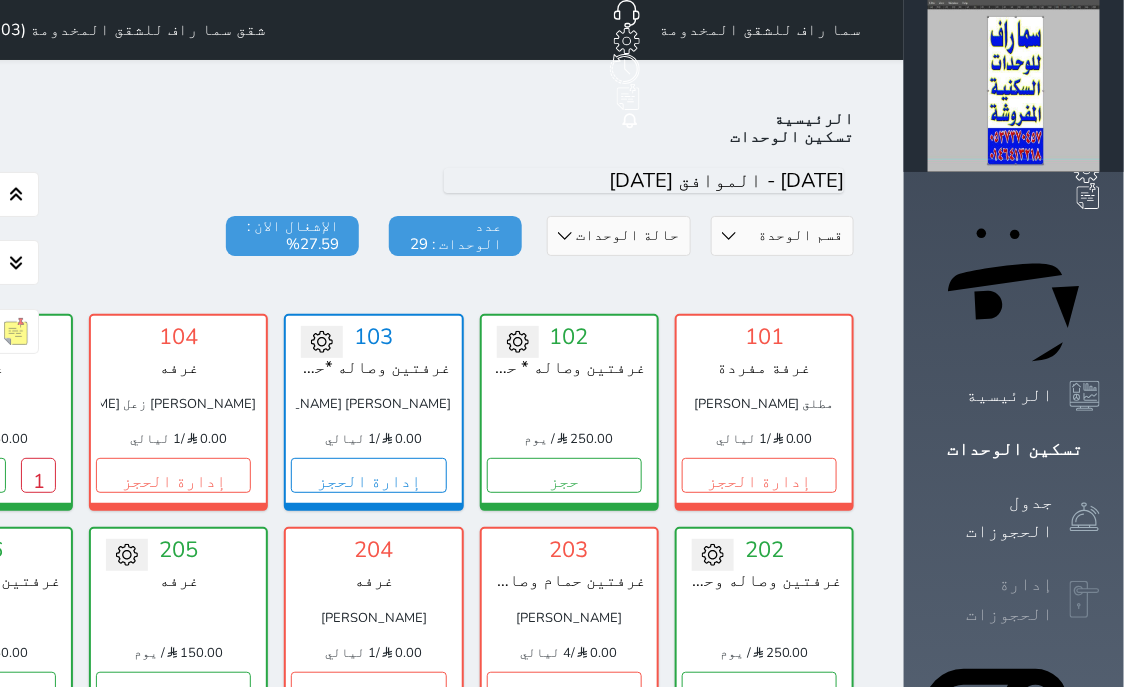 click 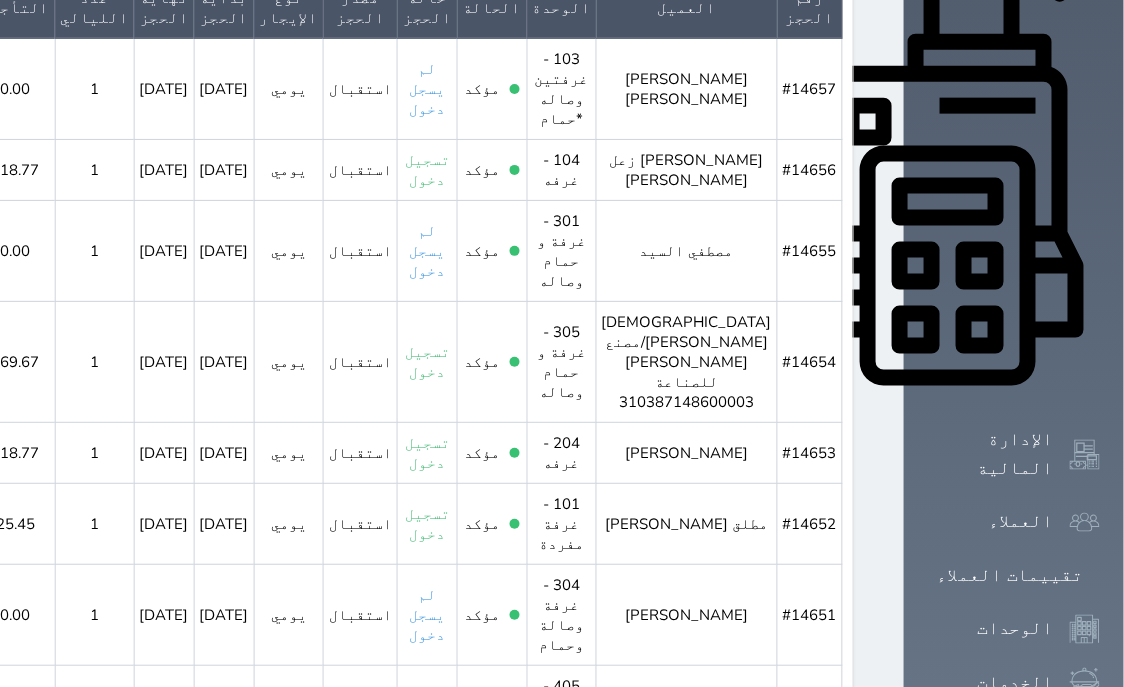 scroll, scrollTop: 891, scrollLeft: 0, axis: vertical 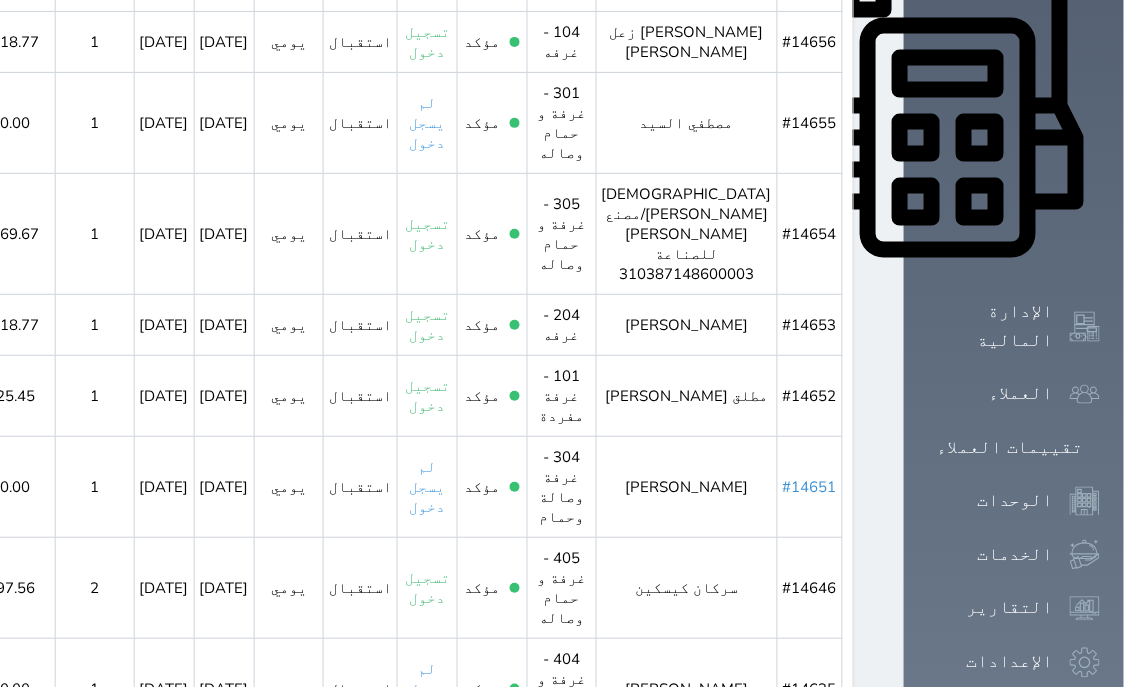 click on "#14651" at bounding box center (810, 487) 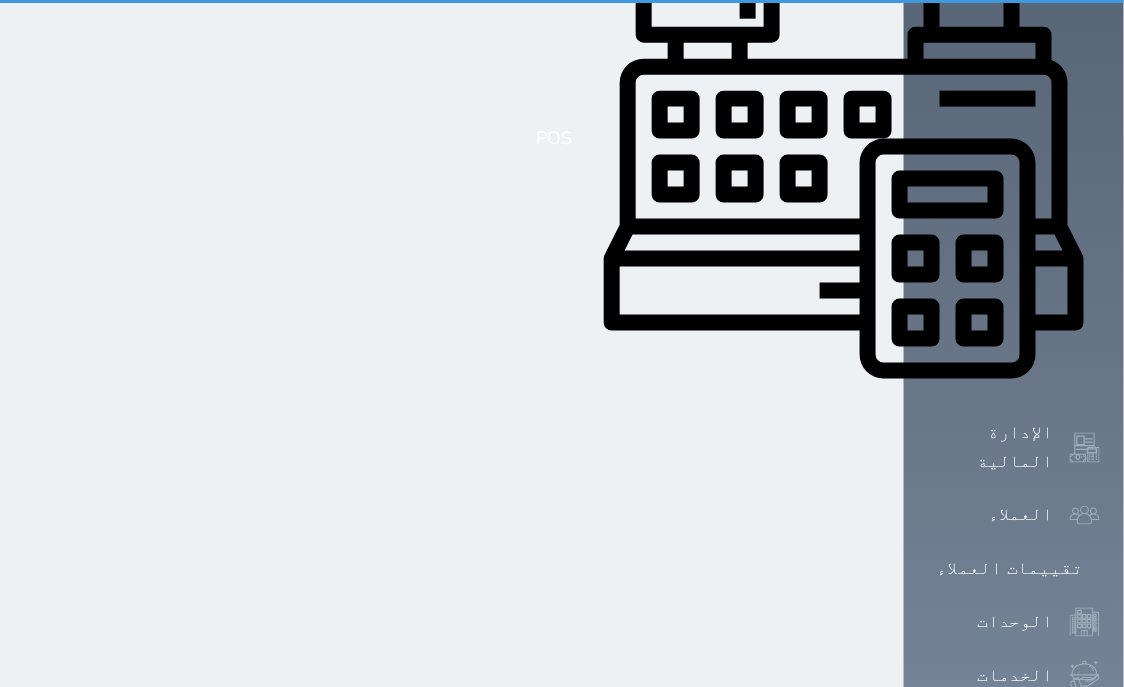 scroll, scrollTop: 0, scrollLeft: 0, axis: both 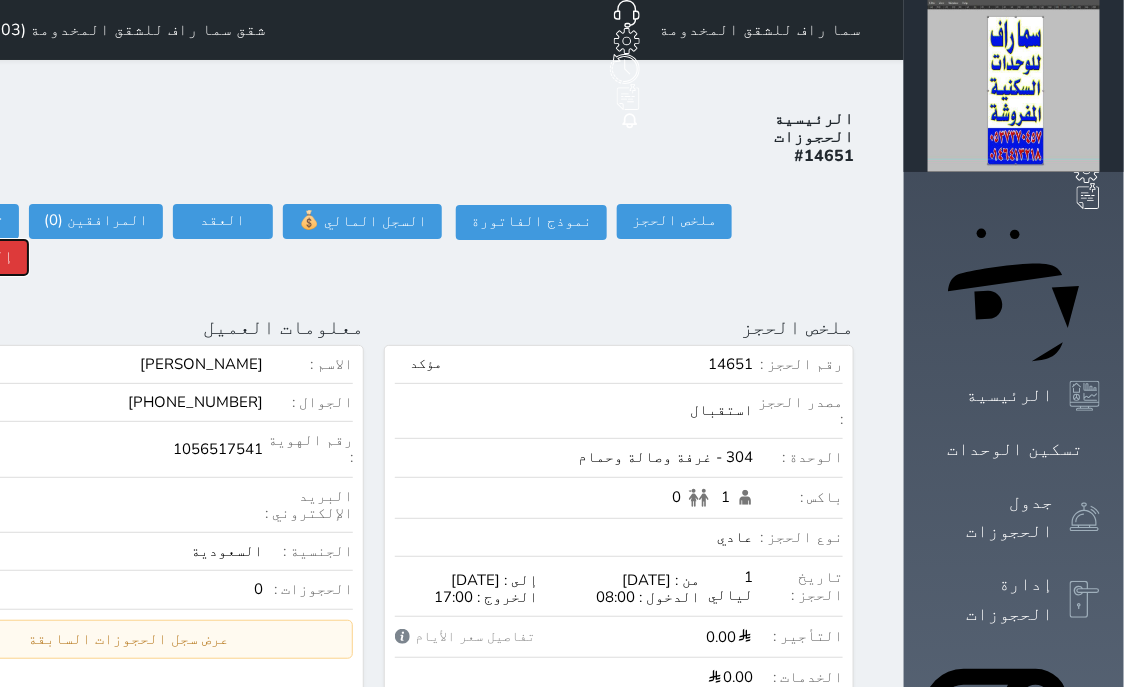 click on "إلغاء الحجز" at bounding box center [-34, 257] 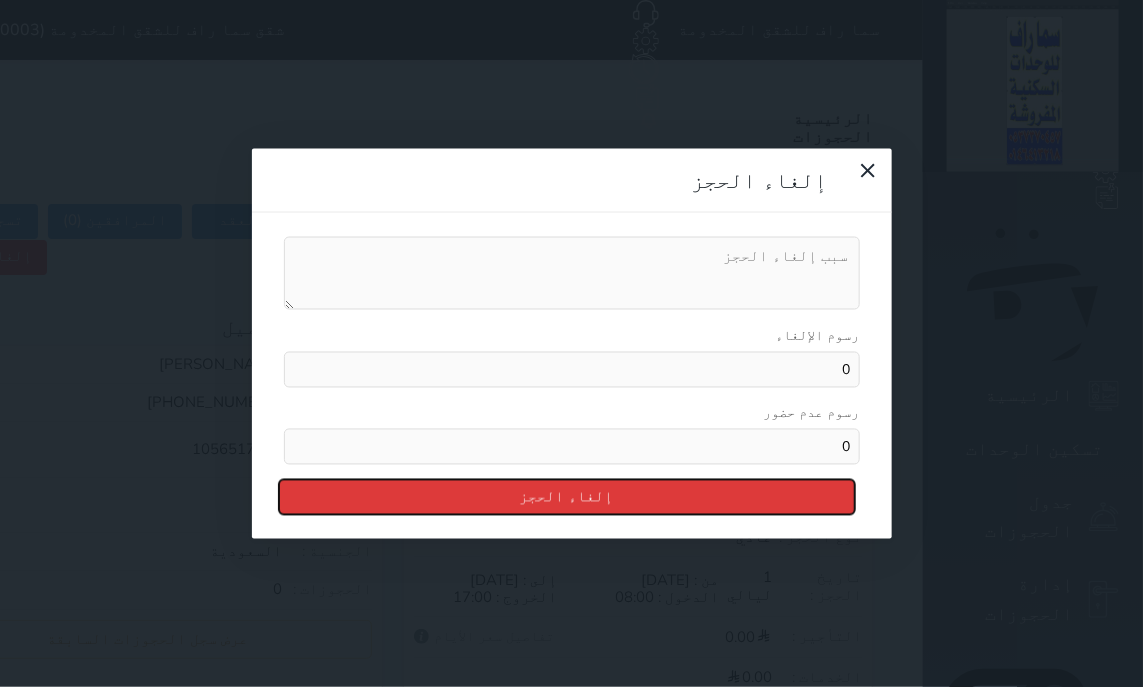 click on "إلغاء الحجز" at bounding box center (567, 497) 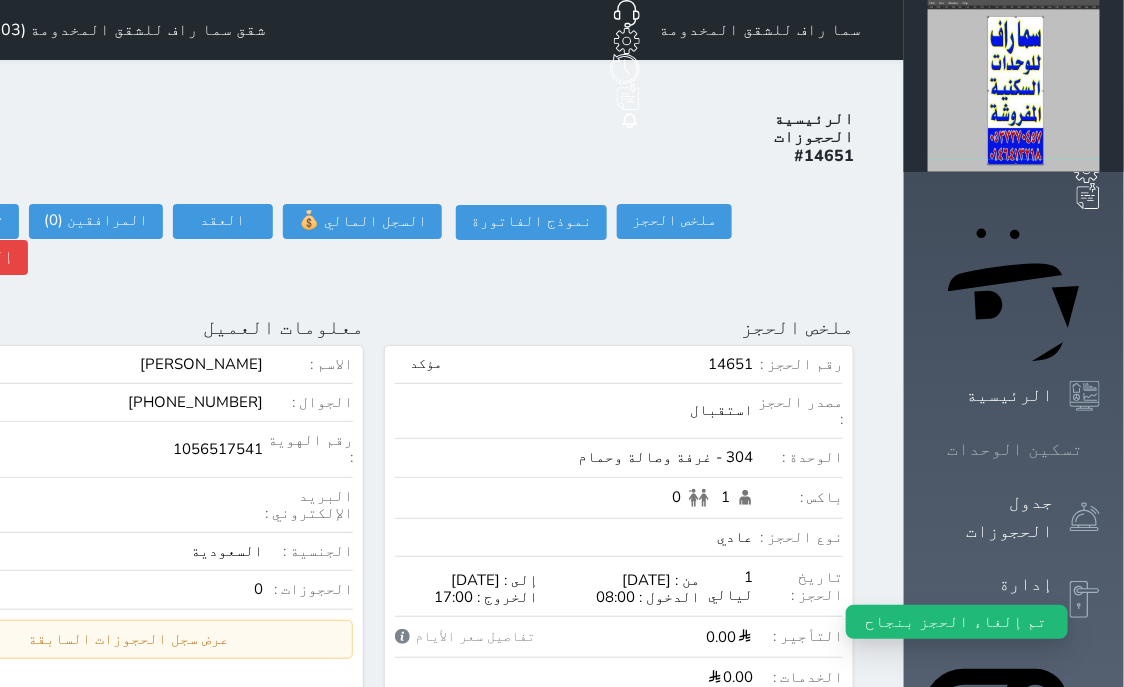 click 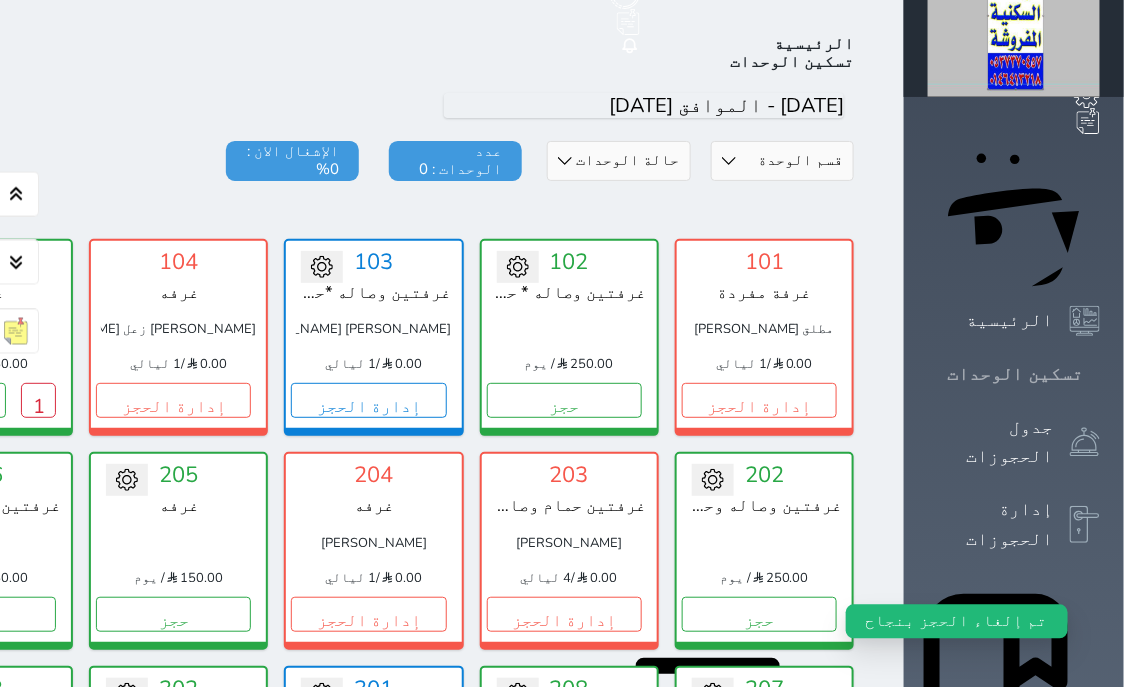 scroll, scrollTop: 78, scrollLeft: 0, axis: vertical 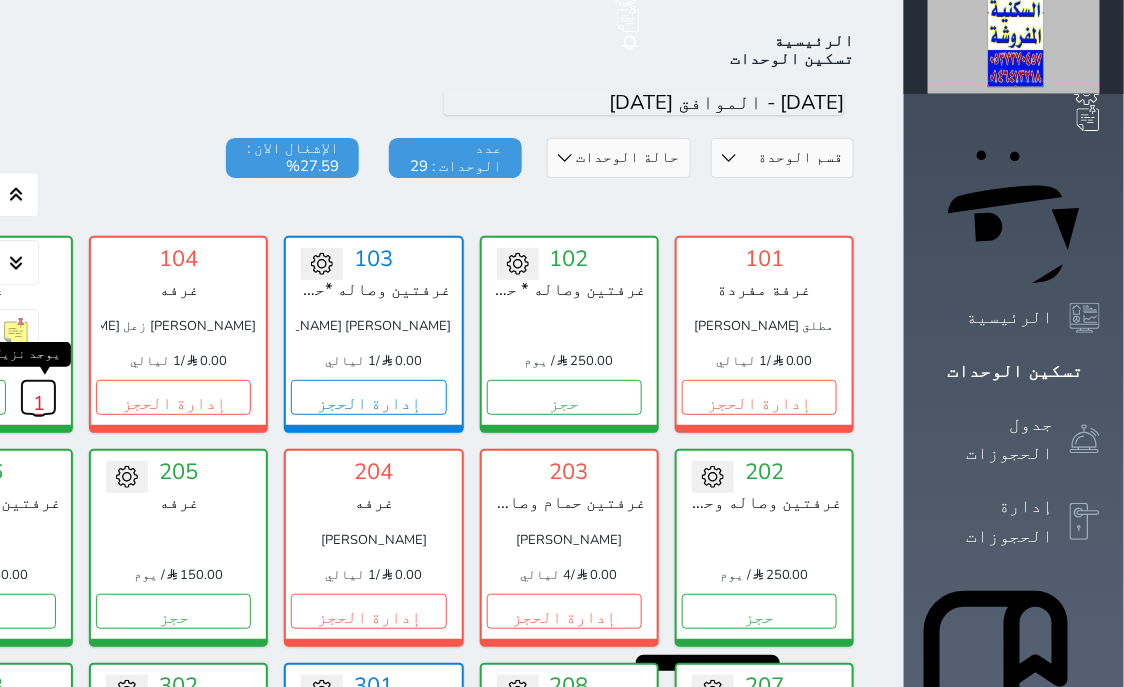 click on "1" at bounding box center (38, 397) 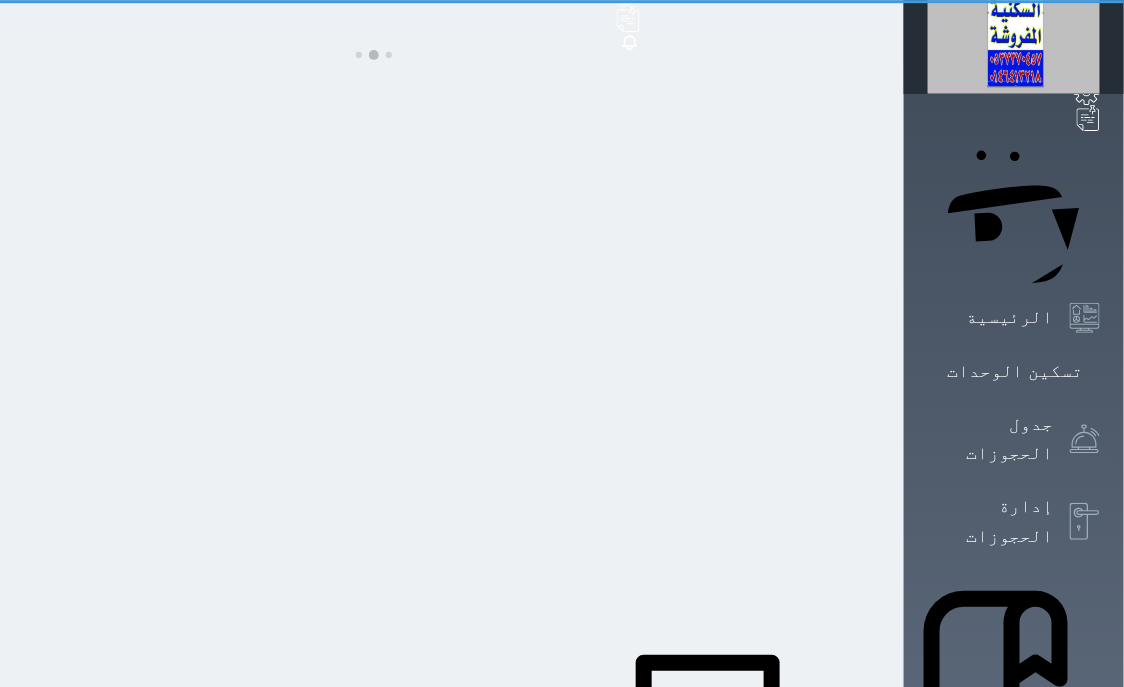 scroll, scrollTop: 0, scrollLeft: 0, axis: both 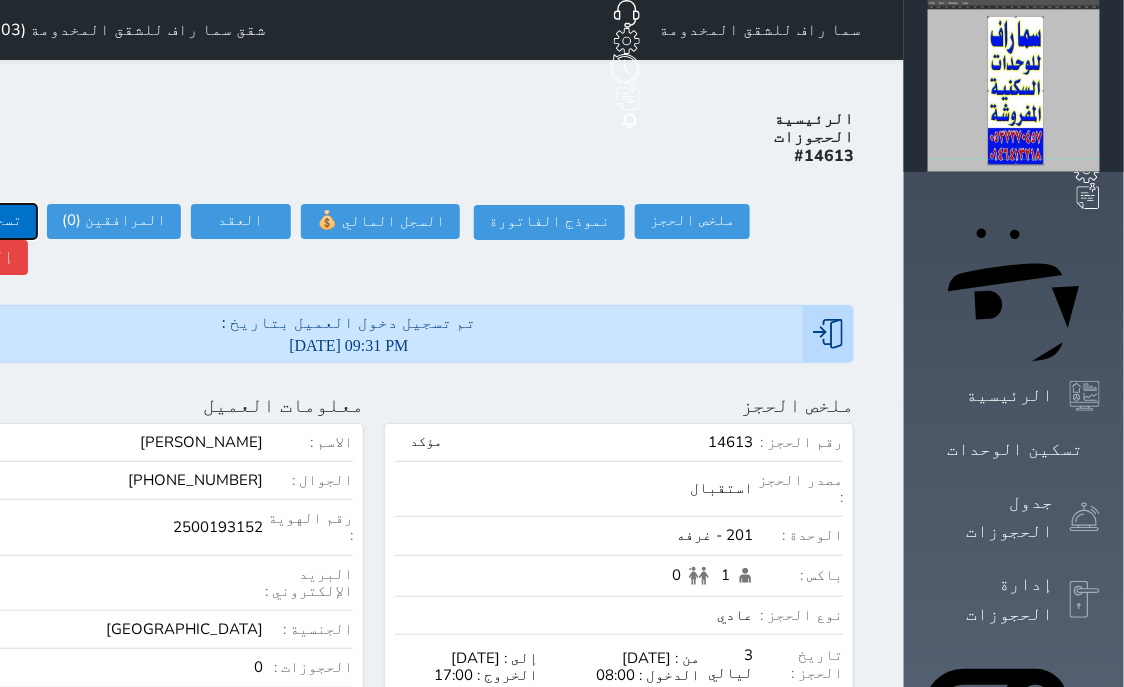 click on "تسجيل مغادرة" at bounding box center (-30, 221) 